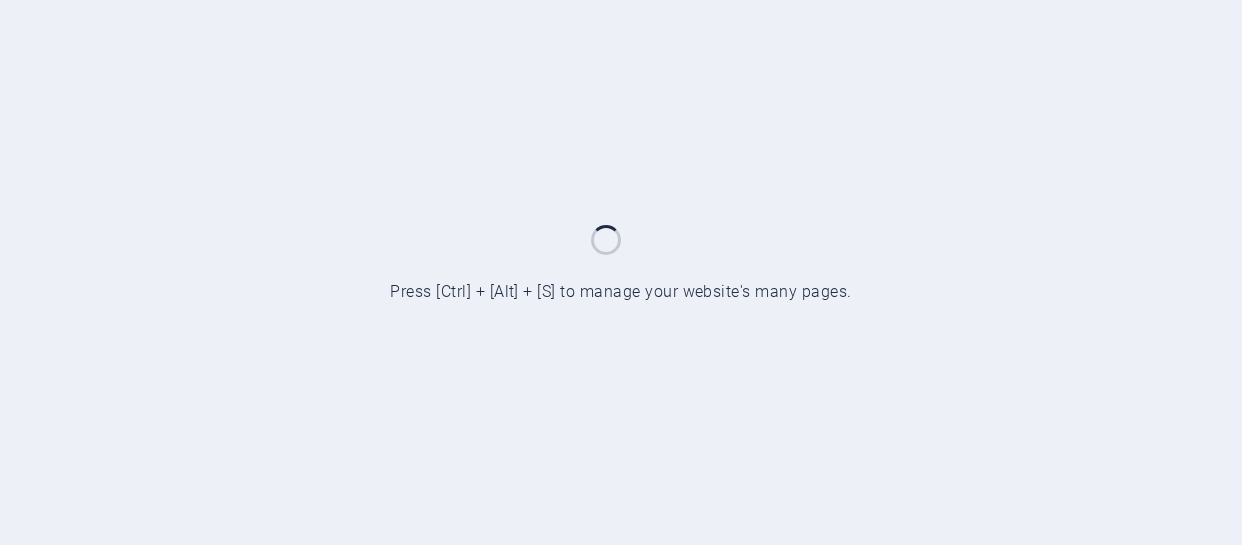 scroll, scrollTop: 0, scrollLeft: 0, axis: both 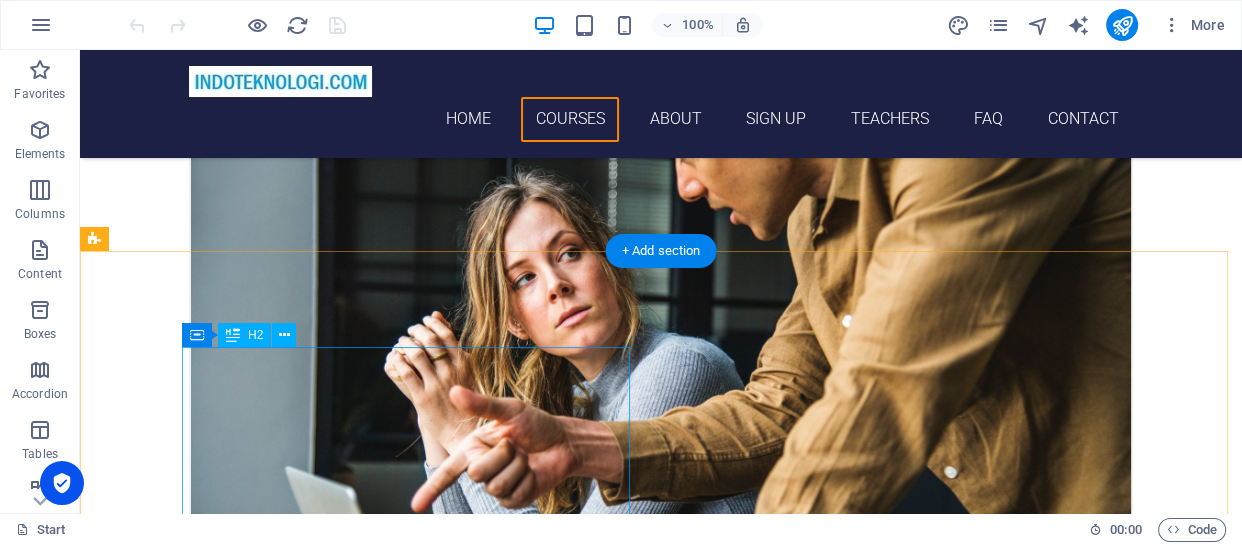 click on "Overcome the Language Barrier with Multilingual Translation Services" at bounding box center [568, 4484] 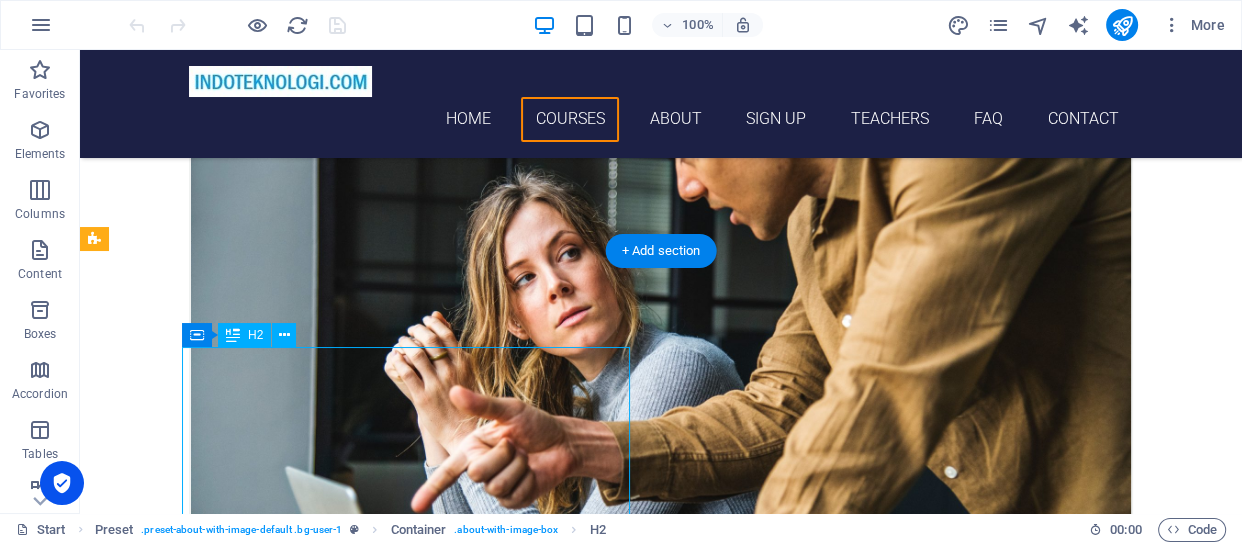 click on "Overcome the Language Barrier with Multilingual Translation Services" at bounding box center (568, 4484) 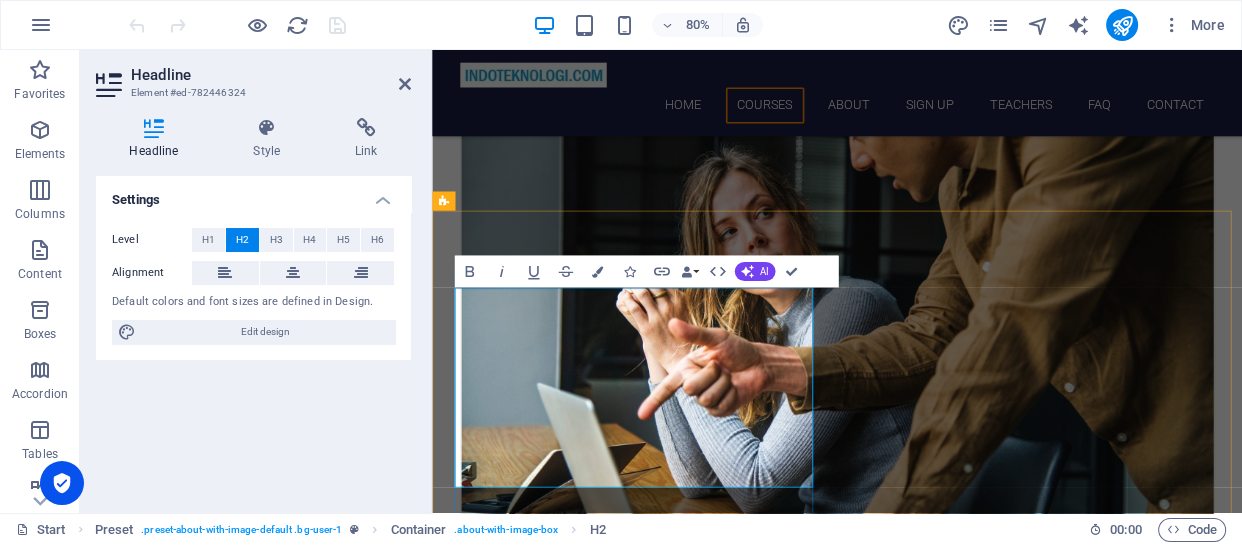 scroll, scrollTop: 1736, scrollLeft: 0, axis: vertical 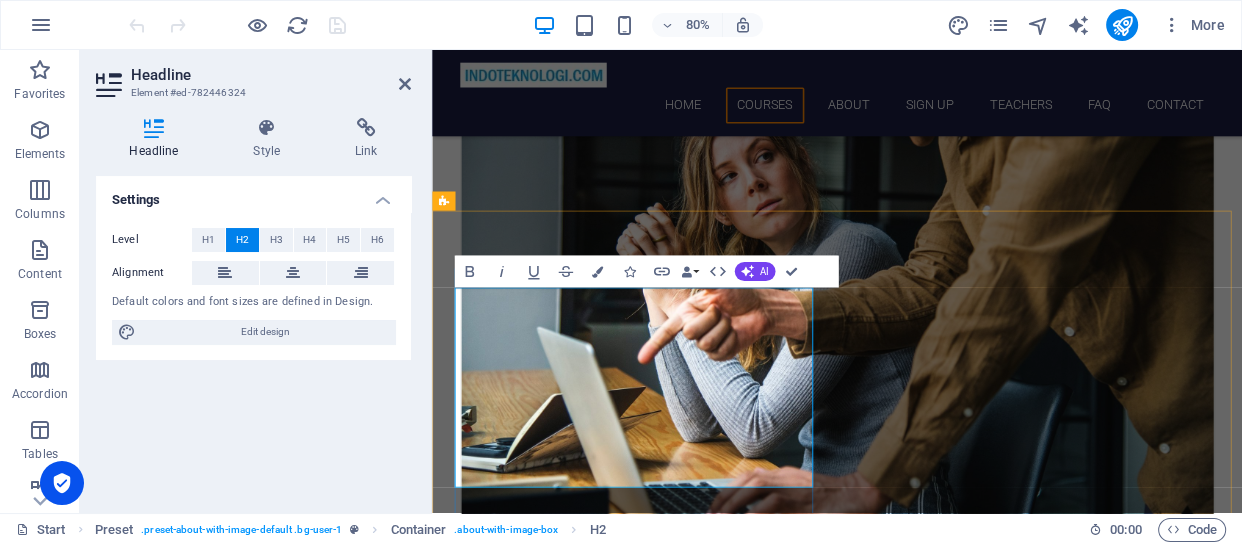 click on "Overcome the Language Barrier with Multilingual Translation Services" at bounding box center [920, 4414] 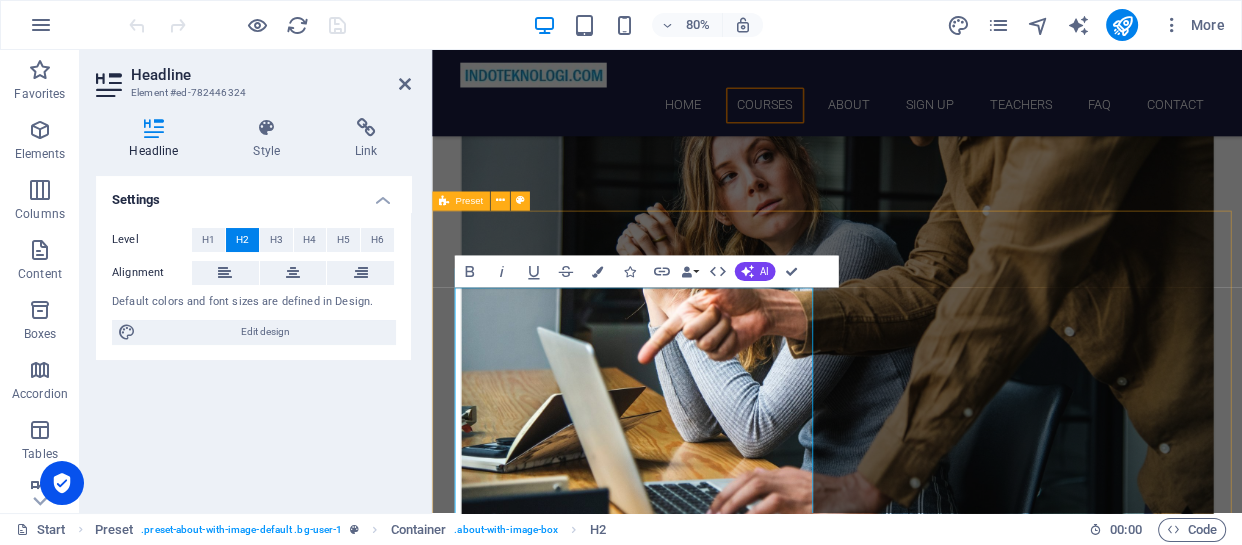drag, startPoint x: 698, startPoint y: 380, endPoint x: 464, endPoint y: 373, distance: 234.10468 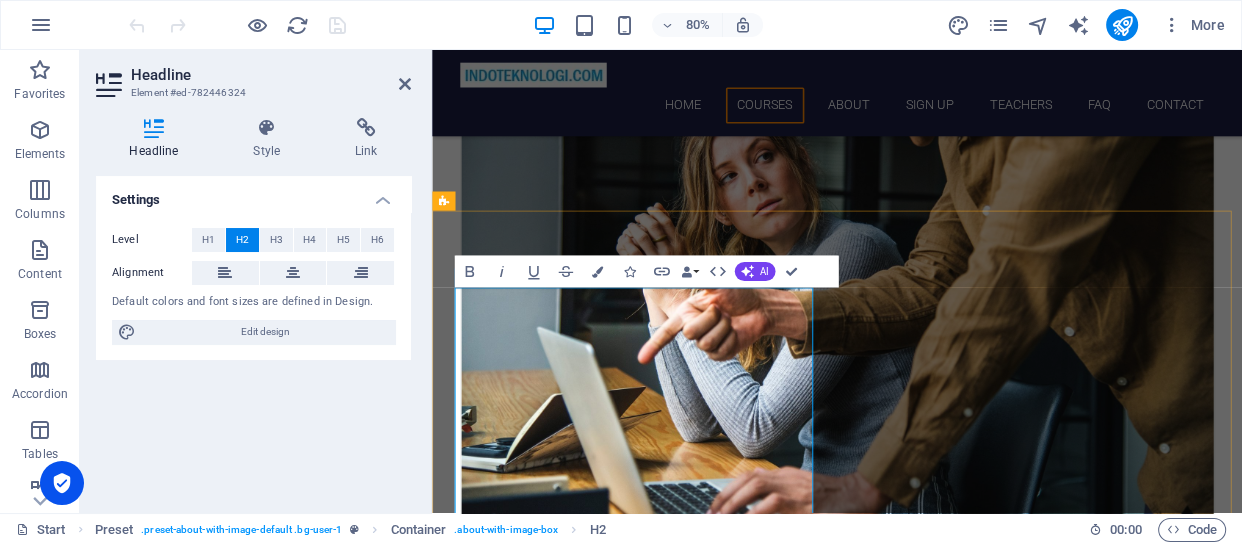 click on "Pelatihan [PERSON_NAME] Training Power BI: untuk [PERSON_NAME] [PERSON_NAME] presentasi data di 2024the Language Barrier with Multilingual Translation Services" at bounding box center (920, 4489) 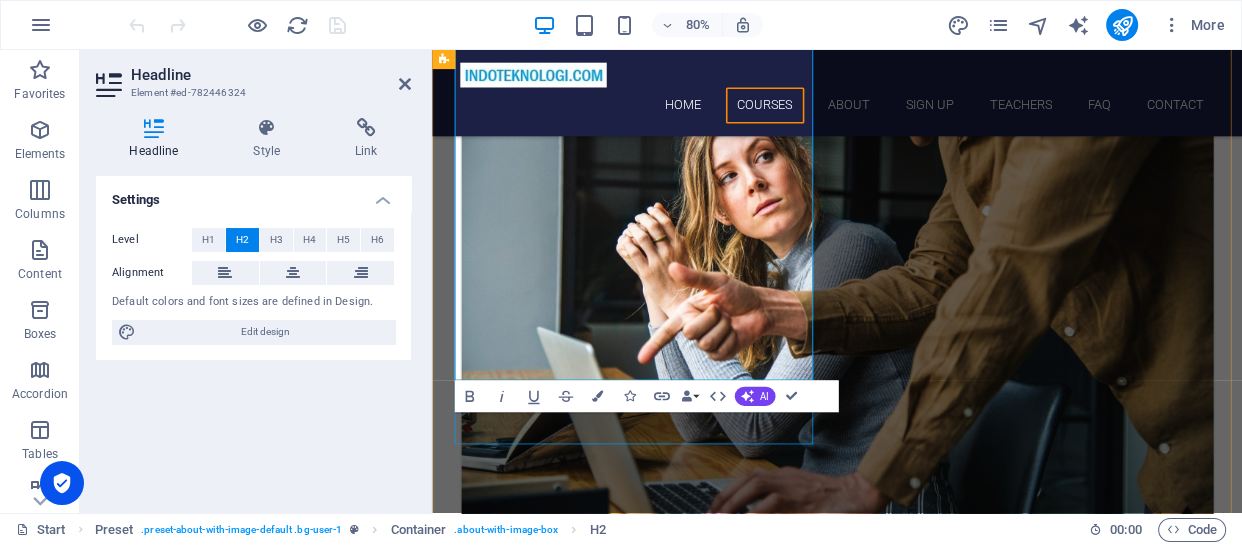 scroll, scrollTop: 2070, scrollLeft: 0, axis: vertical 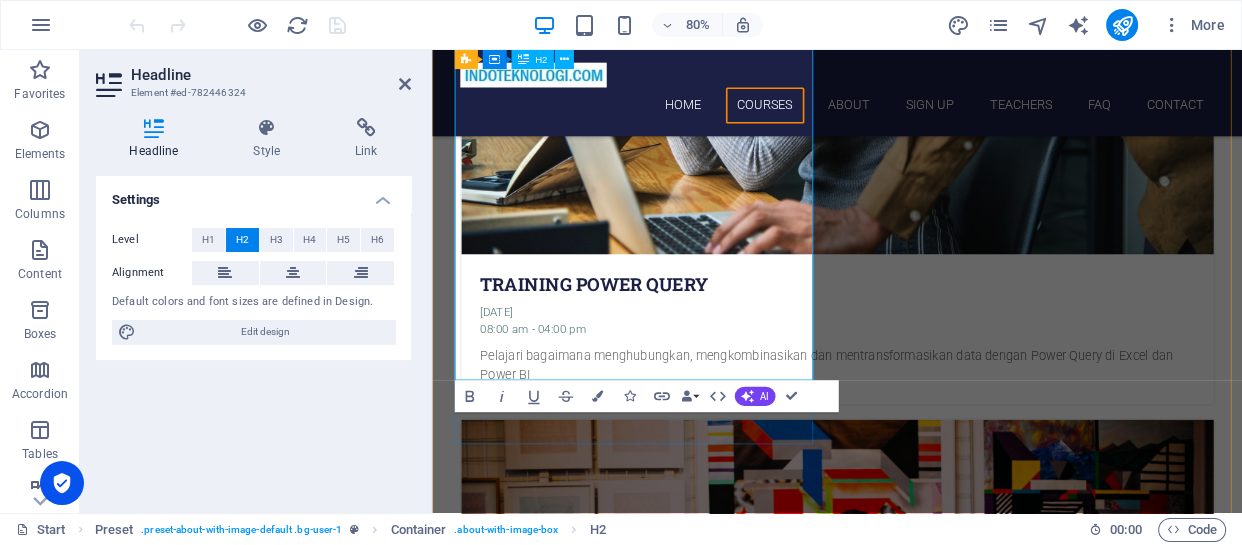 click on "Pelatihan [PERSON_NAME] Training Power BI: untuk [PERSON_NAME] [PERSON_NAME] presentasi data di 2024the Language Barrier with Multilingual Translation Services" at bounding box center [920, 4155] 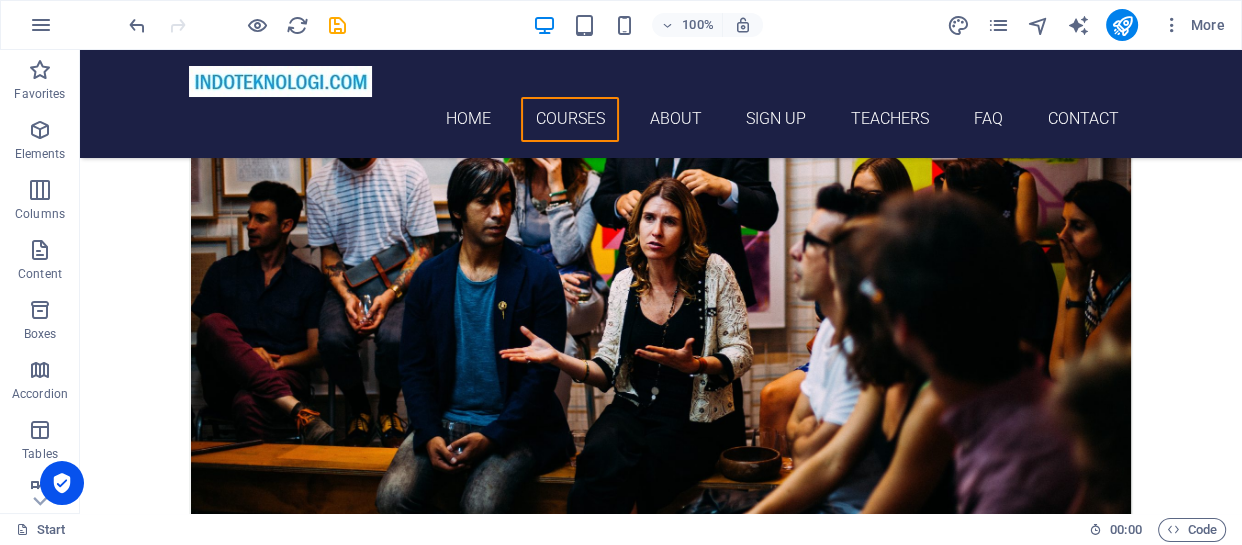 scroll, scrollTop: 3000, scrollLeft: 0, axis: vertical 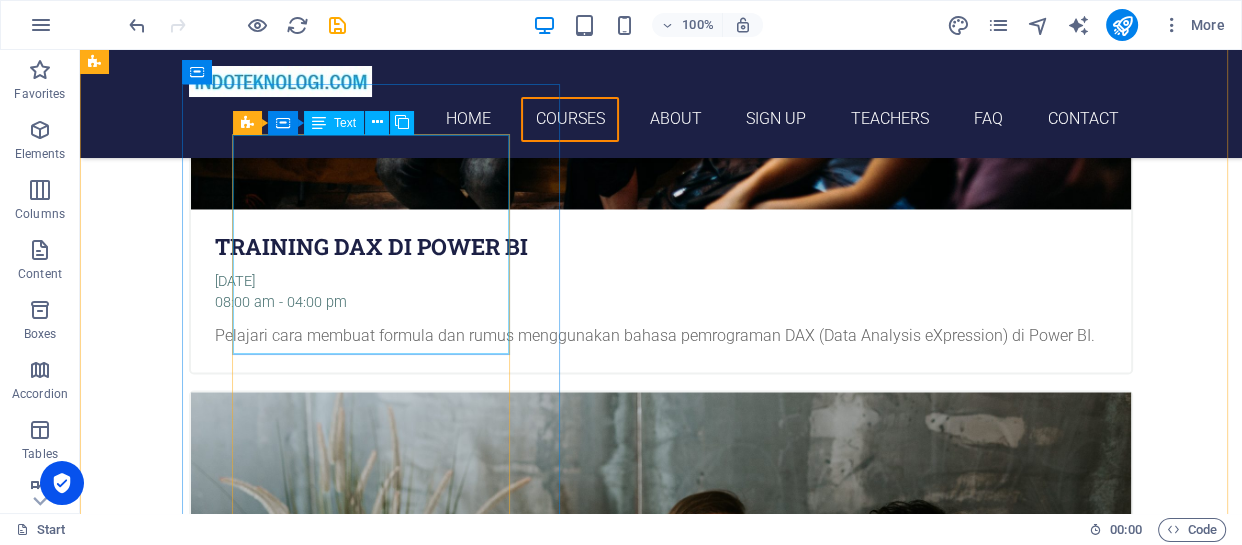 click on "Lorem ipsum dolor sit amet, consectetur adipisicing elit. Laborum irumd deleniti, obcaecati eum vitae esletoi dolorum elso numquam magnam non dicta. Saipe hecu eveniet blanditiis lorem dolor ipsim. [PERSON_NAME]" at bounding box center (661, 5017) 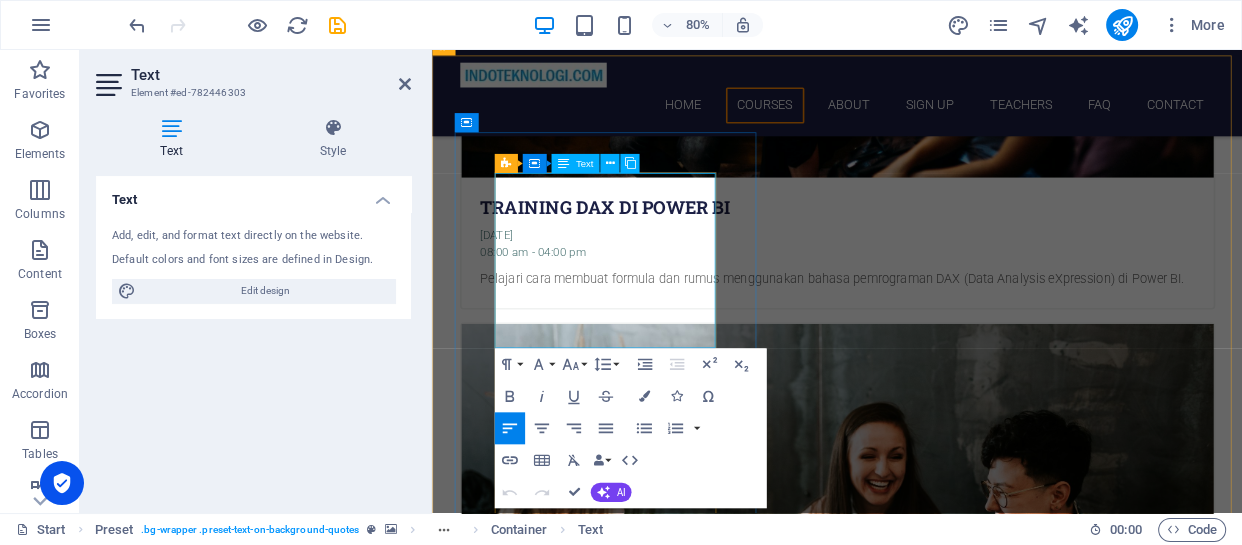 drag, startPoint x: 511, startPoint y: 217, endPoint x: 705, endPoint y: 343, distance: 231.32661 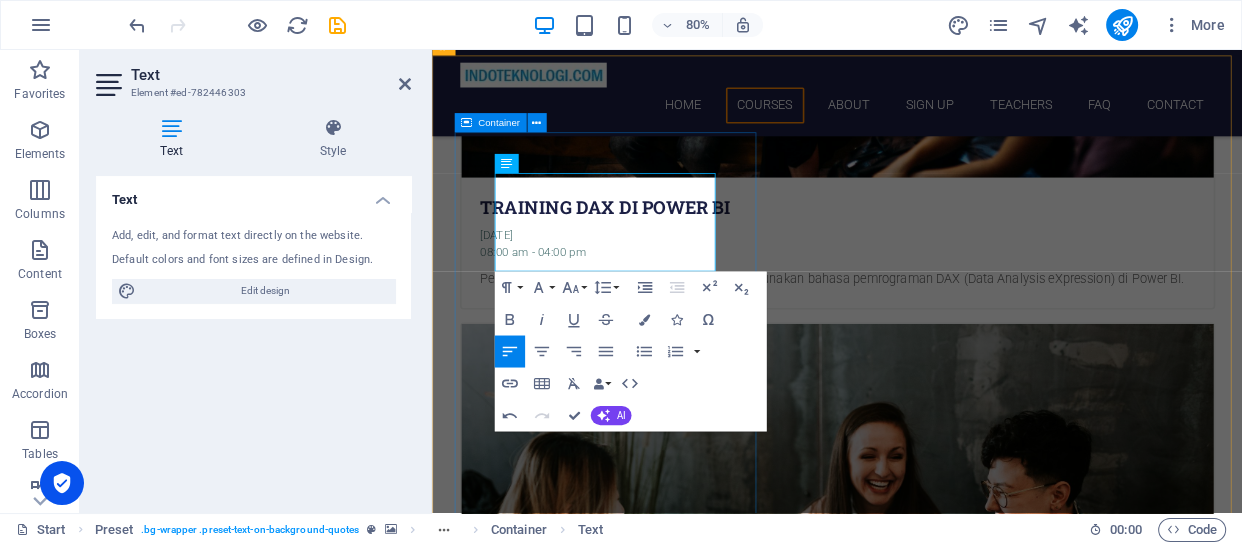click on "Mendapatkan ilmu [PERSON_NAME] wawasan lebih dalam mengenai Power BI [PERSON_NAME] Lorem ipsum dolor sit amet, consectetur adipisicing elit. Laborum irumd deleniti, obcaecati eum vitae esletoi dolorum elso numquam magnam non dicta. Saipe hecu eveniet blanditiis lorem dolor ipsim. [PERSON_NAME] Lorem ipsum dolor sit amet, consectetur adipisicing elit. Laborum irumd deleniti, obcaecati eum vitae esletoi dolorum elso numquam magnam non dicta. Saipe hecu eveniet blanditiis lorem dolor ipsim. [PERSON_NAME]" at bounding box center [939, 5140] 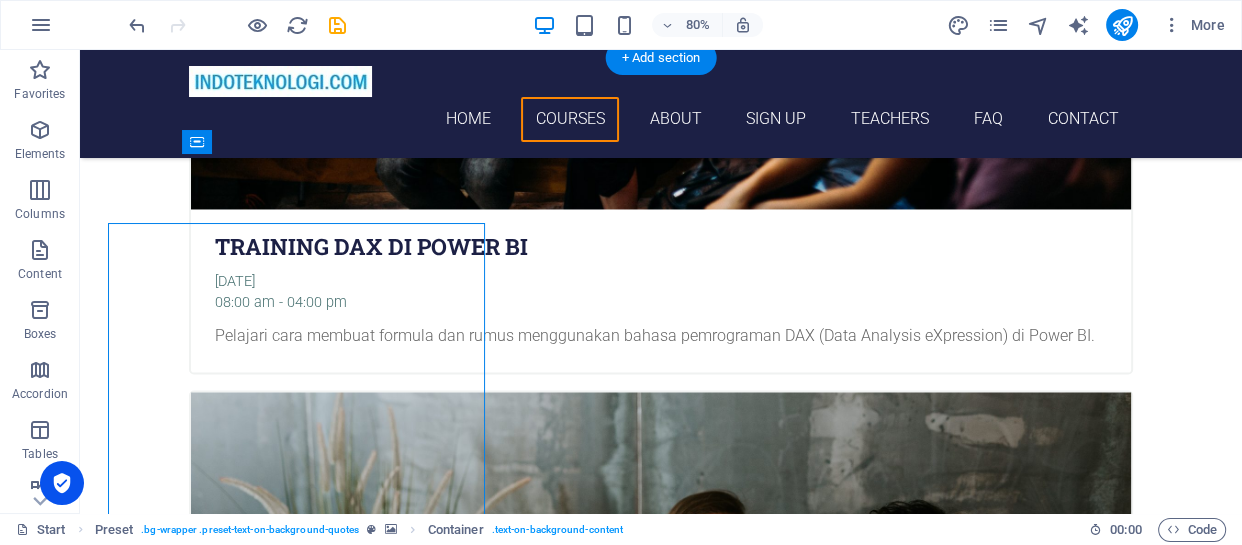 scroll, scrollTop: 2930, scrollLeft: 0, axis: vertical 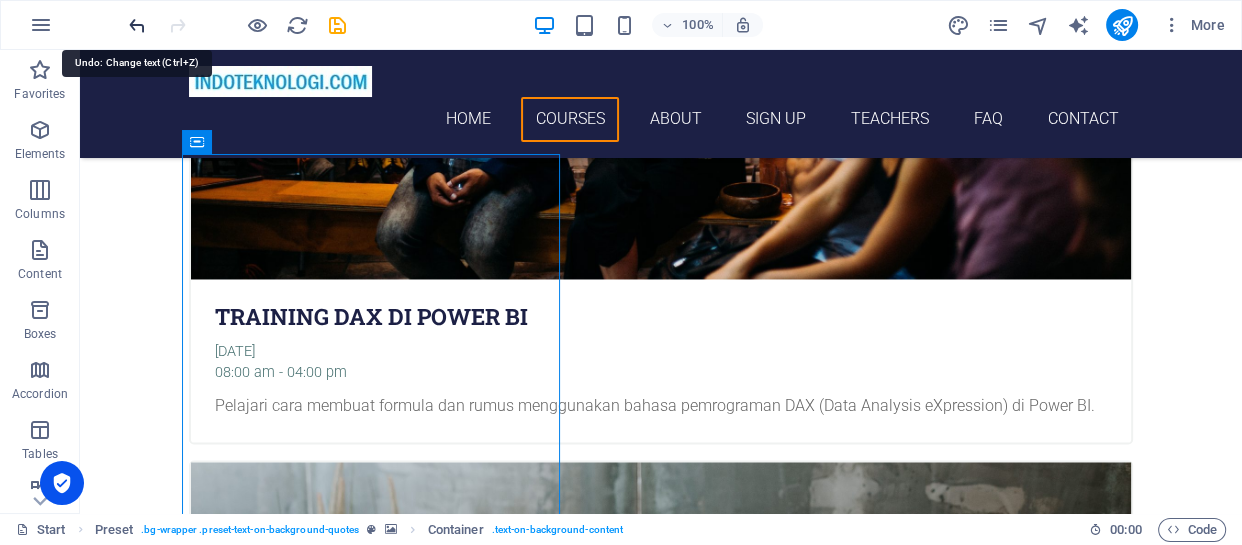 click at bounding box center (137, 25) 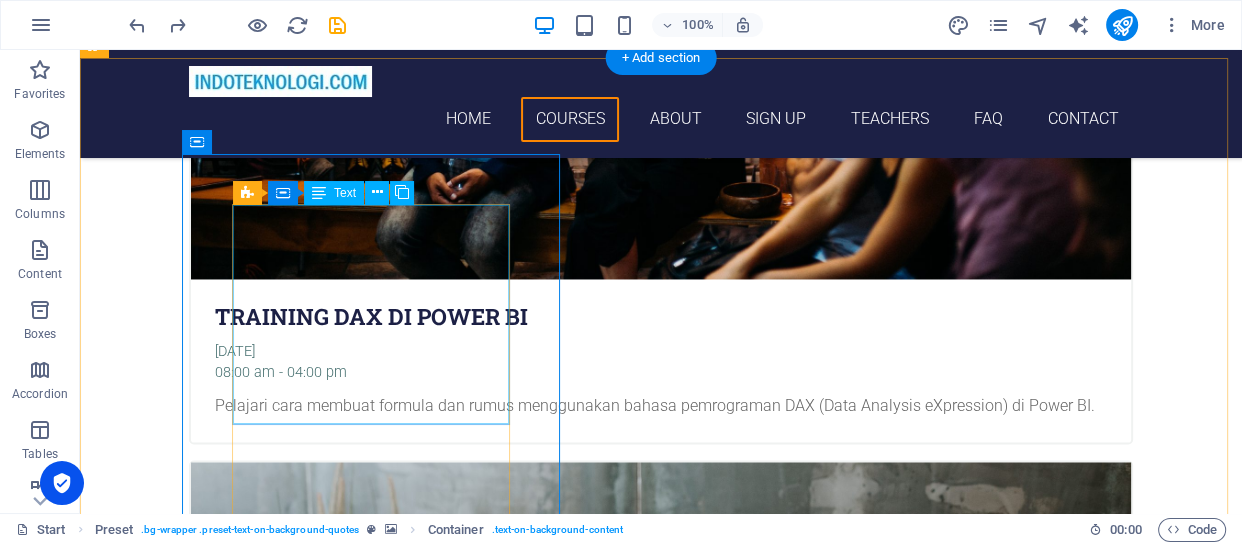 click on "Lorem ipsum dolor sit amet, consectetur adipisicing elit. Laborum irumd deleniti, obcaecati eum vitae esletoi dolorum elso numquam magnam non dicta. Saipe hecu eveniet blanditiis lorem dolor ipsim. [PERSON_NAME]" at bounding box center (661, 5087) 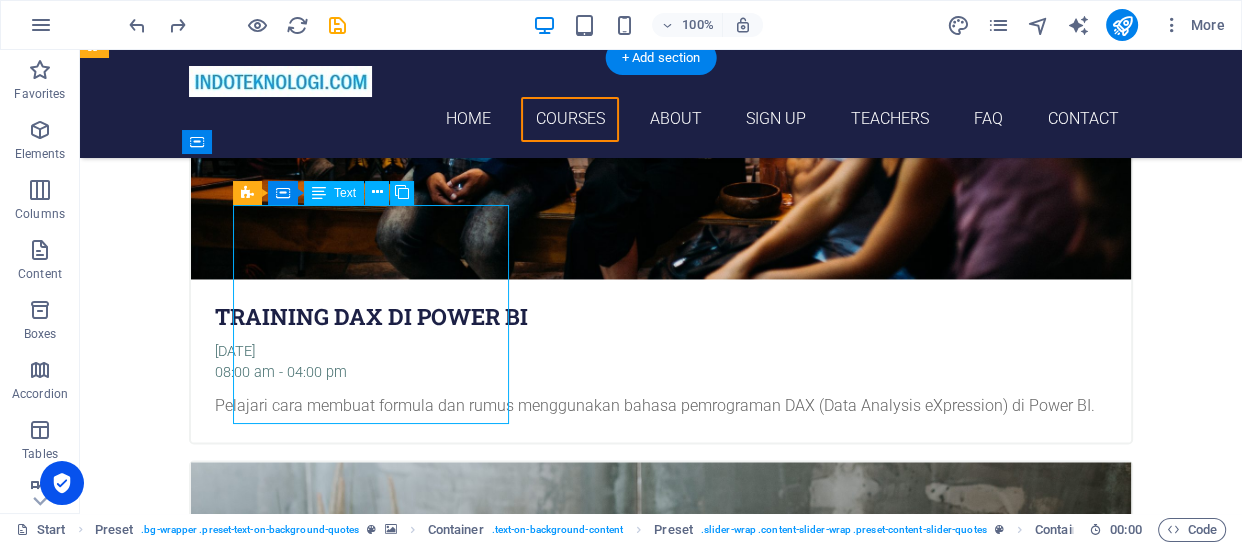 click on "Lorem ipsum dolor sit amet, consectetur adipisicing elit. Laborum irumd deleniti, obcaecati eum vitae esletoi dolorum elso numquam magnam non dicta. Saipe hecu eveniet blanditiis lorem dolor ipsim. [PERSON_NAME]" at bounding box center (661, 5087) 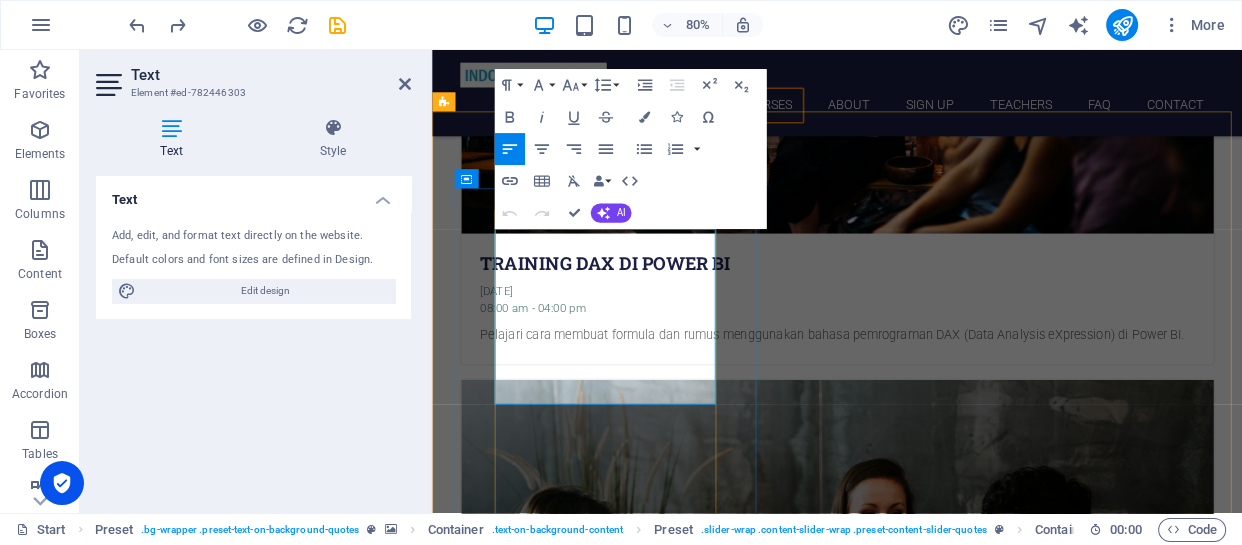 click on "Lorem ipsum dolor sit amet, consectetur adipisicing elit. Laborum irumd deleniti, obcaecati eum vitae esletoi dolorum elso numquam magnam non dicta. Saipe hecu eveniet blanditiis lorem dolor ipsim." at bounding box center [939, 5049] 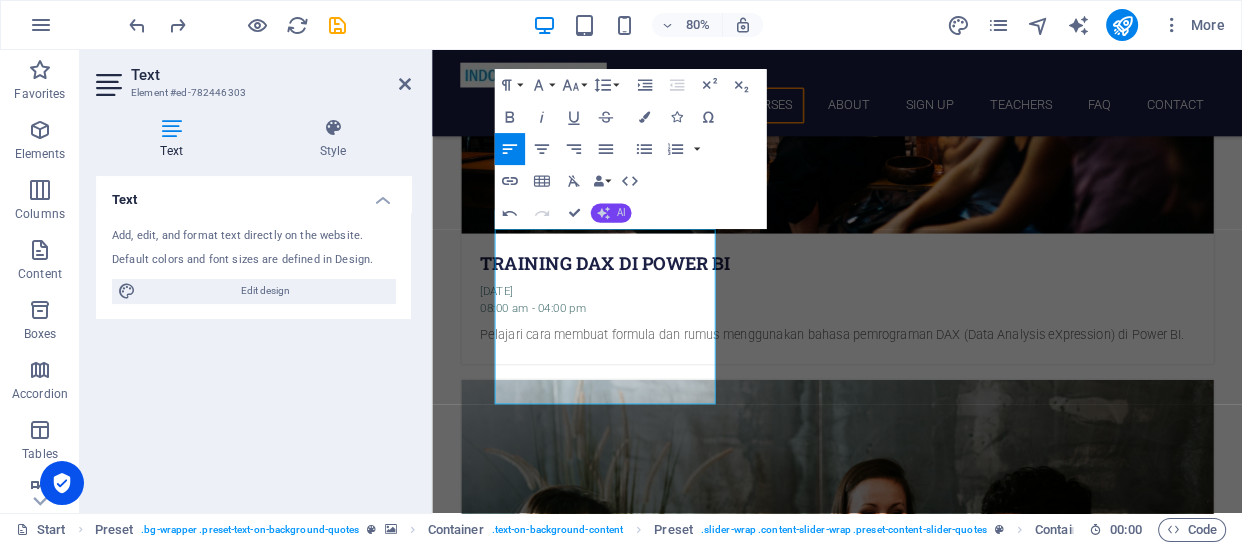click 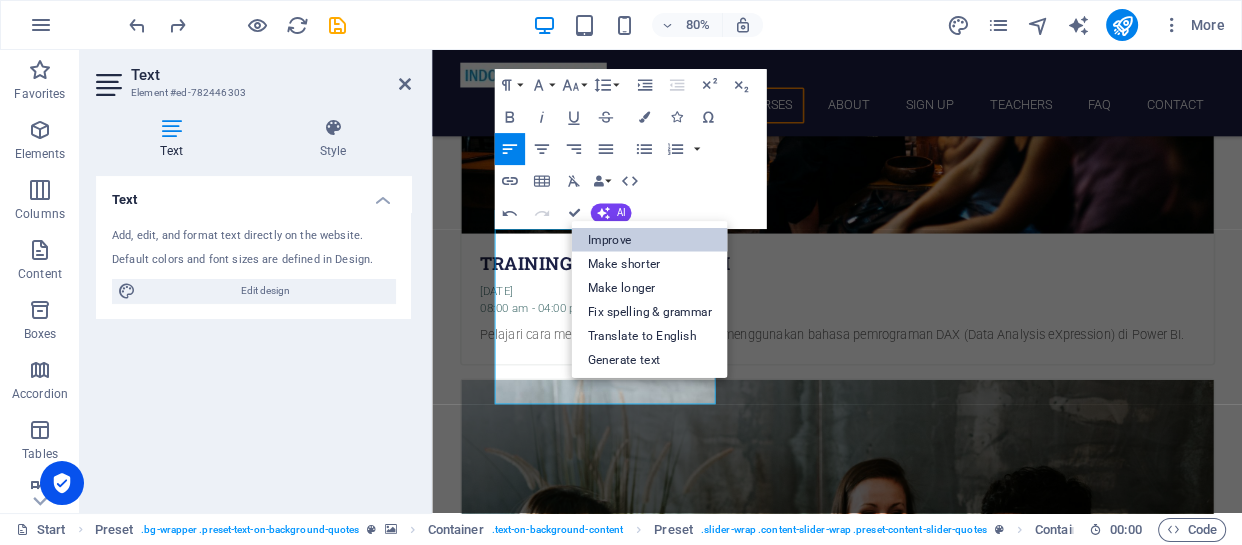 click on "Improve" at bounding box center (649, 239) 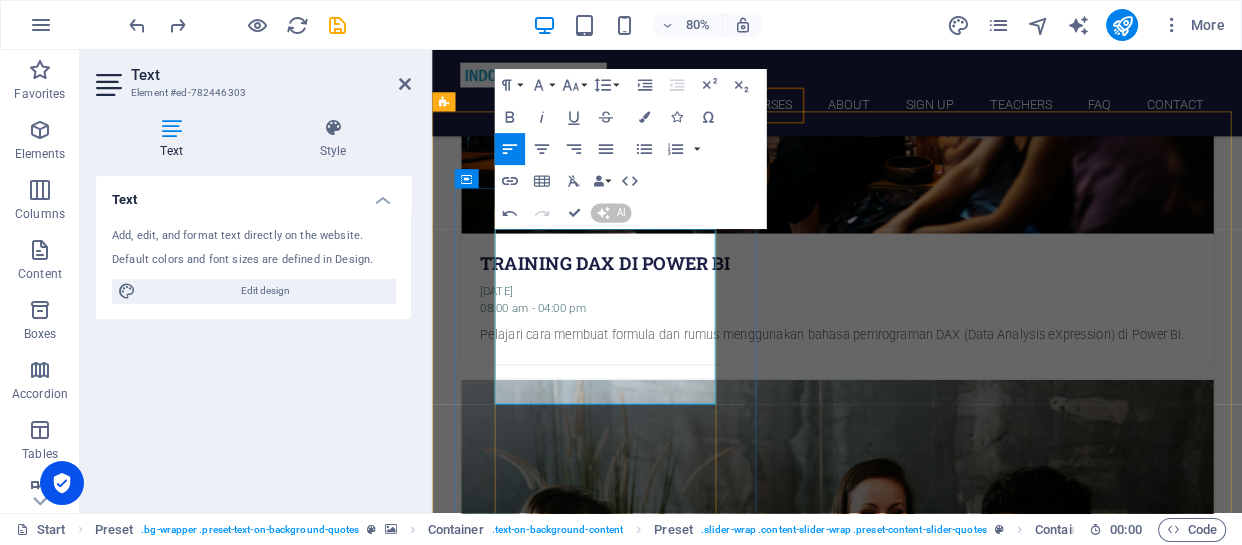 type 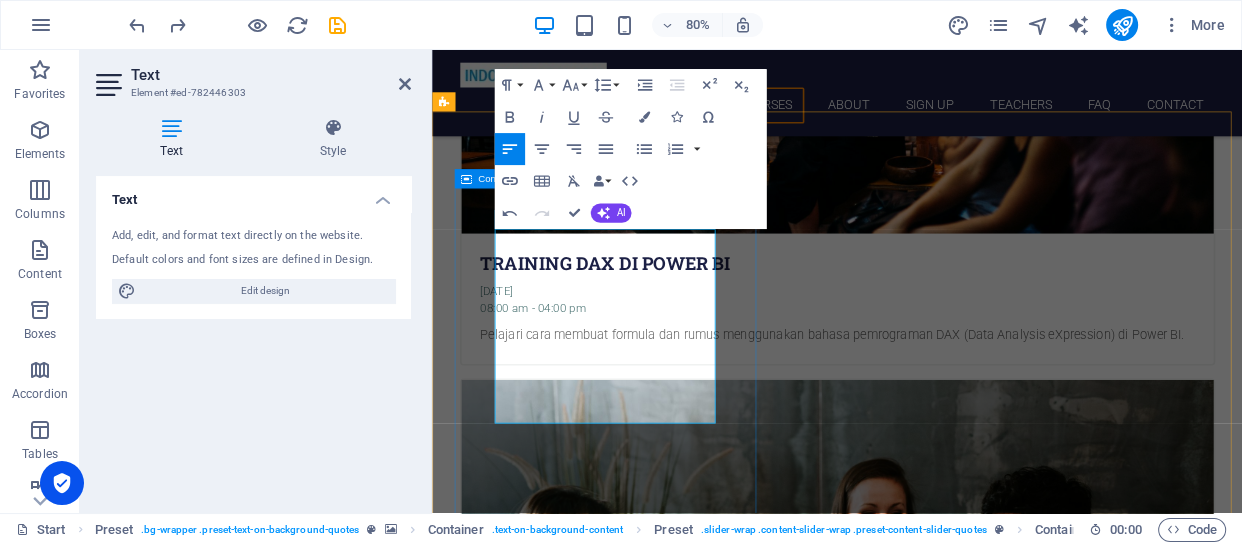 click on "Lorem ipsum dolor sit amet, consectetur adipisicing elit. Laborum irure deleniti, obcaecati eum vitae est laborum dolorum eloquenti non numquam magnam non dicta. Saepe hic eveniet blanditiis lorem dolor ipsam. [PERSON_NAME] Lorem ipsum dolor sit amet, consectetur adipisicing elit. Laborum irumd deleniti, obcaecati eum vitae esletoi dolorum elso numquam magnam non dicta. Saipe hecu eveniet blanditiis lorem dolor ipsim. [PERSON_NAME] Lorem ipsum dolor sit amet, consectetur adipisicing elit. Laborum irumd deleniti, obcaecati eum vitae esletoi dolorum elso numquam magnam non dicta. Saipe hecu eveniet blanditiis lorem dolor ipsim. [PERSON_NAME]" at bounding box center [939, 5281] 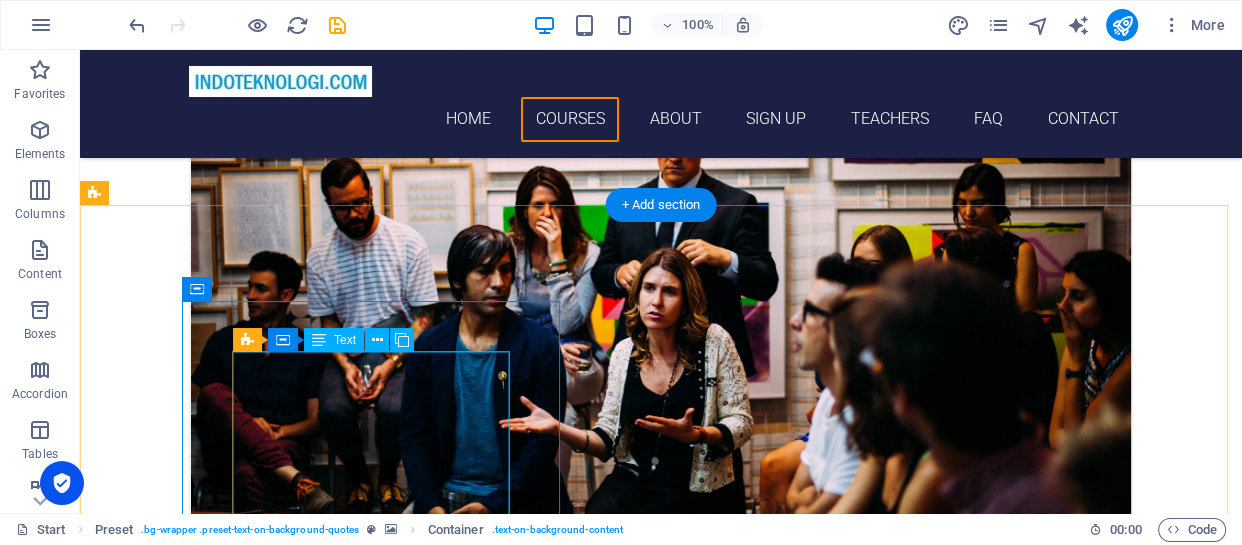 scroll, scrollTop: 2930, scrollLeft: 0, axis: vertical 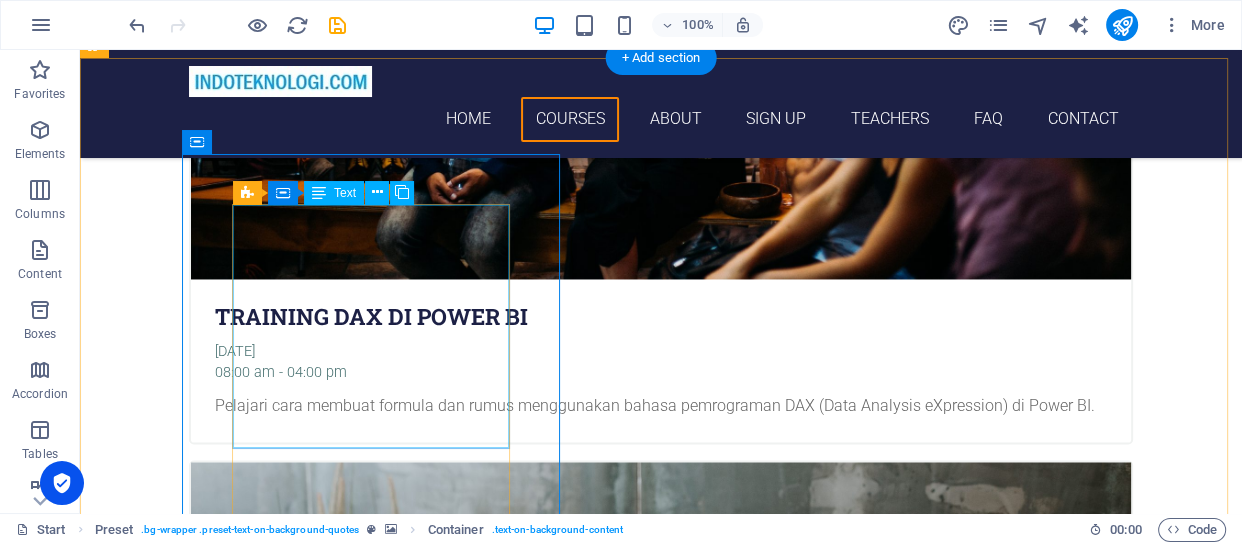 click on "Lorem ipsum dolor sit amet, consectetur adipisicing elit. Laborum irure deleniti, obcaecati eum vitae est laborum dolorum eloquenti non numquam magnam non dicta. Saepe hic eveniet blanditiis lorem dolor ipsam. [PERSON_NAME]" at bounding box center (661, 5098) 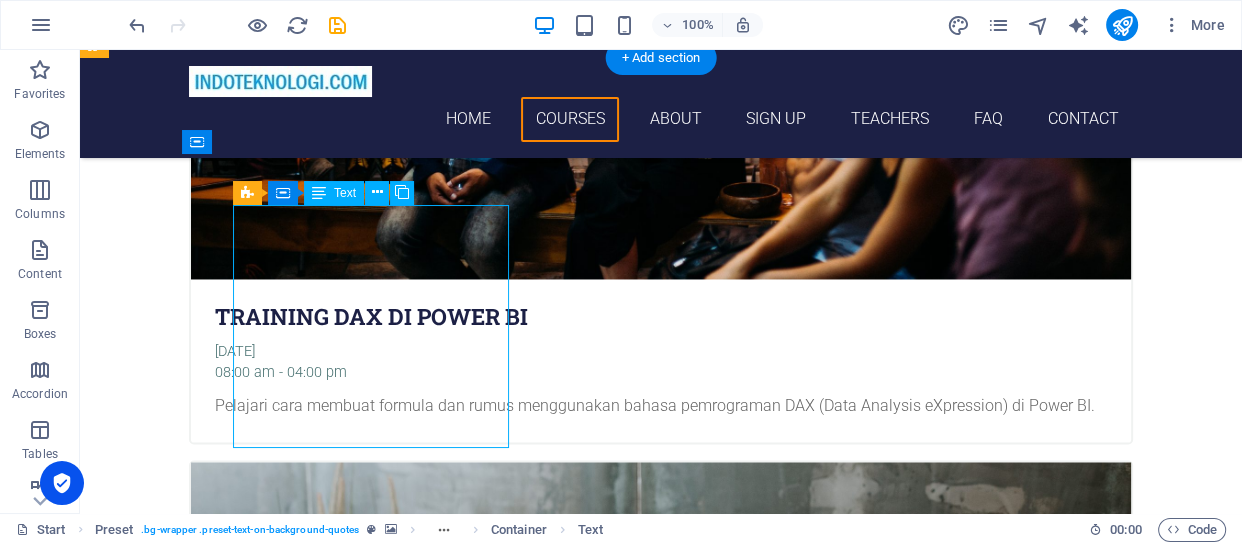 click on "Lorem ipsum dolor sit amet, consectetur adipisicing elit. Laborum irure deleniti, obcaecati eum vitae est laborum dolorum eloquenti non numquam magnam non dicta. Saepe hic eveniet blanditiis lorem dolor ipsam. [PERSON_NAME]" at bounding box center (661, 5098) 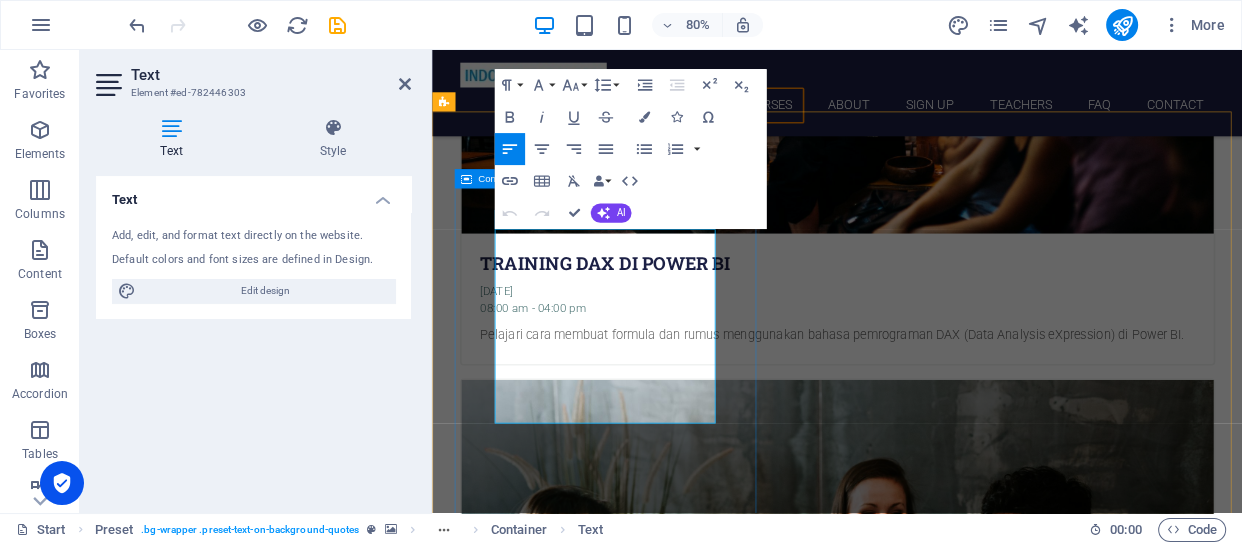 click on "Lorem ipsum dolor sit amet, consectetur adipisicing elit. Laborum irure deleniti, obcaecati eum vitae est laborum dolorum eloquenti non numquam magnam non dicta. Saepe hic eveniet blanditiis lorem dolor ipsam. [PERSON_NAME] Lorem ipsum dolor sit amet, consectetur adipisicing elit. Laborum irumd deleniti, obcaecati eum vitae esletoi dolorum elso numquam magnam non dicta. Saipe hecu eveniet blanditiis lorem dolor ipsim. [PERSON_NAME] Lorem ipsum dolor sit amet, consectetur adipisicing elit. Laborum irumd deleniti, obcaecati eum vitae esletoi dolorum elso numquam magnam non dicta. Saipe hecu eveniet blanditiis lorem dolor ipsim. [PERSON_NAME]" at bounding box center [939, 5224] 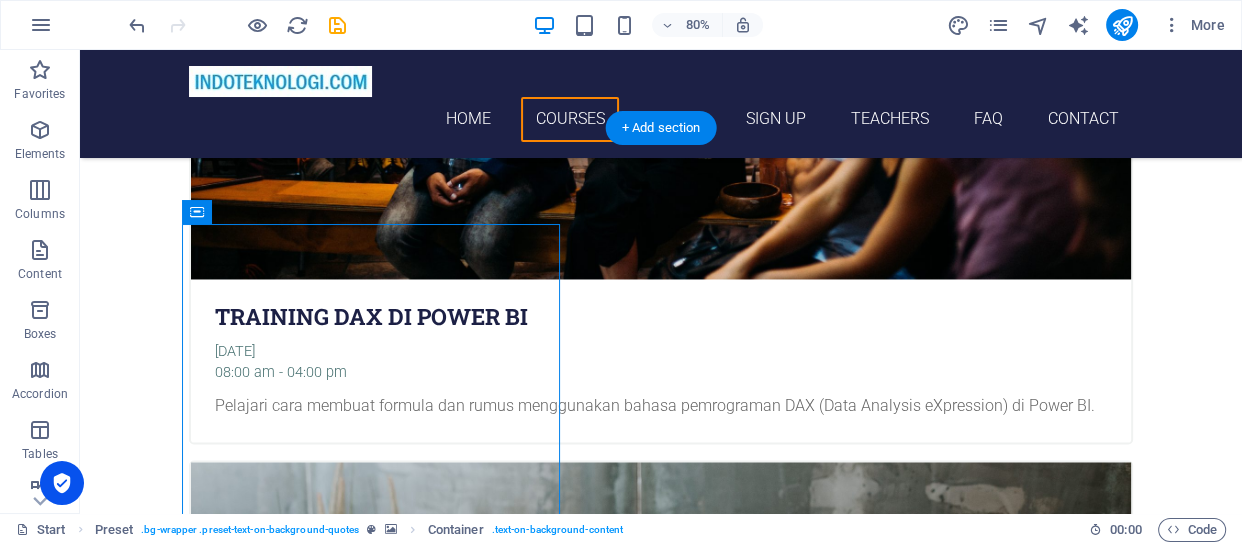 scroll, scrollTop: 2860, scrollLeft: 0, axis: vertical 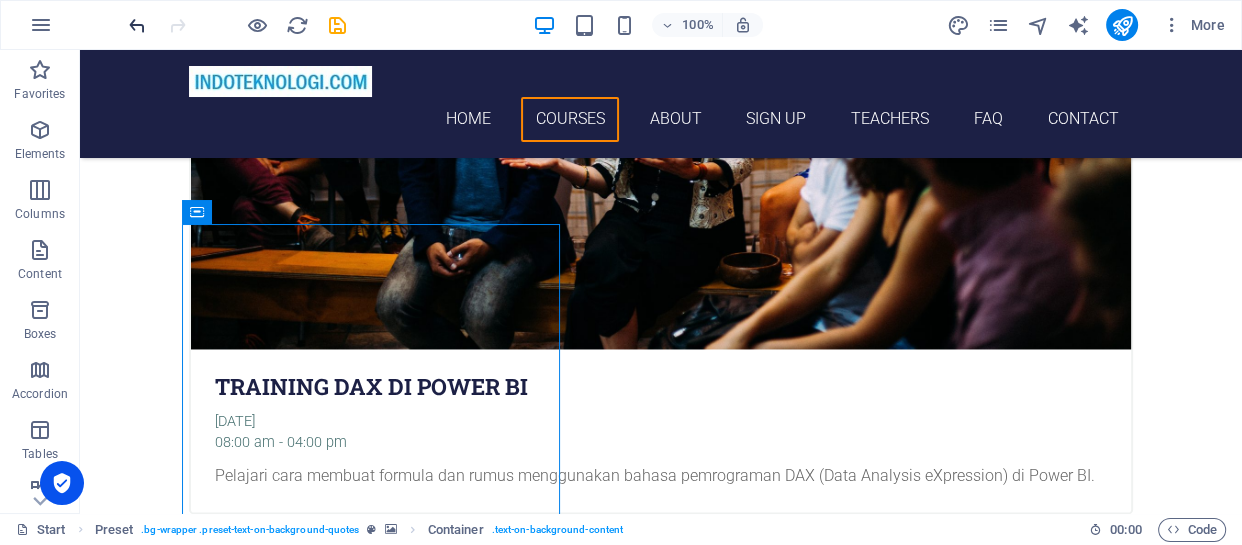 click at bounding box center [137, 25] 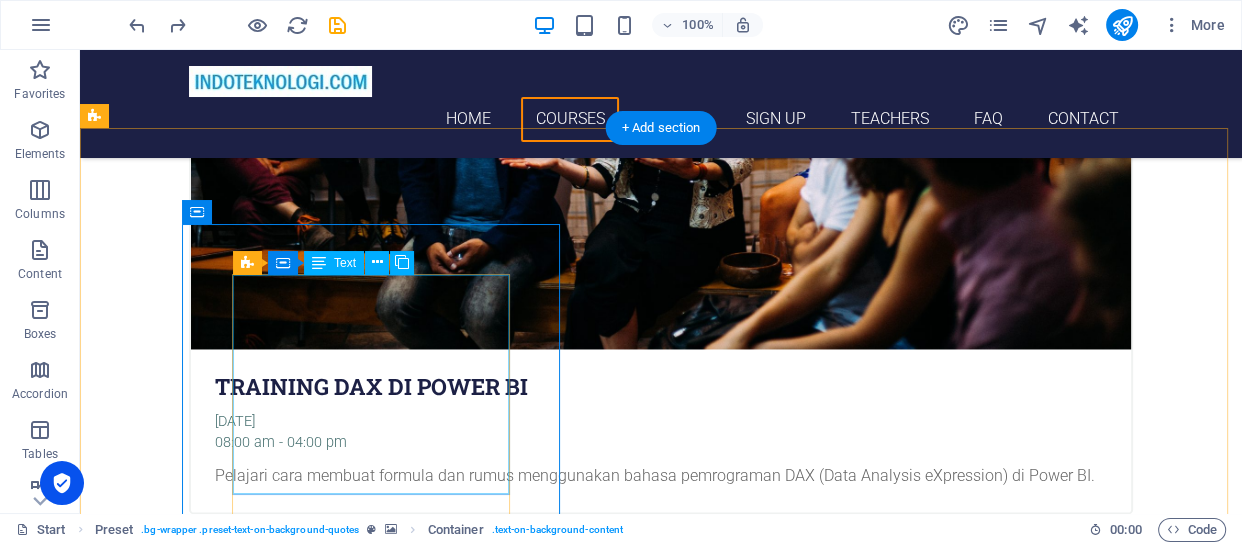click on "Lorem ipsum dolor sit amet, consectetur adipisicing elit. Laborum irumd deleniti, obcaecati eum vitae esletoi dolorum elso numquam magnam non dicta. Saipe hecu eveniet blanditiis lorem dolor ipsim. [PERSON_NAME]" at bounding box center (661, 5157) 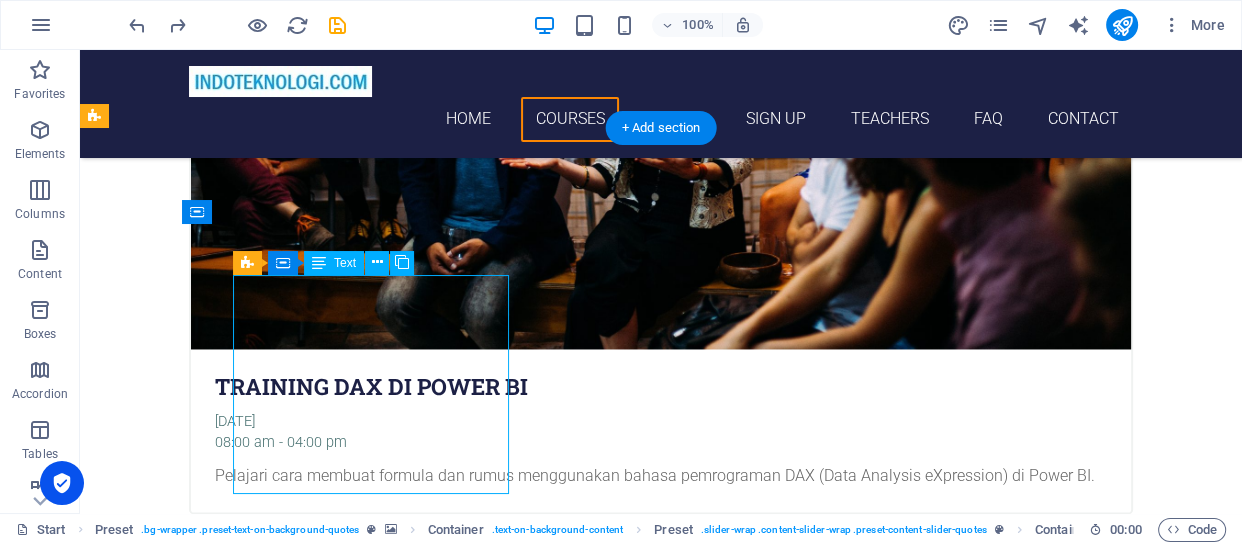 click on "Lorem ipsum dolor sit amet, consectetur adipisicing elit. Laborum irumd deleniti, obcaecati eum vitae esletoi dolorum elso numquam magnam non dicta. Saipe hecu eveniet blanditiis lorem dolor ipsim. [PERSON_NAME]" at bounding box center [661, 5157] 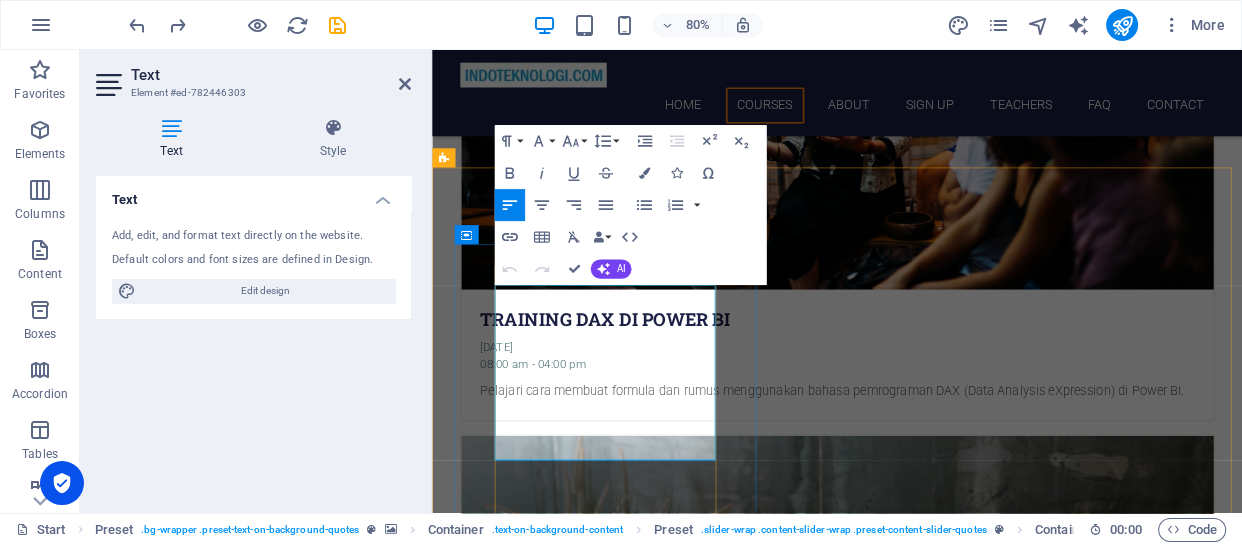click on "Lorem ipsum dolor sit amet, consectetur adipisicing elit. Laborum irumd deleniti, obcaecati eum vitae esletoi dolorum elso numquam magnam non dicta. Saipe hecu eveniet blanditiis lorem dolor ipsim." at bounding box center [939, 5119] 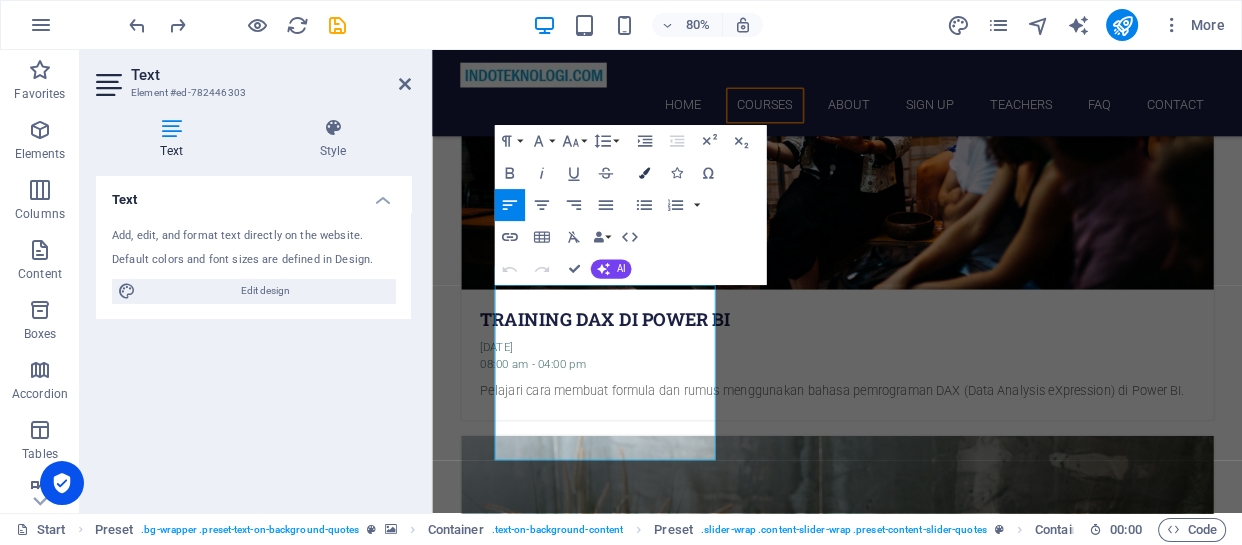click at bounding box center [644, 173] 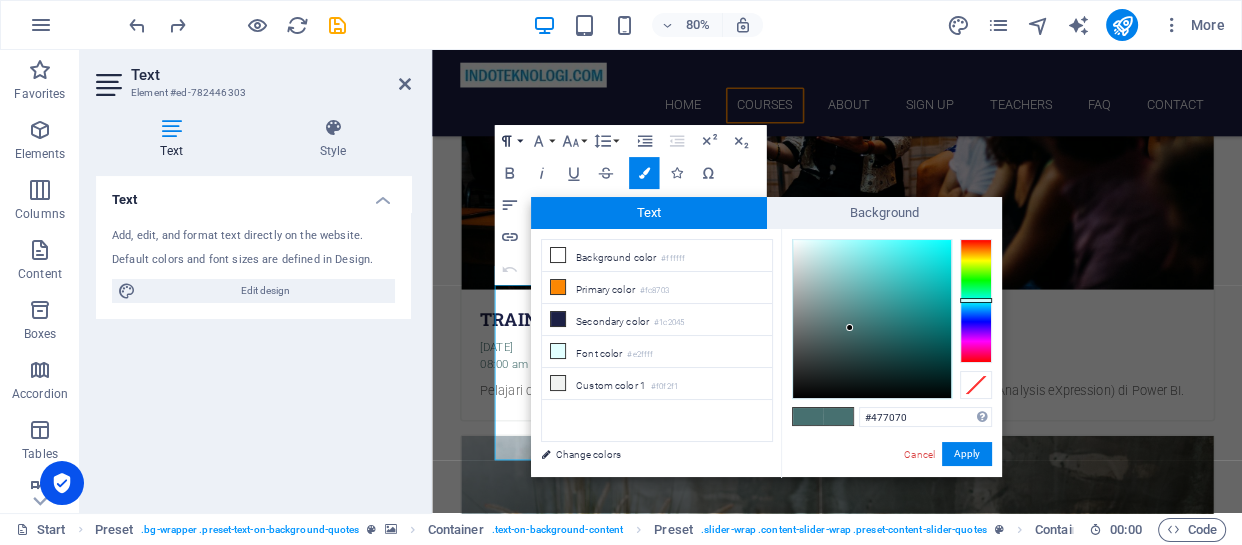 click 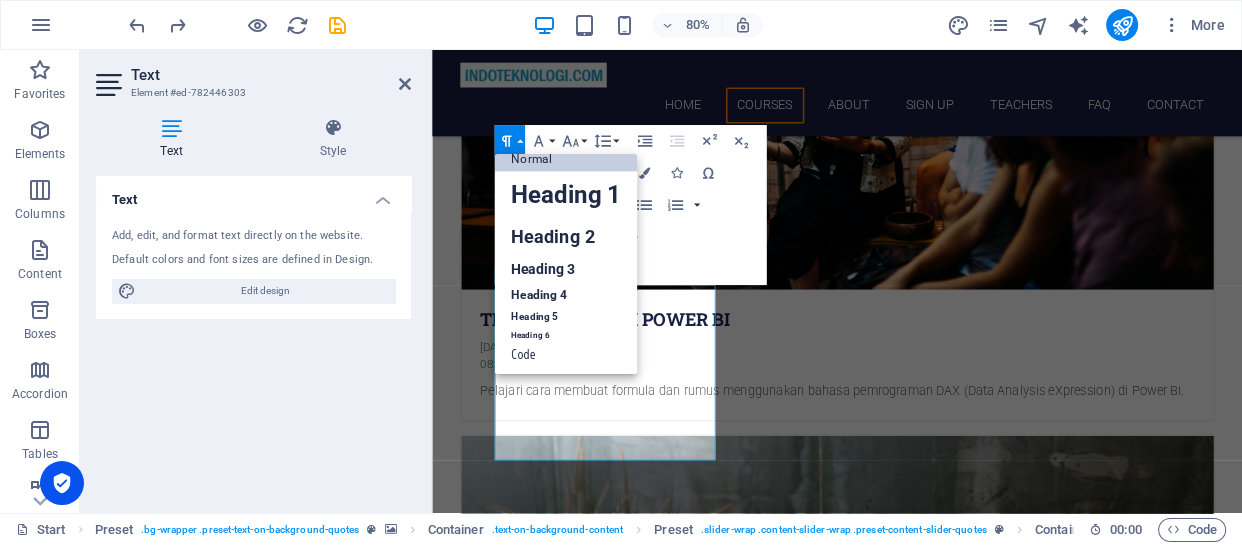 scroll, scrollTop: 15, scrollLeft: 0, axis: vertical 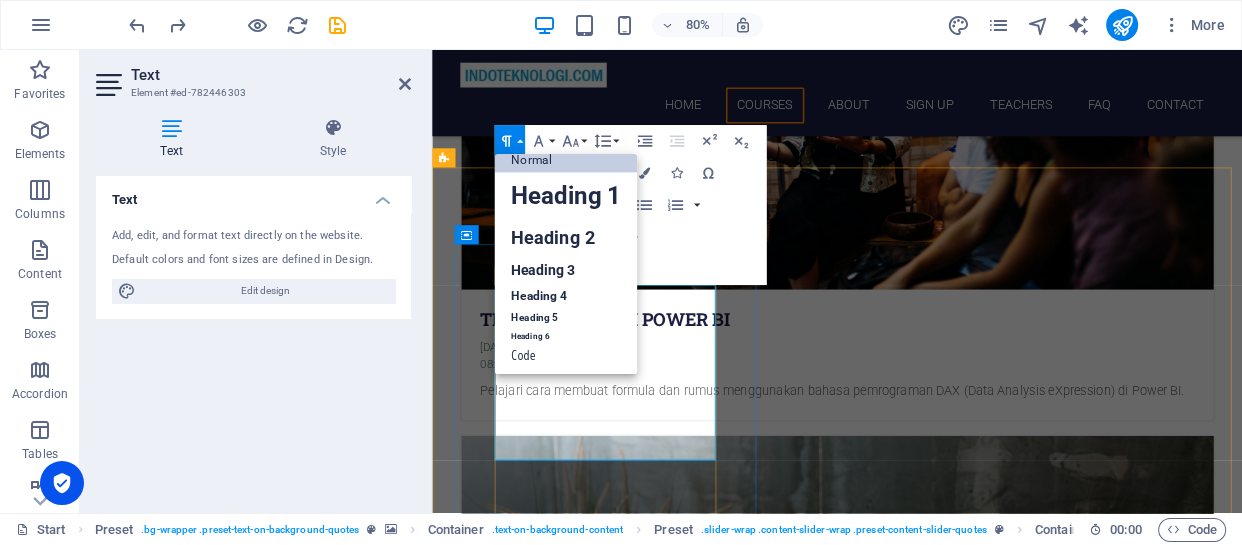 click on "Lorem ipsum dolor sit amet, consectetur adipisicing elit. Laborum irumd deleniti, obcaecati eum vitae esletoi dolorum elso numquam magnam non dicta. Saipe hecu eveniet blanditiis lorem dolor ipsim." at bounding box center (939, 5119) 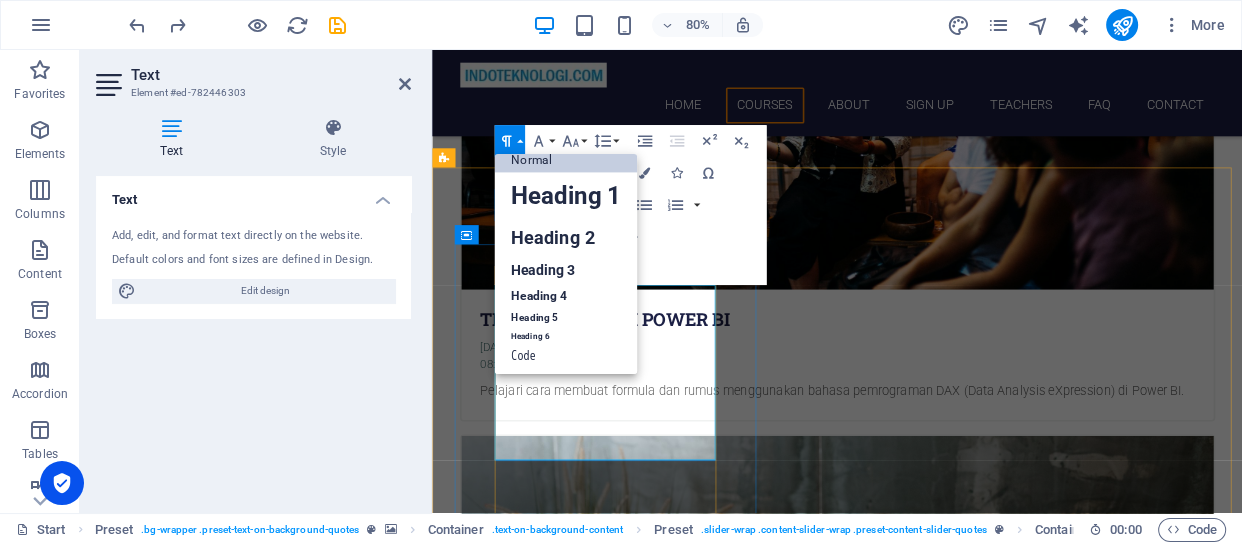 click on "Lorem ipsum dolor sit amet, consectetur adipisicing elit. Laborum irumd deleniti, obcaecati eum vitae esletoi dolorum elso numquam magnam non dicta. Saipe hecu eveniet blanditiis lorem dolor ipsim." at bounding box center (939, 5119) 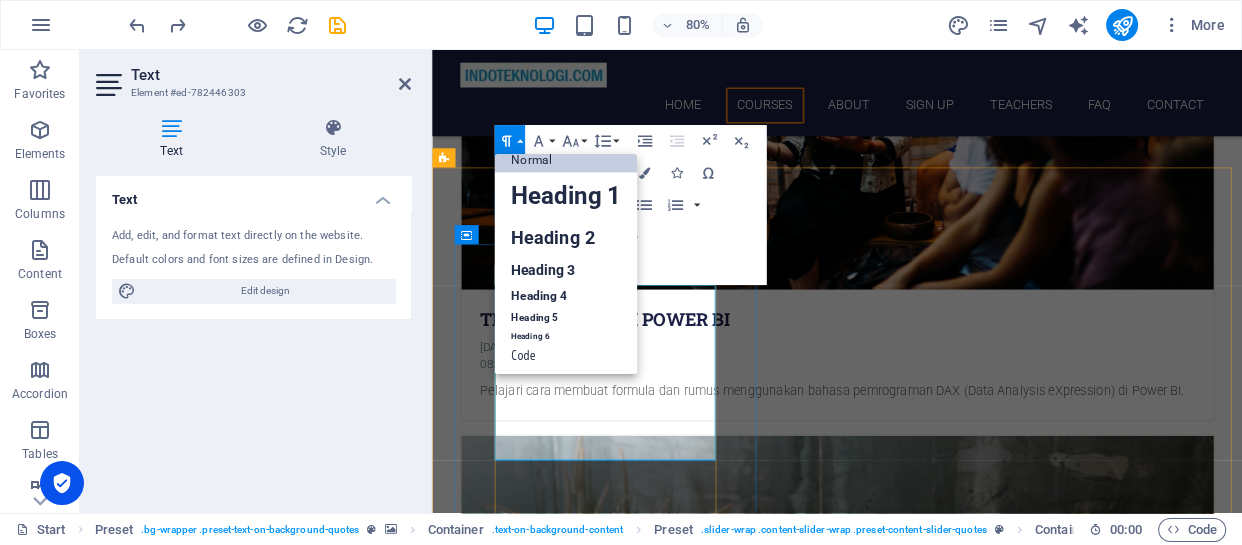 click on "Lorem ipsum dolor sit amet, consectetur adipisicing elit. Laborum irumd deleniti, obcaecati eum vitae esletoi dolorum elso numquam magnam non dicta. Saipe hecu eveniet blanditiis lorem dolor ipsim. [PERSON_NAME]" at bounding box center (939, 5157) 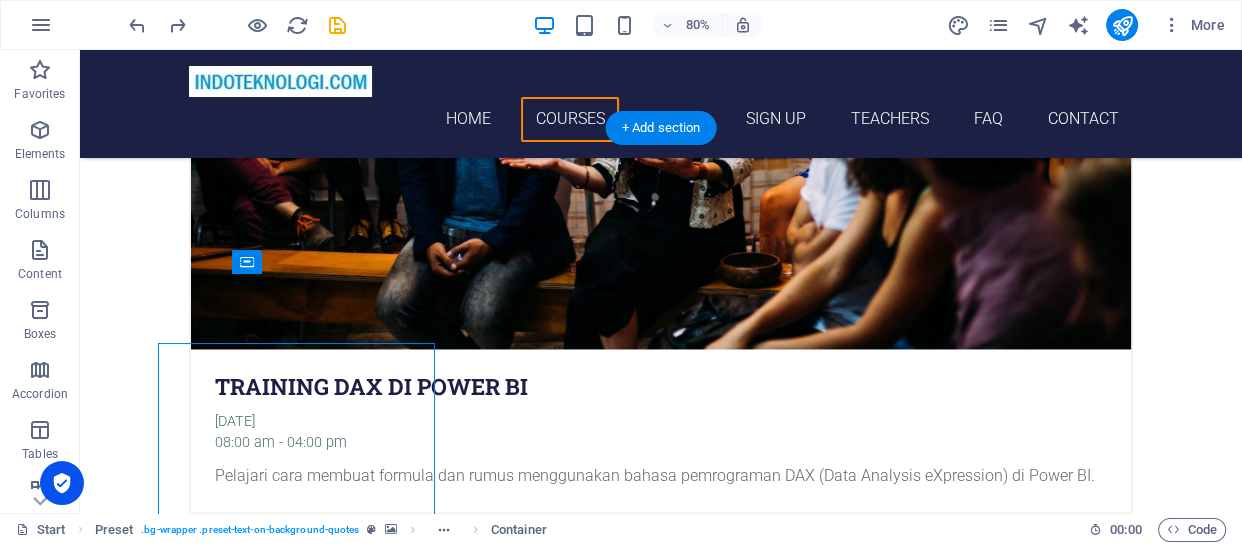 click at bounding box center [661, 4554] 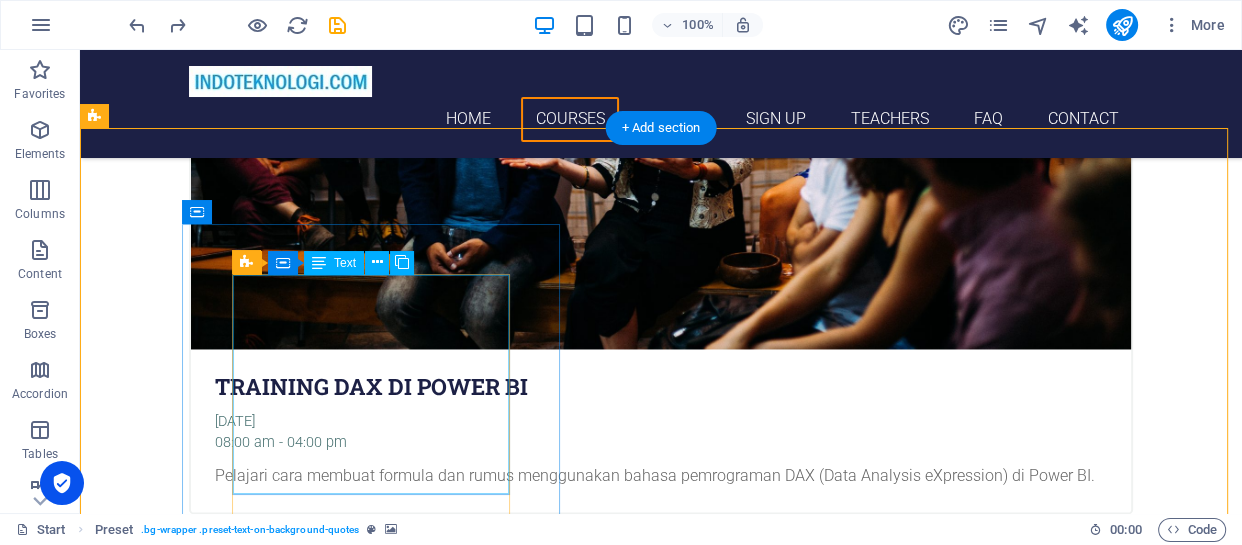 click on "Lorem ipsum dolor sit amet, consectetur adipisicing elit. Laborum irumd deleniti, obcaecati eum vitae esletoi dolorum elso numquam magnam non dicta. Saipe hecu eveniet blanditiis lorem dolor ipsim. [PERSON_NAME]" at bounding box center (661, 5157) 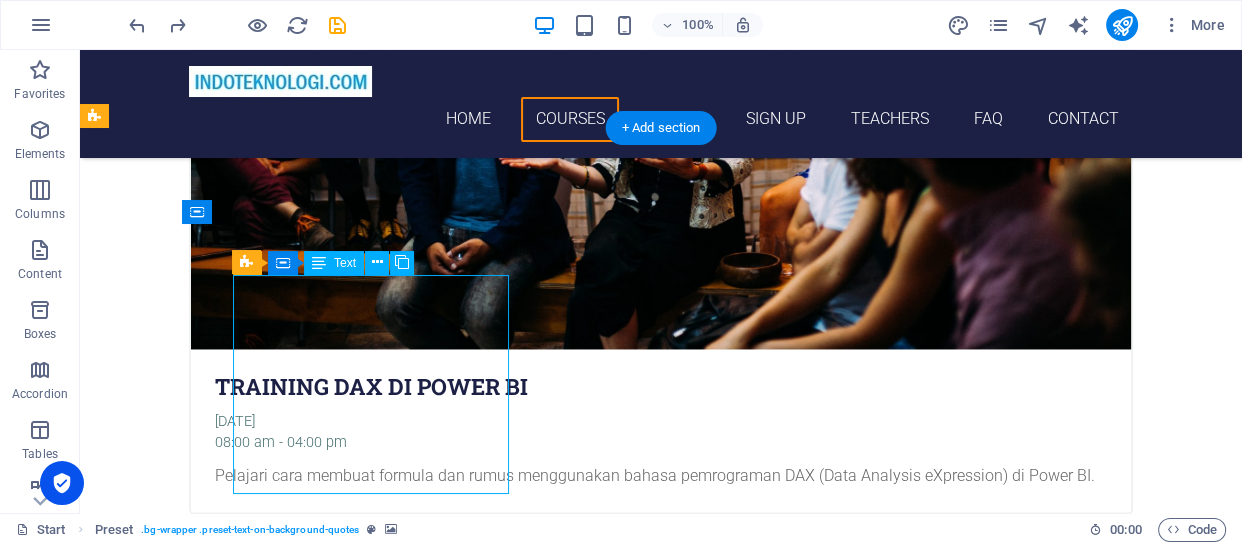 click on "Lorem ipsum dolor sit amet, consectetur adipisicing elit. Laborum irumd deleniti, obcaecati eum vitae esletoi dolorum elso numquam magnam non dicta. Saipe hecu eveniet blanditiis lorem dolor ipsim. [PERSON_NAME]" at bounding box center [661, 5157] 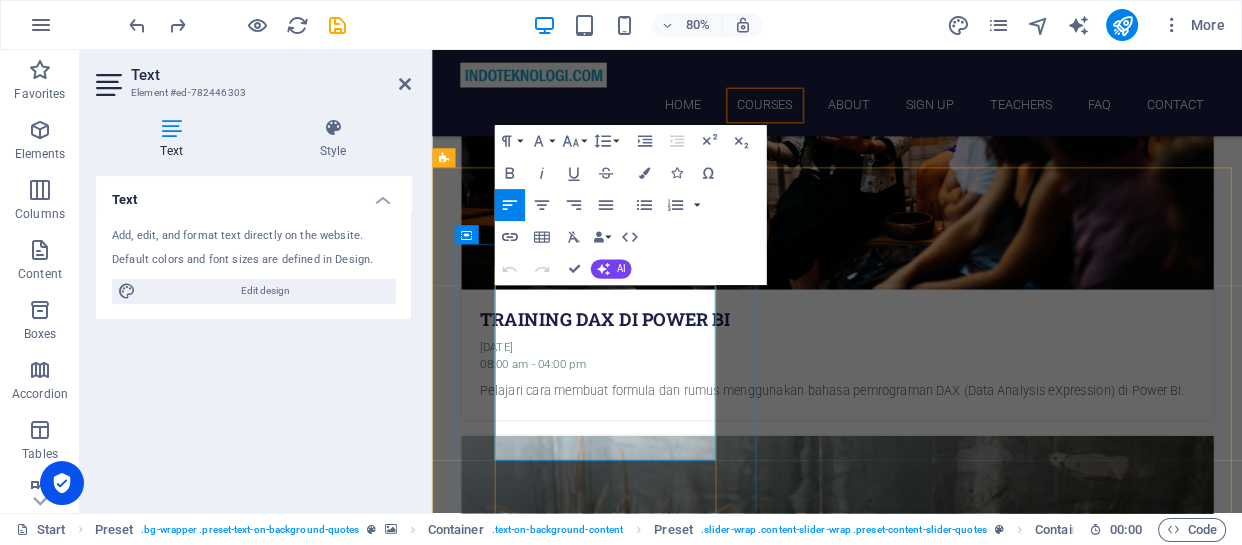 click on "Lorem ipsum dolor sit amet, consectetur adipisicing elit. Laborum irumd deleniti, obcaecati eum vitae esletoi dolorum elso numquam magnam non dicta. Saipe hecu eveniet blanditiis lorem dolor ipsim." at bounding box center [939, 5119] 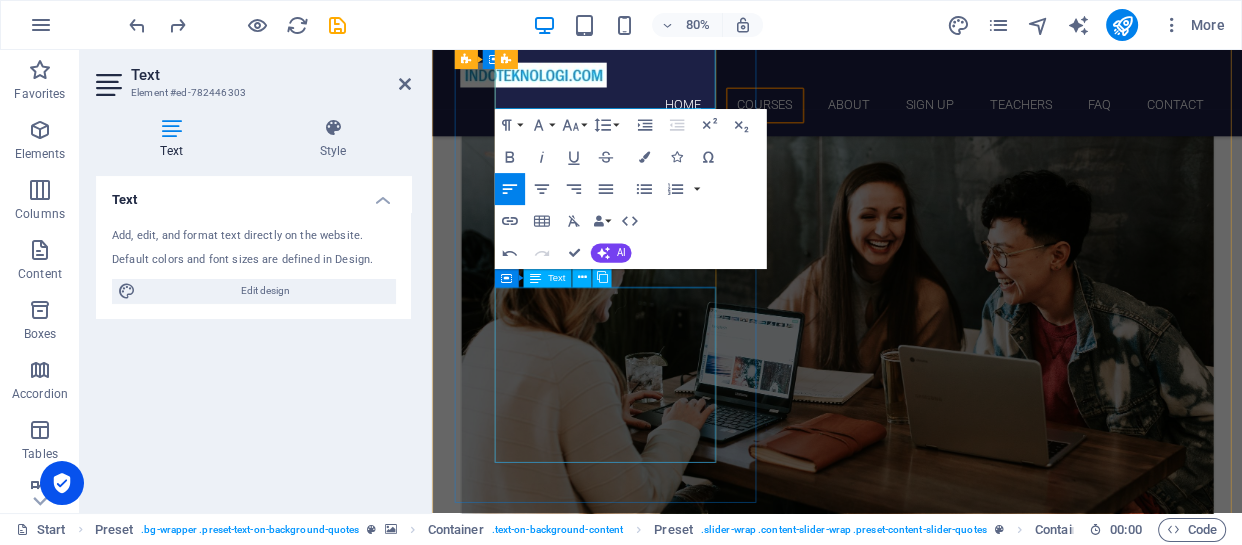 click on "Lorem ipsum dolor sit amet, consectetur adipisicing elit. Laborum irumd deleniti, obcaecati eum vitae esletoi dolorum elso numquam magnam non dicta. Saipe hecu eveniet blanditiis lorem dolor ipsim. [PERSON_NAME]" at bounding box center [939, 5027] 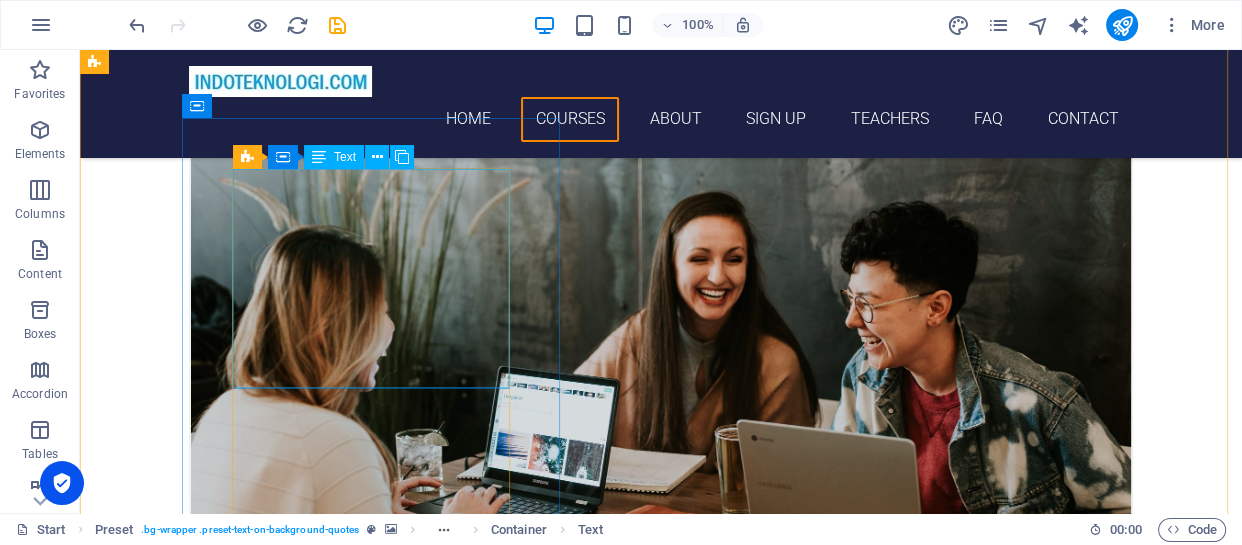 scroll, scrollTop: 2965, scrollLeft: 0, axis: vertical 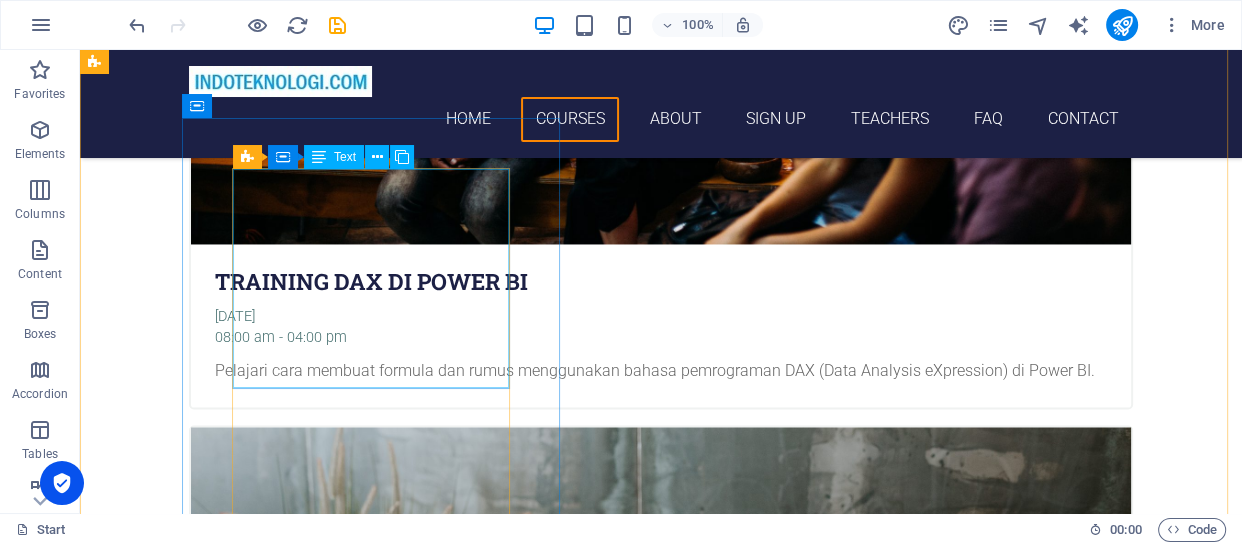 click on "Lorem memaipsum dolor sit amet, consectetur adipisicing elit. Laborum irumd deleniti, obcaecati eum vitae esletoi dolorum elso numquam magnam non dicta. Saipe hecu eveniet blanditiis lorem dolor ipsim. [PERSON_NAME]" at bounding box center (661, 5052) 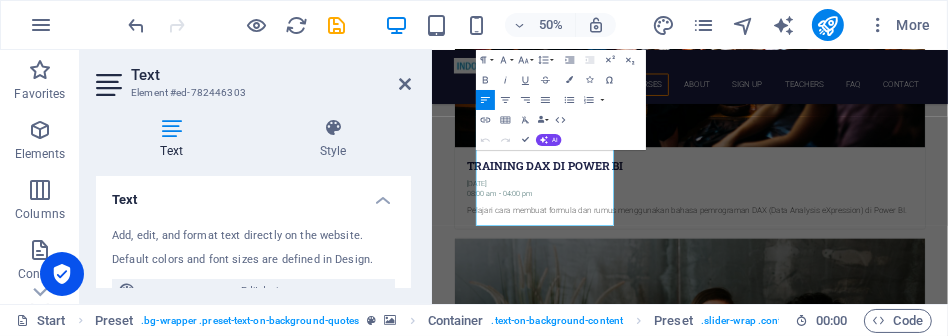 scroll, scrollTop: 2951, scrollLeft: 0, axis: vertical 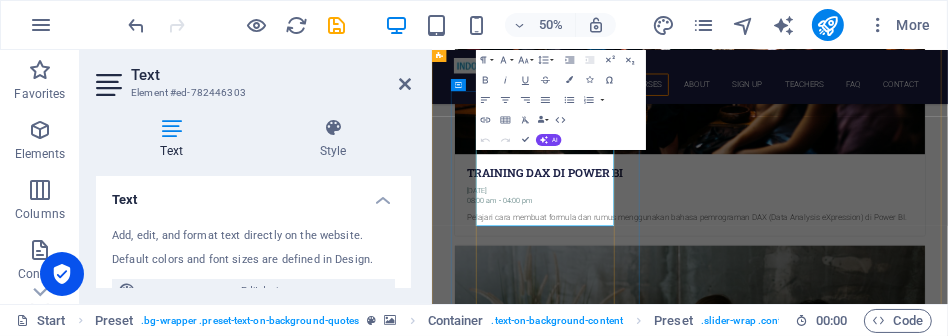 click on "Lorem memaipsum dolor sit amet, consectetur adipisicing elit. Laborum irumd deleniti, obcaecati eum vitae esletoi dolorum elso numquam magnam non dicta. Saipe hecu eveniet blanditiis lorem dolor ipsim." at bounding box center (947, 5050) 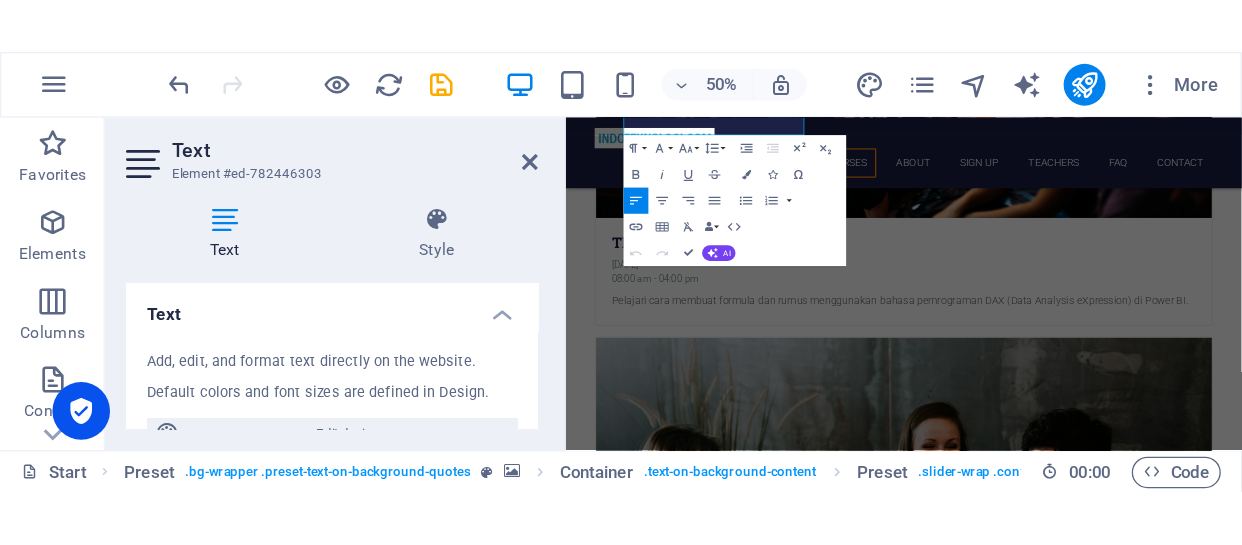 scroll, scrollTop: 3285, scrollLeft: 0, axis: vertical 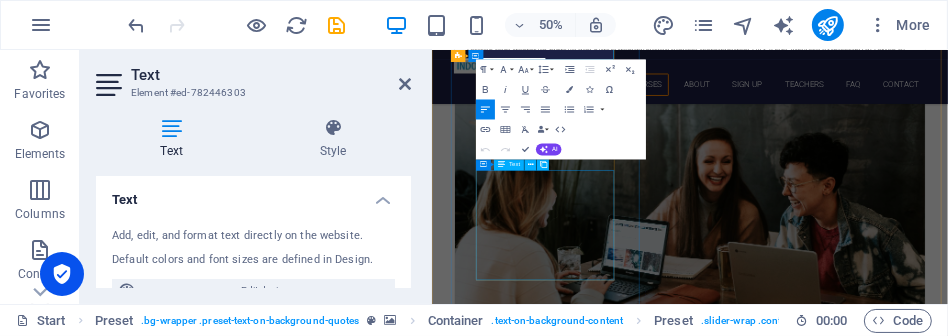click on "Lorem ipsum dolor sit amet, consectetur adipisicing elit. Laborum irumd deleniti, obcaecati eum vitae esletoi dolorum elso numquam magnam non dicta. Saipe hecu eveniet blanditiis lorem dolor ipsim. [PERSON_NAME]" at bounding box center [947, 5006] 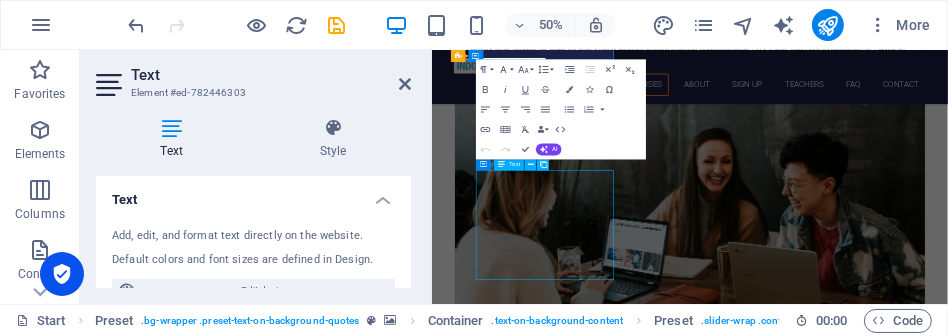 click on "Lorem ipsum dolor sit amet, consectetur adipisicing elit. Laborum irumd deleniti, obcaecati eum vitae esletoi dolorum elso numquam magnam non dicta. Saipe hecu eveniet blanditiis lorem dolor ipsim. [PERSON_NAME]" at bounding box center [947, 5006] 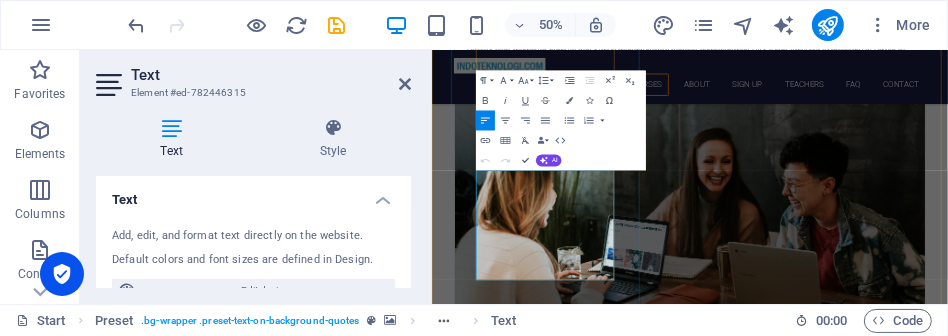 click on "Lorem ipsum dolor sit amet, consectetur adipisicing elit. Laborum irumd deleniti, obcaecati eum vitae esletoi dolorum elso numquam magnam non dicta. Saipe hecu eveniet blanditiis lorem dolor ipsim." at bounding box center [947, 4968] 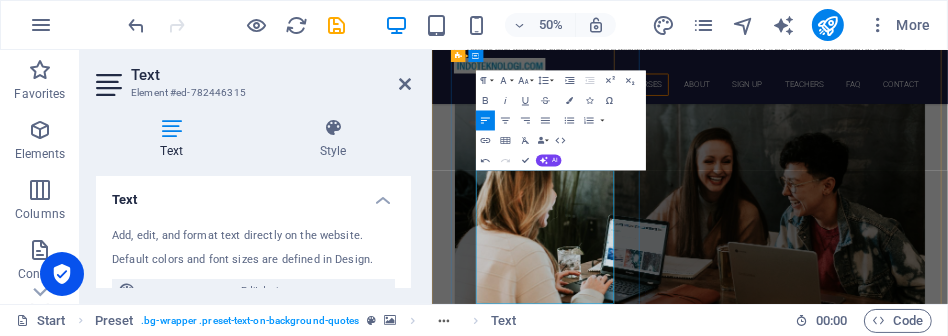 click on "Lorem Mendapatkan ilmu [PERSON_NAME] wawasan lebih mengenai Power BI   ipsum dolor sit amet, consectetur adipisicing elit. Laborum irumd deleniti, obcaecati eum vitae esletoi dolorum elso numquam magnam non dicta. Saipe hecu eveniet blanditiis lorem dolor ipsim." at bounding box center (947, 5004) 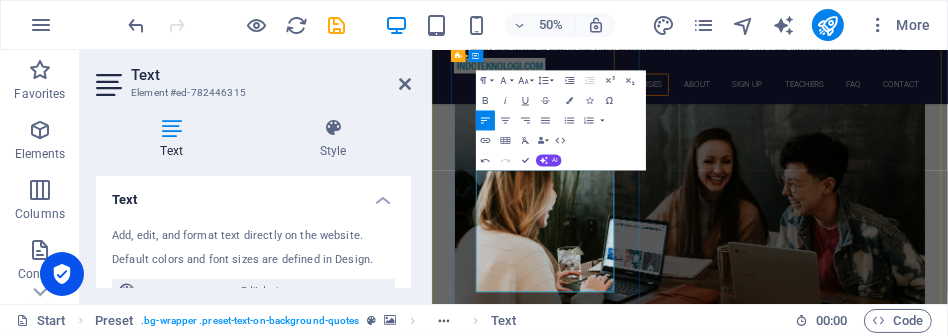 drag, startPoint x: 663, startPoint y: 336, endPoint x: 732, endPoint y: 443, distance: 127.3185 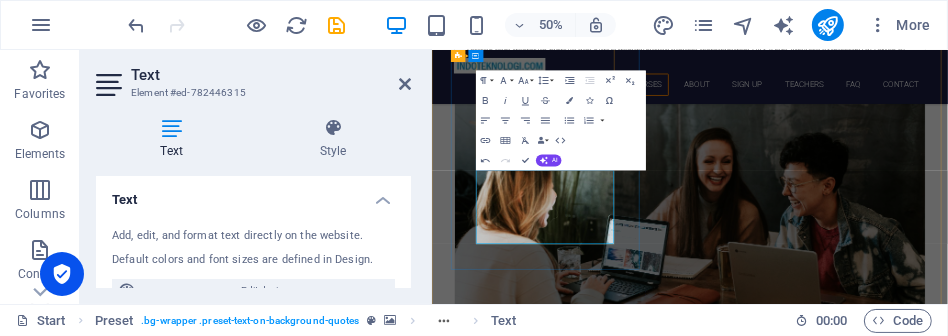 click on "[PERSON_NAME]" at bounding box center (947, 4968) 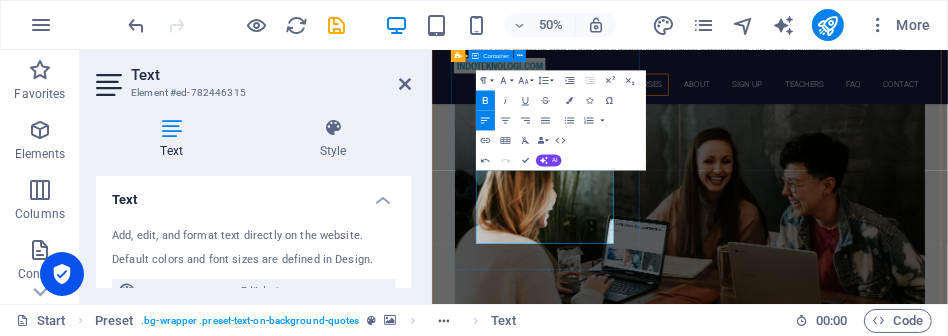 click on "Lorem memaipsum dolor sit amet, consectetur adipisicing elit. Laborum irumd deleniti, obcaecati eum vitae esletoi dolorum elso numquam magnam non dicta. Saipe hecu eveniet blanditiis lorem dolor ipsim. [PERSON_NAME] Lorem ipsum dolor sit amet, consectetur adipisicing elit. Laborum irumd deleniti, obcaecati eum vitae esletoi dolorum elso numquam magnam non dicta. Saipe hecu eveniet blanditiis lorem dolor ipsim. [PERSON_NAME] Mendapatkan ilmu [PERSON_NAME] wawasan lebih mengenai Power BI, serta pemahaman dalam implementasi.  Ni putu [GEOGRAPHIC_DATA]" at bounding box center [947, 4832] 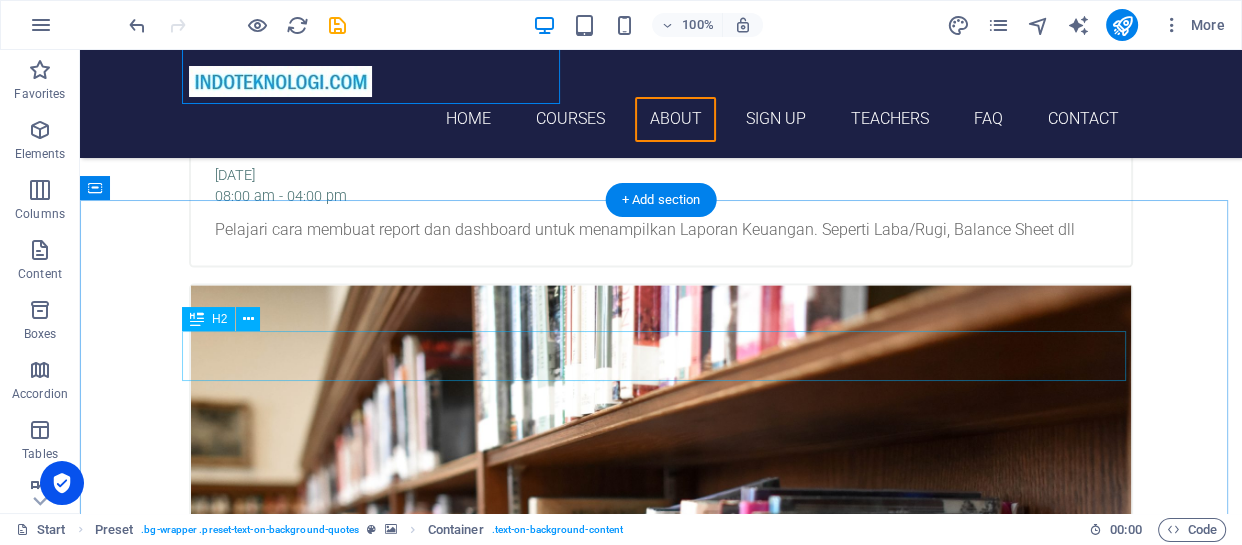 scroll, scrollTop: 3583, scrollLeft: 0, axis: vertical 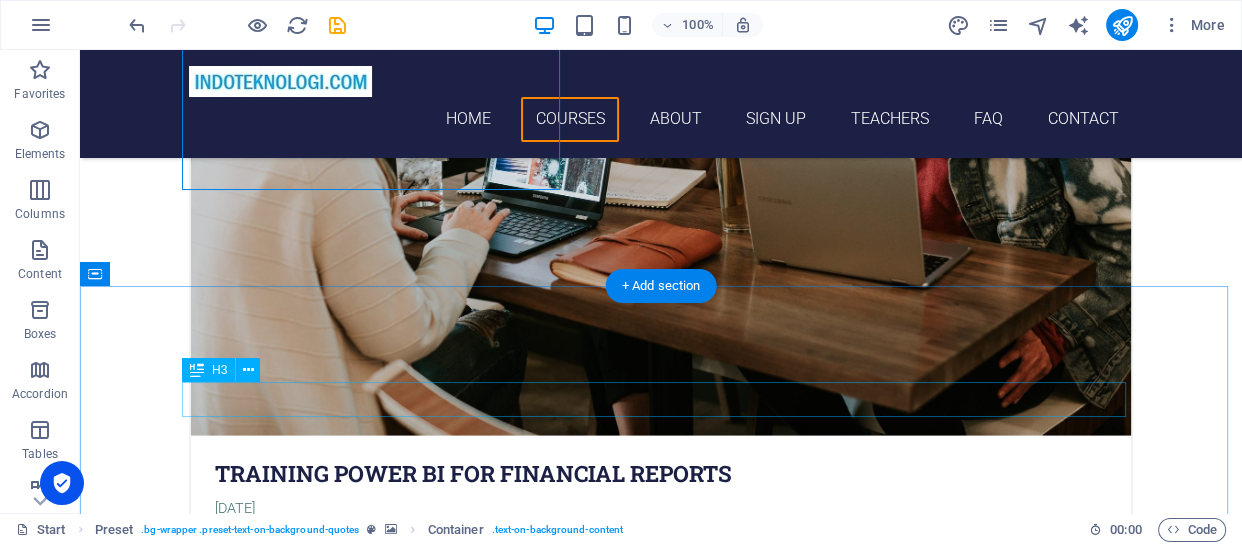 click on "Language School" at bounding box center (661, 4948) 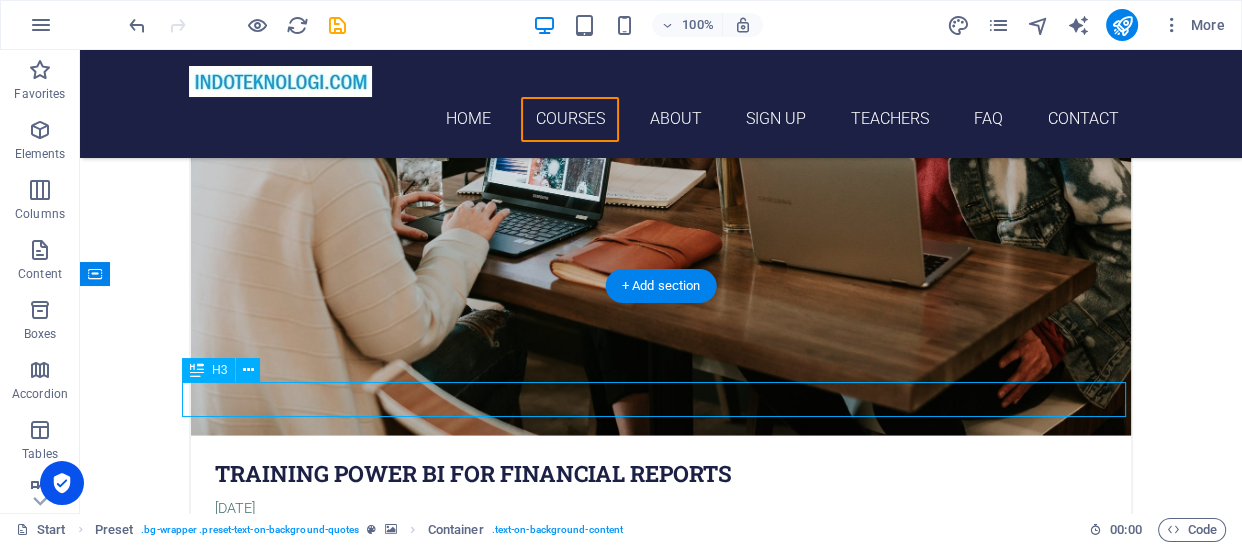click on "Language School" at bounding box center (661, 4948) 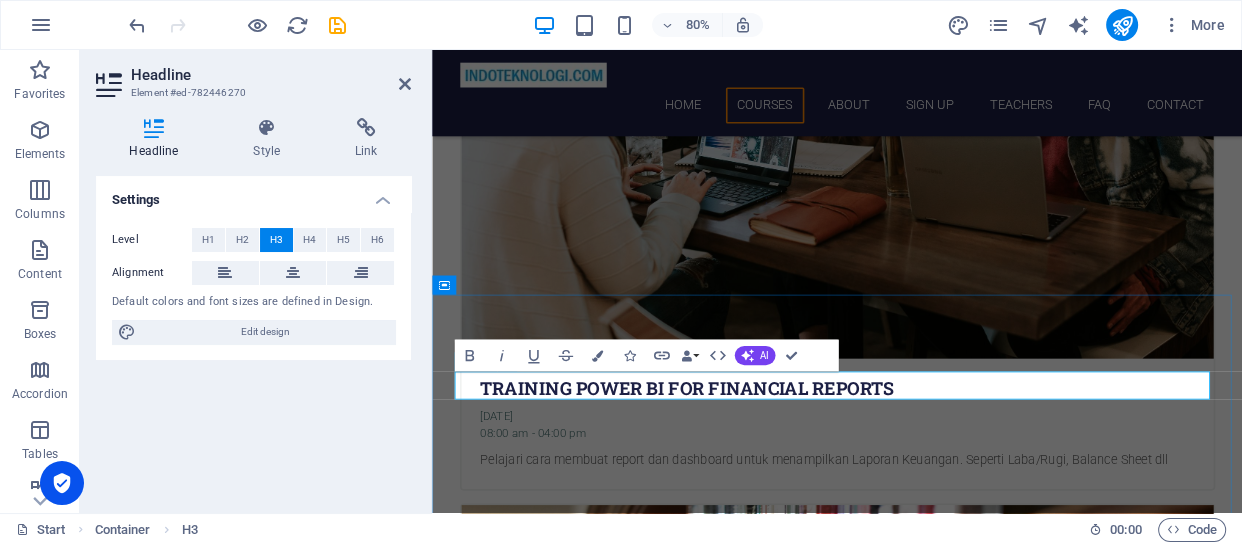 type 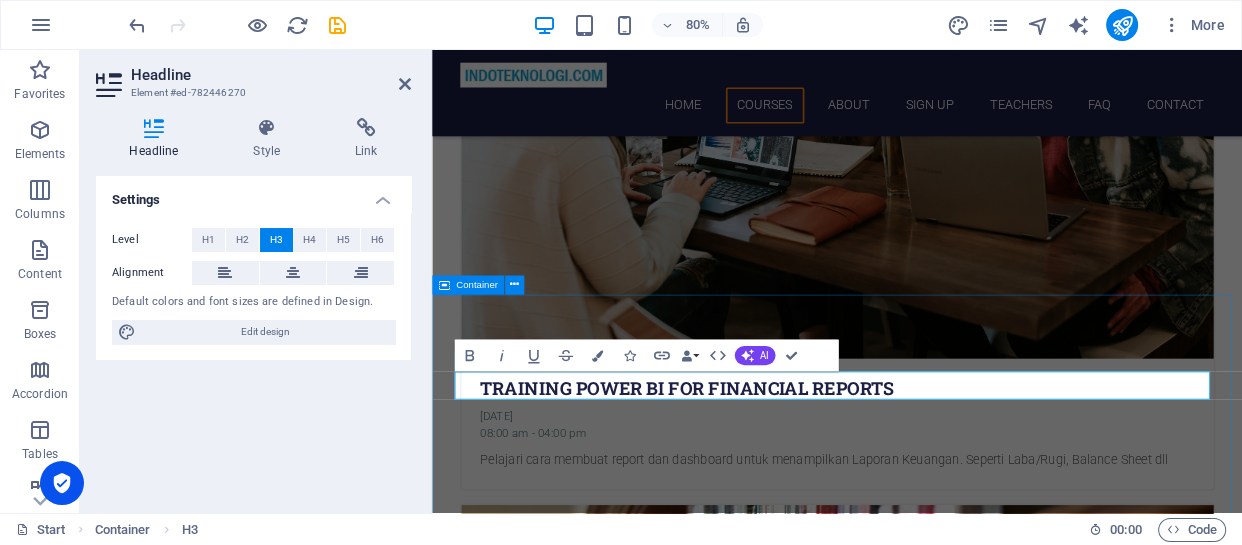 click on "​ About  [DOMAIN_NAME] Lorem ipsum dolor sit amet, consetetur sadipscing elitr, sed diam nonumy eirmod tempor invidunt ut labore et dolore magna aliquyam erat, sed diam voluptua. At vero eos et accusam et [PERSON_NAME] duo [PERSON_NAME] et ea rebum. Stet clita kasd gubergren, no sea takimata sanctus est Lorem ipsum dolor sit amet. Lorem ipsum dolor sit amet, consetetur sadipscing elitr, sed diam nonumy eirmod tempor invidunt ut labore et dolore magna aliquyam erat, sed diam voluptua. At vero eos et accusam et [PERSON_NAME] duo [PERSON_NAME]. get in touch" at bounding box center [938, 5140] 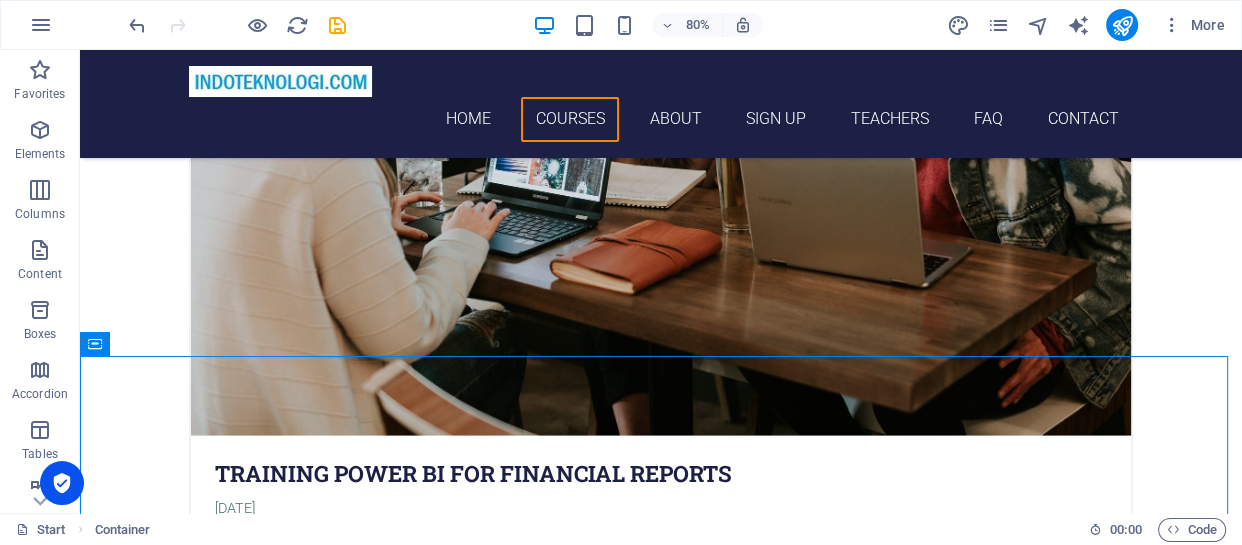 scroll, scrollTop: 3514, scrollLeft: 0, axis: vertical 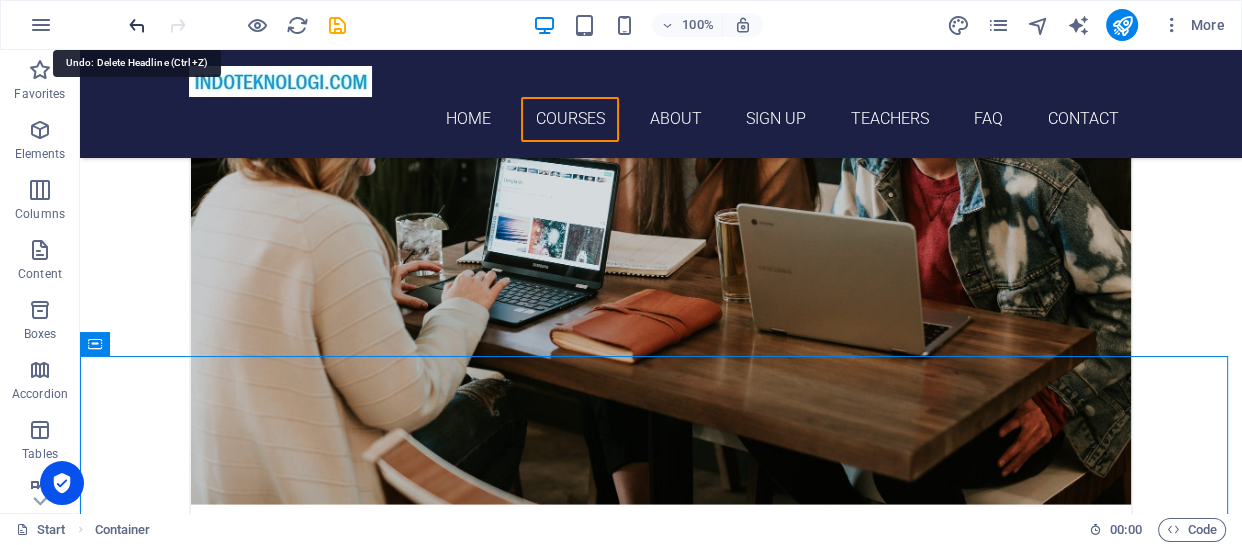 click at bounding box center [137, 25] 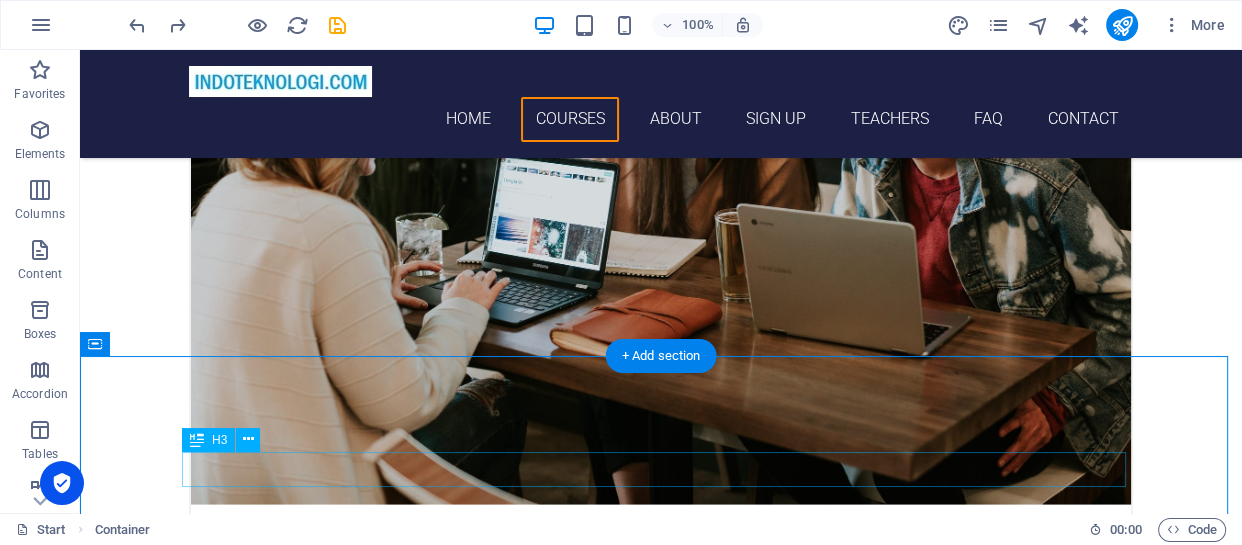 click on "Language School" at bounding box center (661, 5017) 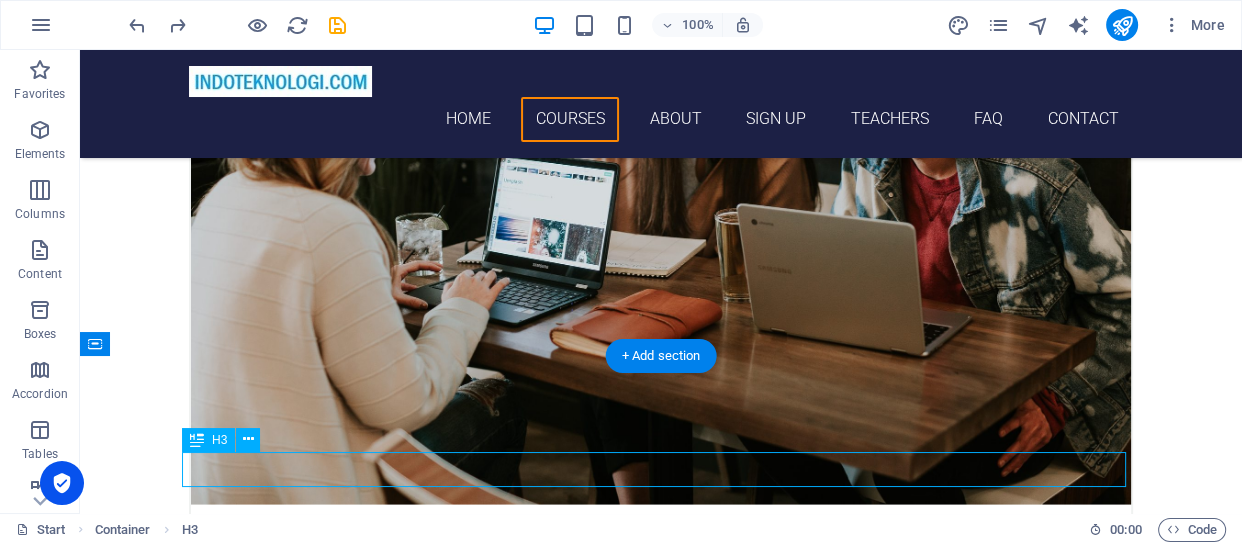 click on "Language School" at bounding box center (661, 5017) 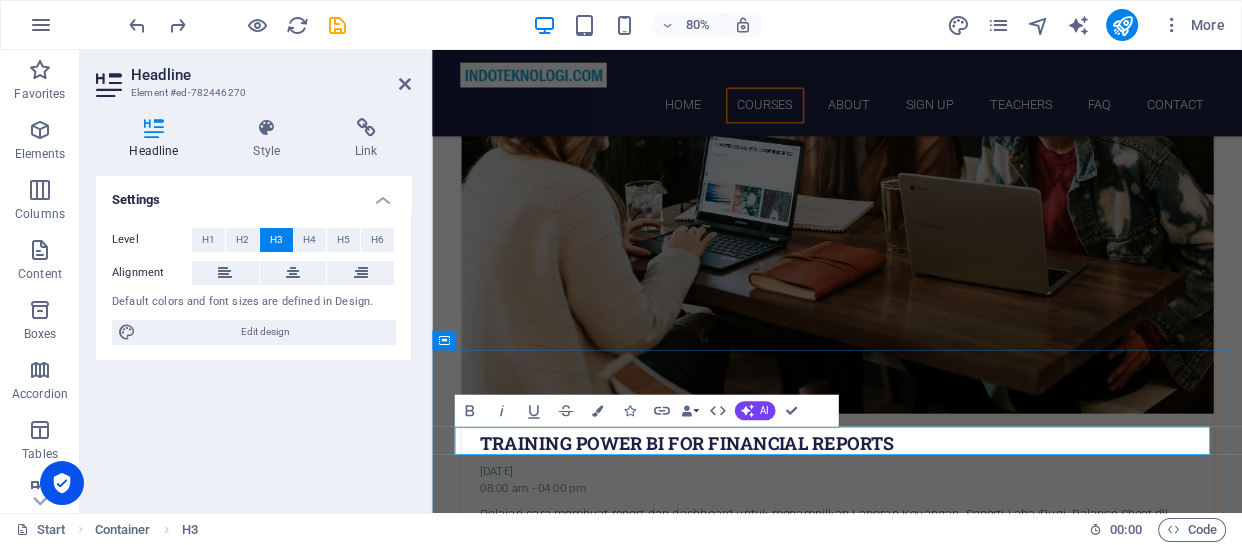 click on "Language School" at bounding box center (939, 5017) 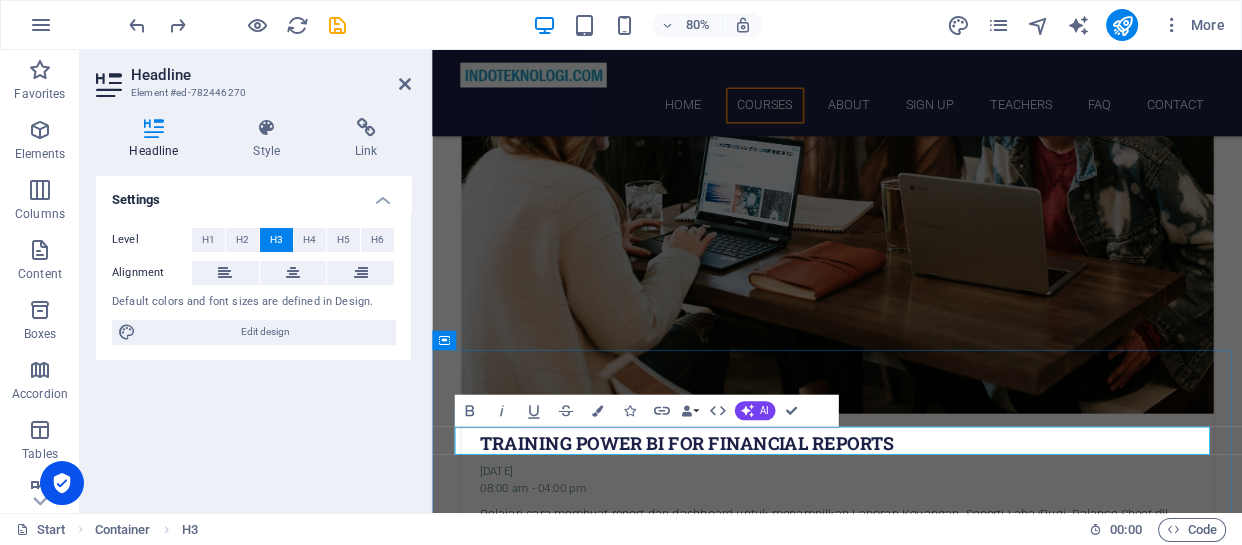 type 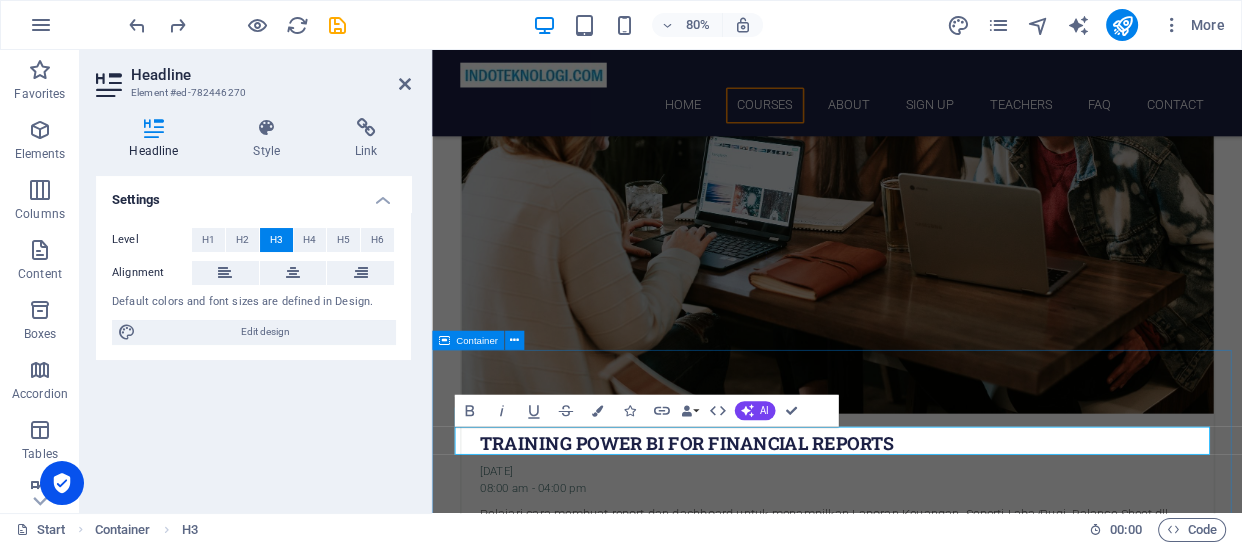 click on "training data  About  [DOMAIN_NAME] Lorem ipsum dolor sit amet, consetetur sadipscing elitr, sed diam nonumy eirmod tempor invidunt ut labore et dolore magna aliquyam erat, sed diam voluptua. At vero eos et accusam et [PERSON_NAME] duo [PERSON_NAME] et ea rebum. Stet clita kasd gubergren, no sea takimata sanctus est Lorem ipsum dolor sit amet. Lorem ipsum dolor sit amet, consetetur sadipscing elitr, sed diam nonumy eirmod tempor invidunt ut labore et dolore magna aliquyam erat, sed diam voluptua. At vero eos et accusam et [PERSON_NAME] duo [PERSON_NAME]. get in touch" at bounding box center [938, 5209] 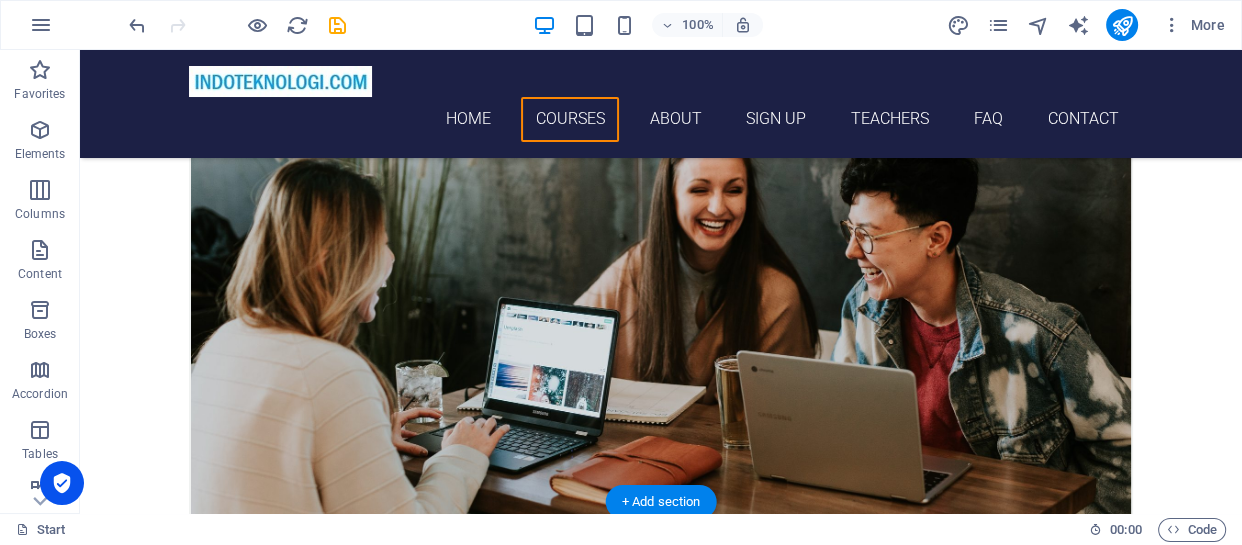 scroll, scrollTop: 3701, scrollLeft: 0, axis: vertical 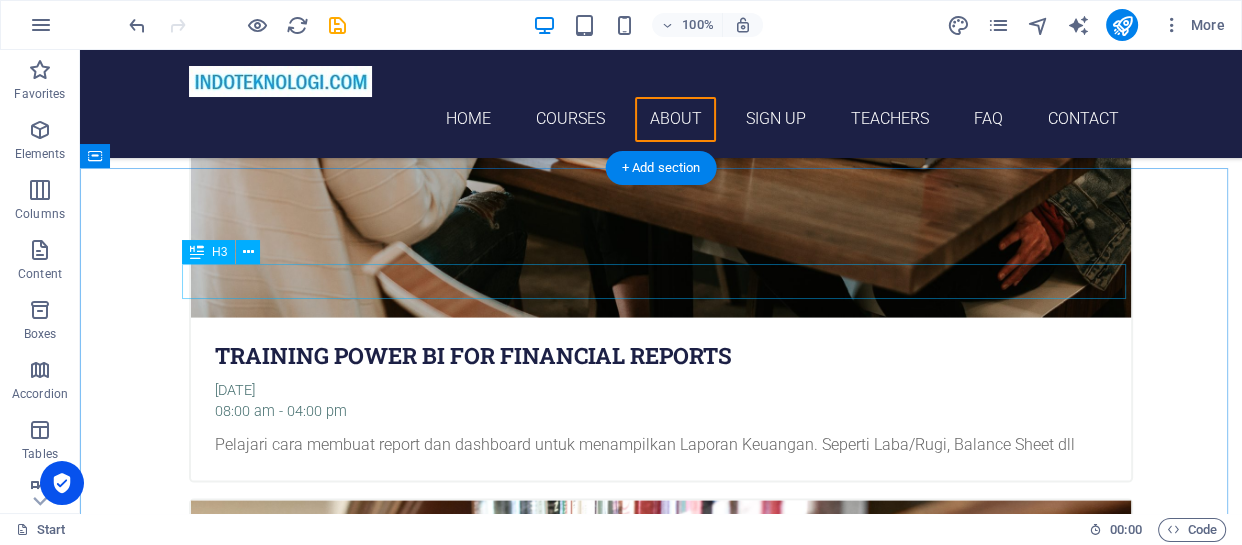 click on "training data" at bounding box center (661, 4830) 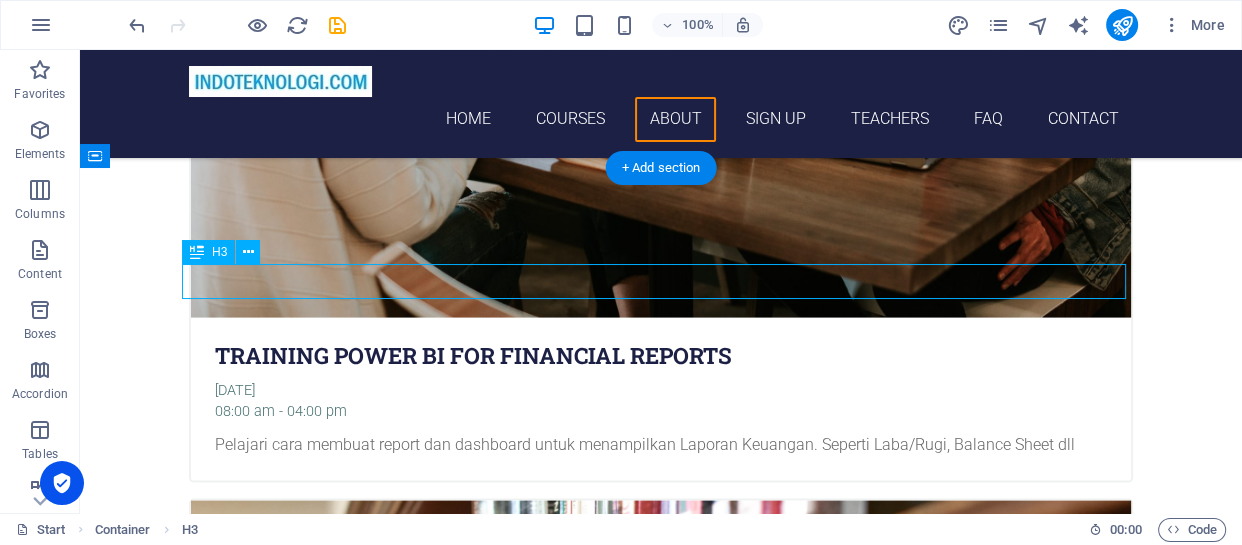 click on "training data" at bounding box center (661, 4830) 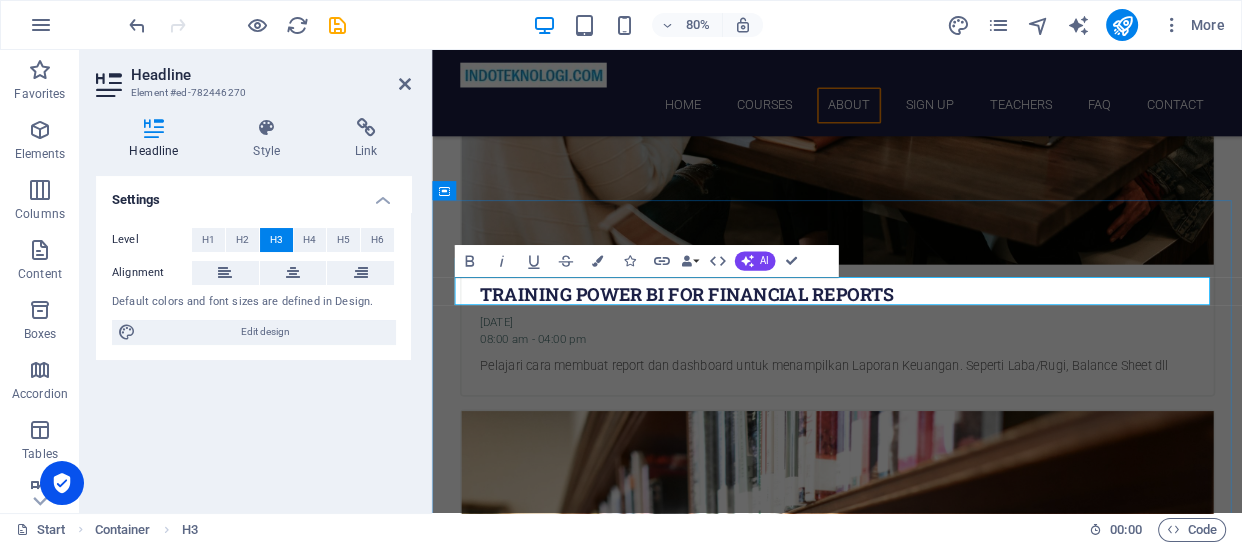 click on "training data" at bounding box center (939, 4830) 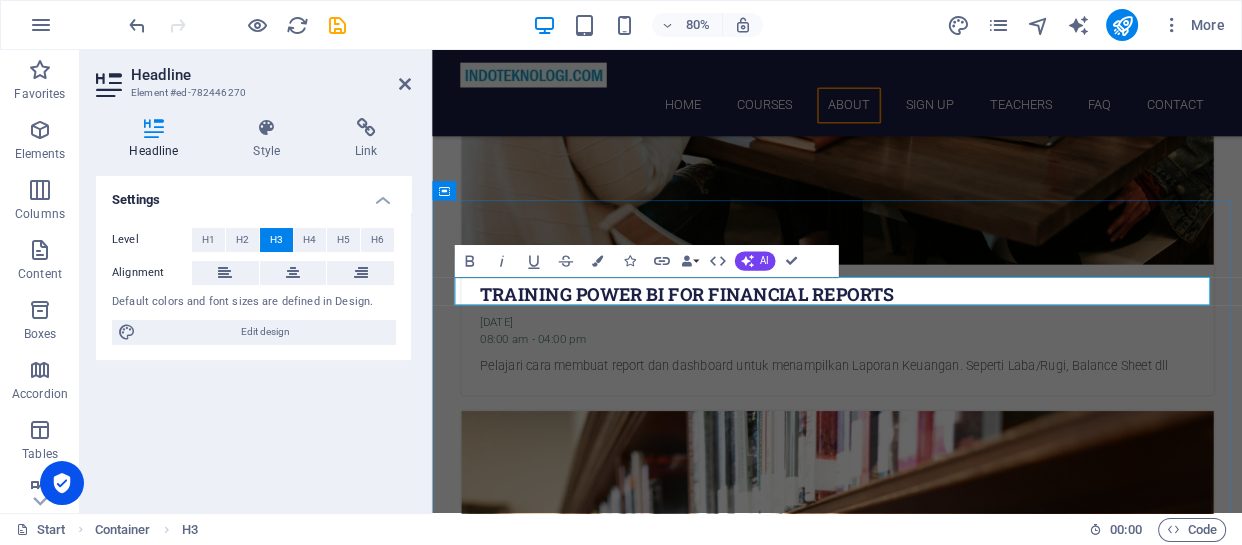 type 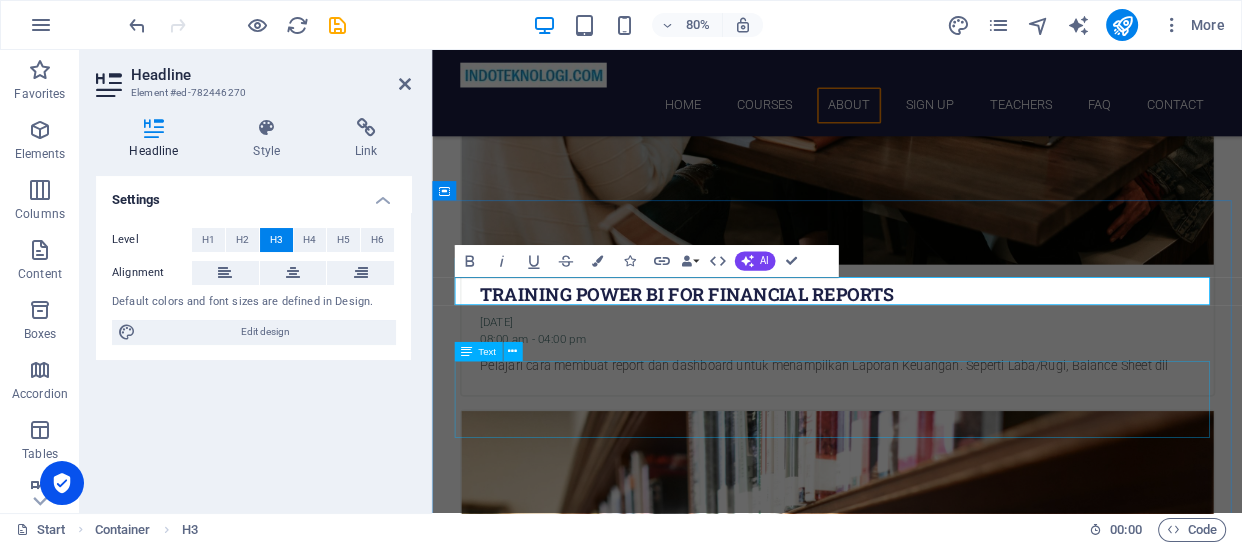 click on "Lorem ipsum dolor sit amet, consetetur sadipscing elitr, sed diam nonumy eirmod tempor invidunt ut labore et dolore magna aliquyam erat, sed diam voluptua. At vero eos et accusam et [PERSON_NAME] duo [PERSON_NAME] et ea rebum. Stet clita kasd gubergren, no sea takimata sanctus est Lorem ipsum dolor sit amet. Lorem ipsum dolor sit amet, consetetur sadipscing elitr, sed diam nonumy eirmod tempor invidunt ut labore et dolore magna aliquyam erat, sed diam voluptua. At vero eos et accusam et [PERSON_NAME] duo [PERSON_NAME]." at bounding box center [939, 5035] 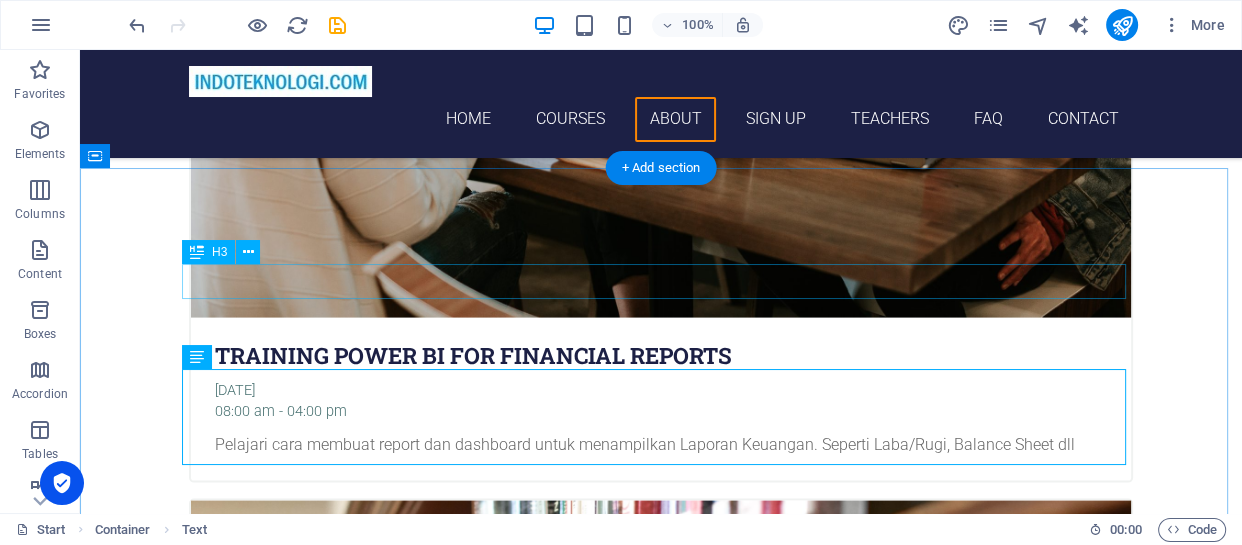 click on "training data analisis" at bounding box center (661, 4830) 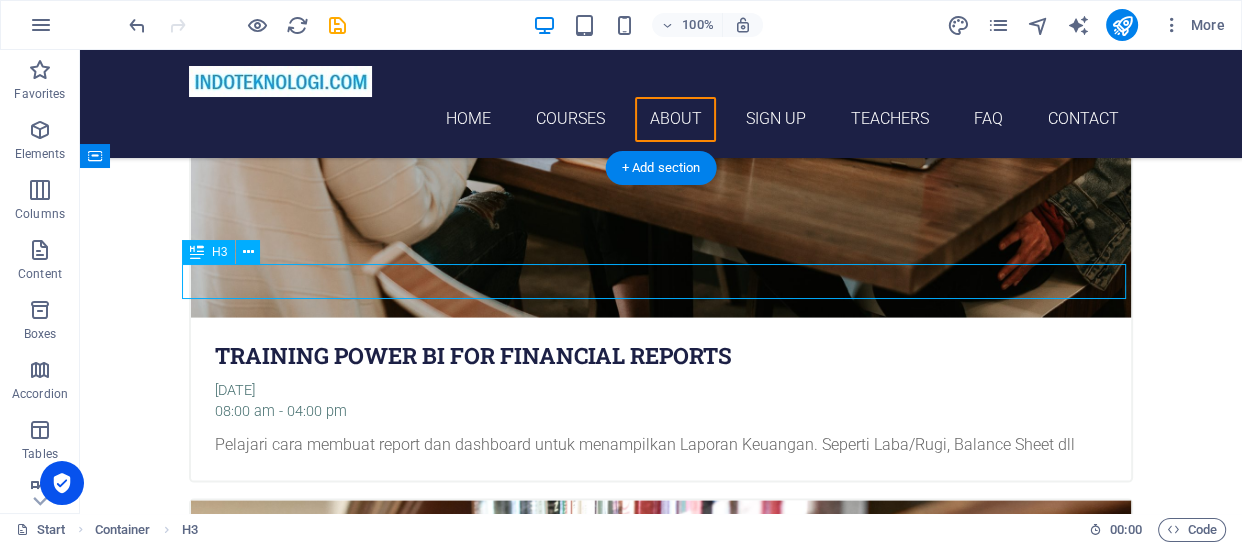 click on "training data analisis" at bounding box center [661, 4830] 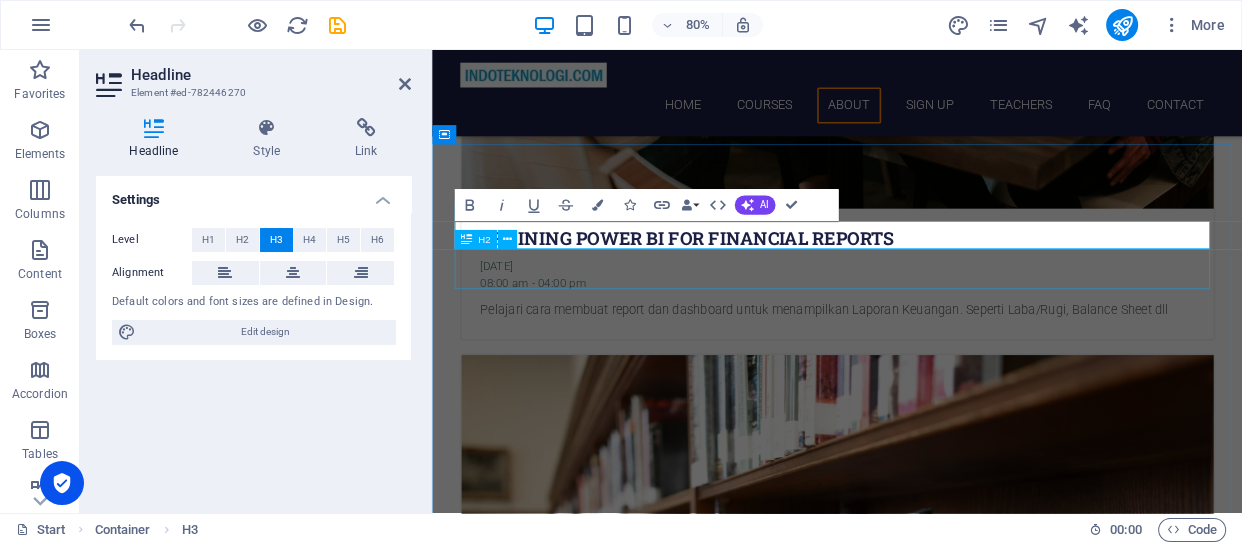 click on "About  [DOMAIN_NAME]" at bounding box center (939, 4860) 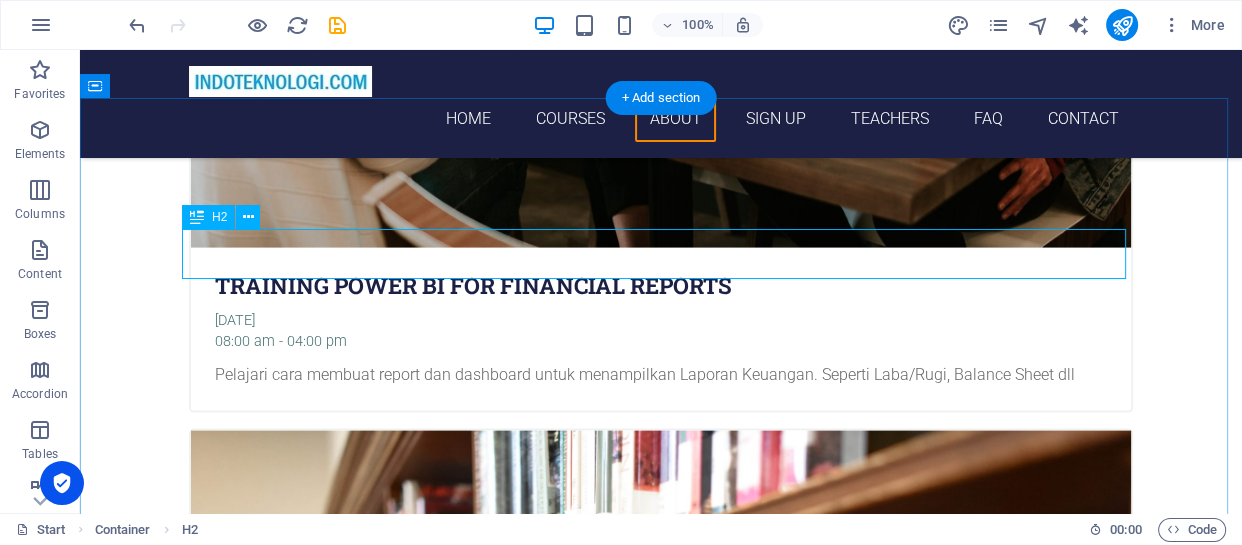 click on "About  [DOMAIN_NAME]" at bounding box center [661, 4803] 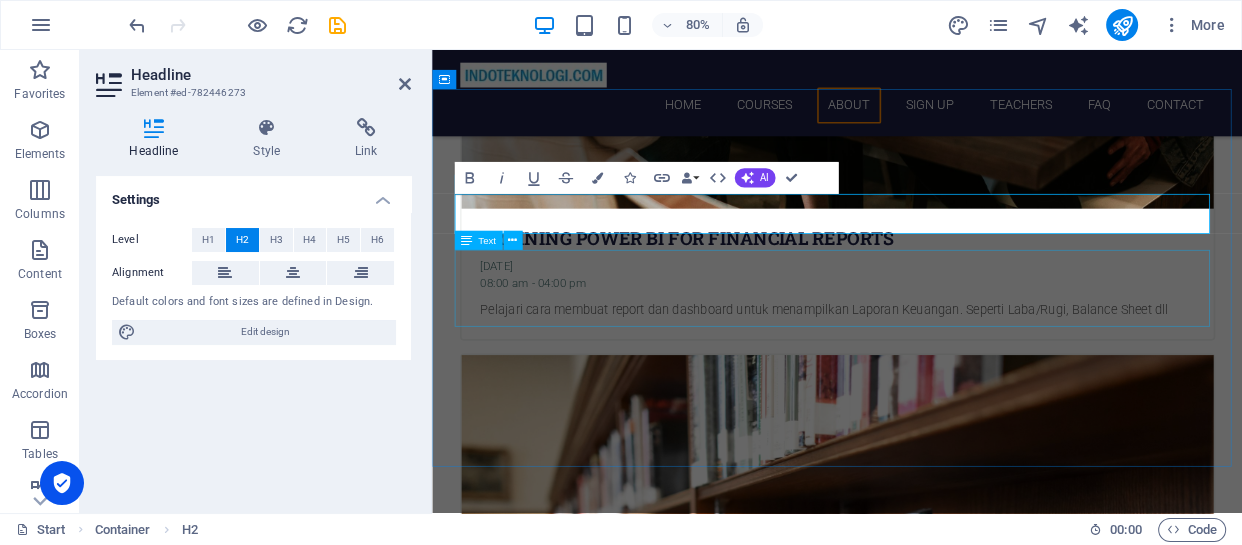 scroll, scrollTop: 3840, scrollLeft: 0, axis: vertical 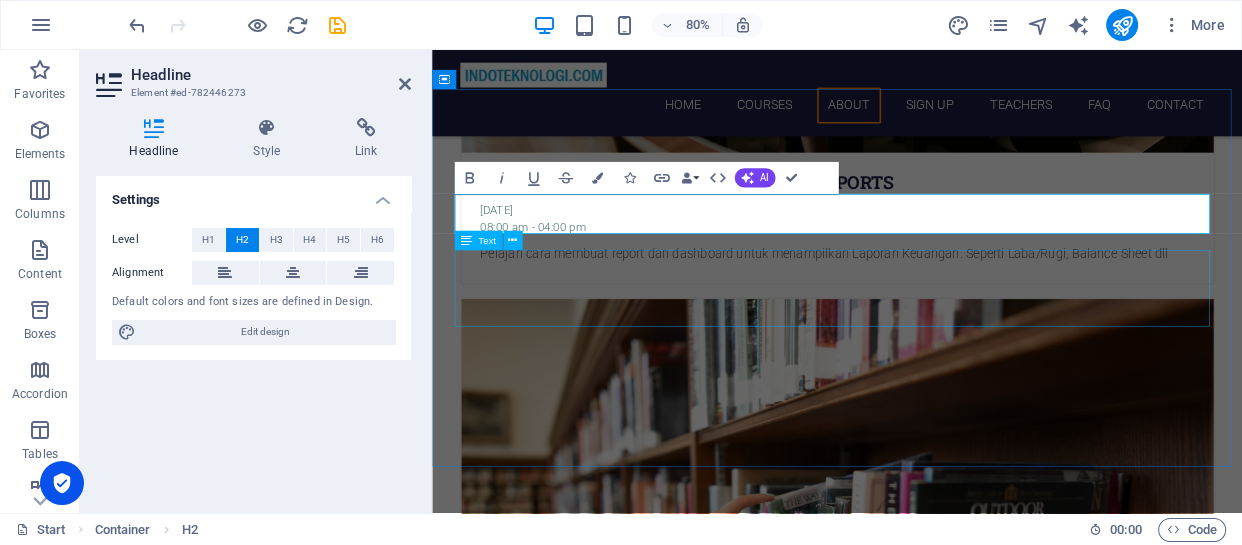 click on "Lorem ipsum dolor sit amet, consetetur sadipscing elitr, sed diam nonumy eirmod tempor invidunt ut labore et dolore magna aliquyam erat, sed diam voluptua. At vero eos et accusam et [PERSON_NAME] duo [PERSON_NAME] et ea rebum. Stet clita kasd gubergren, no sea takimata sanctus est Lorem ipsum dolor sit amet. Lorem ipsum dolor sit amet, consetetur sadipscing elitr, sed diam nonumy eirmod tempor invidunt ut labore et dolore magna aliquyam erat, sed diam voluptua. At vero eos et accusam et [PERSON_NAME] duo [PERSON_NAME]." at bounding box center [939, 4896] 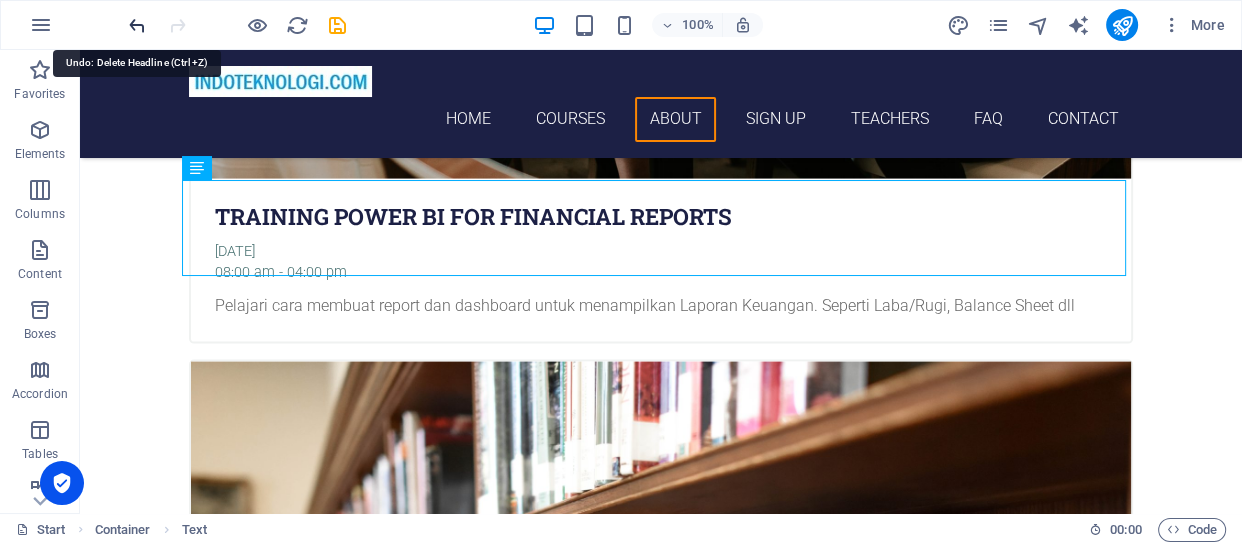 click at bounding box center (137, 25) 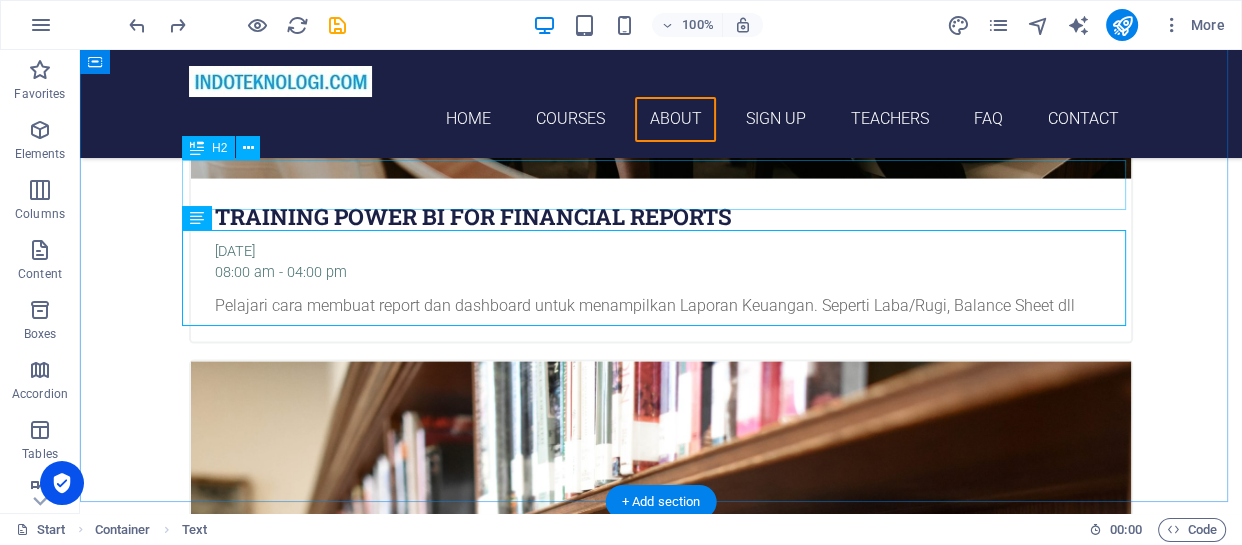 click on "About  [DOMAIN_NAME]" at bounding box center [661, 4734] 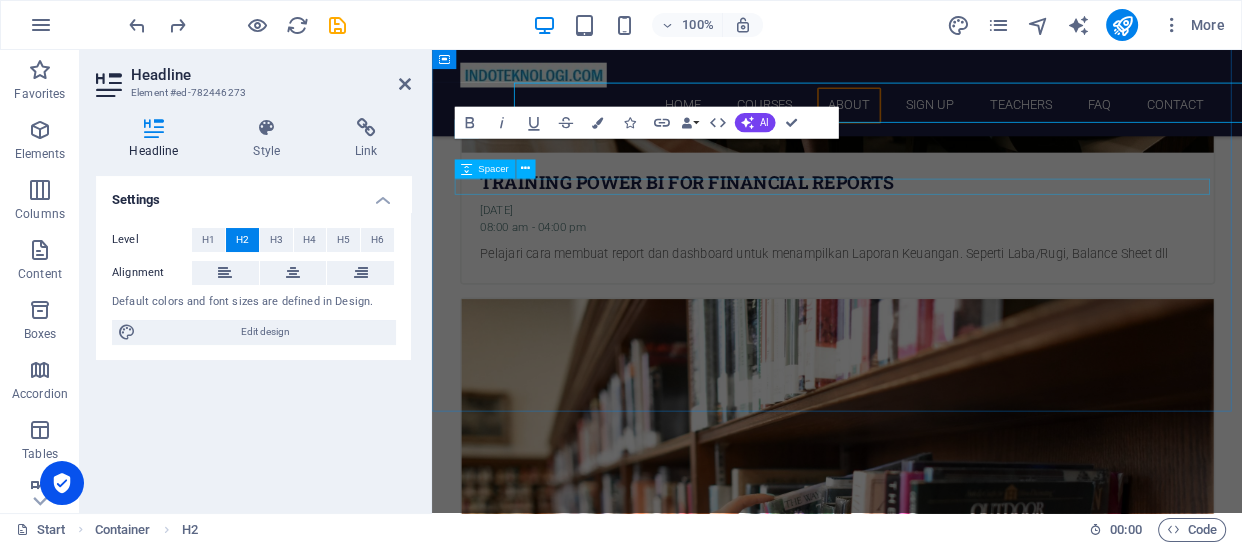 scroll, scrollTop: 3910, scrollLeft: 0, axis: vertical 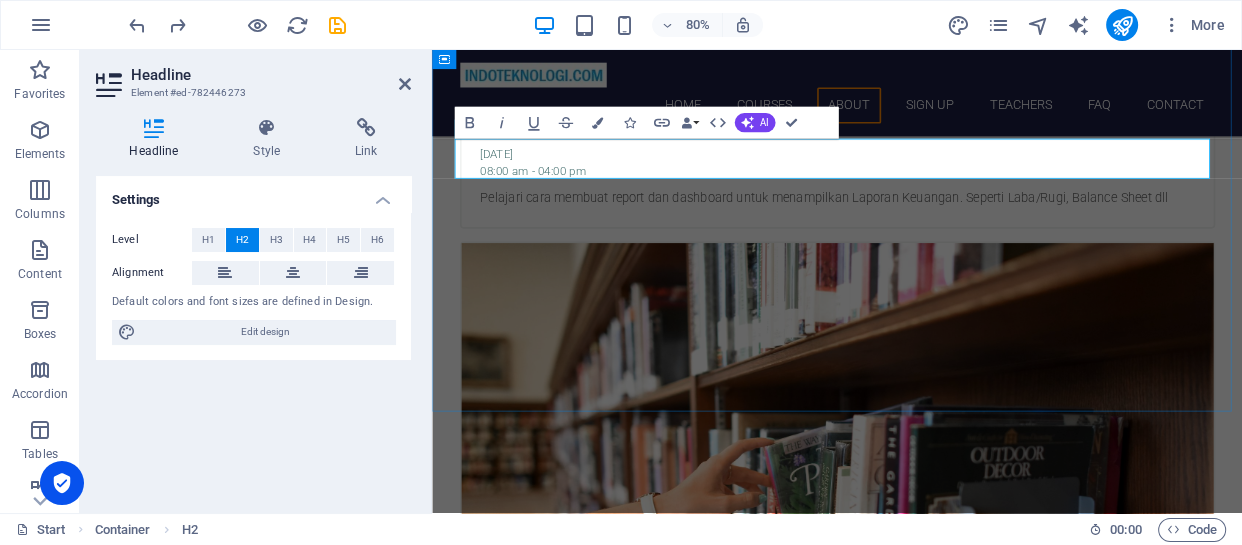 click on "[DOMAIN_NAME]" at bounding box center (1009, 4720) 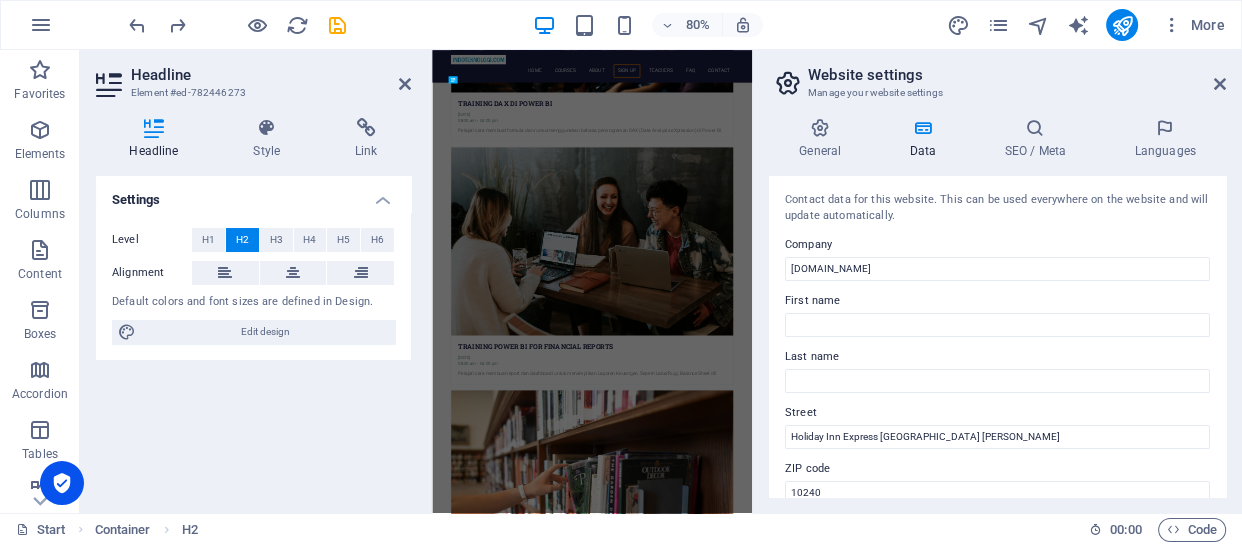 scroll, scrollTop: 4873, scrollLeft: 0, axis: vertical 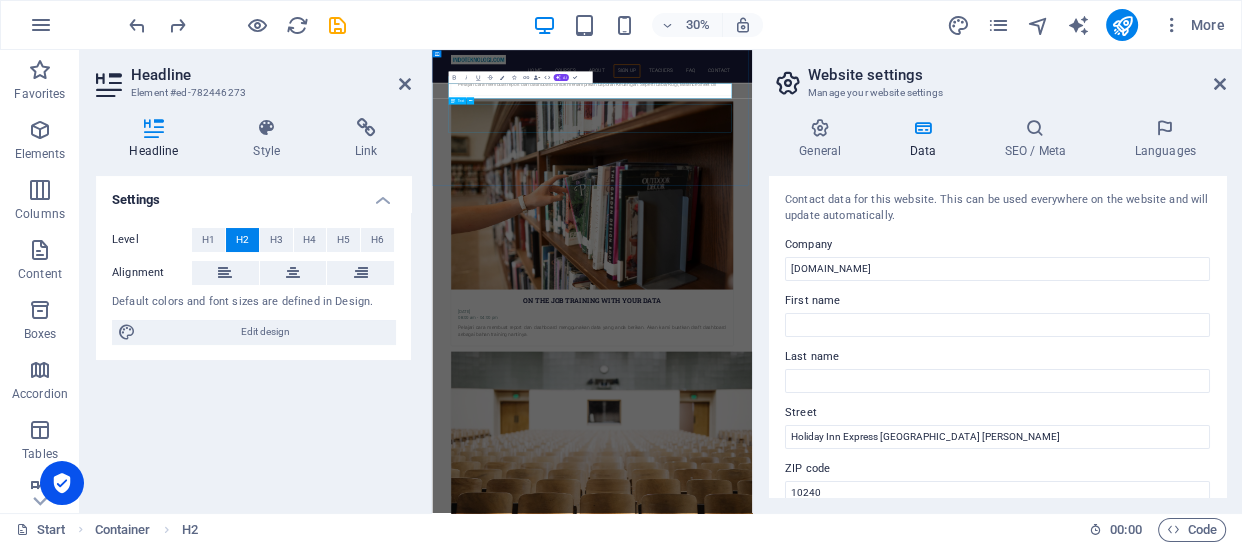 click on "Lorem ipsum dolor sit amet, consetetur sadipscing elitr, sed diam nonumy eirmod tempor invidunt ut labore et dolore magna aliquyam erat, sed diam voluptua. At vero eos et accusam et [PERSON_NAME] duo [PERSON_NAME] et ea rebum. Stet clita kasd gubergren, no sea takimata sanctus est Lorem ipsum dolor sit amet. Lorem ipsum dolor sit amet, consetetur sadipscing elitr, sed diam nonumy eirmod tempor invidunt ut labore et dolore magna aliquyam erat, sed diam voluptua. At vero eos et accusam et [PERSON_NAME] duo [PERSON_NAME]." at bounding box center [966, 5237] 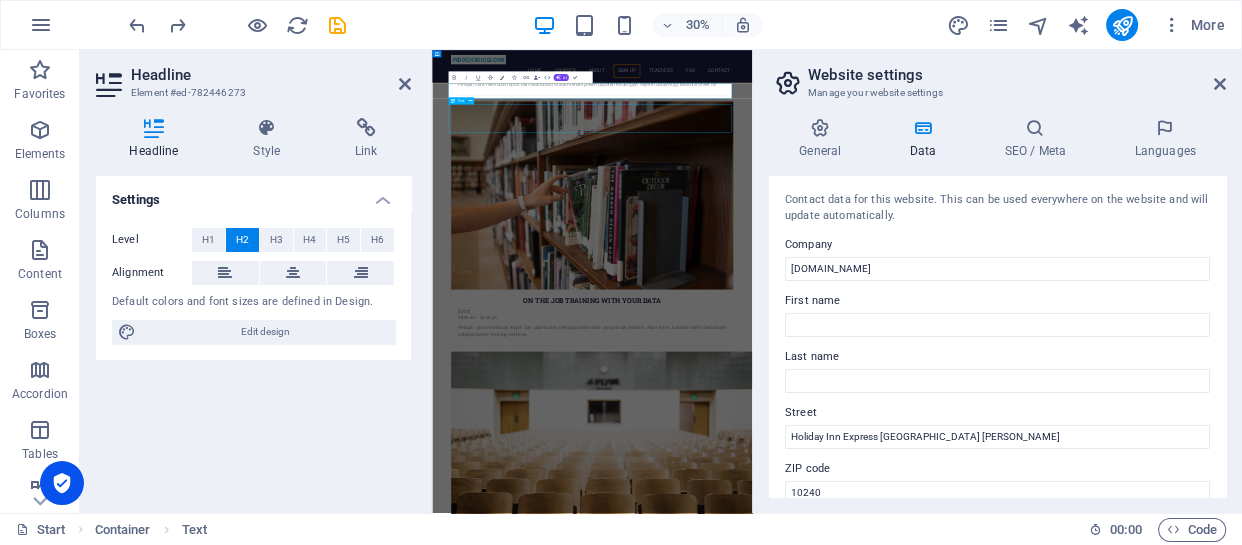 scroll, scrollTop: 4043, scrollLeft: 0, axis: vertical 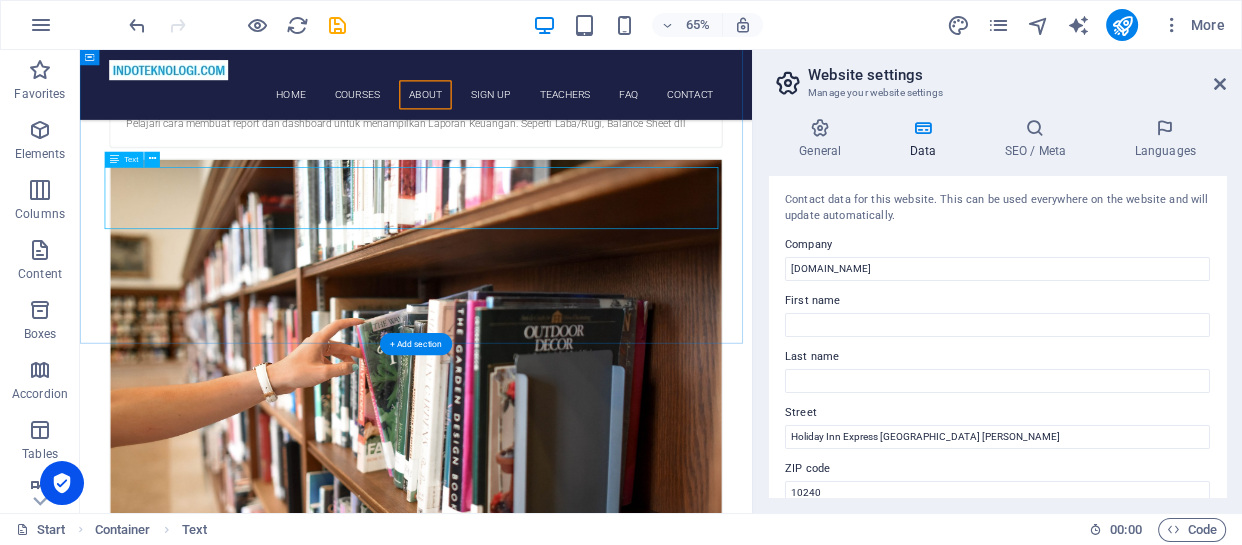click on "Lorem ipsum dolor sit amet, consetetur sadipscing elitr, sed diam nonumy eirmod tempor invidunt ut labore et dolore magna aliquyam erat, sed diam voluptua. At vero eos et accusam et [PERSON_NAME] duo [PERSON_NAME] et ea rebum. Stet clita kasd gubergren, no sea takimata sanctus est Lorem ipsum dolor sit amet. Lorem ipsum dolor sit amet, consetetur sadipscing elitr, sed diam nonumy eirmod tempor invidunt ut labore et dolore magna aliquyam erat, sed diam voluptua. At vero eos et accusam et [PERSON_NAME] duo [PERSON_NAME]." at bounding box center [597, 4821] 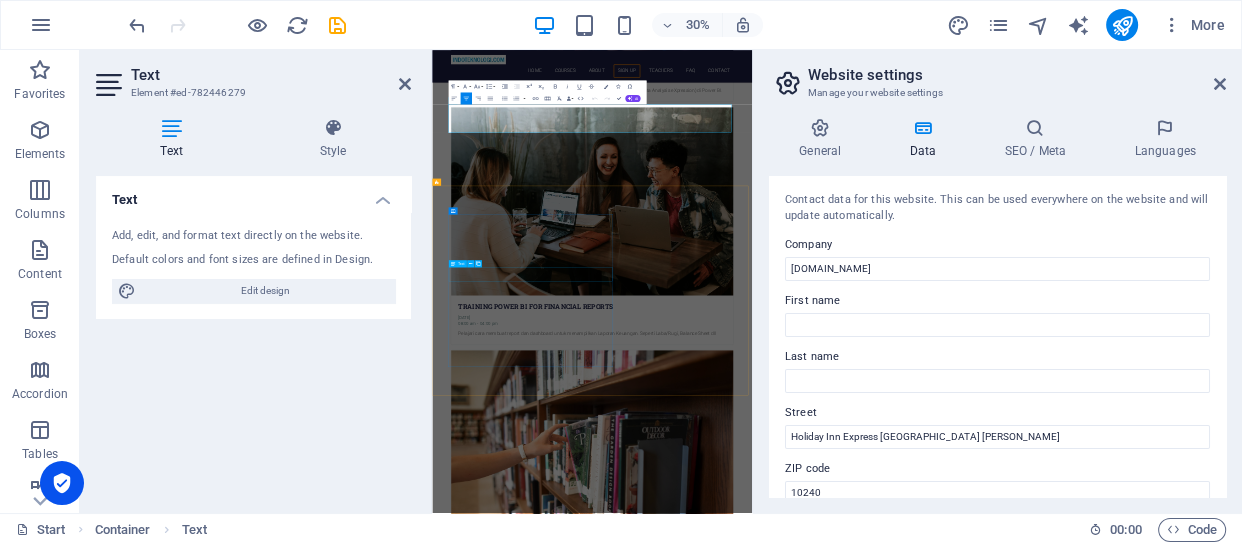 scroll, scrollTop: 4873, scrollLeft: 0, axis: vertical 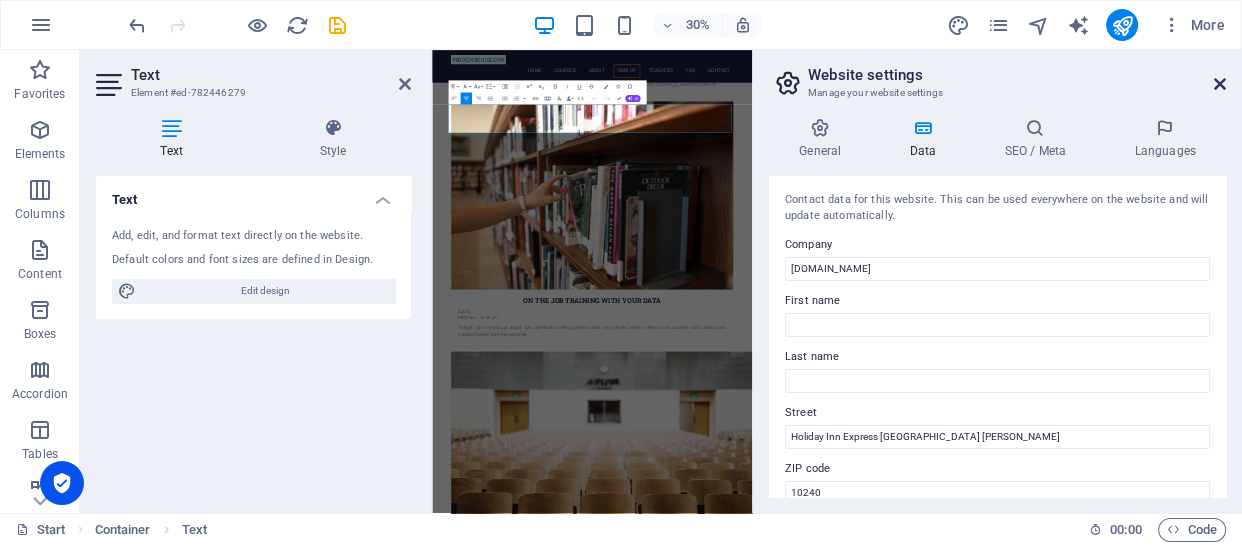 click at bounding box center (1220, 84) 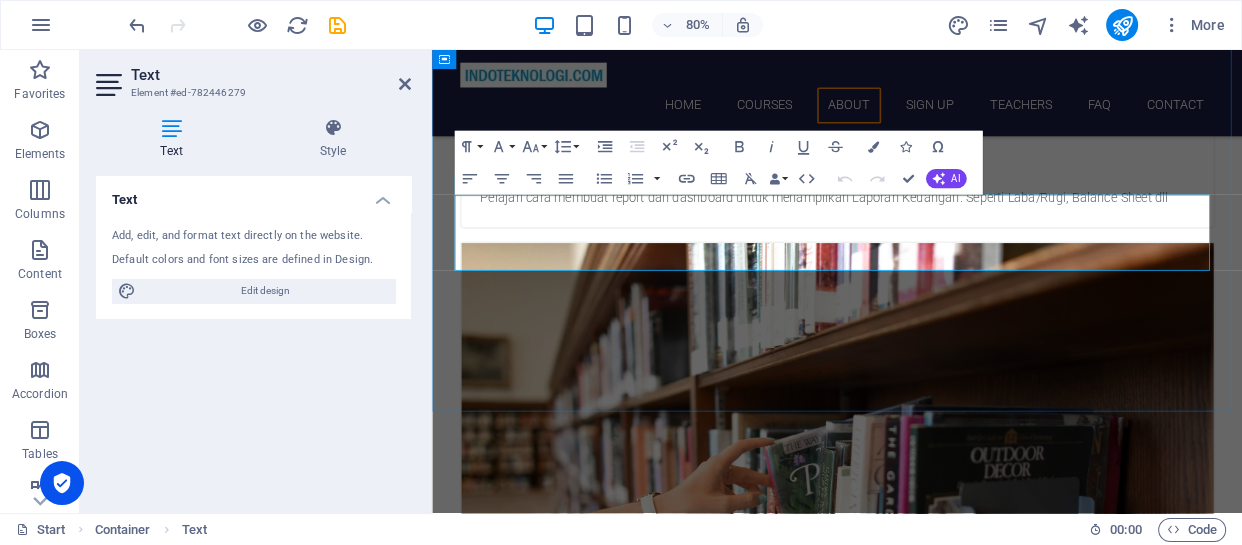 click on "Lorem ipsum dolor sit amet, consetetur sadipscing elitr, sed diam nonumy eirmod tempor invidunt ut labore et dolore magna aliquyam erat, sed diam voluptua. At vero eos et accusam et [PERSON_NAME] duo [PERSON_NAME] et ea rebum. Stet clita kasd gubergren, no sea takimata sanctus est Lorem ipsum dolor sit amet. Lorem ipsum dolor sit amet, consetetur sadipscing elitr, sed diam nonumy eirmod tempor invidunt ut labore et dolore magna aliquyam erat, sed diam voluptua. At vero eos et accusam et [PERSON_NAME] duo [PERSON_NAME]." at bounding box center (939, 4826) 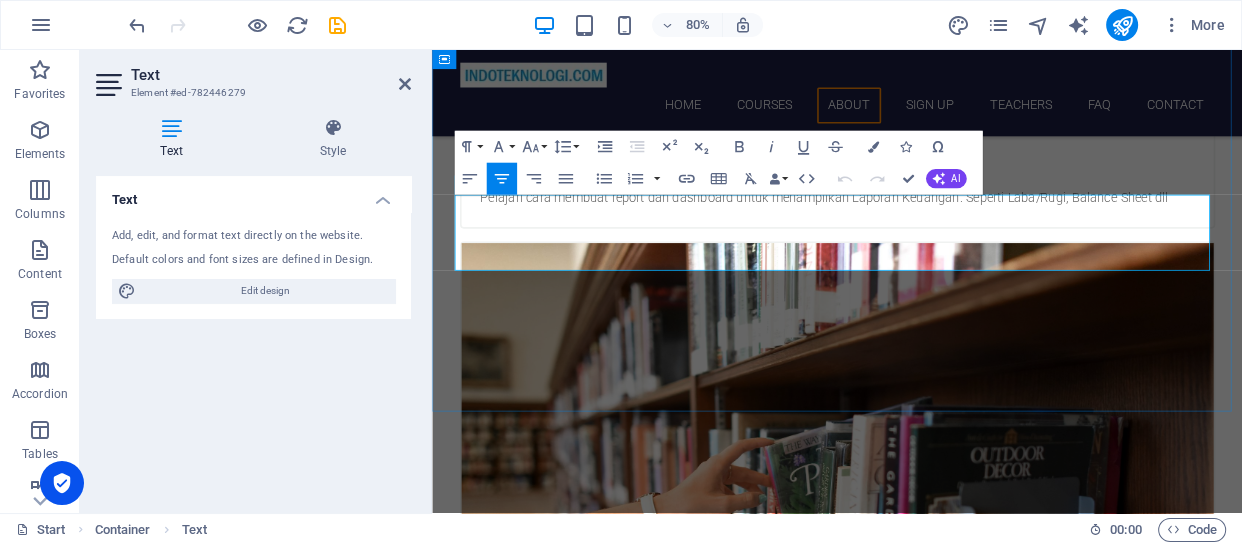 type 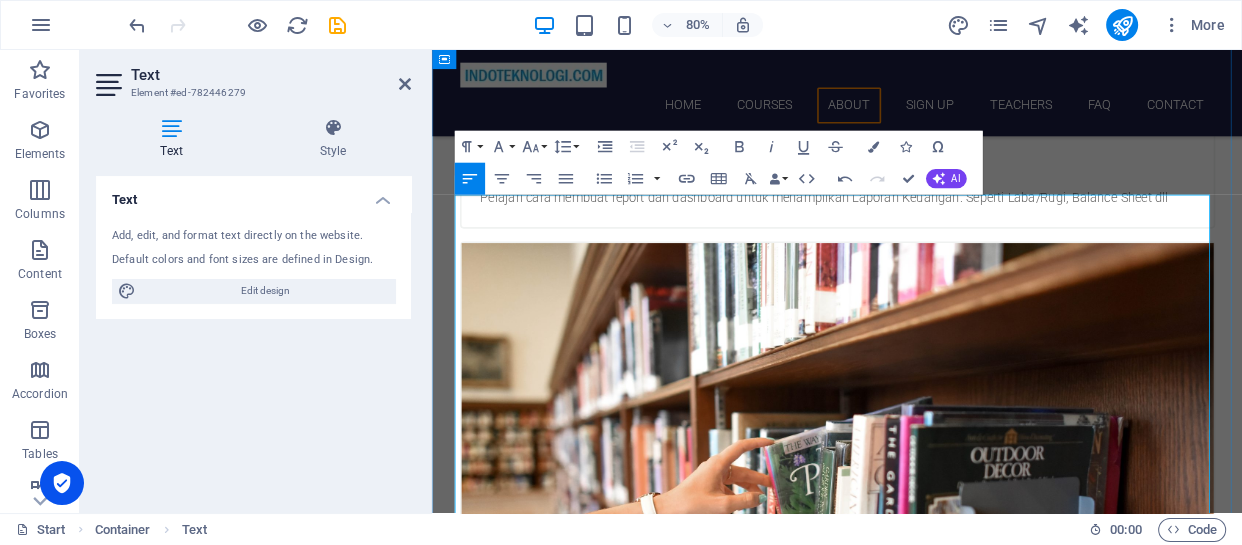click on "Lorem  Power BI memungkinkan untuk  membuat visualisasi data yang menarik [PERSON_NAME] informatif.  Kita dapat membuat berbagai jenis grafik, [PERSON_NAME] dashboard untuk membantu menyajikan informasi dengan [PERSON_NAME] mudah dipahami. Dengan Power BI,  kita dapat menganalisis data dengan lebih mendalam. Kita dapat melakukan filter, menyortir, [PERSON_NAME] menggabungkan data dari berbagai sumber untuk mendapatkan wawasan yang lebih baik. Power BI mendukung penggabungan data dari berbagai sumber, termasuk database, spreadsheet, [PERSON_NAME] layanan cloud. Ini memungkinkan kita untuk mengintegrasikan data dari berbagai sumber [PERSON_NAME] membuat analisis yang holistik. Kita dapat membuat laporan interaktif dengan Power BI, memungkinkan pengguna untuk menjelajahi data dengan lebih baik. Fungsi drill-down [PERSON_NAME] drill-up memungkinkan pemahaman yang lebih mendalam tentang data." at bounding box center (939, 5006) 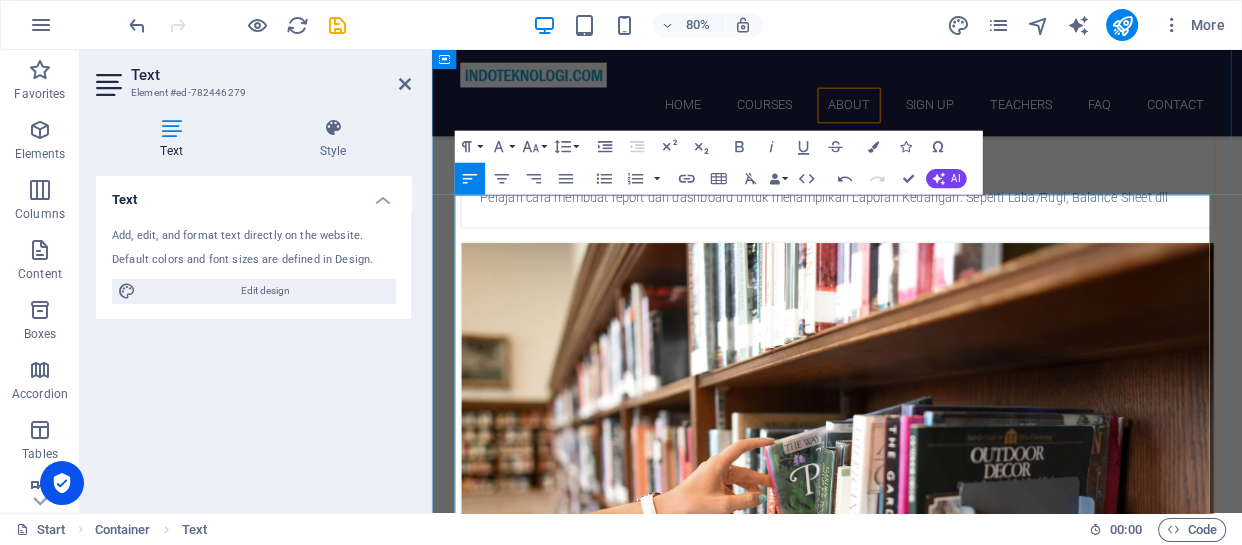 drag, startPoint x: 828, startPoint y: 565, endPoint x: 462, endPoint y: 268, distance: 471.3438 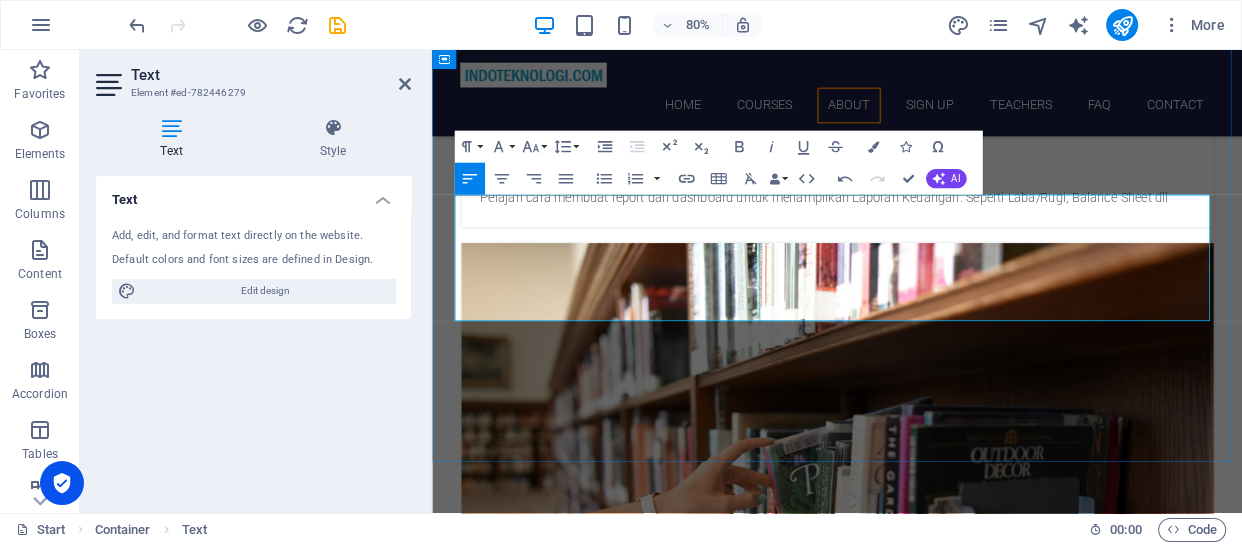 click at bounding box center (939, 4802) 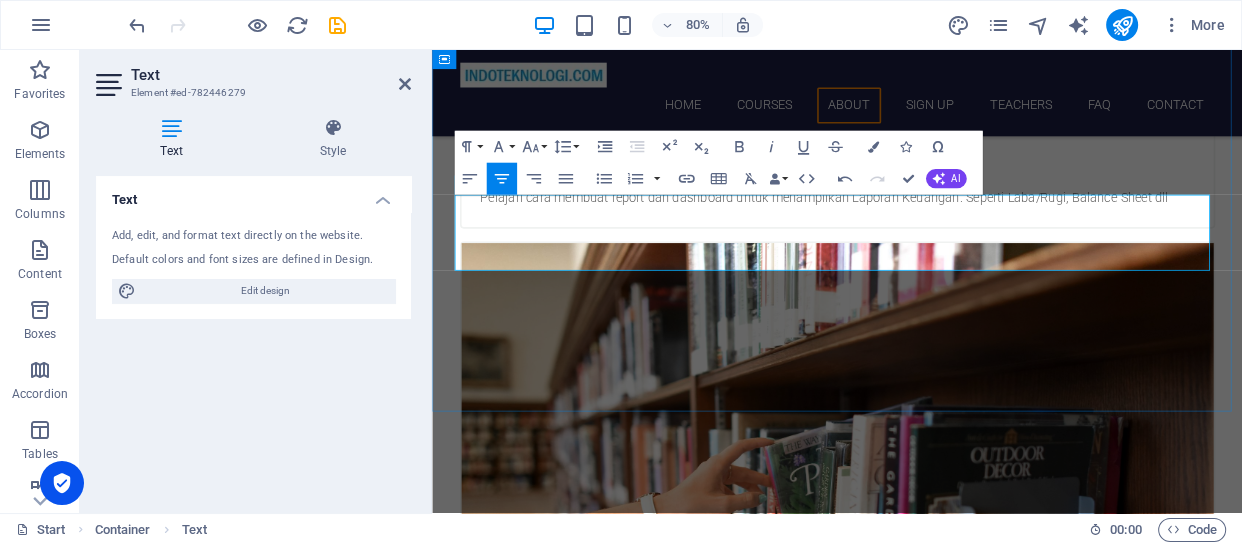 drag, startPoint x: 506, startPoint y: 249, endPoint x: 653, endPoint y: 280, distance: 150.23315 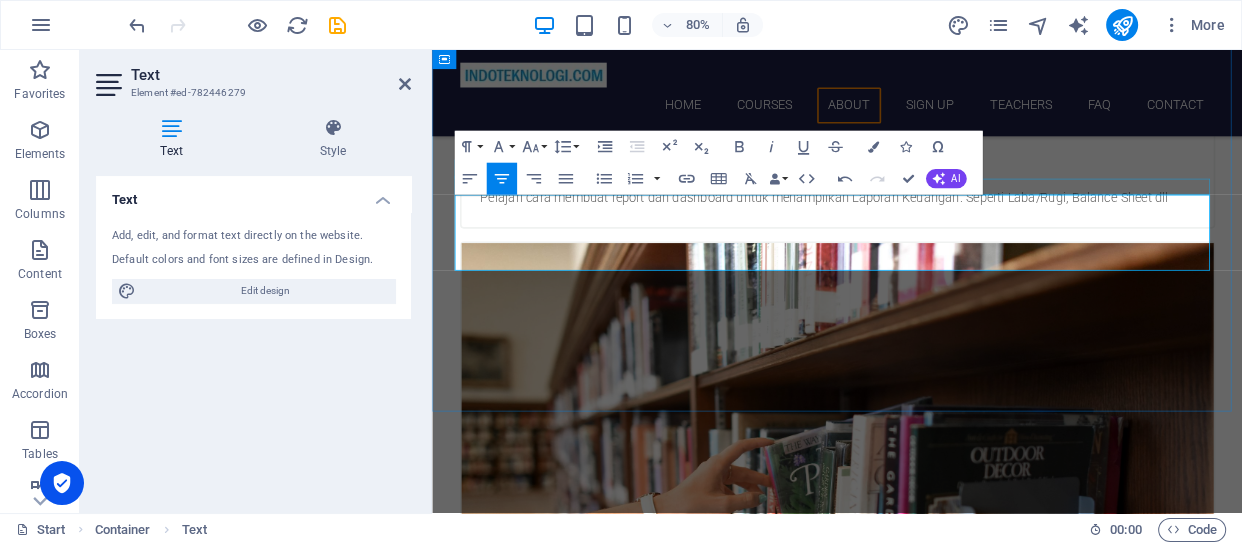 drag, startPoint x: 1290, startPoint y: 313, endPoint x: 911, endPoint y: 240, distance: 385.9663 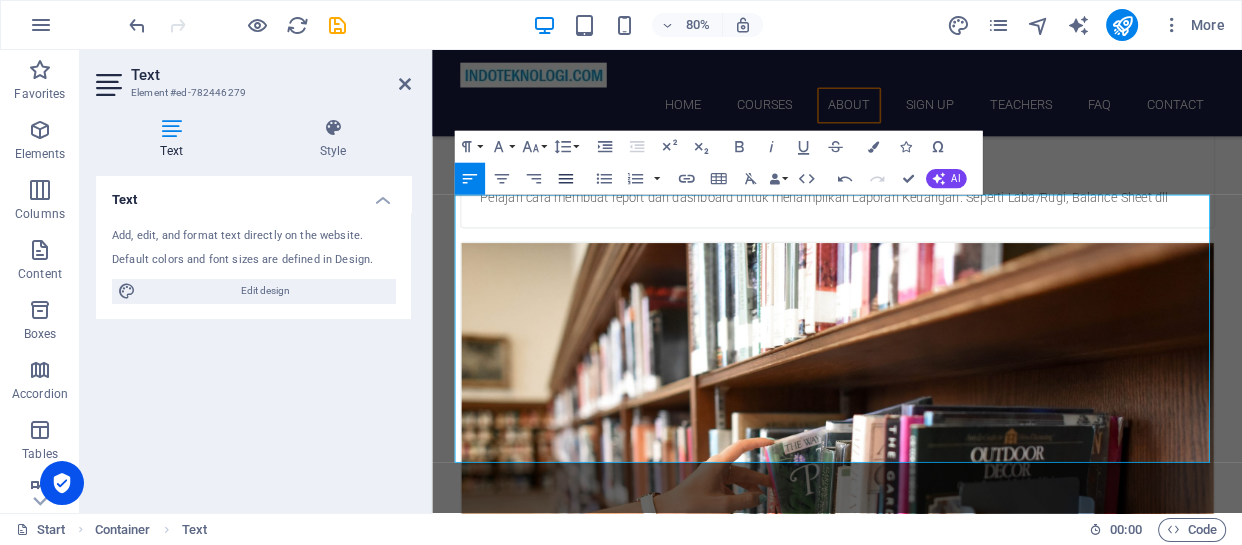 click 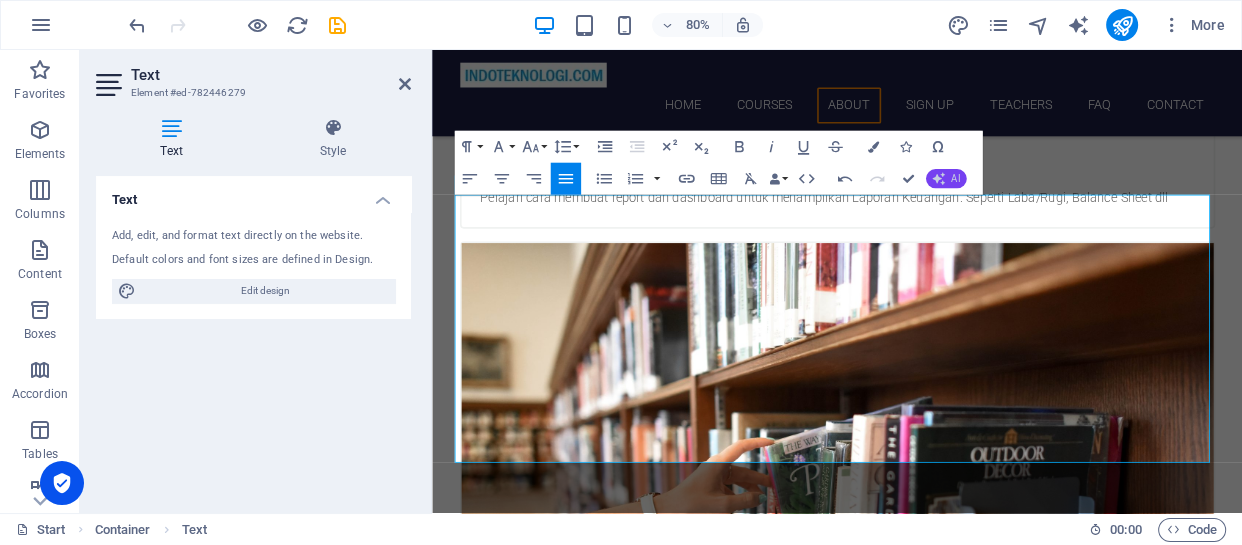 click on "AI" at bounding box center (945, 178) 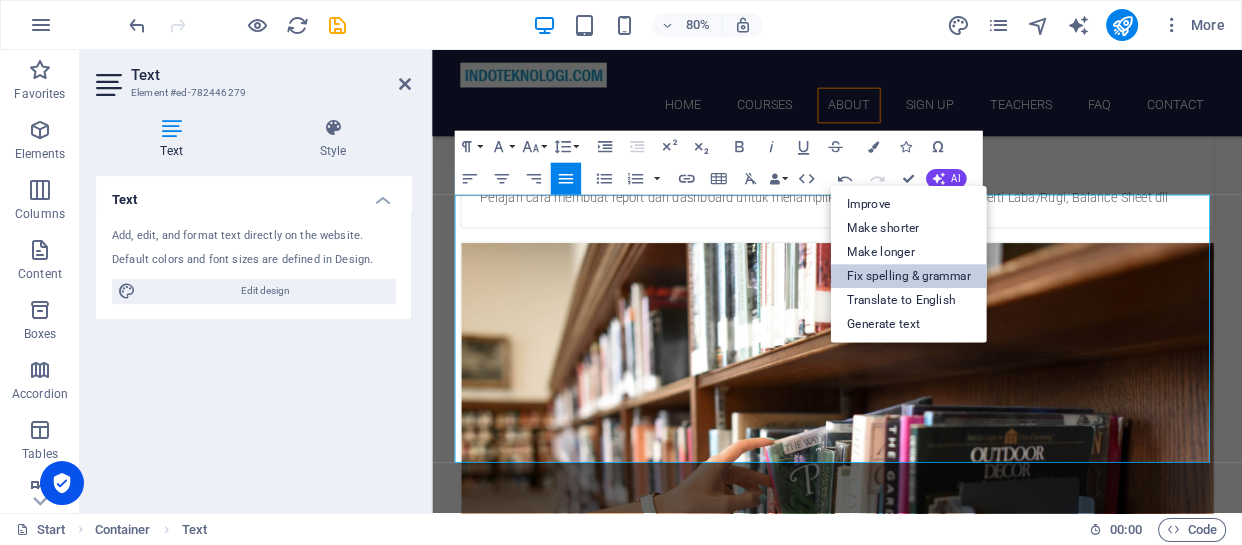 click on "Fix spelling & grammar" at bounding box center [909, 276] 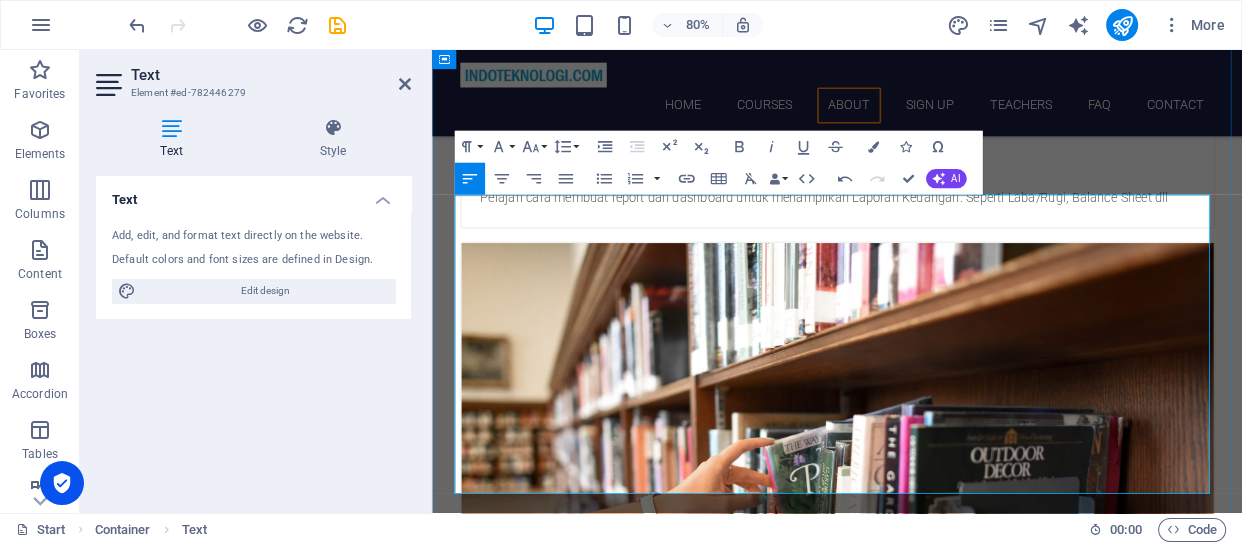 click on "Power BI memungkinkan untuk membuat visualisasi data yang menarik [PERSON_NAME] informatif. Kita dapat membuat berbagai jenis grafik, [PERSON_NAME] dashboard untuk membantu menyajikan informasi dengan [PERSON_NAME] mudah dipahami. Dengan Power BI, kita dapat menganalisis data dengan lebih mendalam. Kita dapat melakukan filter, sortir, [PERSON_NAME] menggabungkan data dari berbagai sumber untuk mendapatkan wawasan yang lebih baik. Power BI mendukung penggabungan data dari berbagai sumber, termasuk database, spreadsheet, [PERSON_NAME] layanan cloud. Ini memungkinkan kita untuk mengintegrasikan data dari berbagai sumber [PERSON_NAME] membuat analisis yang holistik. Kita dapat membuat laporan interaktif dengan Power BI, yang memungkinkan pengguna untuk menjelajahi data dengan lebih baik. Fungsi drill-down [PERSON_NAME] drill-up memungkinkan pemahaman yang lebih mendalam tentang data." at bounding box center [939, 4946] 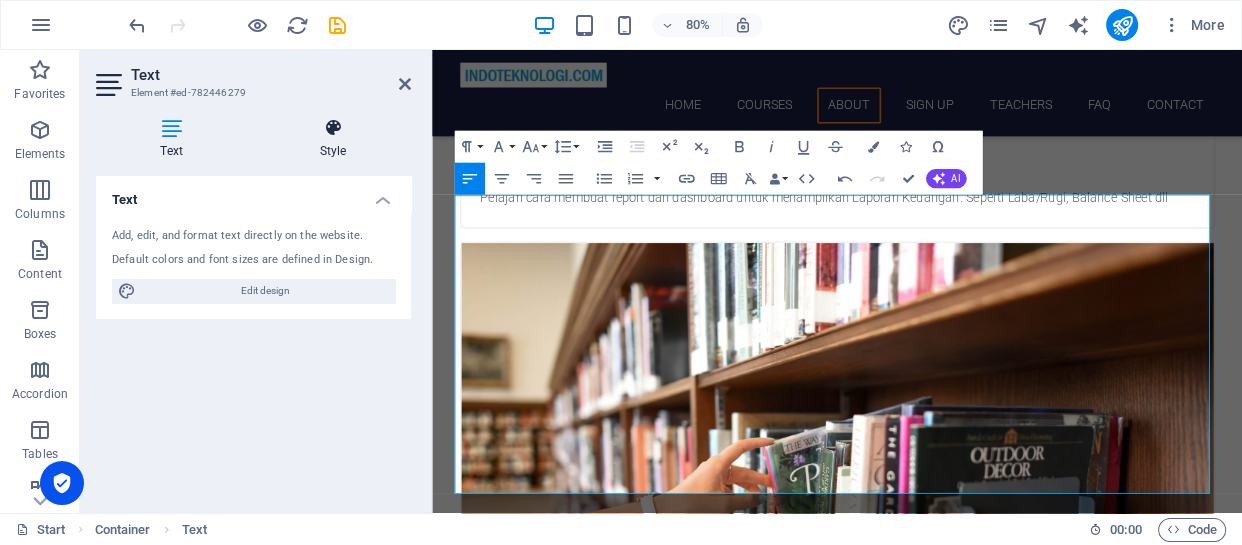 click at bounding box center [333, 128] 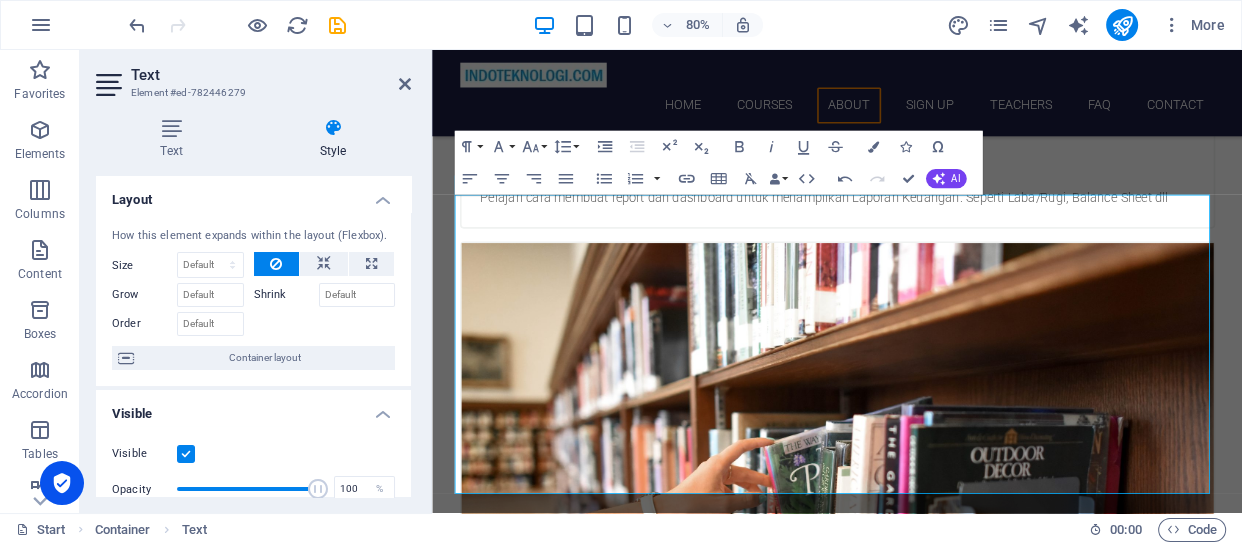 scroll, scrollTop: 333, scrollLeft: 0, axis: vertical 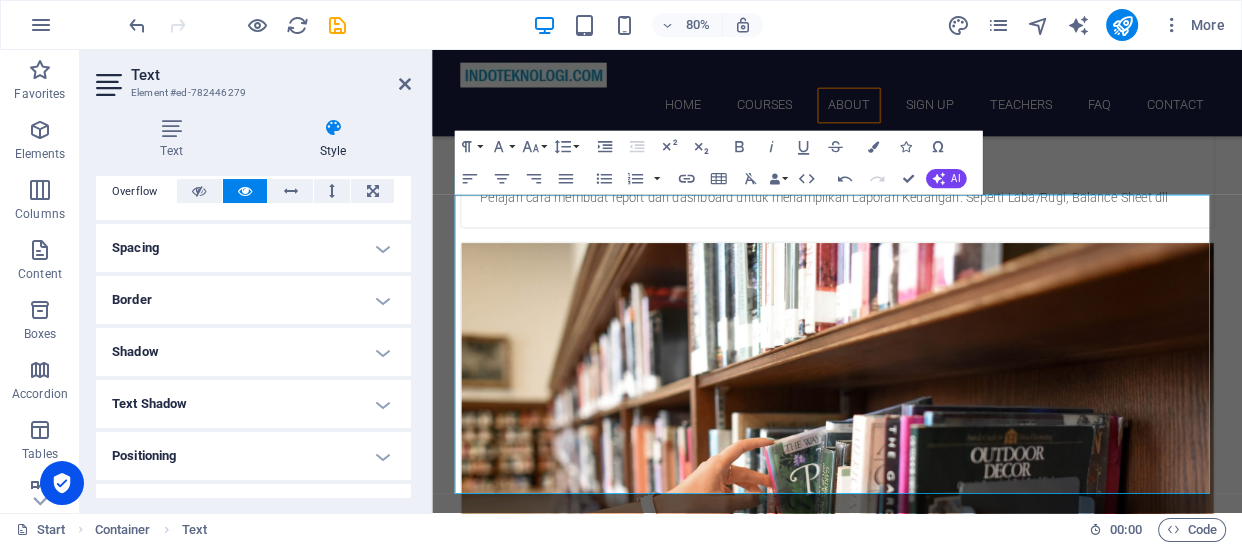 click on "Text Shadow" at bounding box center (253, 404) 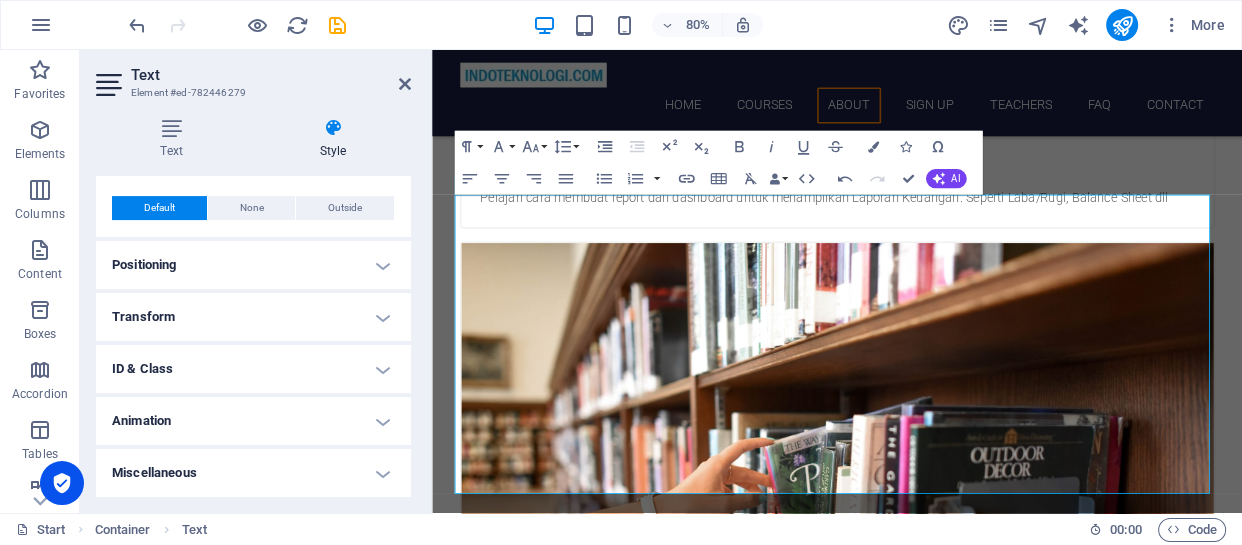 scroll, scrollTop: 0, scrollLeft: 0, axis: both 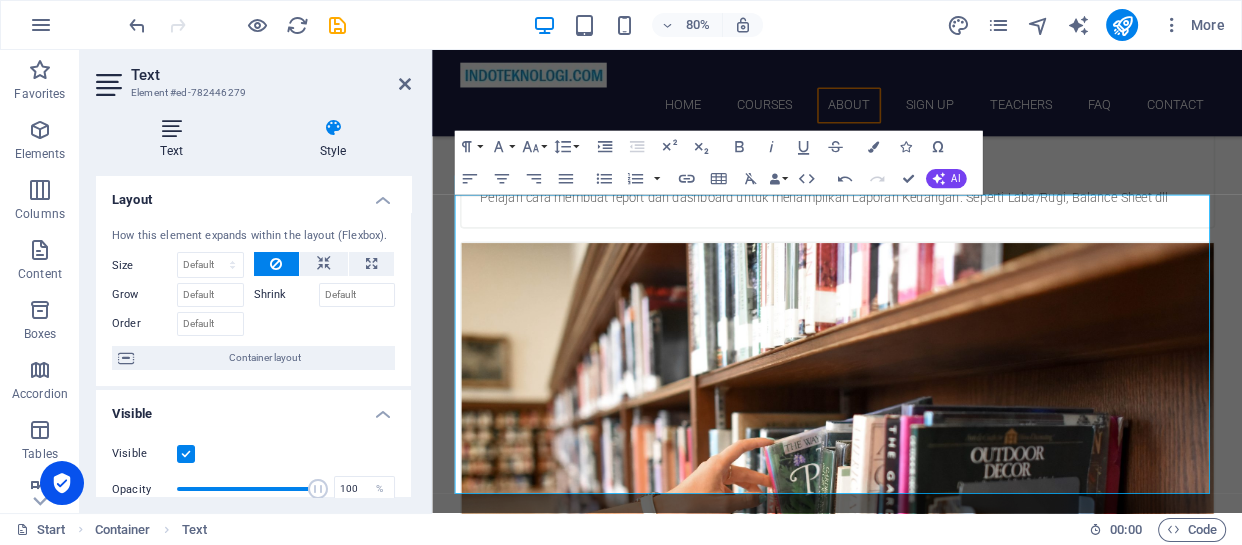 click on "Text" at bounding box center (175, 139) 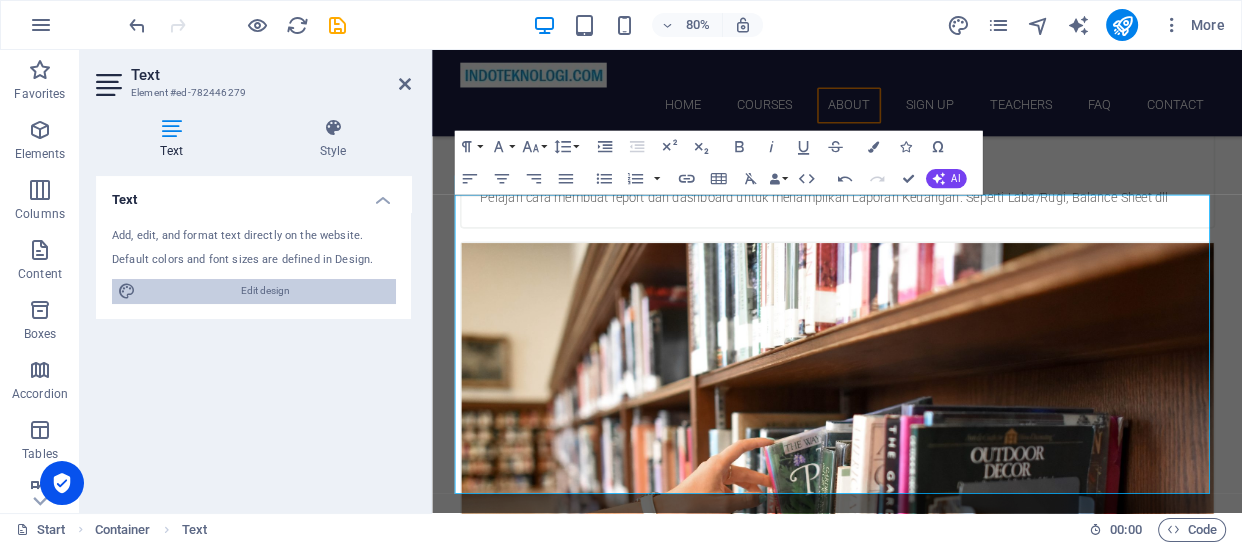 click on "Edit design" at bounding box center (265, 291) 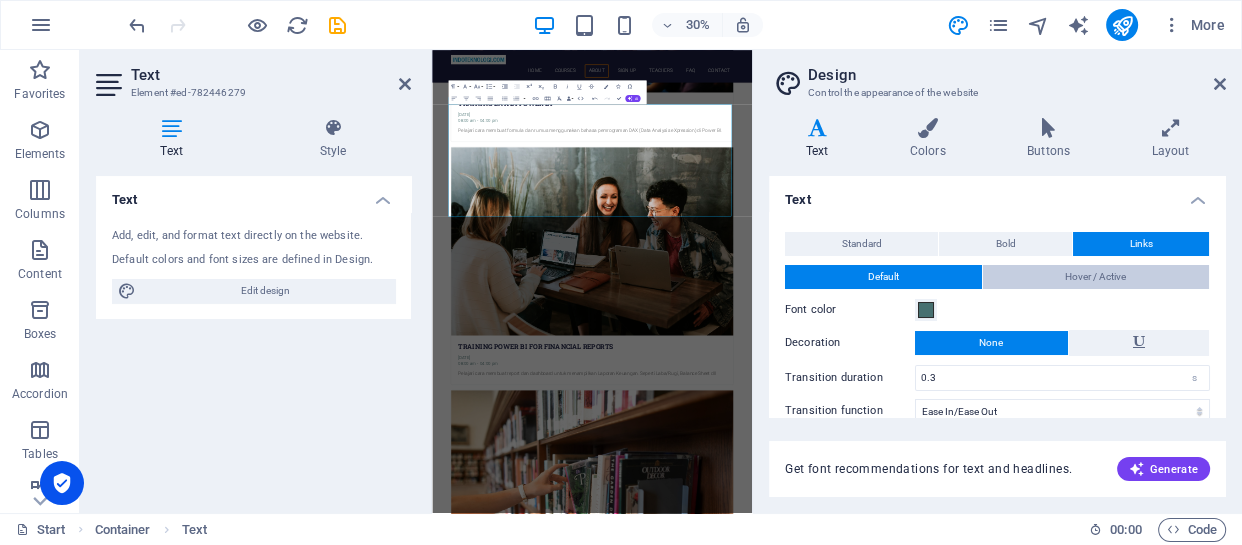 scroll, scrollTop: 4873, scrollLeft: 0, axis: vertical 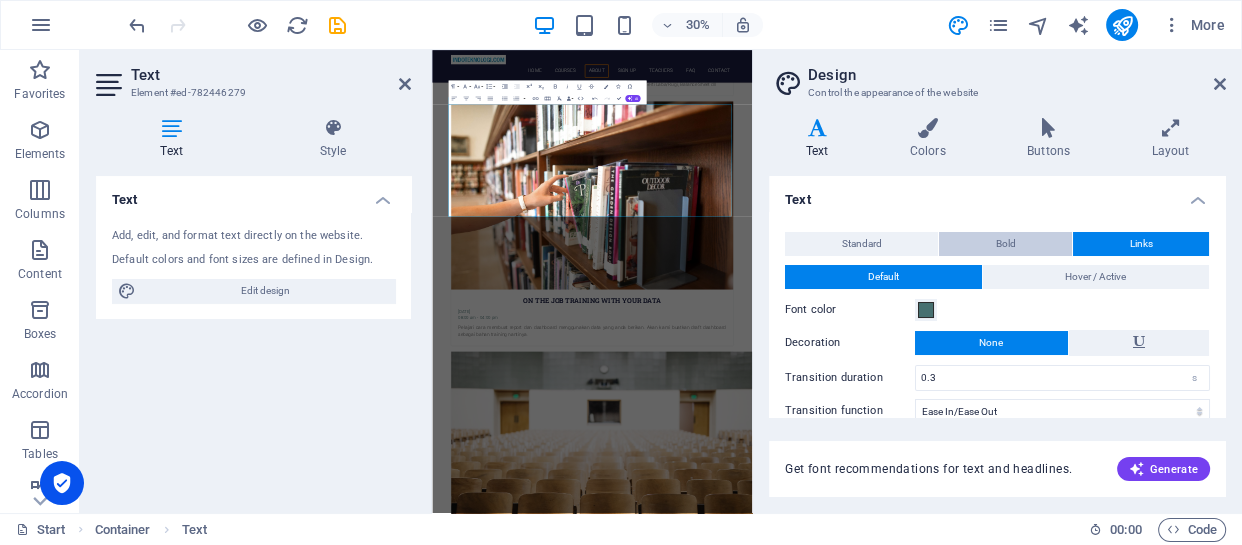 click on "Bold" at bounding box center [1005, 244] 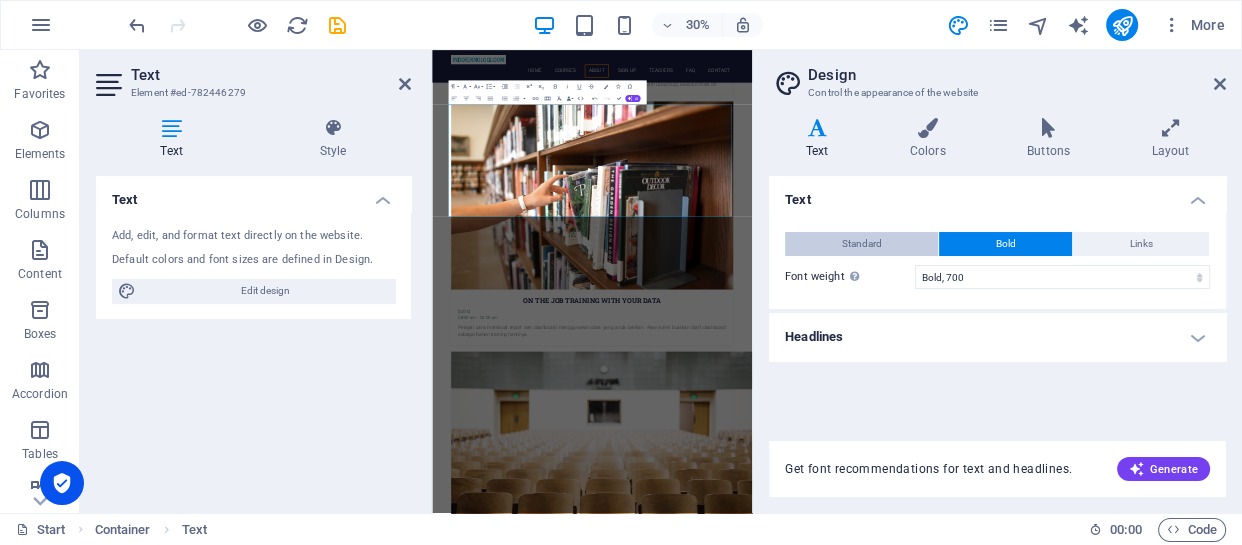 click on "Standard" at bounding box center (861, 244) 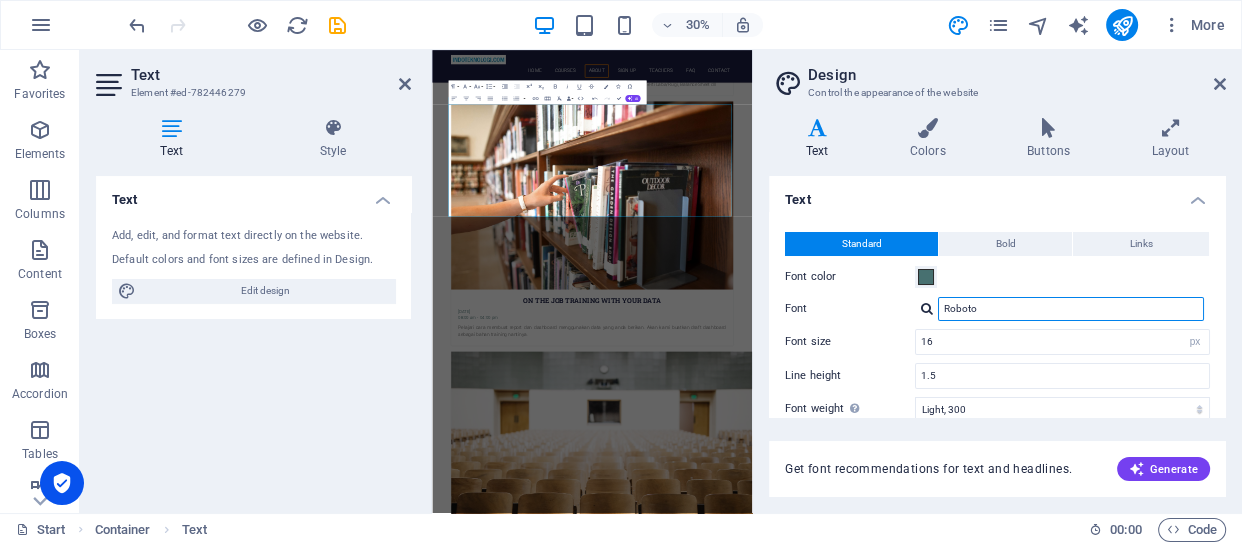 click on "Roboto" at bounding box center [1071, 309] 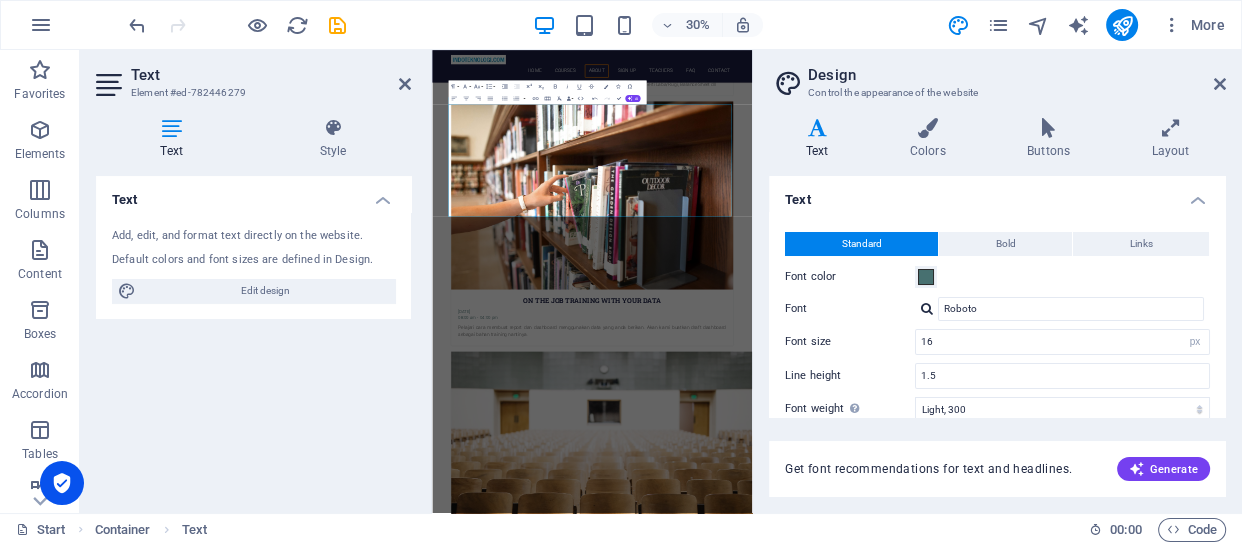 click at bounding box center (927, 308) 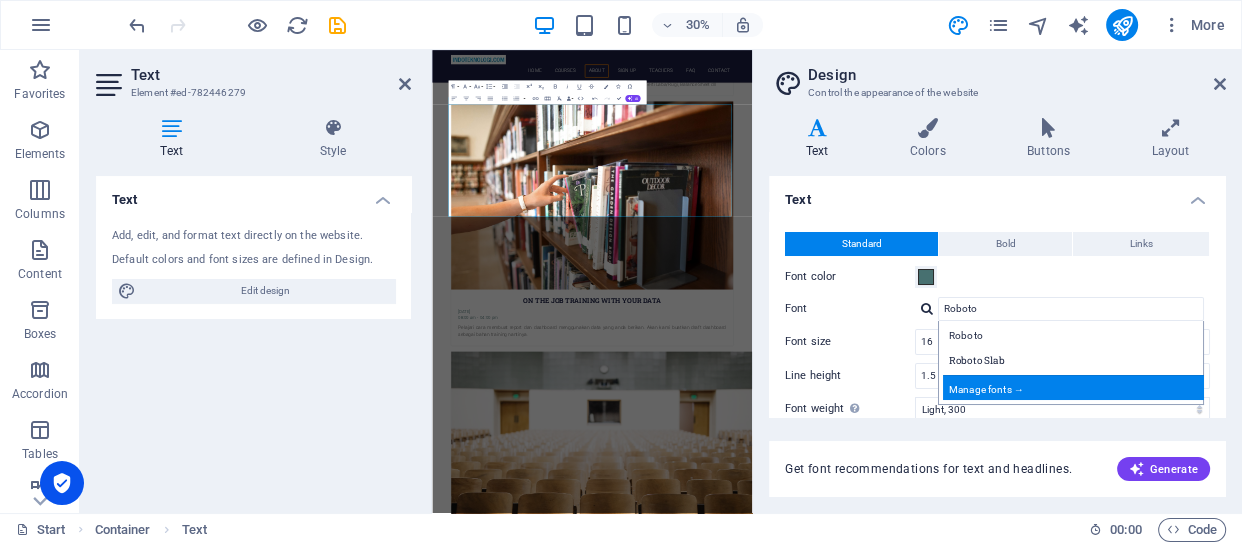 click on "Manage fonts →" at bounding box center [1075, 387] 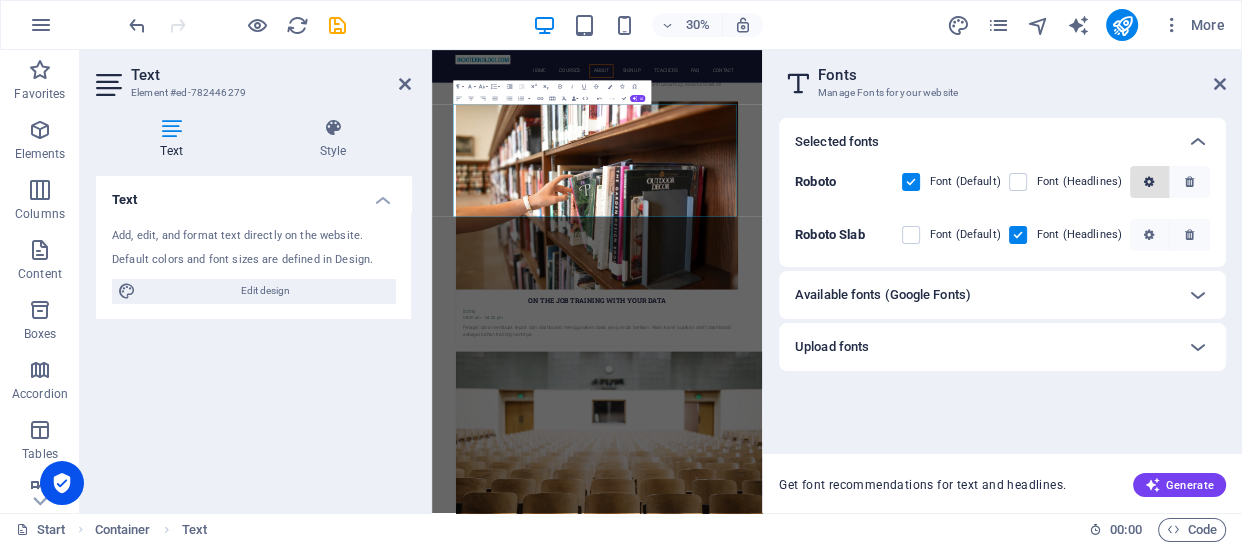 click at bounding box center (1150, 182) 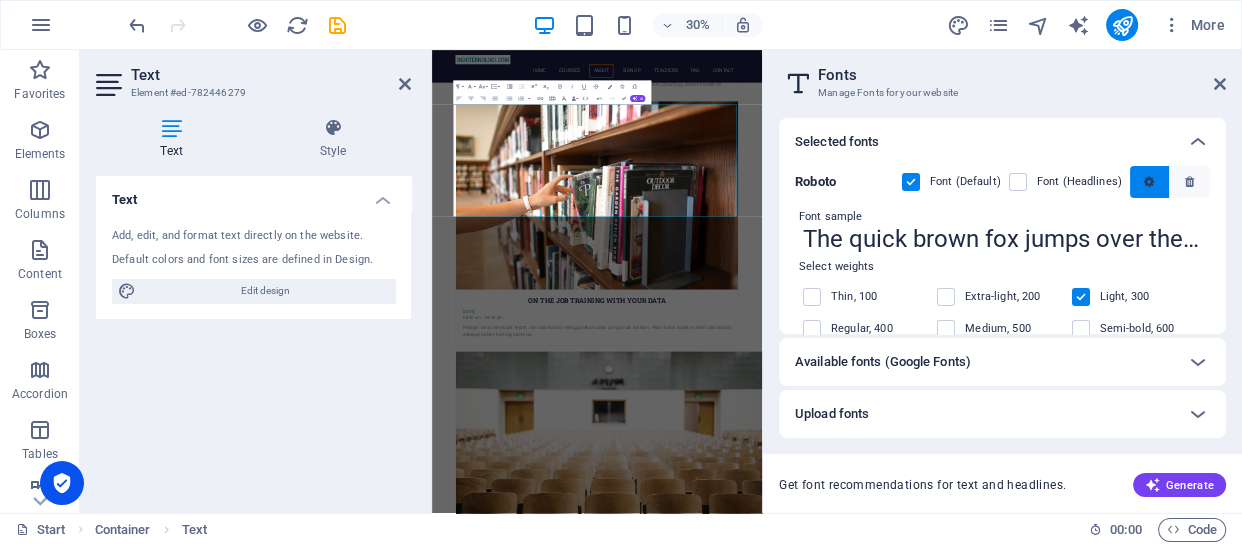 click at bounding box center [1150, 182] 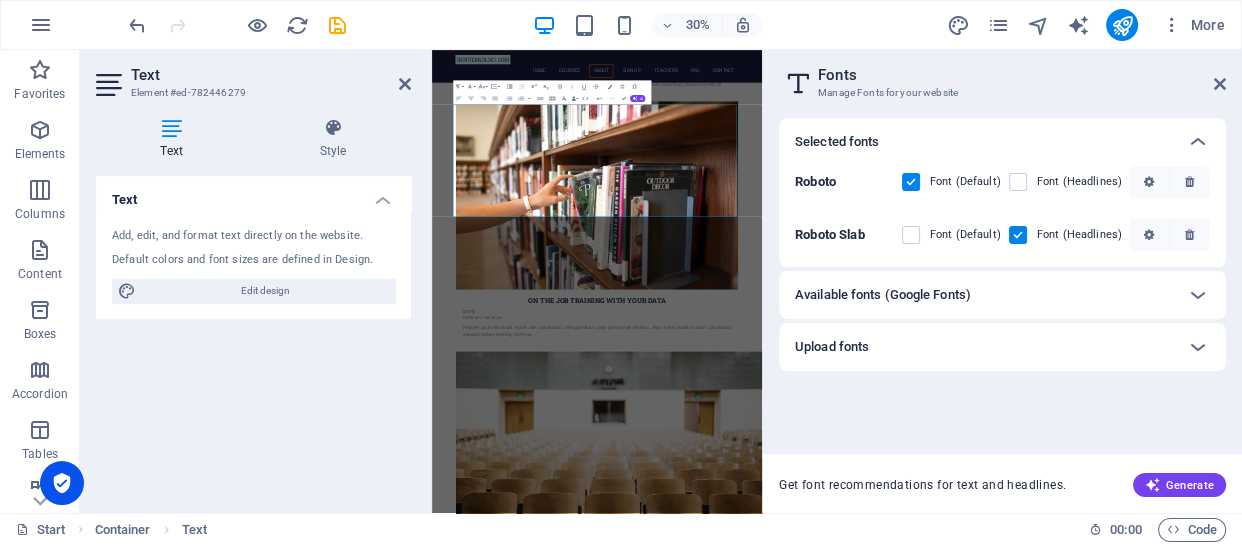 click on "Available fonts (Google Fonts)" at bounding box center [984, 295] 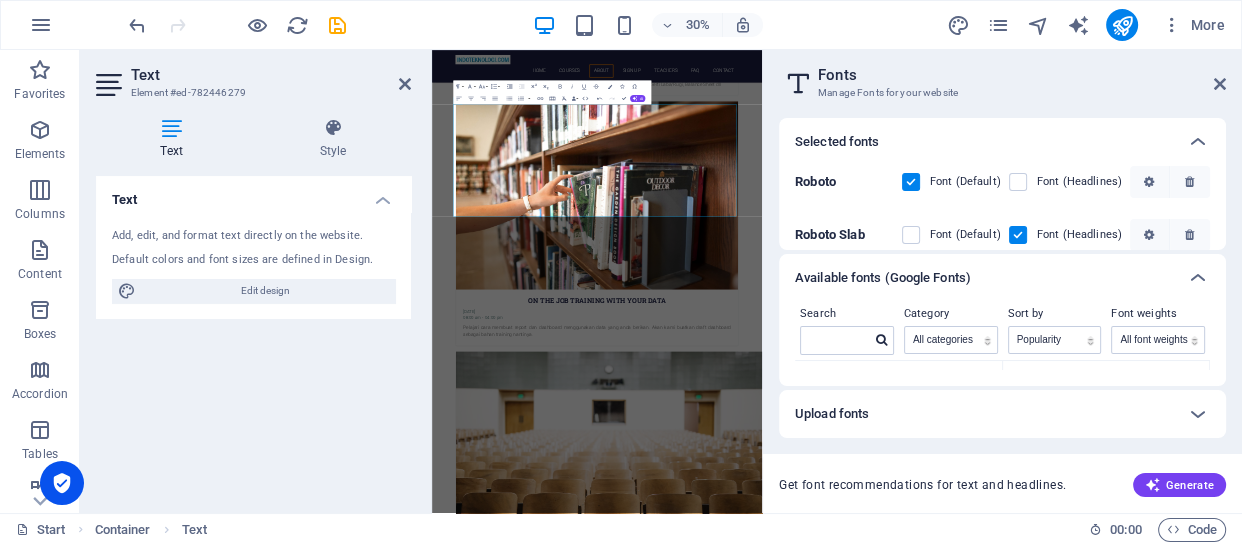 click on "Available fonts (Google Fonts)" at bounding box center [984, 278] 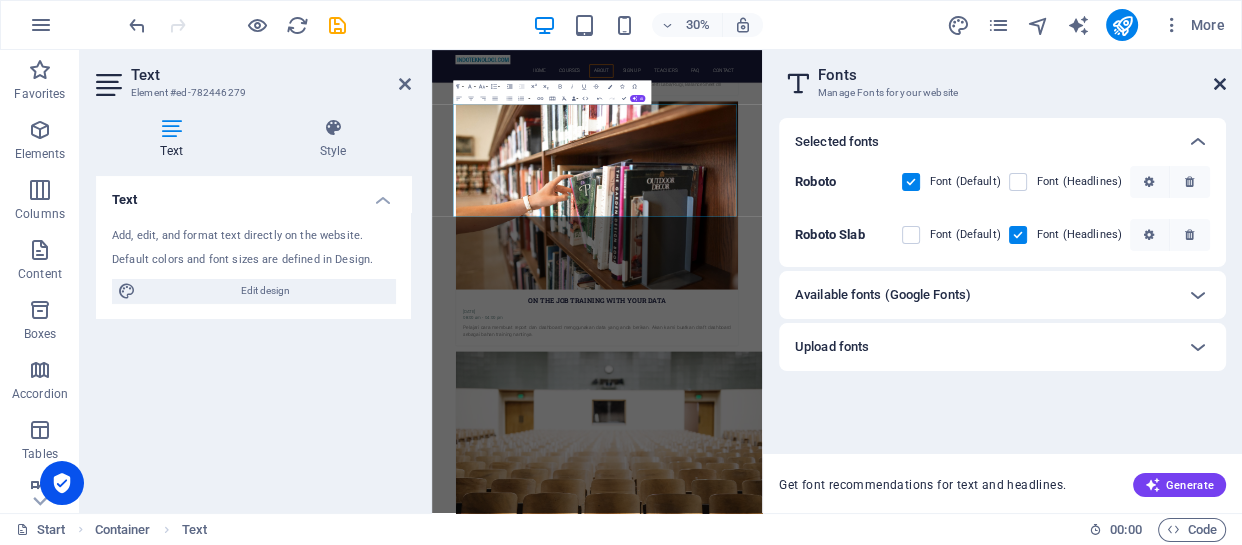 click at bounding box center (1220, 84) 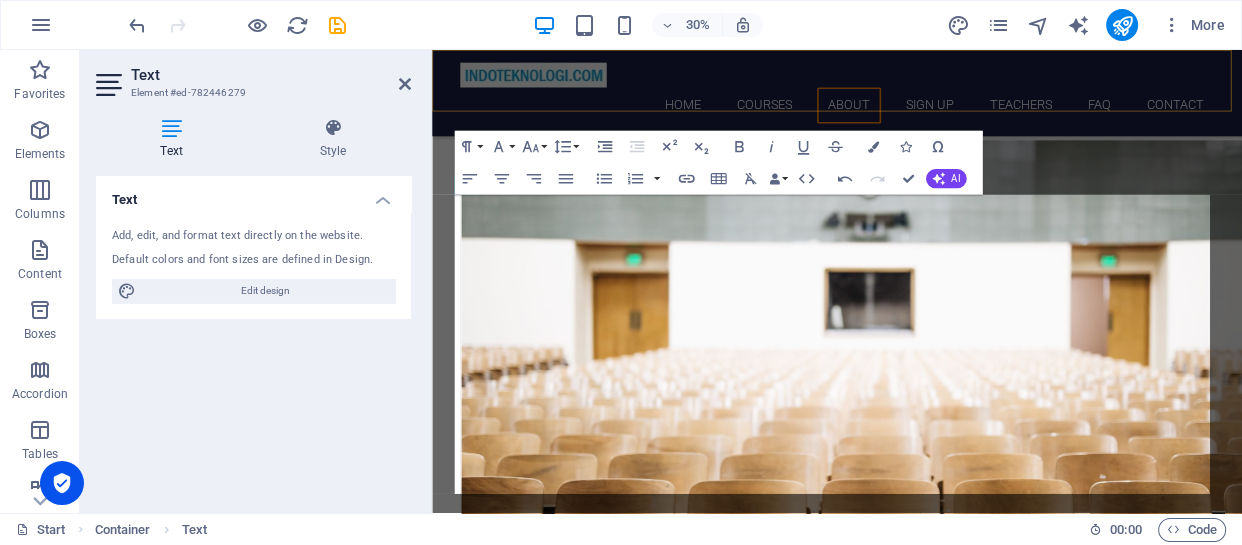scroll, scrollTop: 3910, scrollLeft: 0, axis: vertical 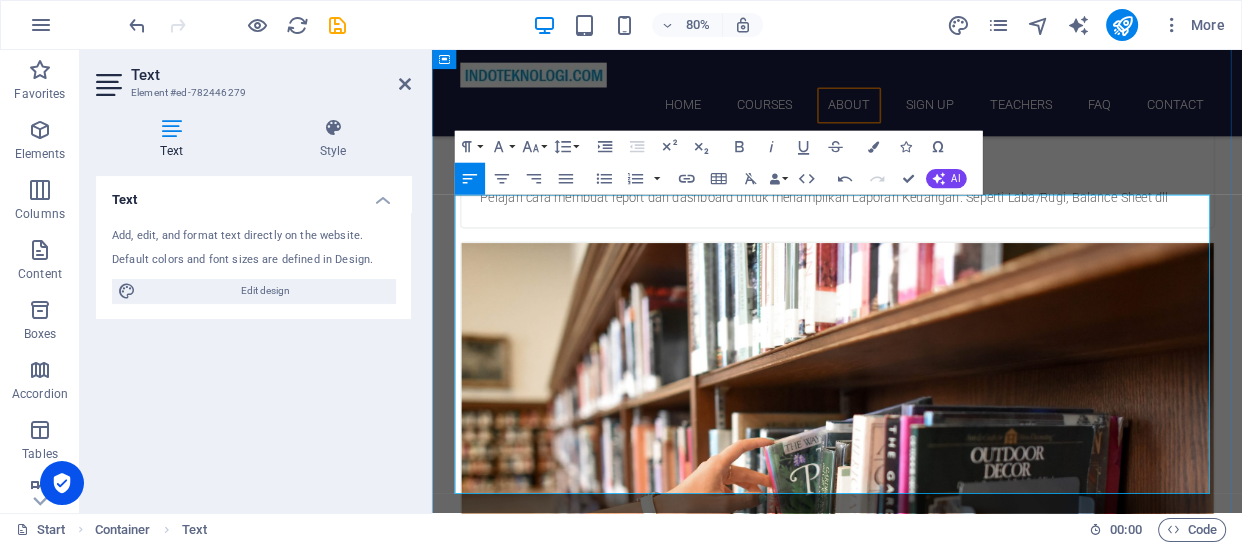 drag, startPoint x: 462, startPoint y: 243, endPoint x: 961, endPoint y: 582, distance: 603.25946 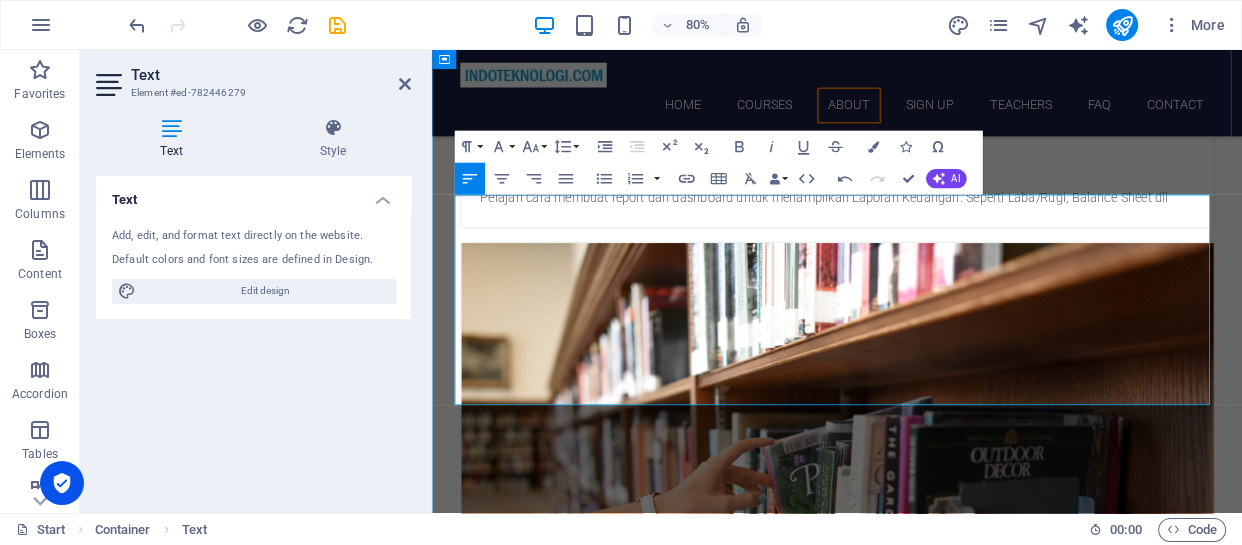 click on "Dengan Power BI, kita dapat menganalisis data dengan lebih mendalam. Kita dapat melakukan filter, menyortir, [PERSON_NAME] menggabungkan data dari berbagai sumber untuk mendapatkan wawasan yang lebih baik." at bounding box center [939, 4838] 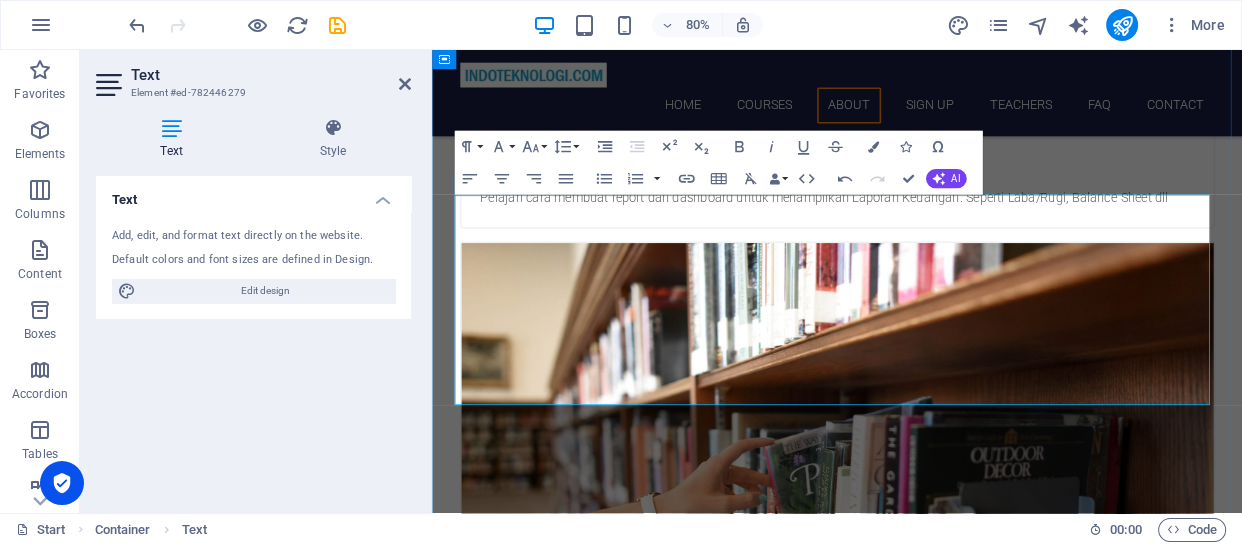 scroll, scrollTop: 4461, scrollLeft: 0, axis: vertical 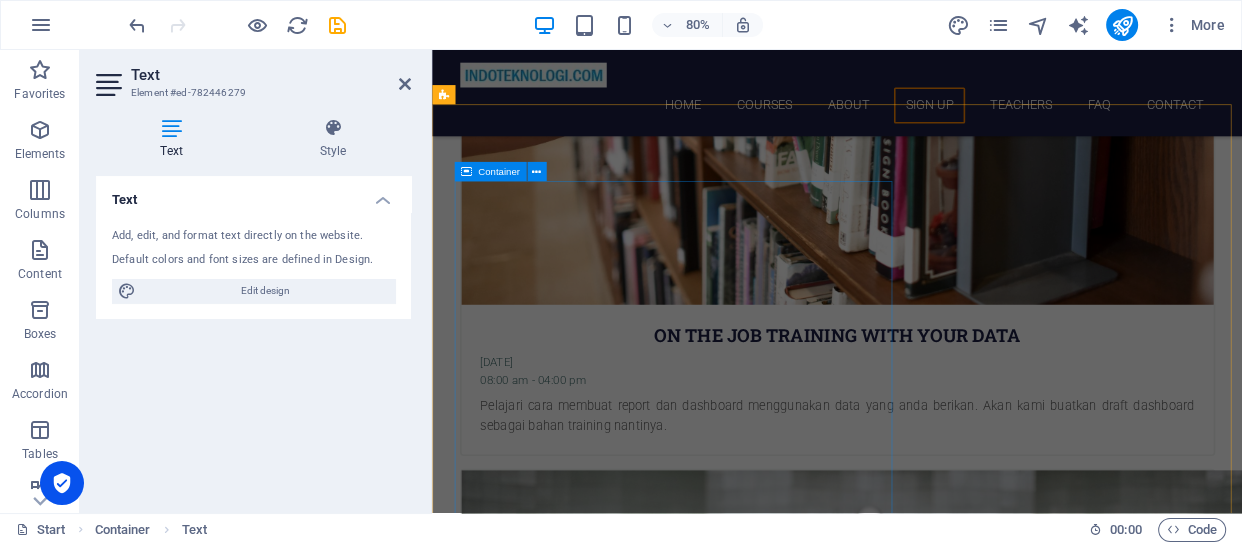 click at bounding box center [938, 4940] 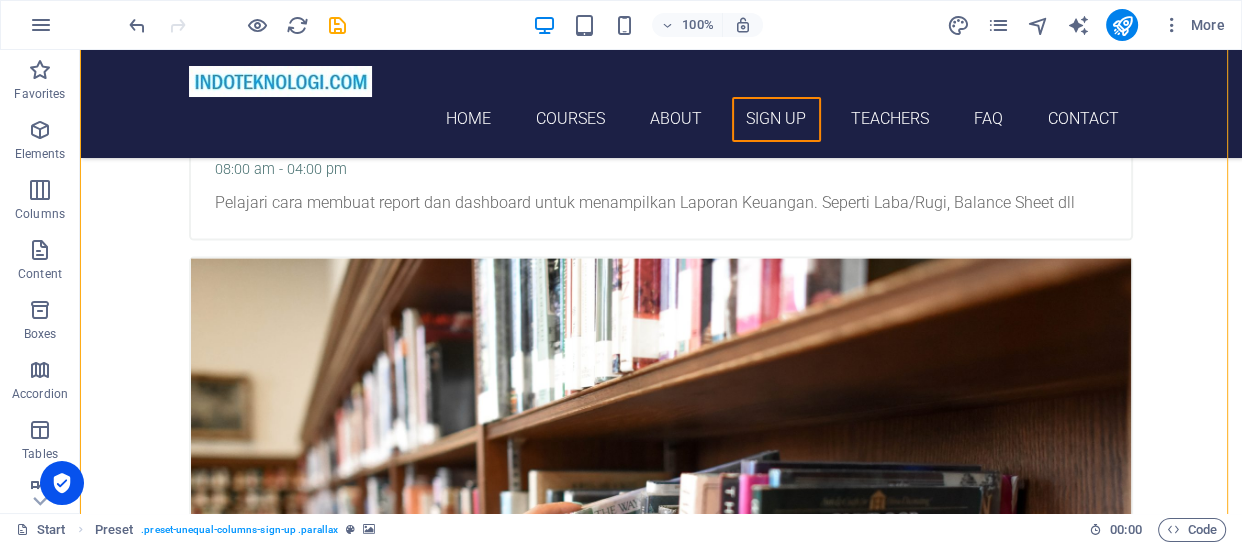 scroll, scrollTop: 4579, scrollLeft: 0, axis: vertical 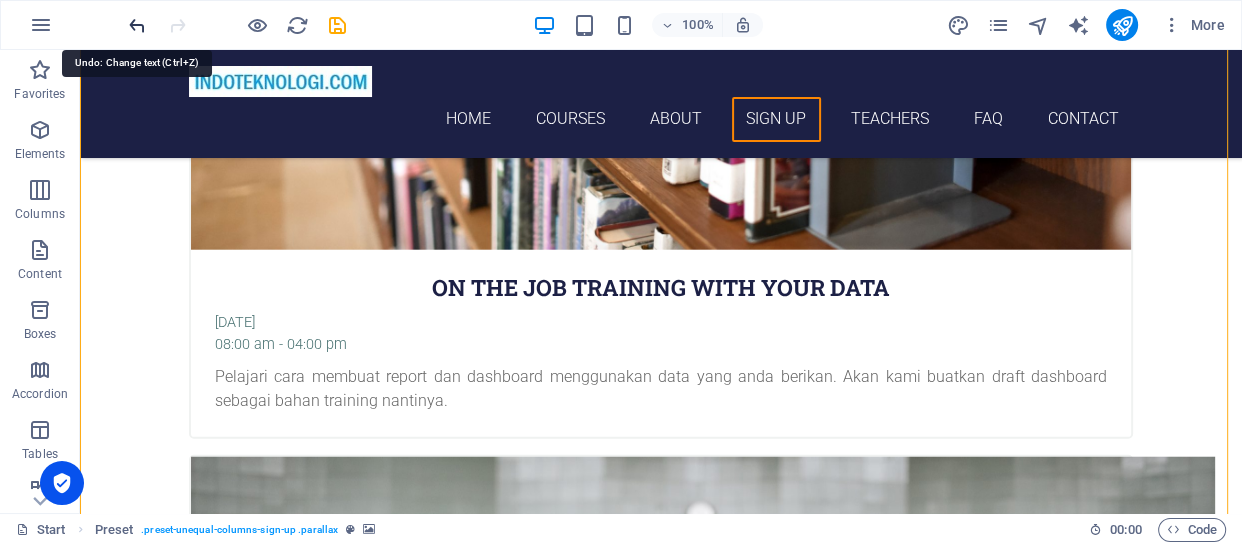 click at bounding box center (137, 25) 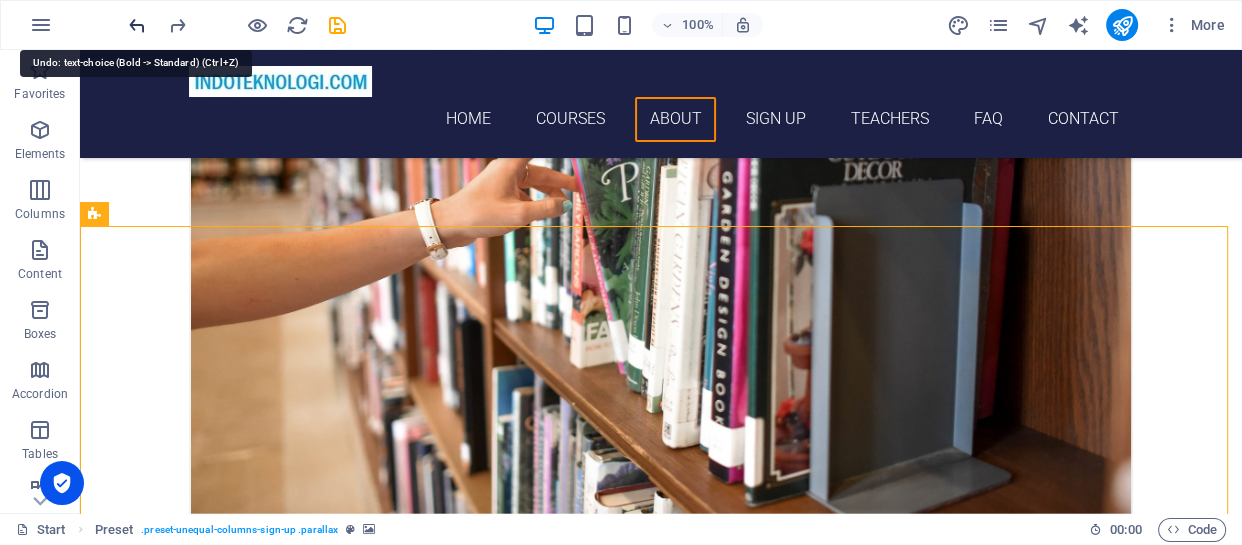 scroll, scrollTop: 3837, scrollLeft: 0, axis: vertical 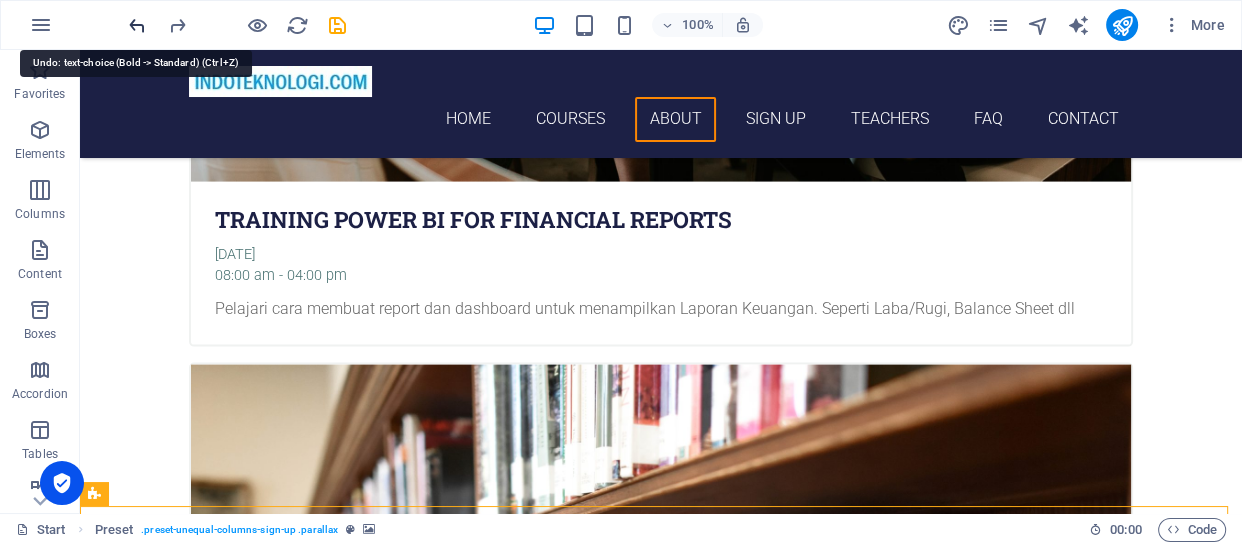 click at bounding box center (137, 25) 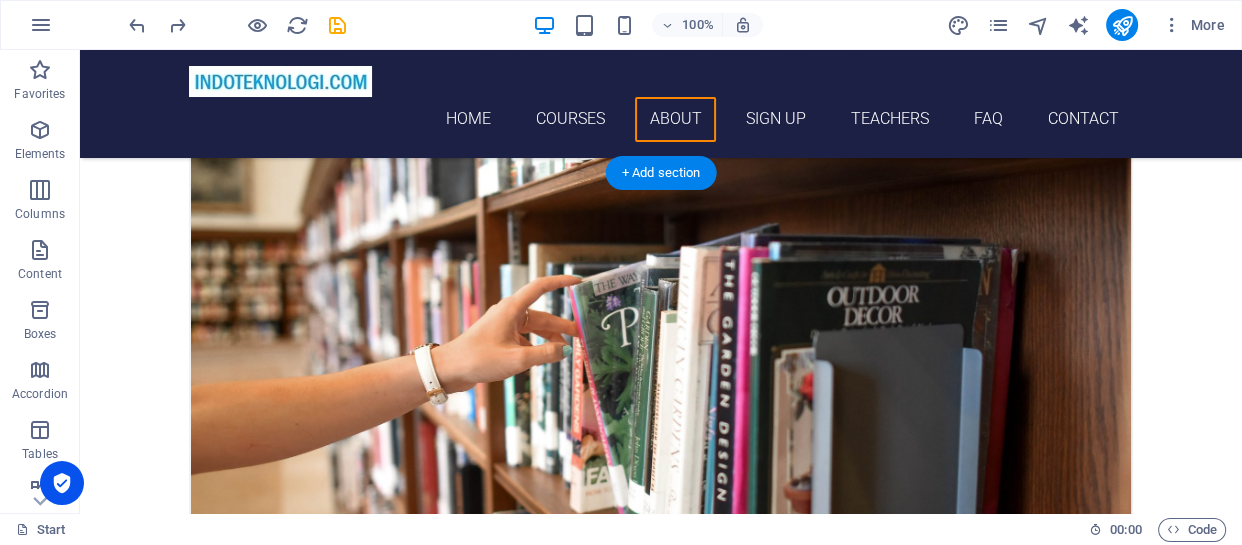 scroll, scrollTop: 3837, scrollLeft: 0, axis: vertical 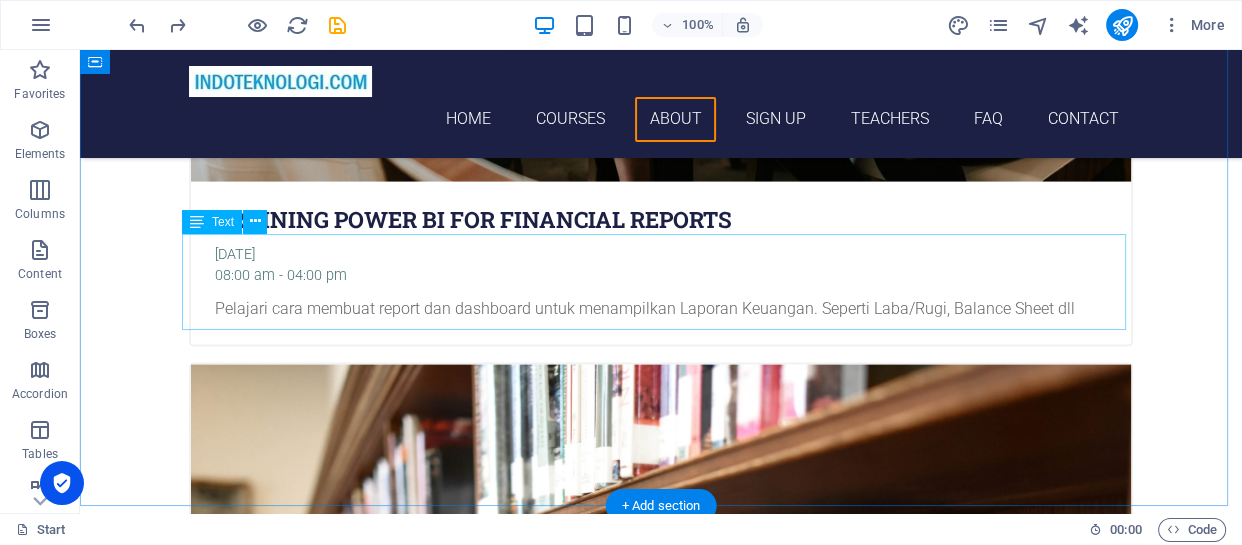 click on "Lorem ipsum dolor sit amet, consetetur sadipscing elitr, sed diam nonumy eirmod tempor invidunt ut labore et dolore magna aliquyam erat, sed diam voluptua. At vero eos et accusam et [PERSON_NAME] duo [PERSON_NAME] et ea rebum. Stet clita kasd gubergren, no sea takimata sanctus est Lorem ipsum dolor sit amet. Lorem ipsum dolor sit amet, consetetur sadipscing elitr, sed diam nonumy eirmod tempor invidunt ut labore et dolore magna aliquyam erat, sed diam voluptua. At vero eos et accusam et [PERSON_NAME] duo [PERSON_NAME]." at bounding box center [661, 4842] 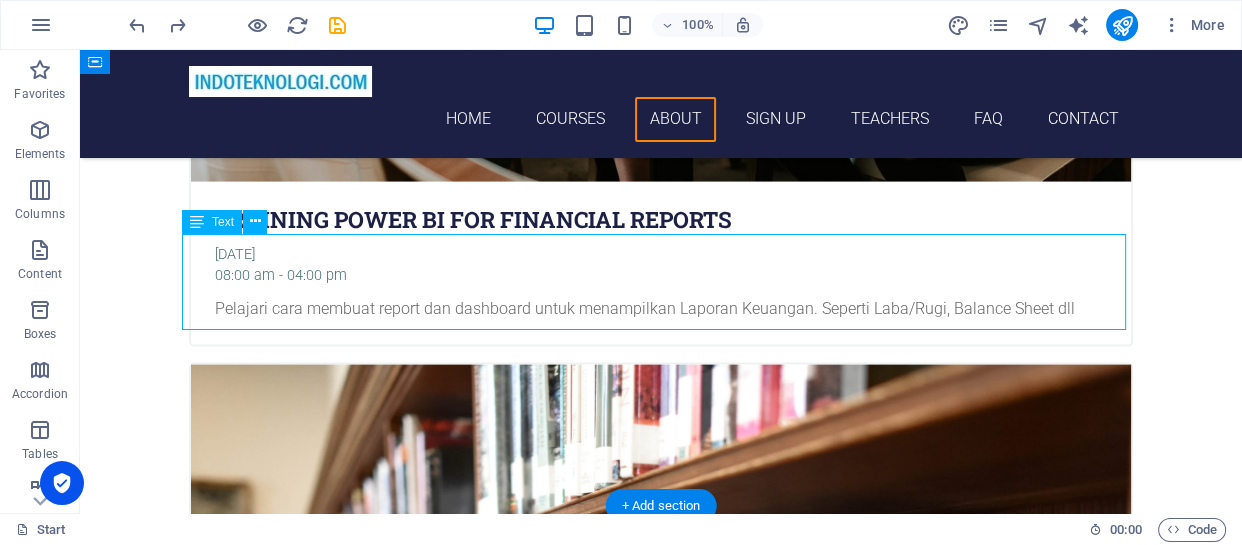 click on "Lorem ipsum dolor sit amet, consetetur sadipscing elitr, sed diam nonumy eirmod tempor invidunt ut labore et dolore magna aliquyam erat, sed diam voluptua. At vero eos et accusam et [PERSON_NAME] duo [PERSON_NAME] et ea rebum. Stet clita kasd gubergren, no sea takimata sanctus est Lorem ipsum dolor sit amet. Lorem ipsum dolor sit amet, consetetur sadipscing elitr, sed diam nonumy eirmod tempor invidunt ut labore et dolore magna aliquyam erat, sed diam voluptua. At vero eos et accusam et [PERSON_NAME] duo [PERSON_NAME]." at bounding box center (661, 4842) 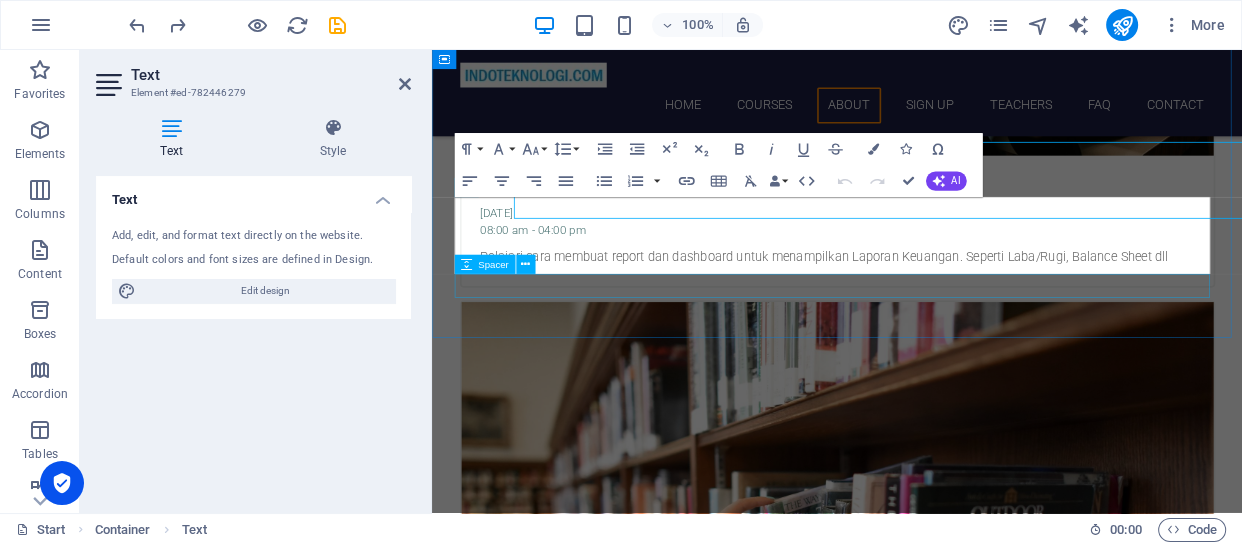scroll, scrollTop: 3906, scrollLeft: 0, axis: vertical 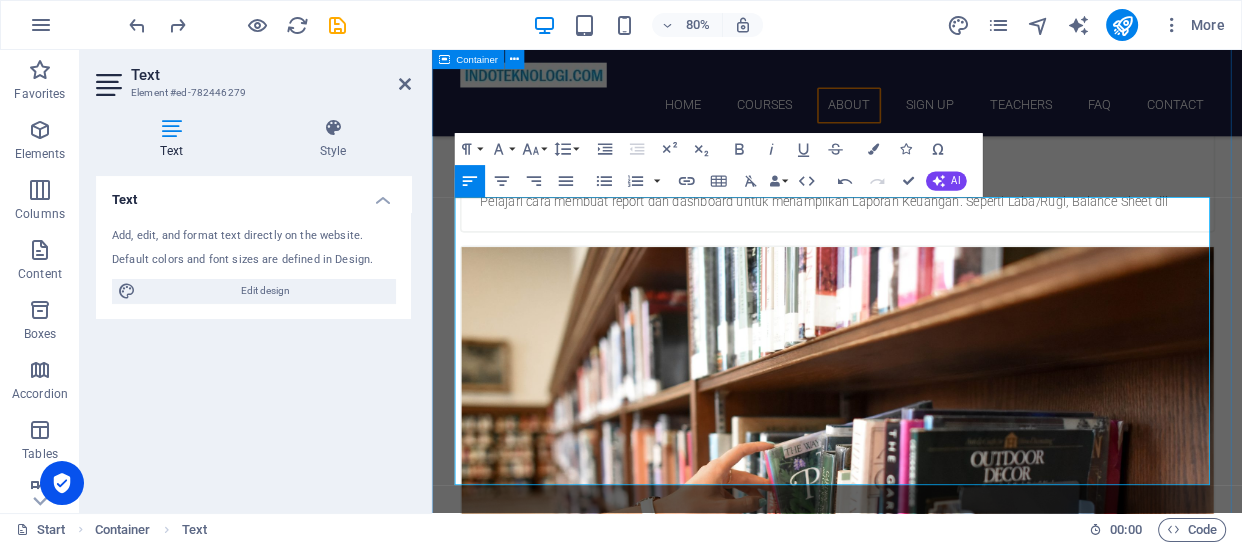 drag, startPoint x: 1309, startPoint y: 588, endPoint x: 455, endPoint y: 518, distance: 856.8641 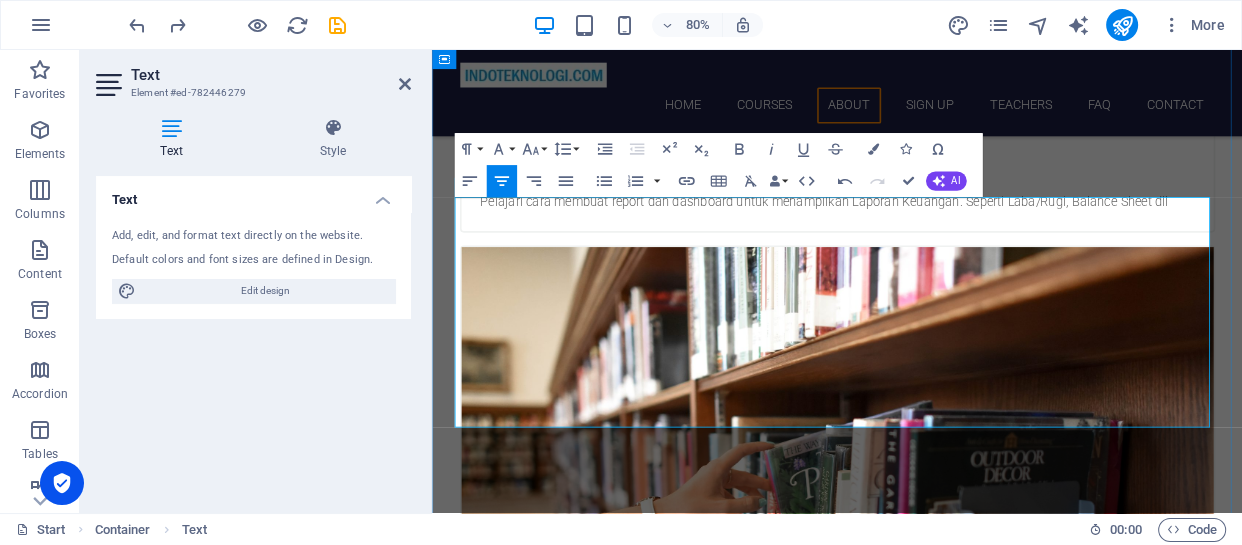 click on "Power BI memungkinkan untuk membuat visualisasi data yang menarik [PERSON_NAME] informatif. Kita dapat membuat berbagai jenis grafik, [PERSON_NAME] dashboard untuk membantu menyajikan informasi dengan [PERSON_NAME] mudah dipahami." at bounding box center [939, 4794] 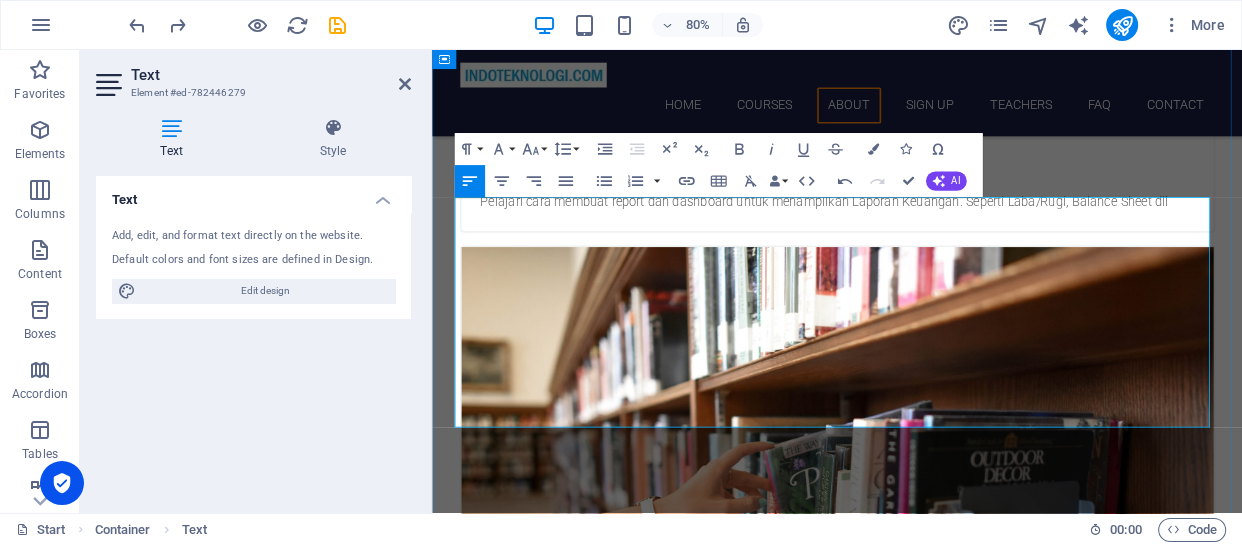 click on "Power BI memungkinkan untuk membuat visualisasi data yang menarik [PERSON_NAME] informatif. Kita dapat membuat berbagai jenis grafik, [PERSON_NAME] dashboard untuk membantu menyajikan informasi dengan [PERSON_NAME] mudah dipahami." at bounding box center (939, 4794) 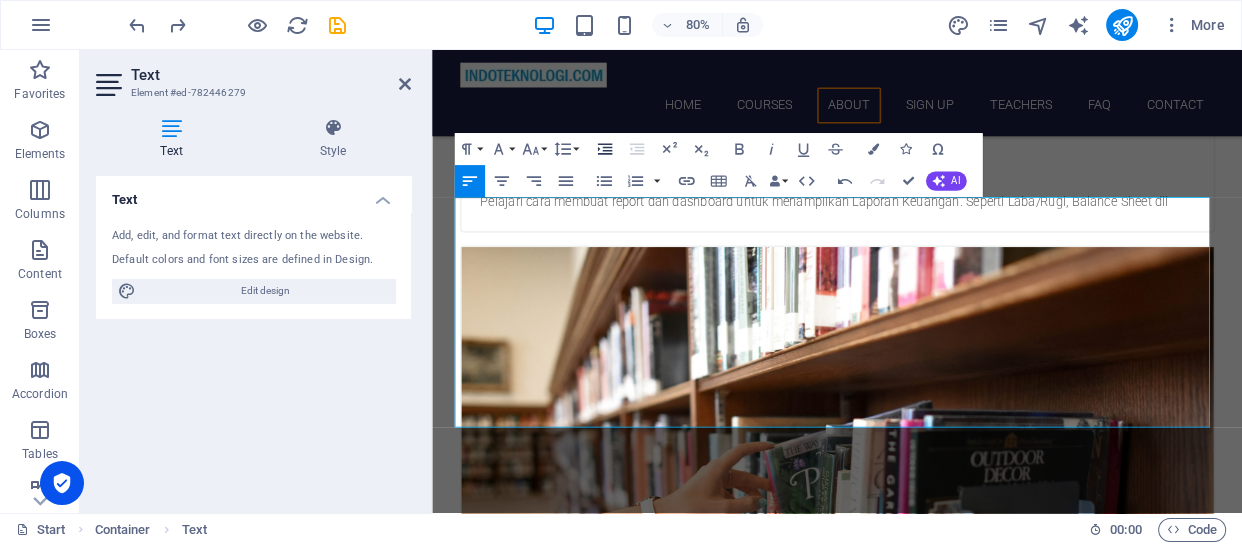 click 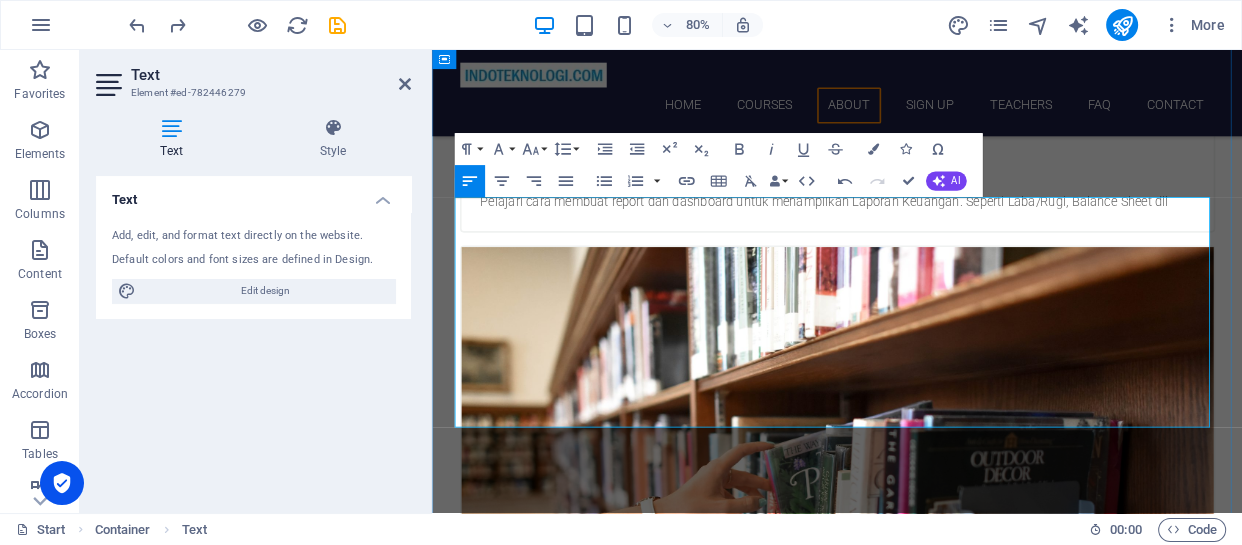click on "Dengan Power BI, kita dapat menganalisis data dengan lebih mendalam. Kita dapat melakukan filter, menyortir, [PERSON_NAME] menggabungkan data dari berbagai sumber untuk mendapatkan wawasan yang lebih baik." at bounding box center [939, 4842] 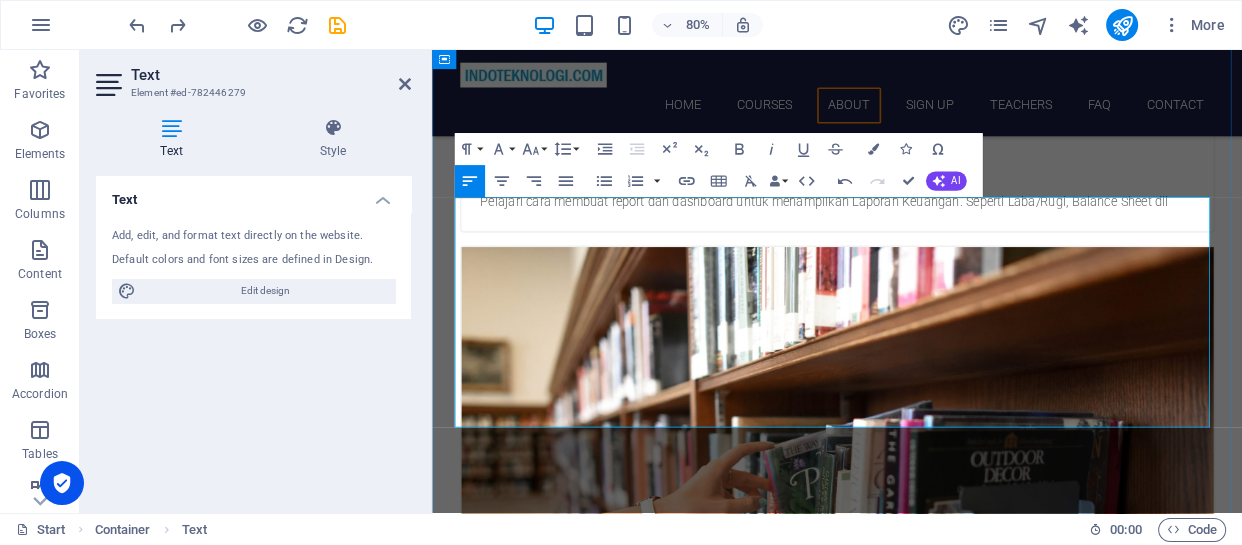 click on "Power BI memungkinkan untuk membuat visualisasi data yang menarik [PERSON_NAME] informatif. Kita dapat membuat berbagai jenis grafik, [PERSON_NAME] dashboard untuk membantu menyajikan informasi dengan [PERSON_NAME] mudah dipahami." at bounding box center [949, 4794] 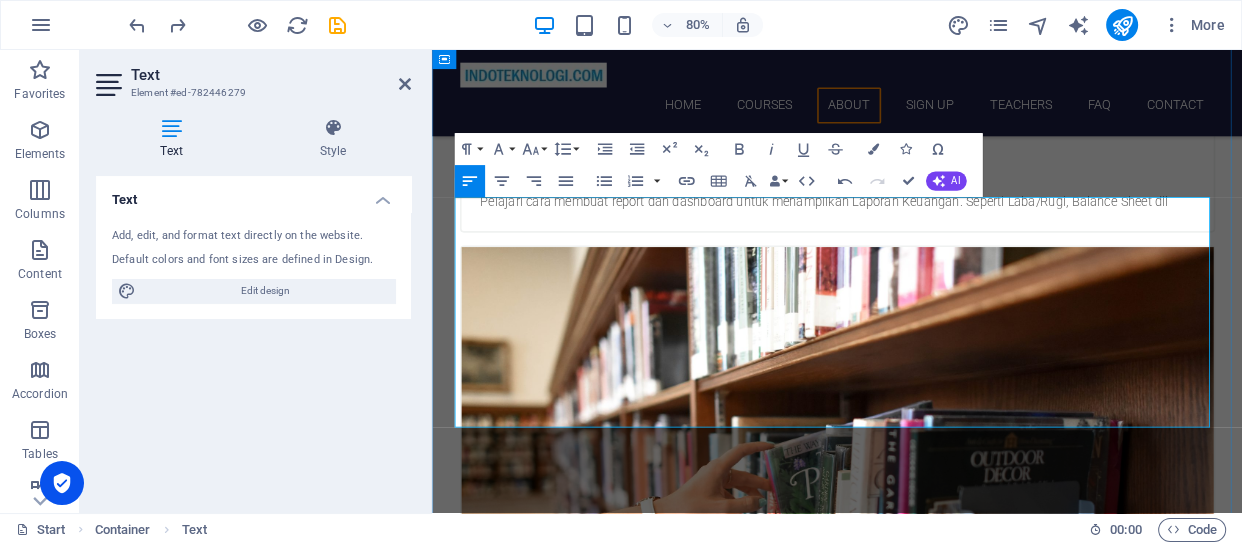 type 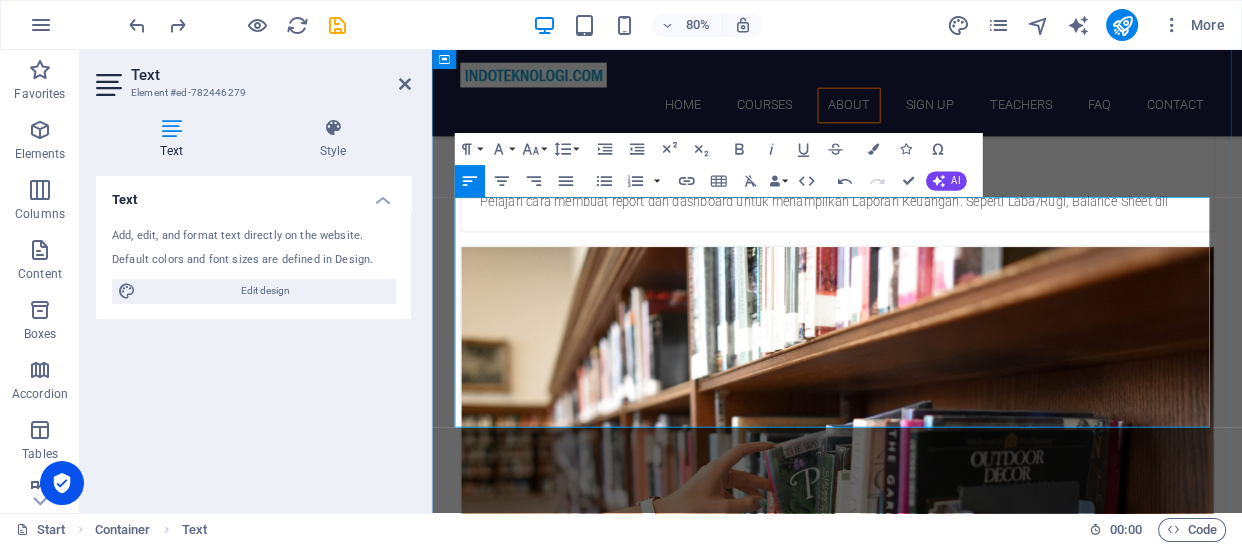 drag, startPoint x: 478, startPoint y: 244, endPoint x: 660, endPoint y: 279, distance: 185.33484 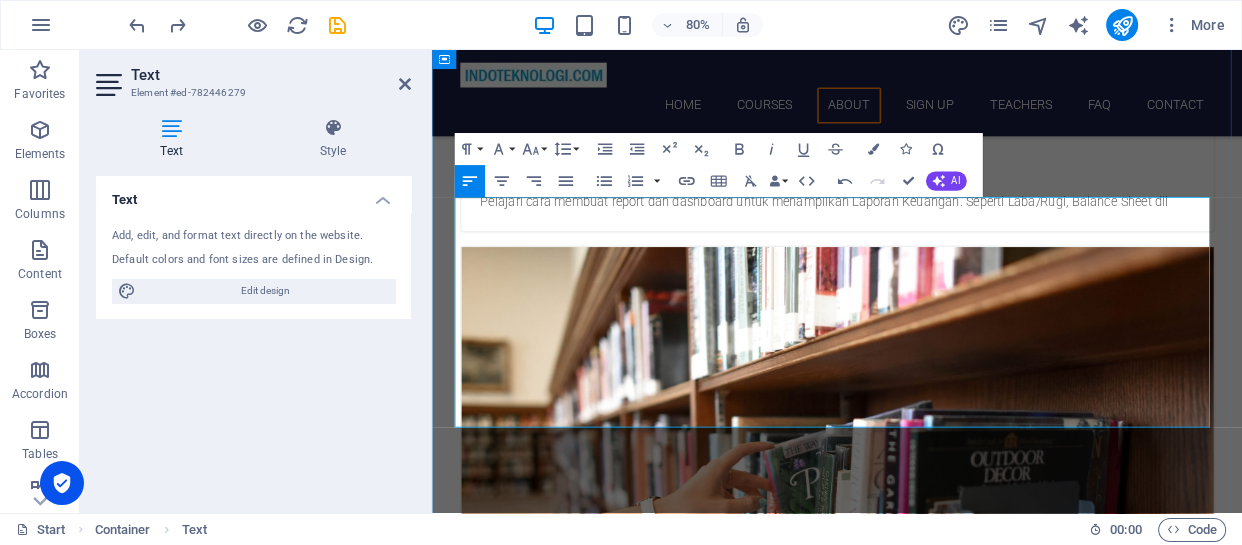 drag, startPoint x: 479, startPoint y: 249, endPoint x: 549, endPoint y: 255, distance: 70.256676 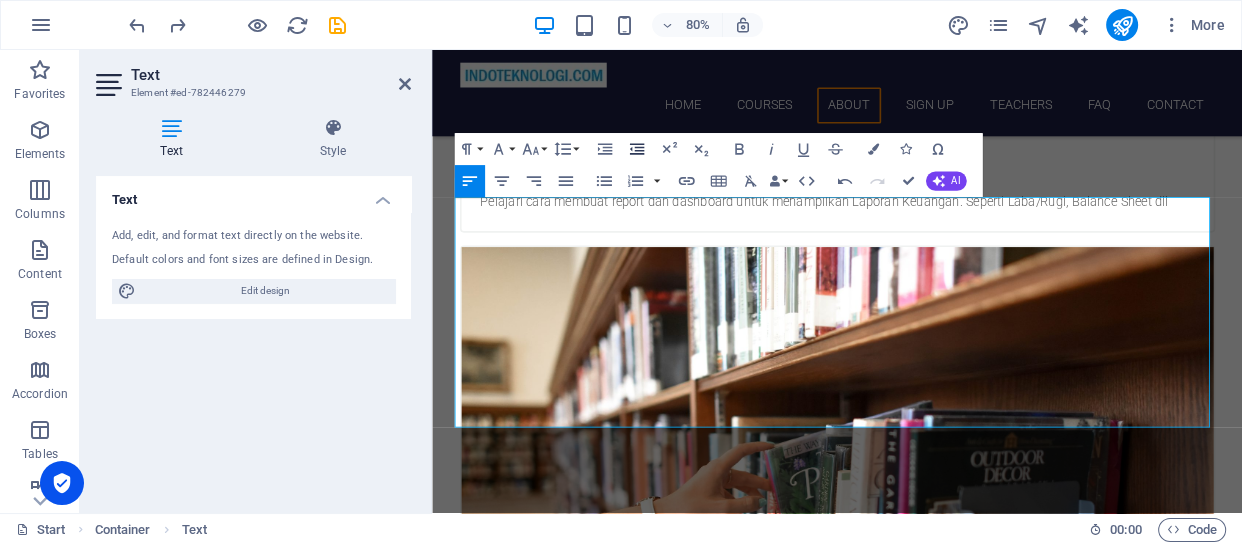 click 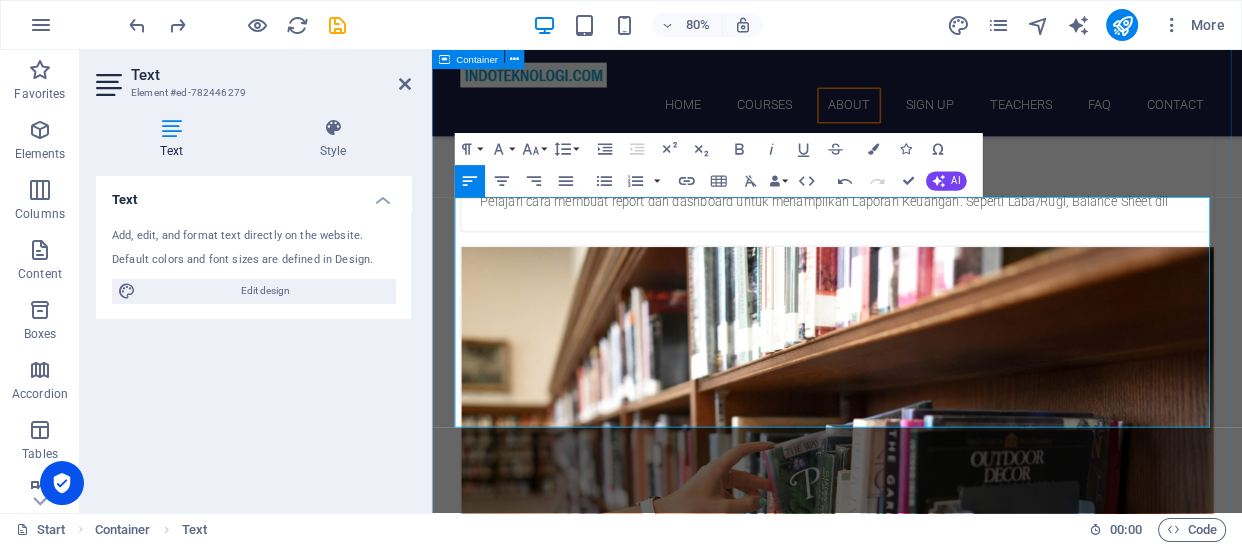 drag, startPoint x: 738, startPoint y: 469, endPoint x: 445, endPoint y: 249, distance: 366.40005 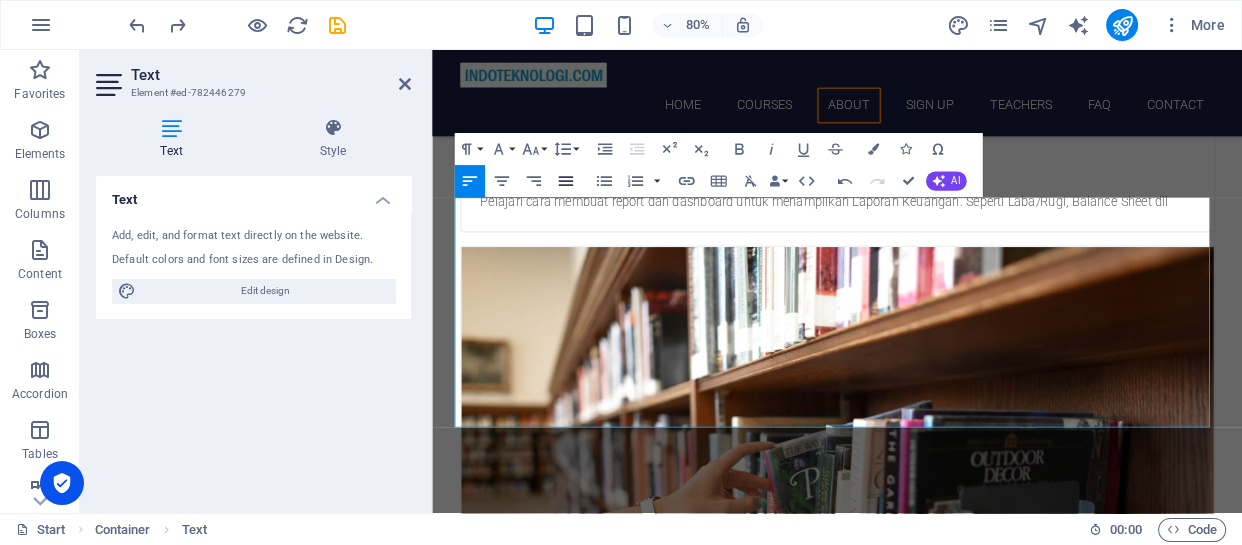 click 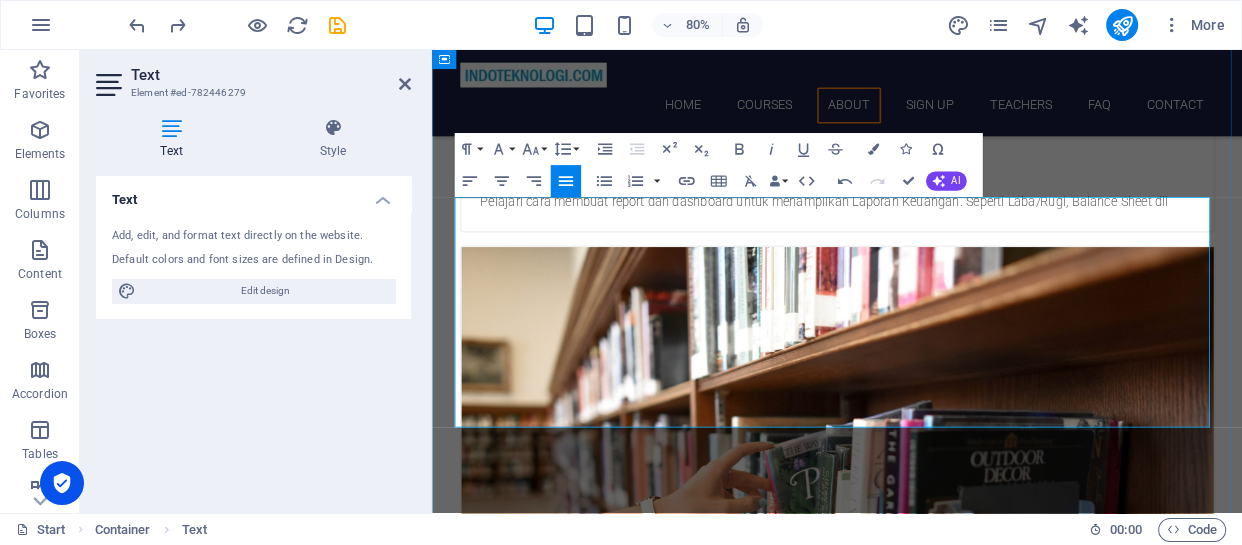 click on "Kita dapat membuat laporan interaktif dengan Power BI, memungkinkan pengguna untuk menjelajahi data dengan lebih baik. Fungsi drill-down [PERSON_NAME] drill-up memungkinkan pemahaman yang lebih mendalam tentang data." at bounding box center [939, 4938] 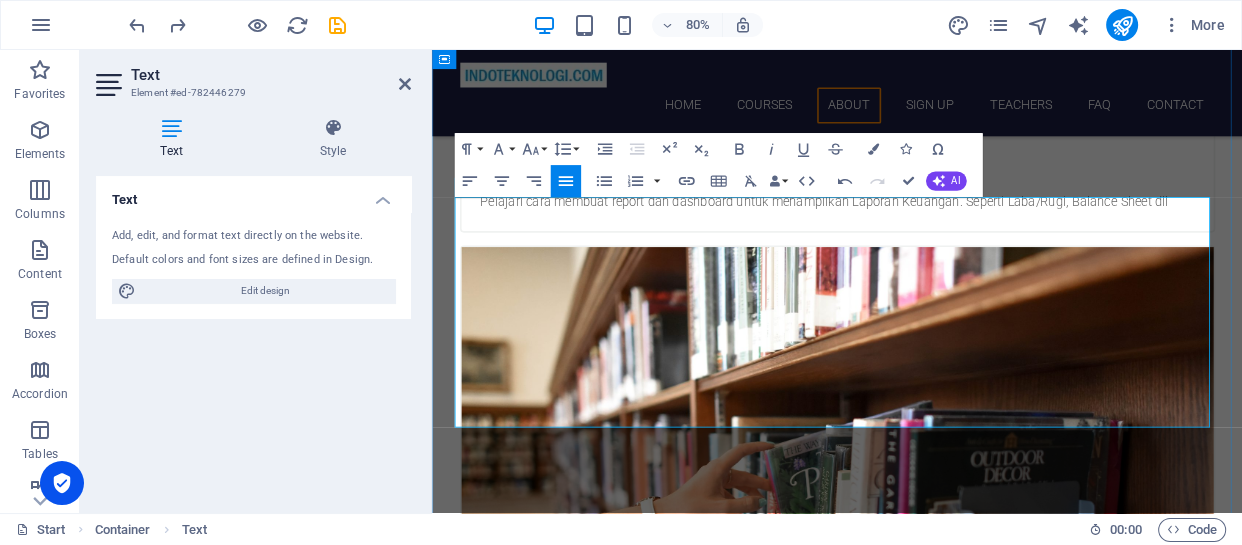 click on "Kita dapat membuat laporan interaktif dengan Power BI, memungkinkan pengguna untuk menjelajahi data dengan lebih baik. Fungsi drill-down [PERSON_NAME] drill-up memungkinkan pemahaman yang lebih mendalam tentang data." at bounding box center [939, 4938] 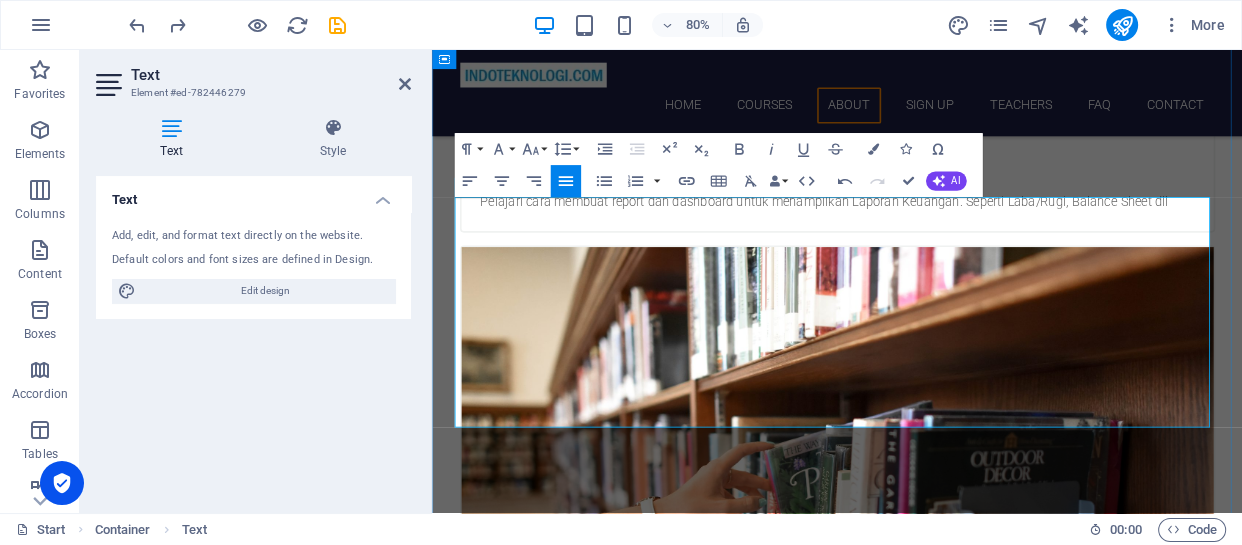 click on "Power BI memungkinkan untuk membuat visualisasi data yang menarik dan informatif. Kita dapat membuat berbagai jenis grafik, tabel, dan dashboard untuk membantu menyajikan informasi dengan cara yang mudah dipahami. Dengan Power BI, kita dapat menganalisis data dengan lebih mendalam. Kita dapat melakukan filter, menyortir, dan menggabungkan data dari berbagai sumber untuk mendapatkan wawasan yang lebih baik." at bounding box center (939, 4818) 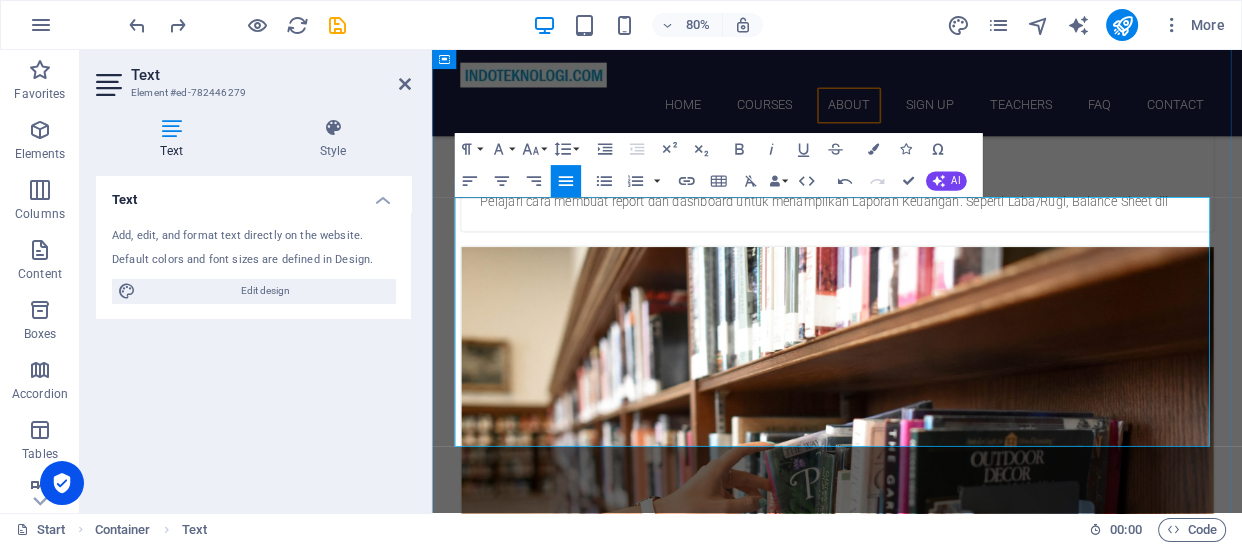 click on "Power BI mendukung penggabungan data dari berbagai sumber, termasuk database, spreadsheet, dan layanan cloud. Ini memungkinkan kita untuk mengintegrasikan data dari berbagai sumber dan membuat analisis yang holistik.Kita dapat membuat laporan interaktif dengan Power BI, memungkinkan pengguna untuk menjelajahi data dengan lebih baik. Fungsi drill-down dan drill-up memungkinkan pemahaman yang lebih mendalam tentang data." at bounding box center (939, 4938) 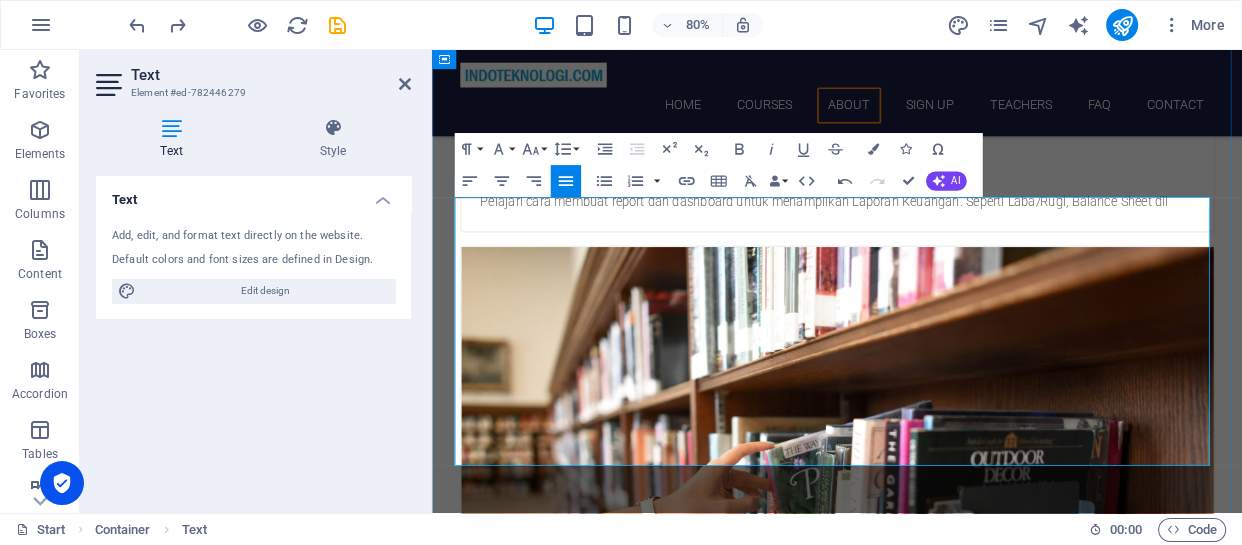 drag, startPoint x: 461, startPoint y: 247, endPoint x: 807, endPoint y: 328, distance: 355.35477 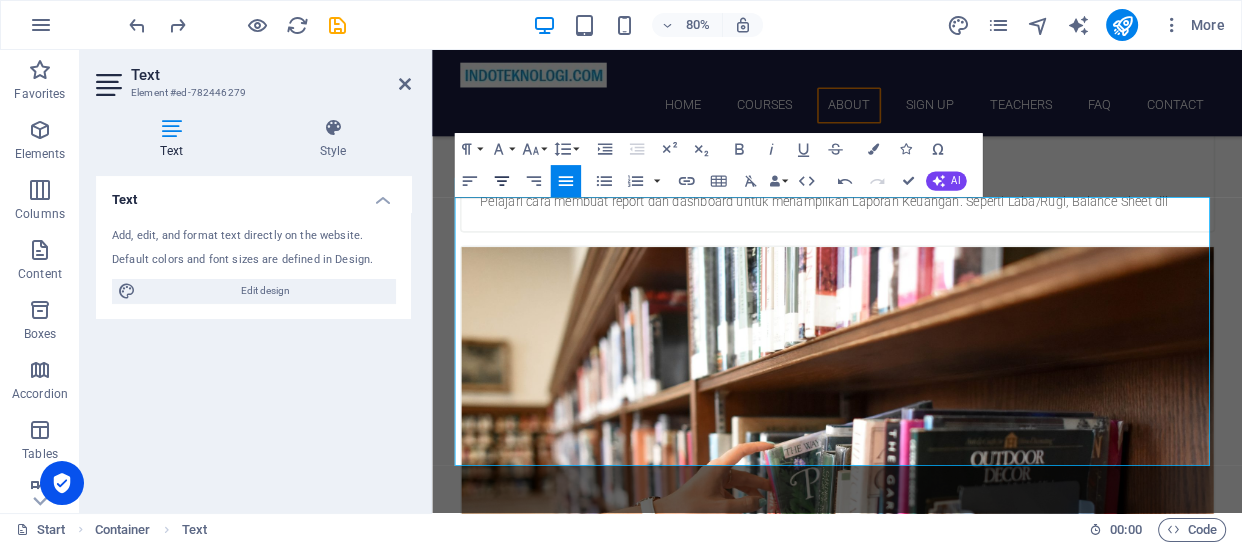 click 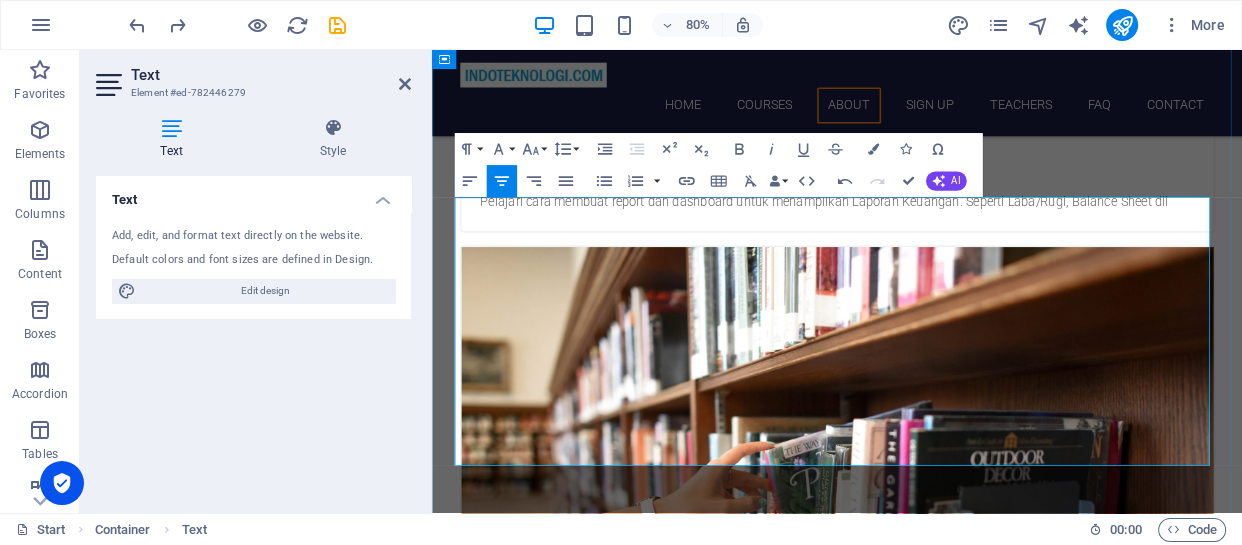 drag, startPoint x: 461, startPoint y: 363, endPoint x: 960, endPoint y: 455, distance: 507.4101 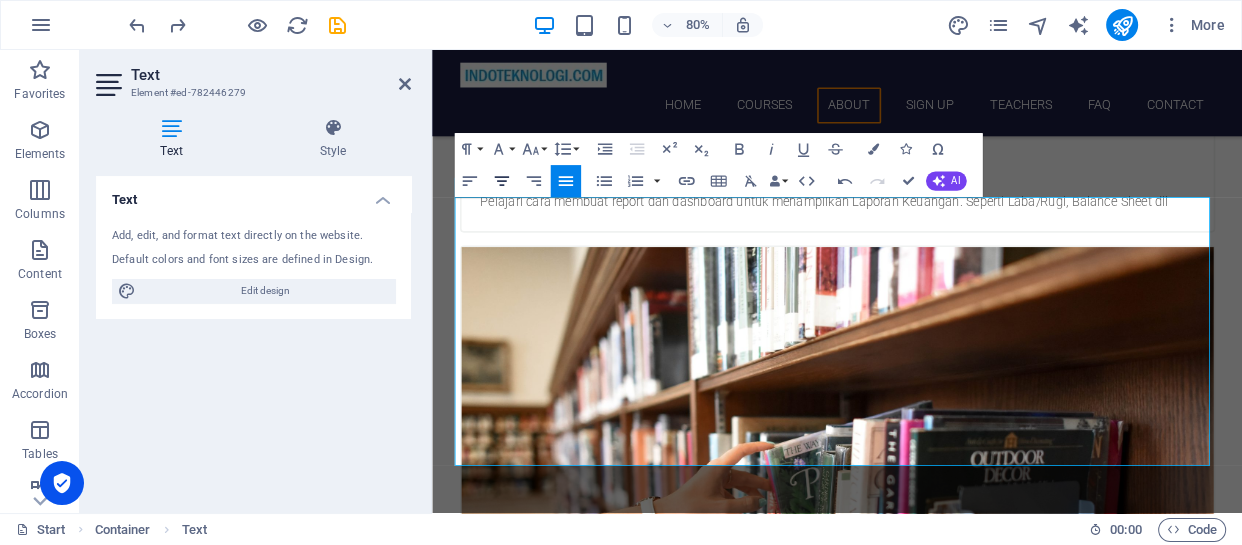 click 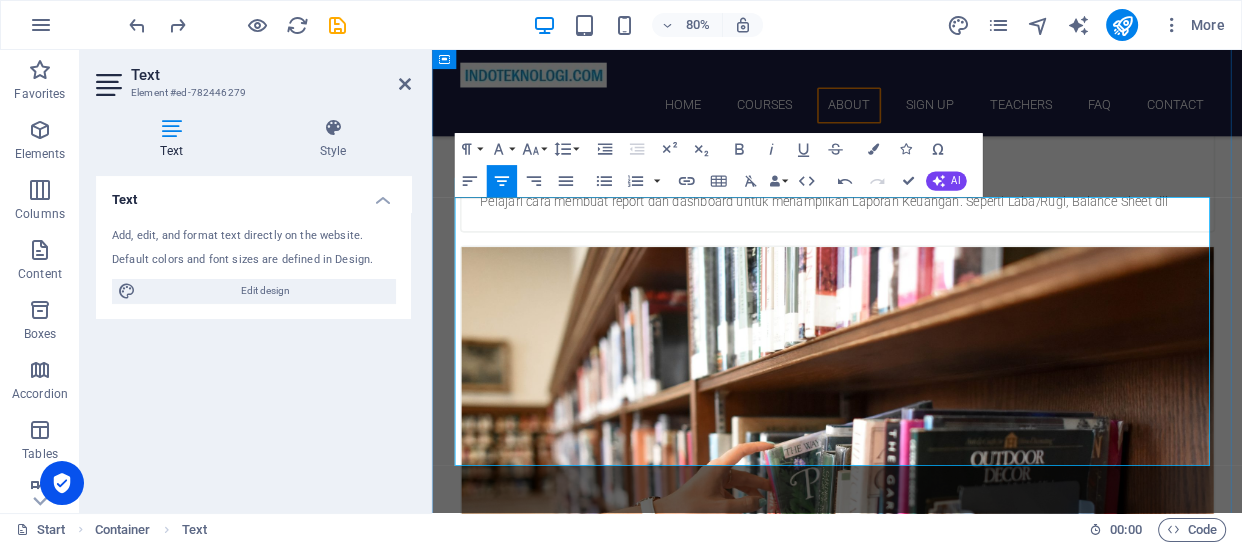 drag, startPoint x: 462, startPoint y: 482, endPoint x: 836, endPoint y: 526, distance: 376.57935 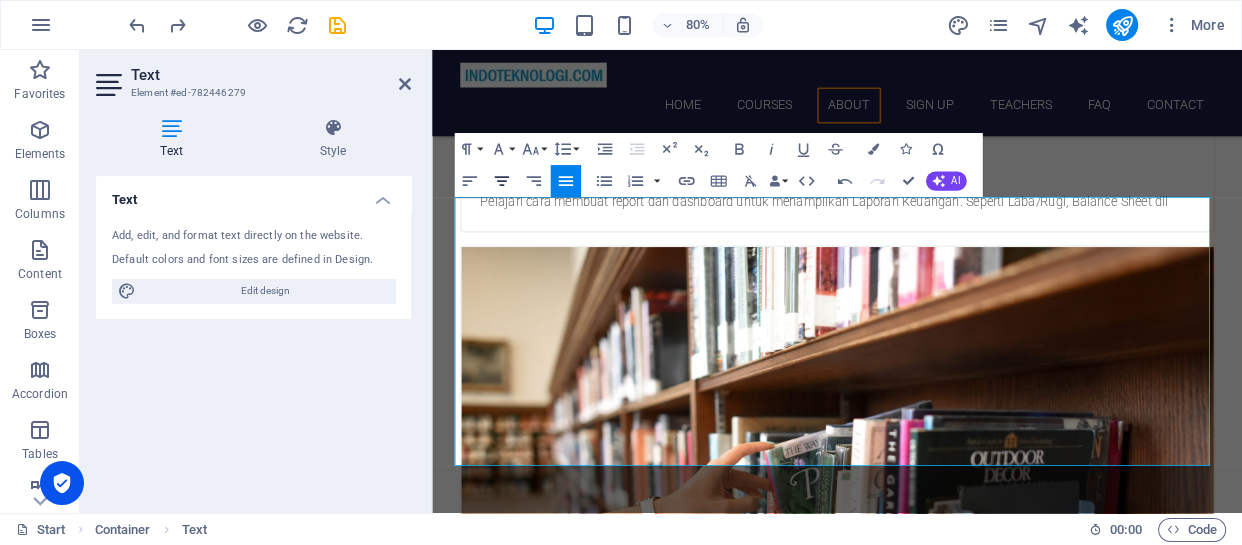 click 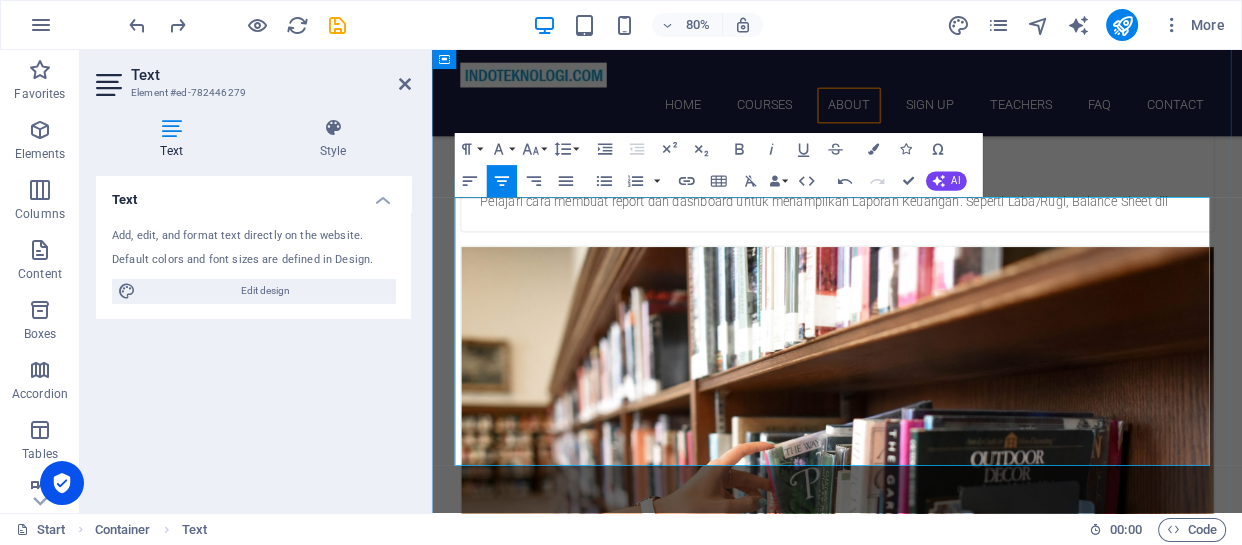 click at bounding box center [939, 4998] 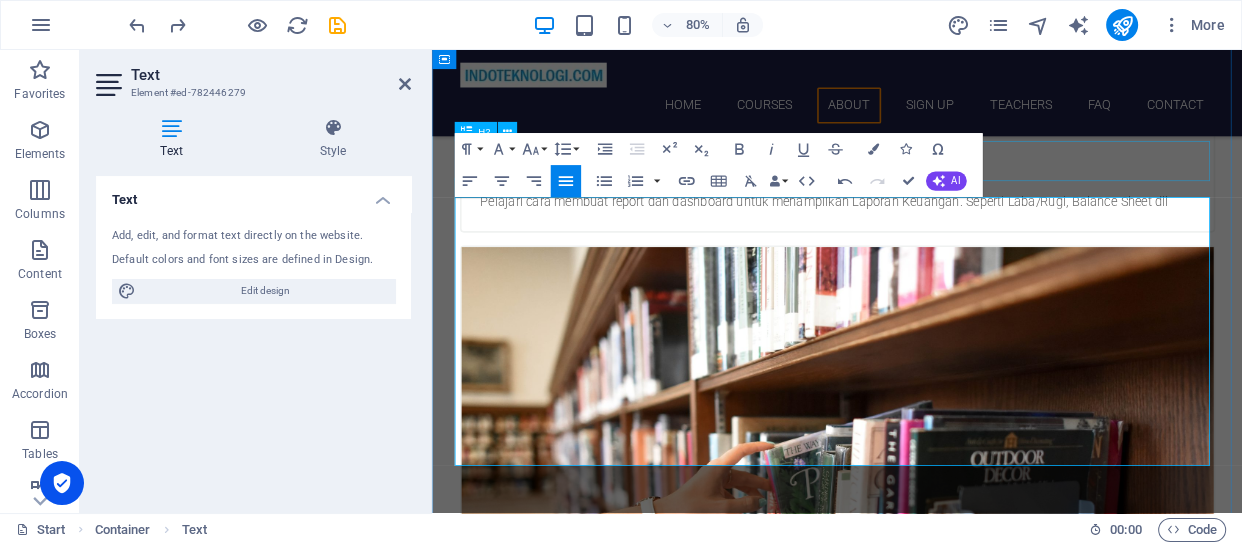click on "[DOMAIN_NAME]" at bounding box center [939, 4725] 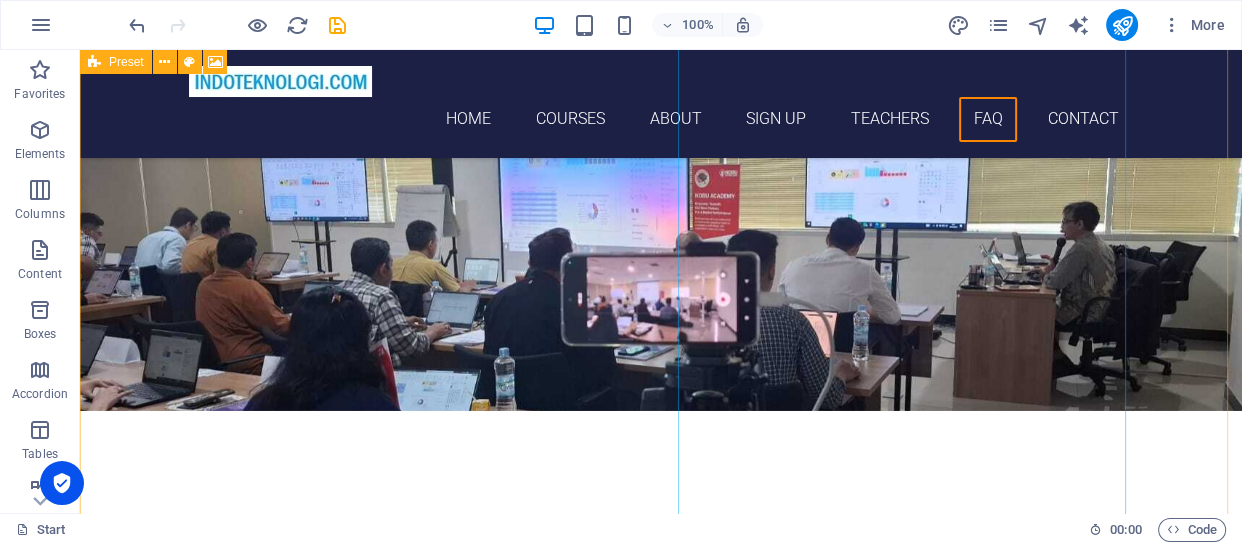 scroll, scrollTop: 7170, scrollLeft: 0, axis: vertical 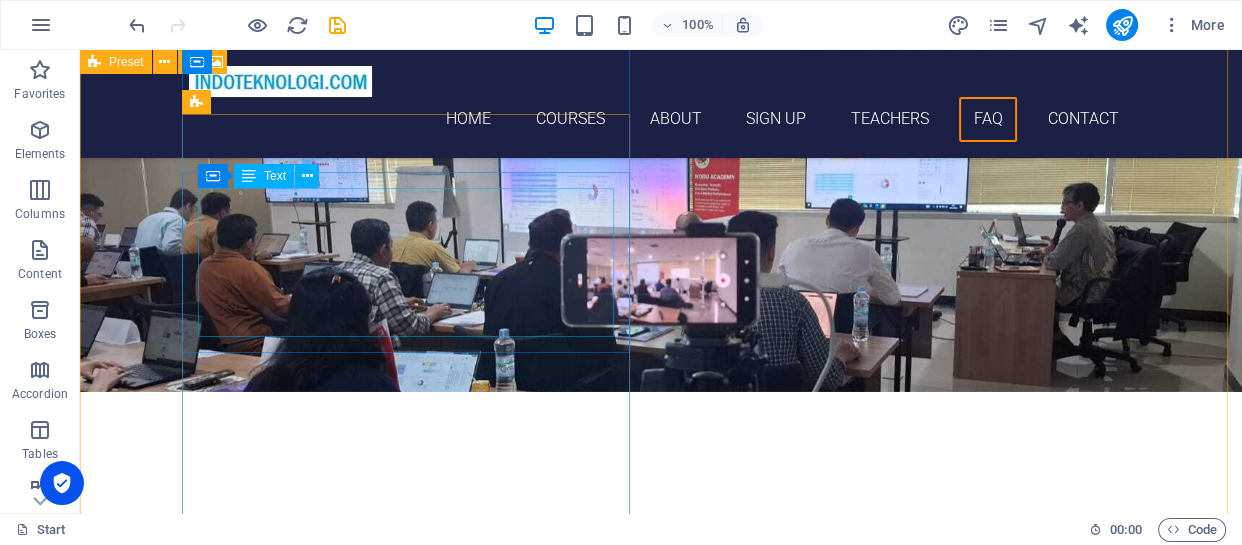 click on "Untuk kelas Reguler kami menyajikan setiap bulannya. Tanggal [PERSON_NAME] jamnya bisa dilihat di web masing-masing training. Atau anda bisa juga menghubungi staff kami. Untuk kelas In-House jadwal [PERSON_NAME] jumlah peserta dapat di sesuaikan silahkan menghubungi kami." at bounding box center [568, 6202] 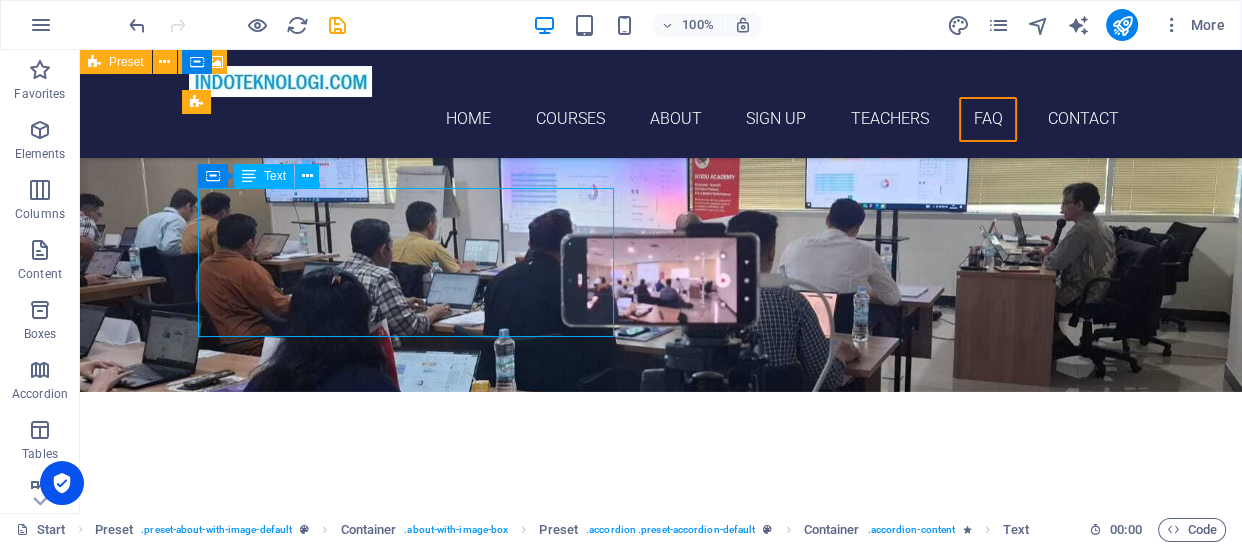 click on "Untuk kelas Reguler kami menyajikan setiap bulannya. Tanggal [PERSON_NAME] jamnya bisa dilihat di web masing-masing training. Atau anda bisa juga menghubungi staff kami. Untuk kelas In-House jadwal [PERSON_NAME] jumlah peserta dapat di sesuaikan silahkan menghubungi kami." at bounding box center (568, 6202) 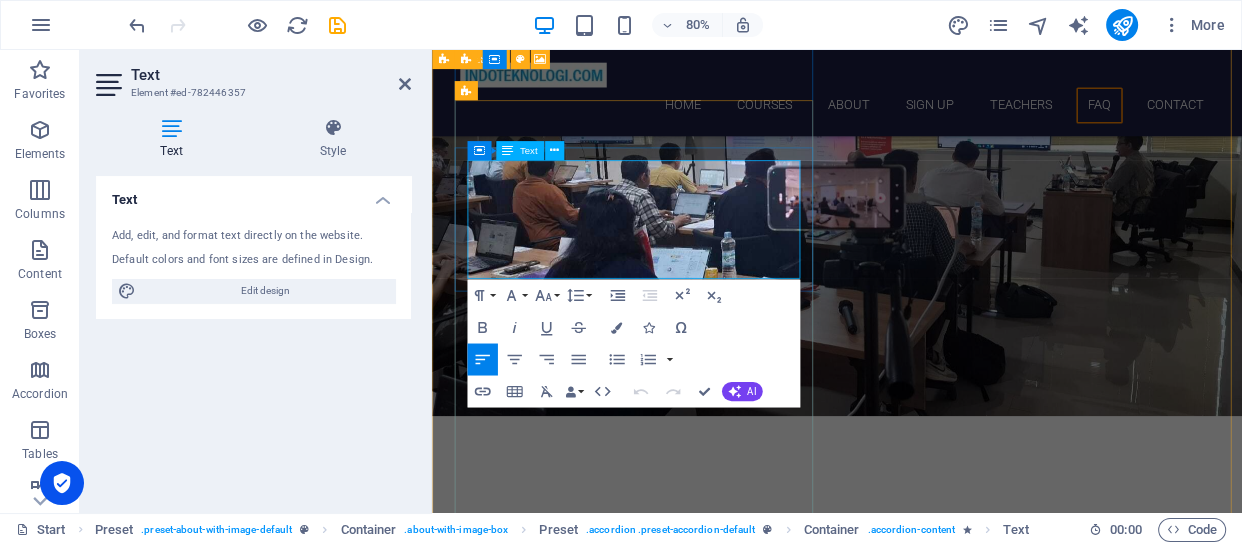 scroll, scrollTop: 7240, scrollLeft: 0, axis: vertical 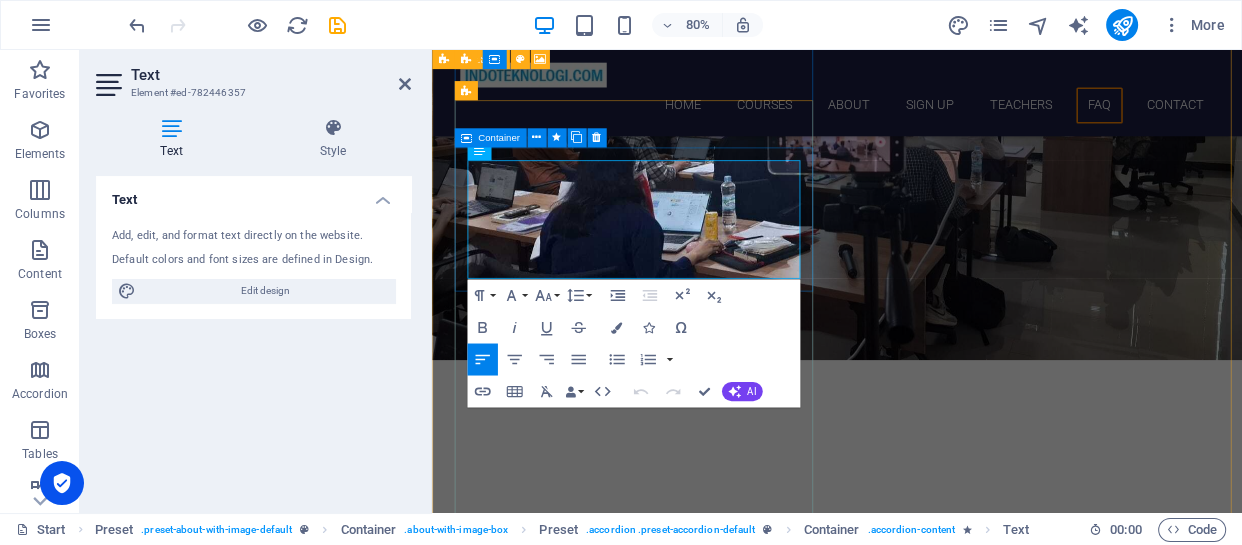 drag, startPoint x: 777, startPoint y: 311, endPoint x: 470, endPoint y: 199, distance: 326.792 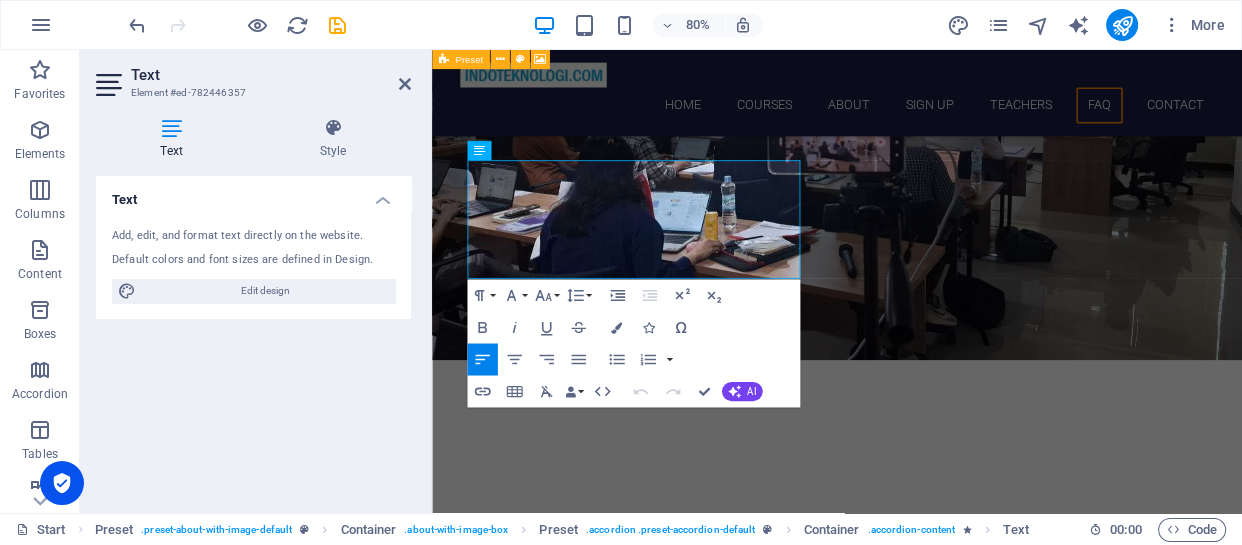 copy on "Untuk kelas Reguler kami menyajikan setiap bulannya. Tanggal [PERSON_NAME] jamnya bisa dilihat di web masing-masing training. Atau anda bisa juga menghubungi staff kami. Untuk kelas In-House jadwal [PERSON_NAME] jumlah peserta dapat di sesuaikan silahkan menghubungi kami." 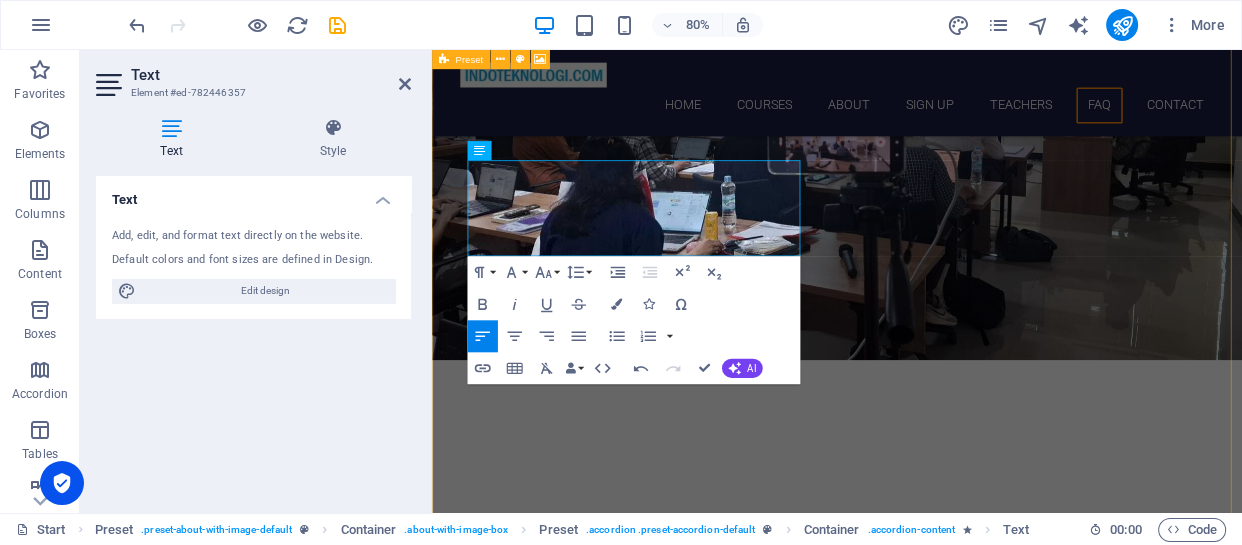 click on "FAQ Kapan pelatihan akan dilaksanakan ? Untuk kelas Reguler kami menyajikan setiap bulannya. Tanggal [PERSON_NAME] jamnya bisa dilihat di web masing-masing training. Atau anda bisa juga menghubungi staff kami. Untuk kelas In-House jadwal [PERSON_NAME] jumlah peserta dapat di sesuaikan silahkan menghubungi kami. Apa saja yang perlu dipersiapkan untuk pelaksanaan pelatihan ? Untuk kelas Reguler anda bisa membawa laptop atau Notebook. Kami akan menyediakan file Latihan [PERSON_NAME] tools Aplikasi yang akan diinstal. Untuk Training Power BI, Training Power Query [PERSON_NAME] Training DAX komputer/laptop anda akan di installkan tools Power BI Desktop. Untuk kelas In-house training ( ditempat peserta ) selain kelas dapat juga disediakan Proyektor [PERSON_NAME] peserta juga membawa laptop. Kami akan menyediakan Lab Latihan, tools Microsoft Power BI Desktop, Modul/buku Training dalam bahasa Indonesia serta Sertifikat Training Apakah peserta training perlu punya account User Power BI ? [PERSON_NAME] bagaimana mendapatkannya ? [PHONE_NUMBER]" at bounding box center (938, 6810) 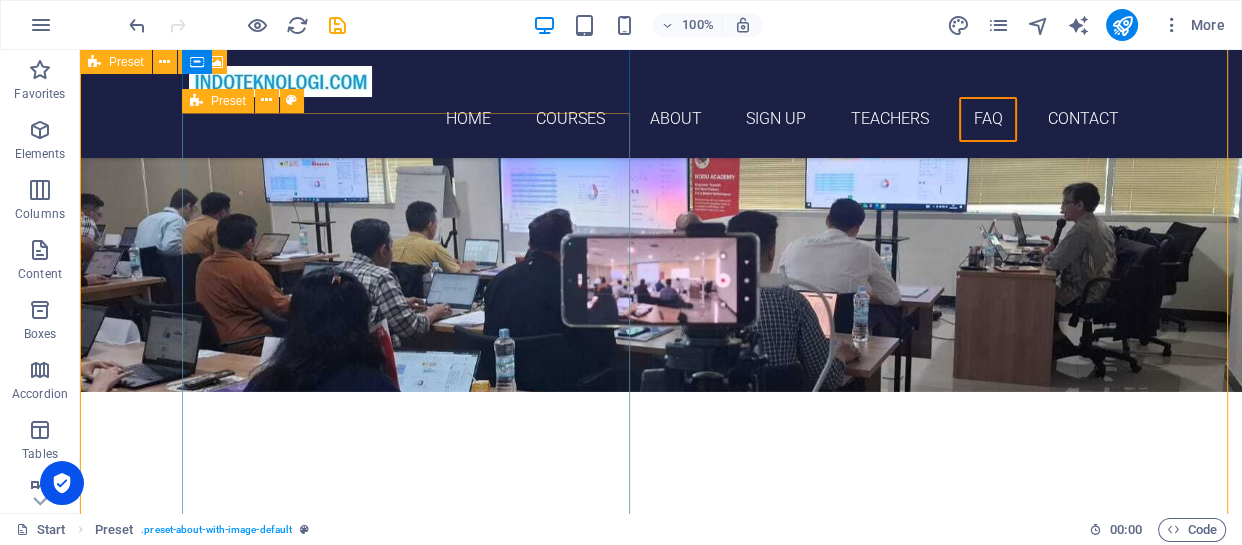 scroll, scrollTop: 7504, scrollLeft: 0, axis: vertical 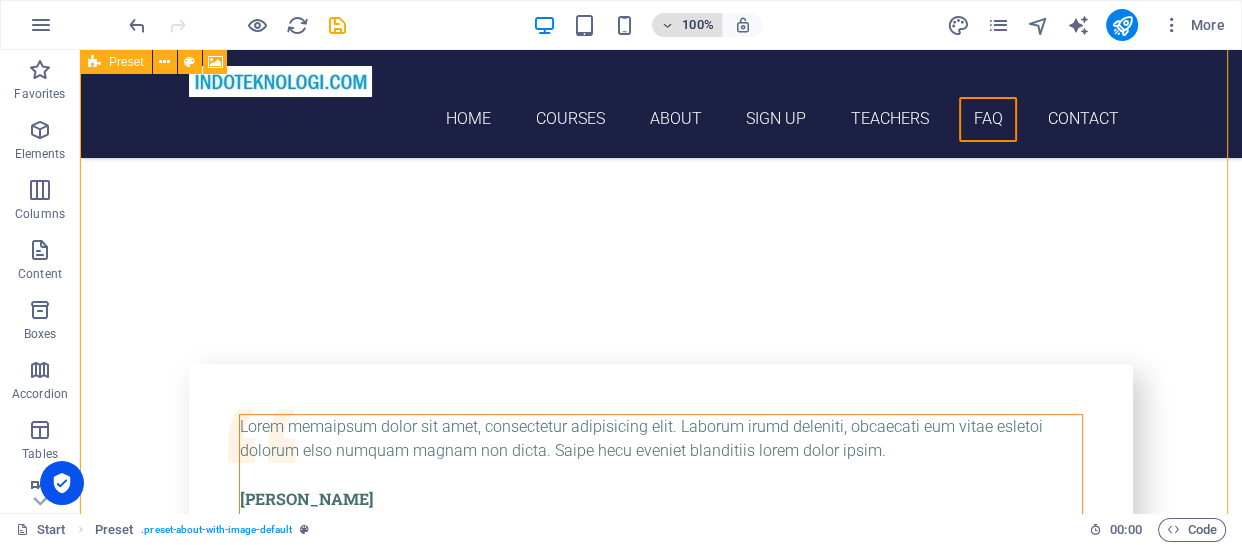 click at bounding box center [667, 25] 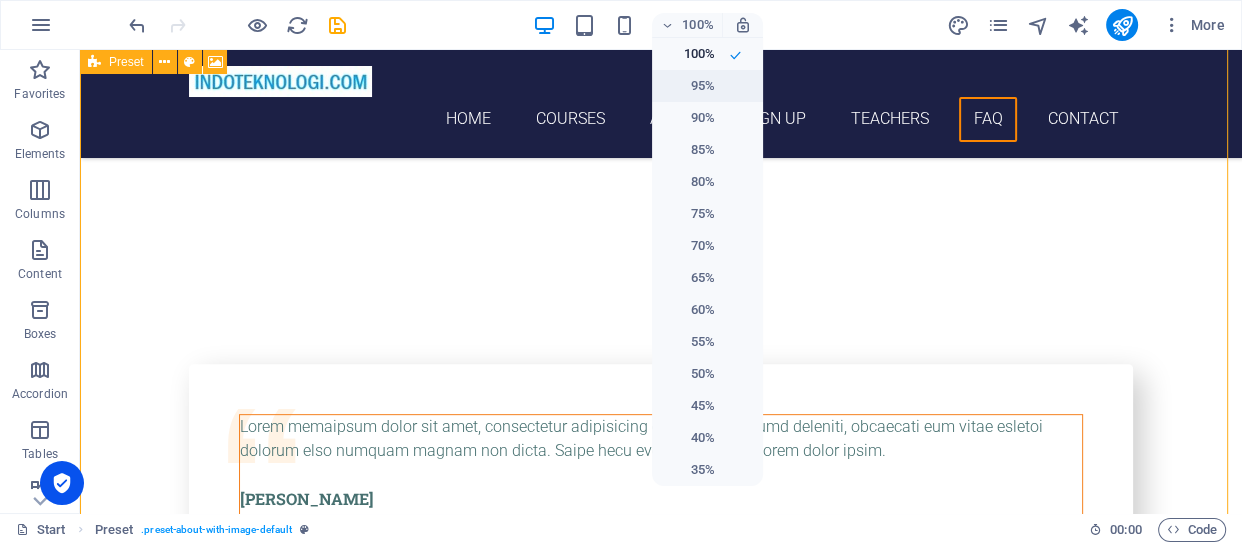 click on "95%" at bounding box center (689, 86) 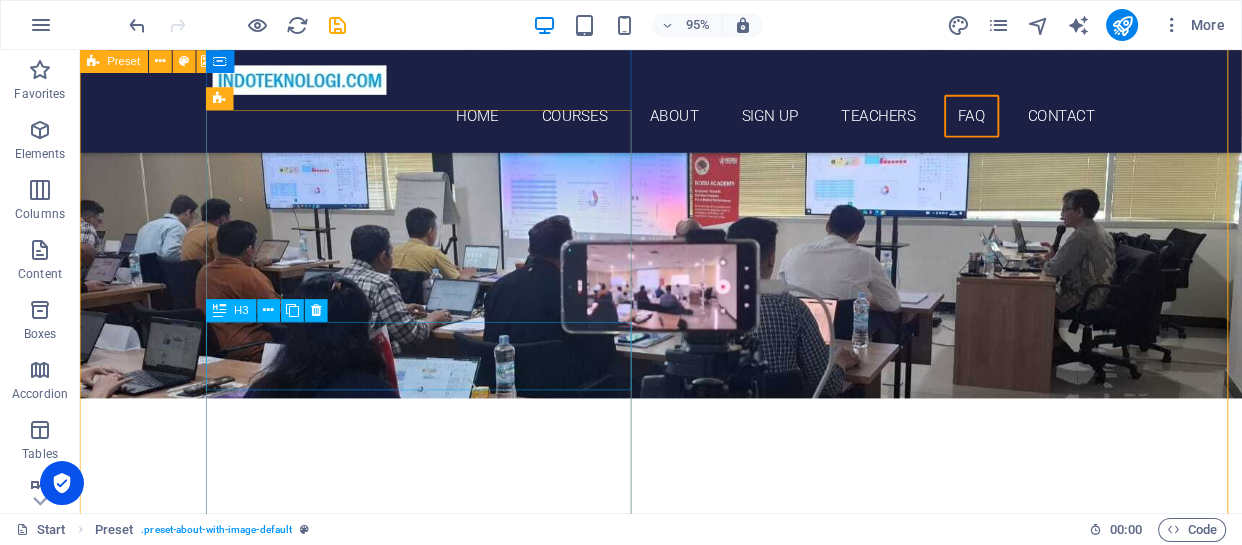 scroll, scrollTop: 7504, scrollLeft: 0, axis: vertical 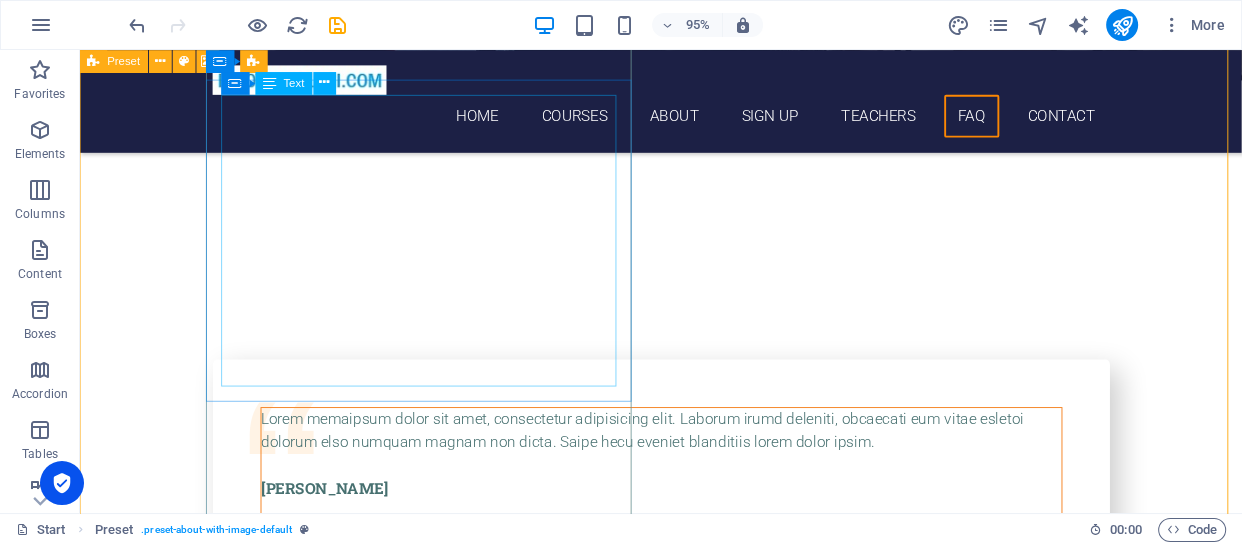 click on "Untuk kelas Reguler anda bisa membawa laptop atau Notebook. Kami akan menyediakan file Latihan [PERSON_NAME] tools Aplikasi yang akan diinstal. Untuk Training Power BI, Training Power Query [PERSON_NAME] Training DAX komputer/laptop anda akan di installkan tools Power BI Desktop. Untuk kelas In-house training ( ditempat peserta ) selain kelas dapat juga disediakan Proyektor [PERSON_NAME] peserta juga membawa laptop. Kami akan menyediakan Lab Latihan, tools Microsoft Power BI Desktop, Modul/buku Training dalam bahasa Indonesia serta Sertifikat Training" at bounding box center (568, 6116) 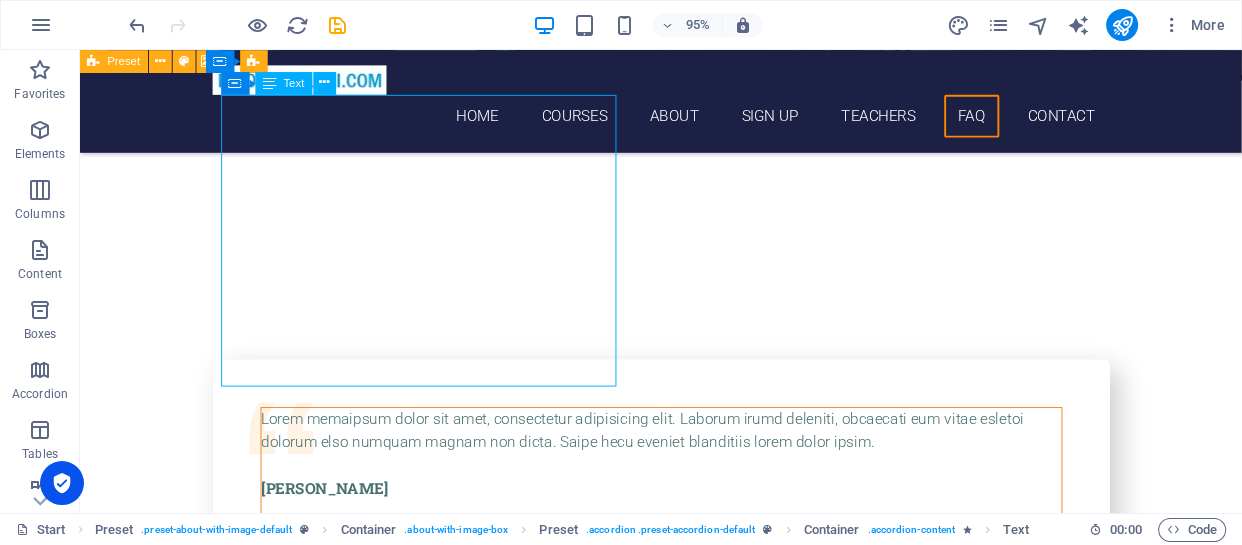 click on "Untuk kelas Reguler anda bisa membawa laptop atau Notebook. Kami akan menyediakan file Latihan [PERSON_NAME] tools Aplikasi yang akan diinstal. Untuk Training Power BI, Training Power Query [PERSON_NAME] Training DAX komputer/laptop anda akan di installkan tools Power BI Desktop. Untuk kelas In-house training ( ditempat peserta ) selain kelas dapat juga disediakan Proyektor [PERSON_NAME] peserta juga membawa laptop. Kami akan menyediakan Lab Latihan, tools Microsoft Power BI Desktop, Modul/buku Training dalam bahasa Indonesia serta Sertifikat Training" at bounding box center (568, 6116) 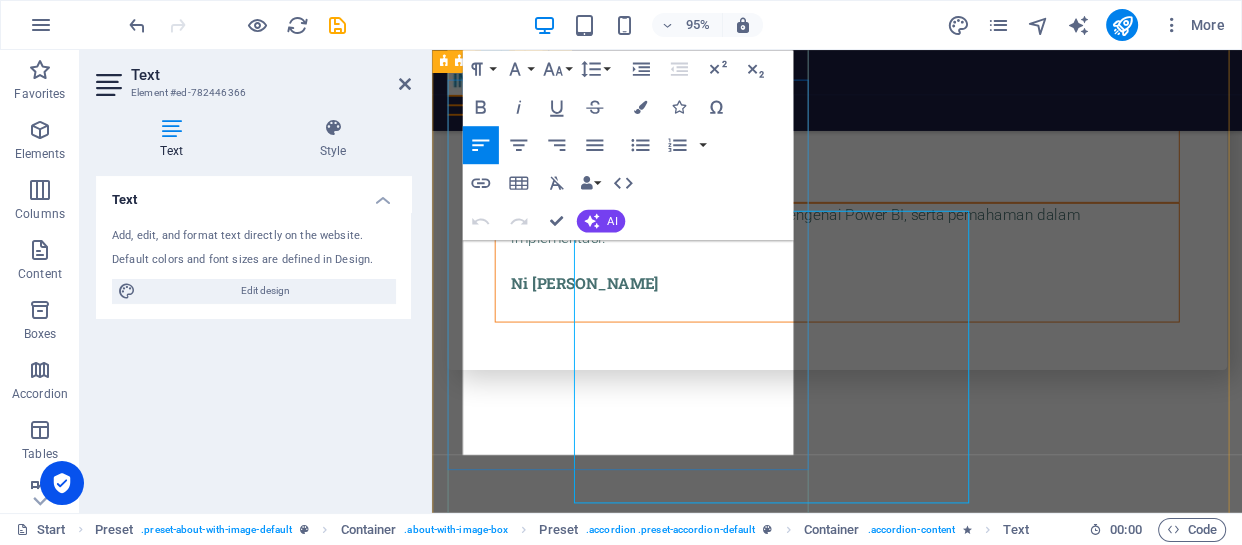 scroll, scrollTop: 7381, scrollLeft: 0, axis: vertical 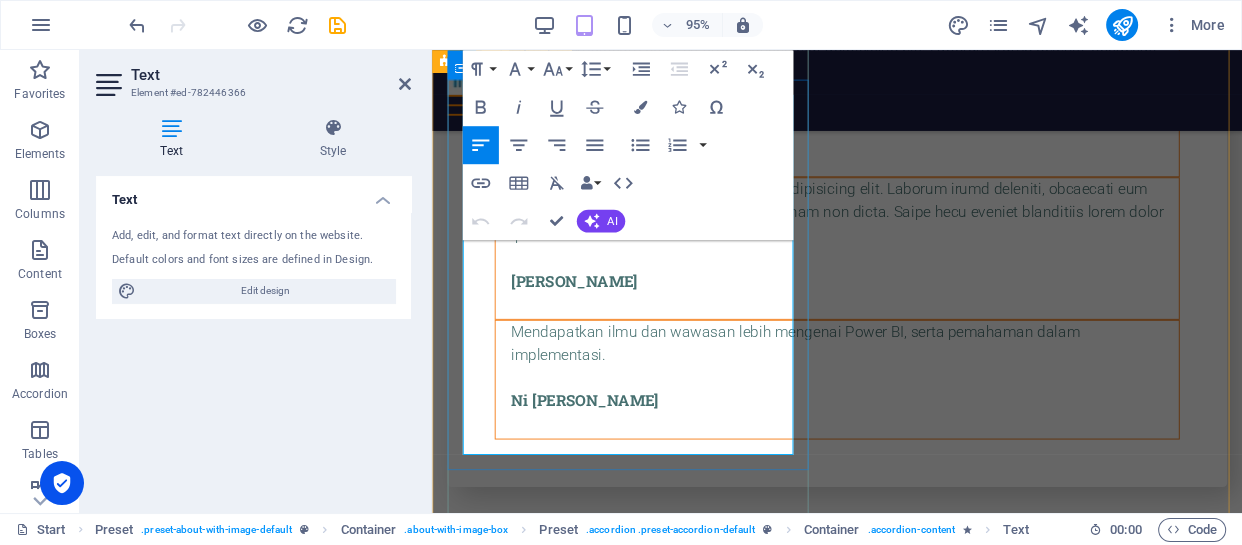 drag, startPoint x: 675, startPoint y: 448, endPoint x: 448, endPoint y: 247, distance: 303.19962 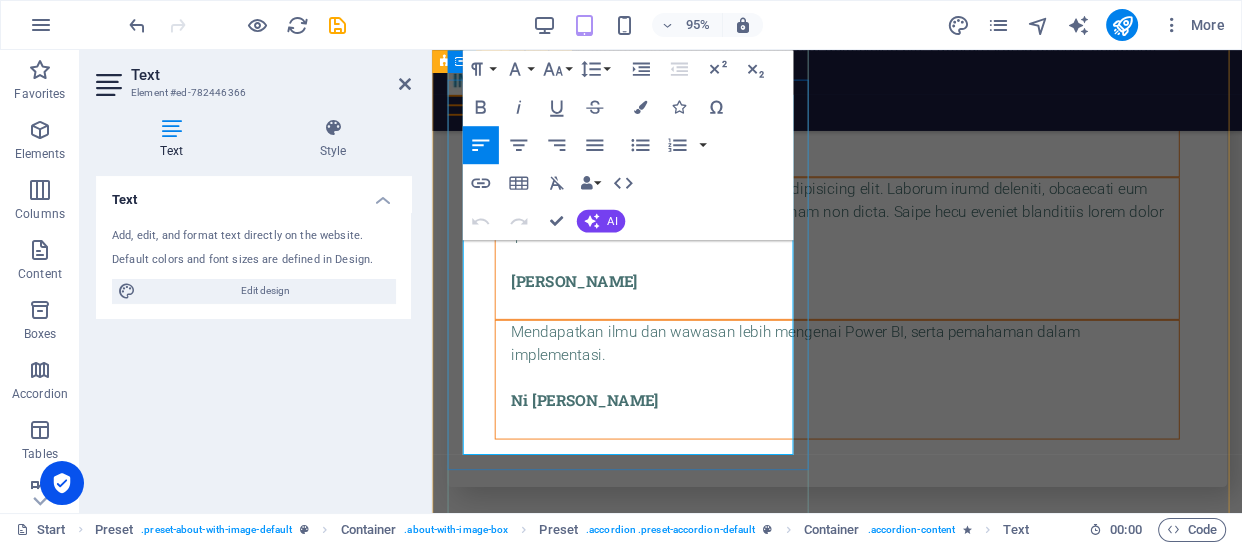 copy on "Untuk kelas In-house training ( ditempat peserta ) selain kelas dapat juga disediakan Proyektor [PERSON_NAME] peserta juga membawa laptop. Kami akan menyediakan Lab Latihan, tools Microsoft Power BI Desktop, Modul/buku Training dalam bahasa Indonesia serta Sertifikat Training" 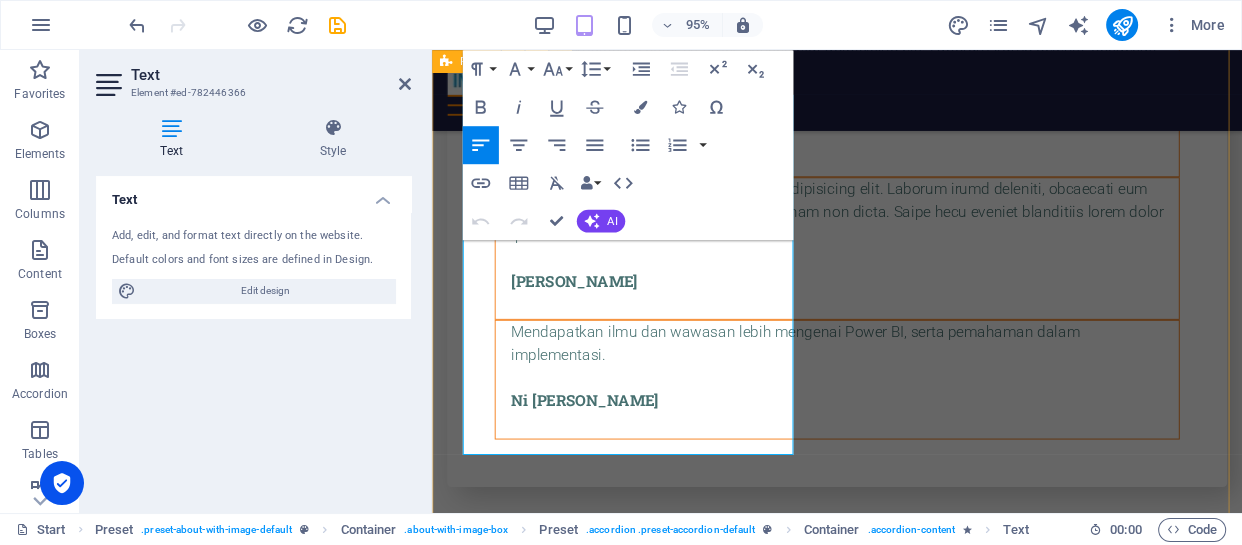 click on "FAQ Kapan pelatihan akan dilaksanakan ? Untuk kelas Reguler kami menyajikan setiap bulannya. Tanggal [PERSON_NAME] jamnya bisa dilihat di web masing-masing training. Atau anda bisa juga menghubungi staff kami. Untuk kelas In-House jadwal [PERSON_NAME] jumlah peserta dapat di sesuaikan silahkan menghubungi kami. Apa saja yang perlu dipersiapkan untuk pelaksanaan pelatihan ? Untuk kelas Reguler anda bisa membawa laptop atau Notebook. Kami akan menyediakan file Latihan [PERSON_NAME] tools Aplikasi yang akan diinstal. Untuk Training Power BI, Training Power Query [PERSON_NAME] Training DAX komputer/laptop anda akan di installkan tools Power BI Desktop. Untuk kelas In-house training ( ditempat peserta ) selain kelas dapat juga disediakan Proyektor [PERSON_NAME] peserta juga membawa laptop. Kami akan menyediakan Lab Latihan, tools Microsoft Power BI Desktop, Modul/buku Training dalam bahasa Indonesia serta Sertifikat Training Apakah peserta training perlu punya account User Power BI ? [PERSON_NAME] bagaimana mendapatkannya ? [PHONE_NUMBER]" at bounding box center [858, 6168] 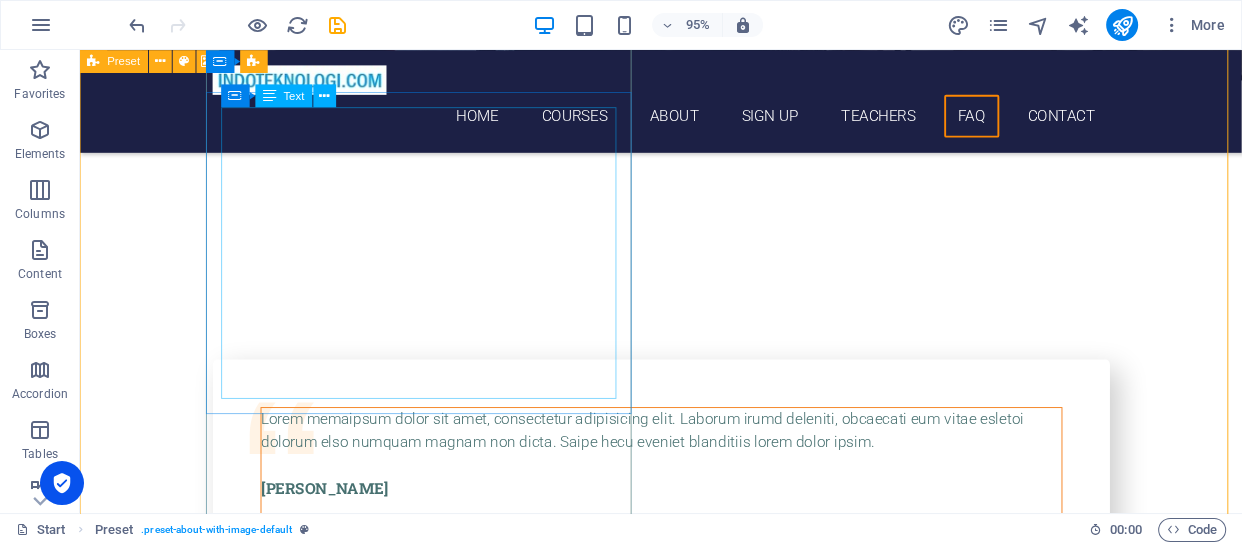 scroll, scrollTop: 7170, scrollLeft: 0, axis: vertical 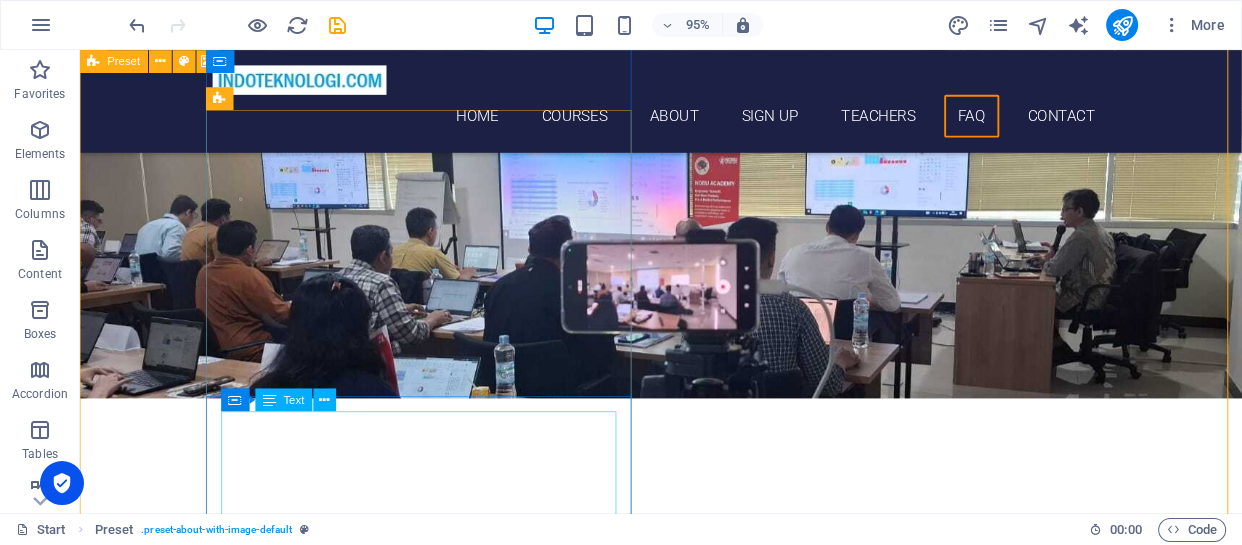 click on "Untuk kelas Reguler anda bisa membawa laptop atau Notebook. Kami akan menyediakan file Latihan [PERSON_NAME] tools Aplikasi yang akan diinstal. Untuk Training Power BI, Training Power Query [PERSON_NAME] Training DAX komputer/laptop anda akan di installkan tools Power BI Desktop. Untuk kelas In-house training ( ditempat peserta ) selain kelas dapat juga disediakan Proyektor [PERSON_NAME] peserta juga membawa laptop. Kami akan menyediakan Lab Latihan, tools Microsoft Power BI Desktop, Modul/buku Training dalam bahasa Indonesia serta Sertifikat Training" at bounding box center (568, 6450) 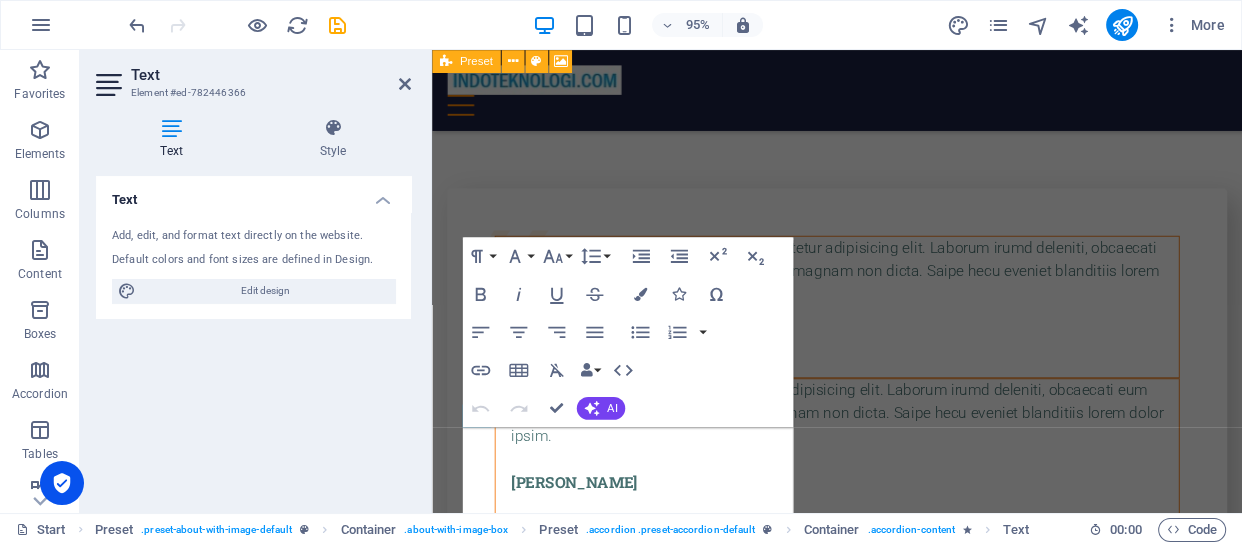 scroll, scrollTop: 7031, scrollLeft: 0, axis: vertical 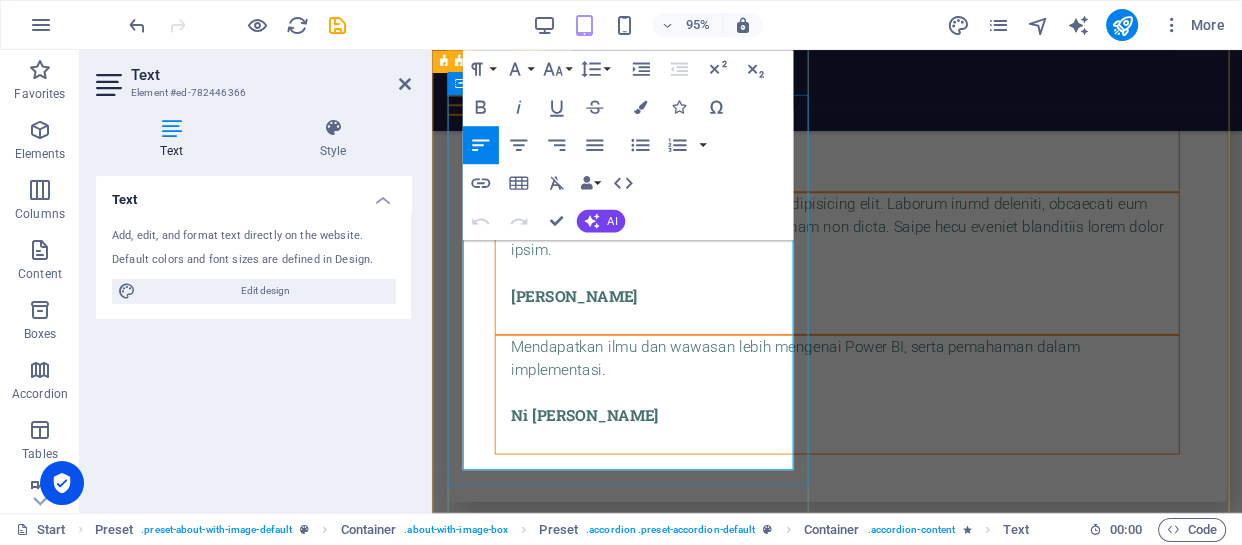 drag, startPoint x: 584, startPoint y: 467, endPoint x: 910, endPoint y: 289, distance: 371.42966 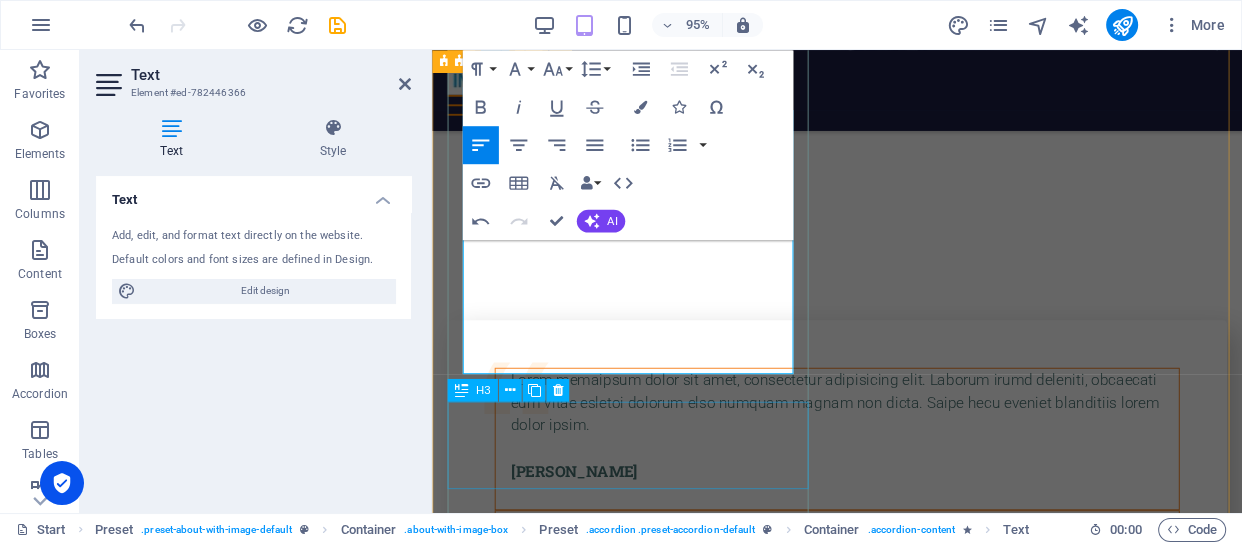 scroll, scrollTop: 7365, scrollLeft: 0, axis: vertical 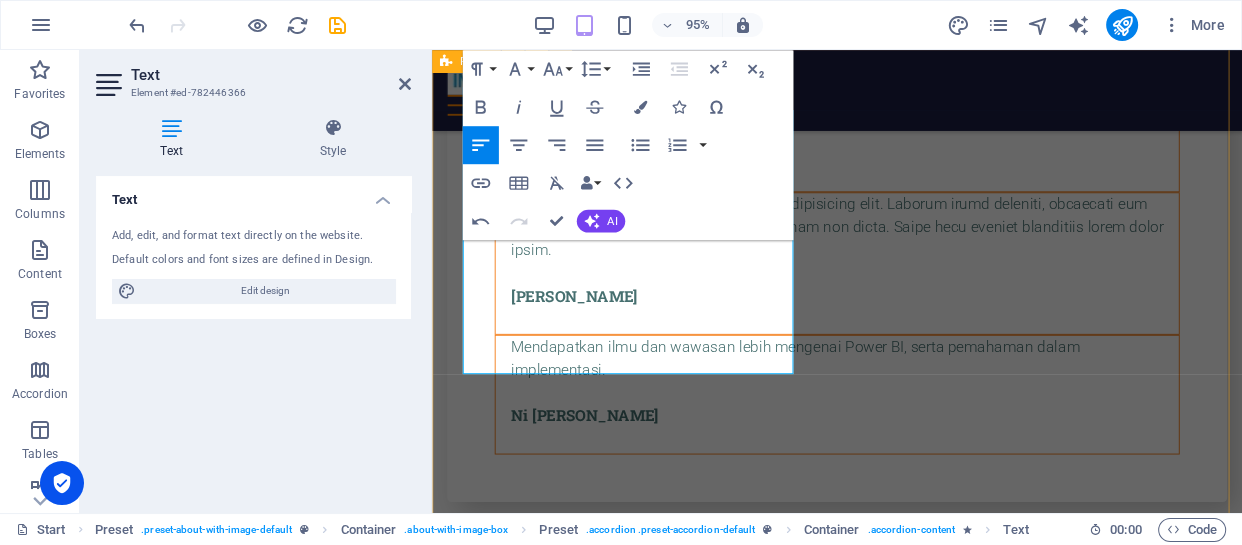 click on "FAQ Kapan pelatihan akan dilaksanakan ? Untuk kelas Reguler kami menyajikan setiap bulannya. Tanggal [PERSON_NAME] jamnya bisa dilihat di web masing-masing training. Atau anda bisa juga menghubungi staff kami. Untuk kelas In-House jadwal [PERSON_NAME] jumlah peserta dapat di sesuaikan silahkan menghubungi kami. Apa saja yang perlu dipersiapkan untuk pelaksanaan pelatihan ? Untuk kelas Reguler anda bisa membawa laptop atau Notebook. Kami akan menyediakan file Latihan [PERSON_NAME] tools Aplikasi yang akan diinstal. Untuk Training Power BI, Training Power Query [PERSON_NAME] Training DAX komputer/laptop anda akan di  Untuk kelas In-house training ( ditempat peserta ) selain kelas dapat juga disediakan Proyektor [PERSON_NAME] peserta juga membawa laptop. Kami akan menyediakan Lab Latihan, tools Microsoft Power BI Desktop, Modul/buku Training dalam bahasa Indonesia serta Sertifikat Training Apakah peserta training perlu punya account User Power BI ? [PERSON_NAME] bagaimana mendapatkannya ? [URL][DOMAIN_NAME] [PHONE_NUMBER]" at bounding box center [858, 6170] 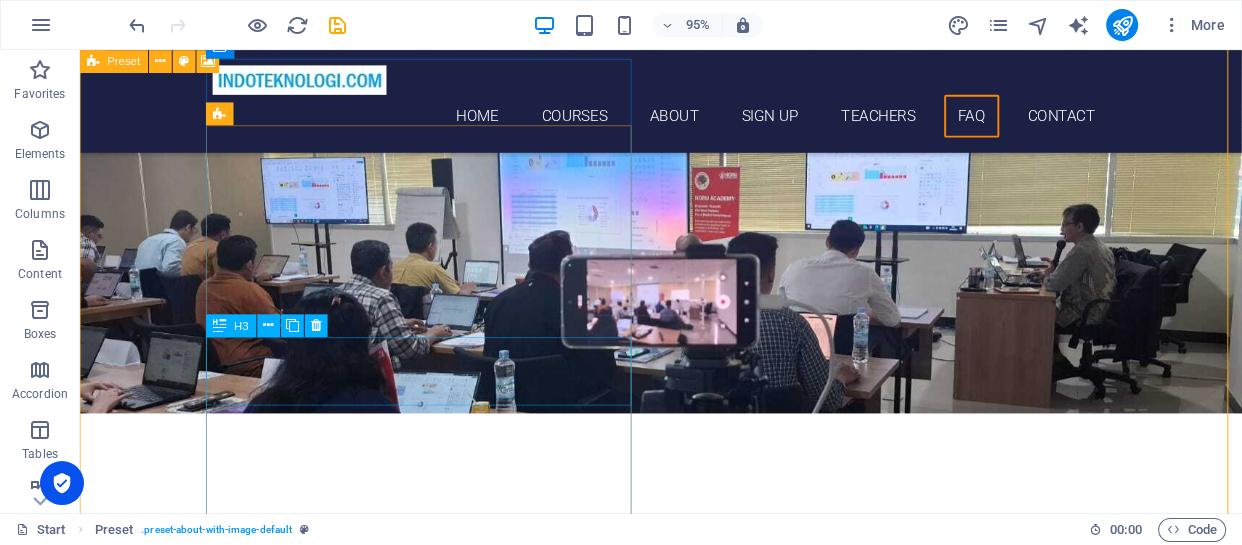 scroll, scrollTop: 7488, scrollLeft: 0, axis: vertical 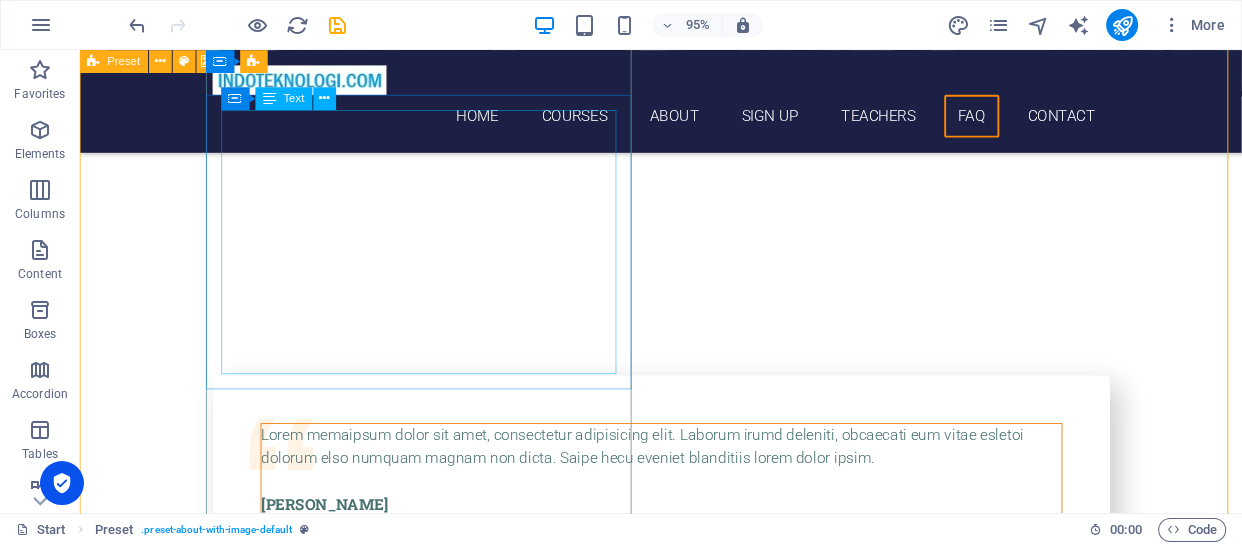click on "Untuk kelas Reguler anda bisa membawa laptop atau Notebook. Kami akan menyediakan file Latihan [PERSON_NAME] tools Aplikasi yang akan diinstal. Untuk Training Power BI, Training Power Query [PERSON_NAME] Training DAX komputer/laptop anda akan di  Untuk kelas In-house training ( ditempat peserta ) selain kelas dapat juga disediakan Proyektor [PERSON_NAME] peserta juga membawa laptop. Kami akan menyediakan Lab Latihan, tools Microsoft Power BI Desktop, Modul/buku Training dalam bahasa Indonesia serta Sertifikat Training" at bounding box center (568, 6125) 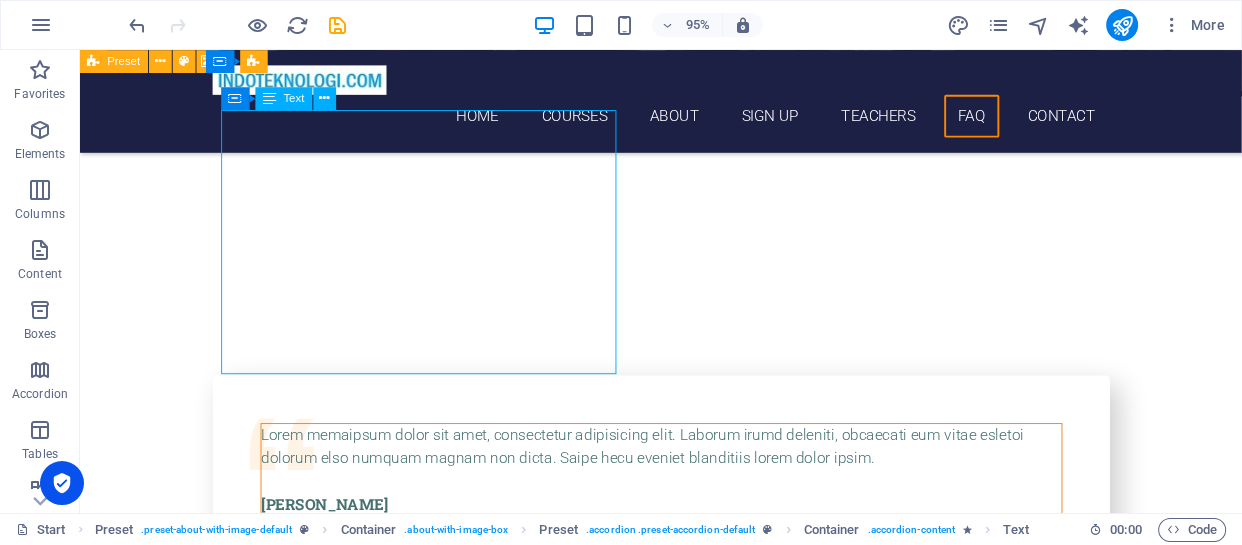 click on "Untuk kelas Reguler anda bisa membawa laptop atau Notebook. Kami akan menyediakan file Latihan [PERSON_NAME] tools Aplikasi yang akan diinstal. Untuk Training Power BI, Training Power Query [PERSON_NAME] Training DAX komputer/laptop anda akan di  Untuk kelas In-house training ( ditempat peserta ) selain kelas dapat juga disediakan Proyektor [PERSON_NAME] peserta juga membawa laptop. Kami akan menyediakan Lab Latihan, tools Microsoft Power BI Desktop, Modul/buku Training dalam bahasa Indonesia serta Sertifikat Training" at bounding box center [568, 6125] 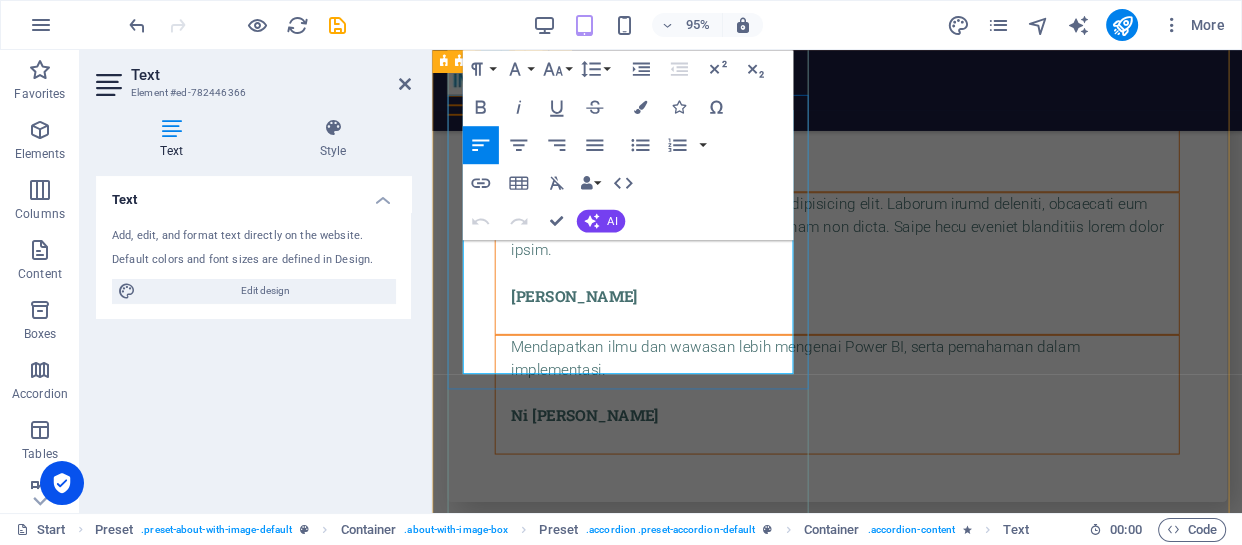scroll, scrollTop: 7031, scrollLeft: 0, axis: vertical 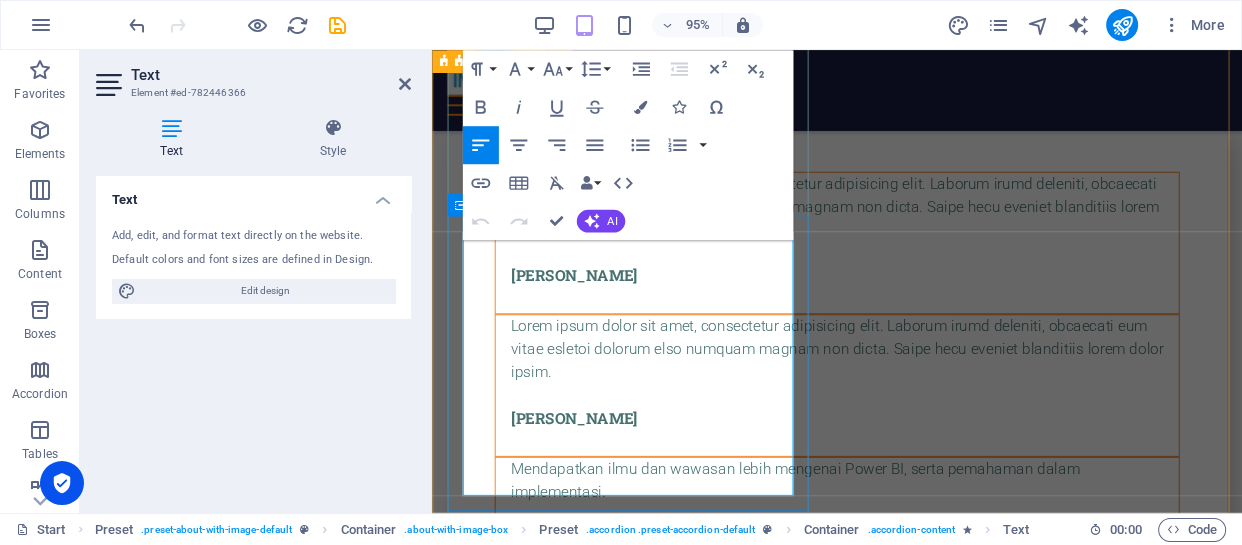 drag, startPoint x: 465, startPoint y: 462, endPoint x: 815, endPoint y: 353, distance: 366.58014 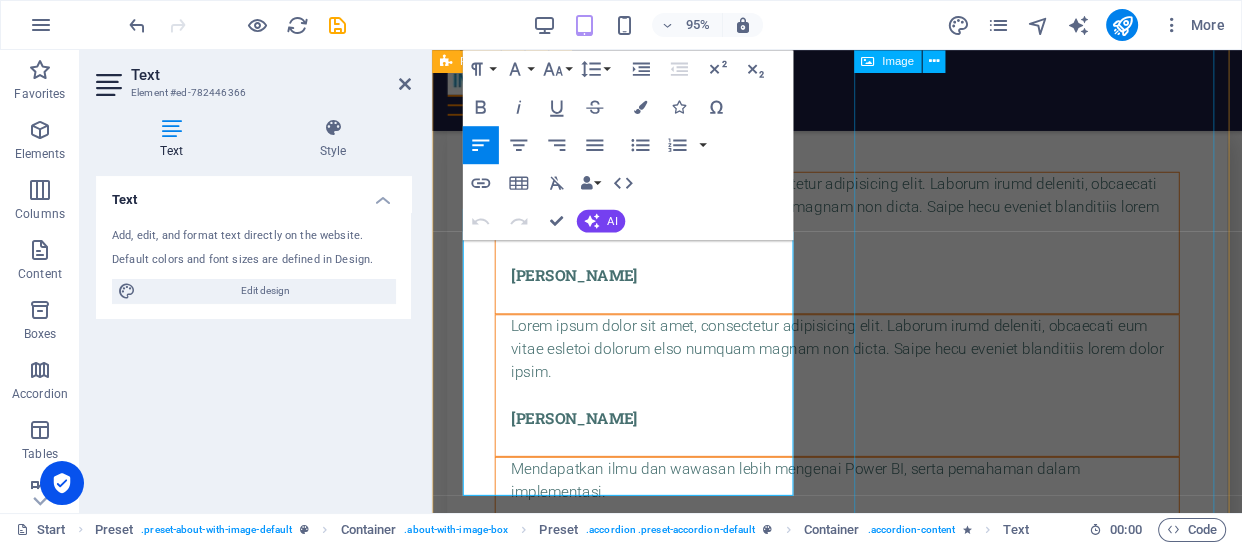 copy on "Untuk kelas Reguler anda bisa membawa laptop atau Notebook. Kami akan menyediakan file Latihan [PERSON_NAME] tools Aplikasi yang akan diinstal. Untuk Training Power BI, Training Power Query [PERSON_NAME] Training DAX komputer/laptop anda akan di" 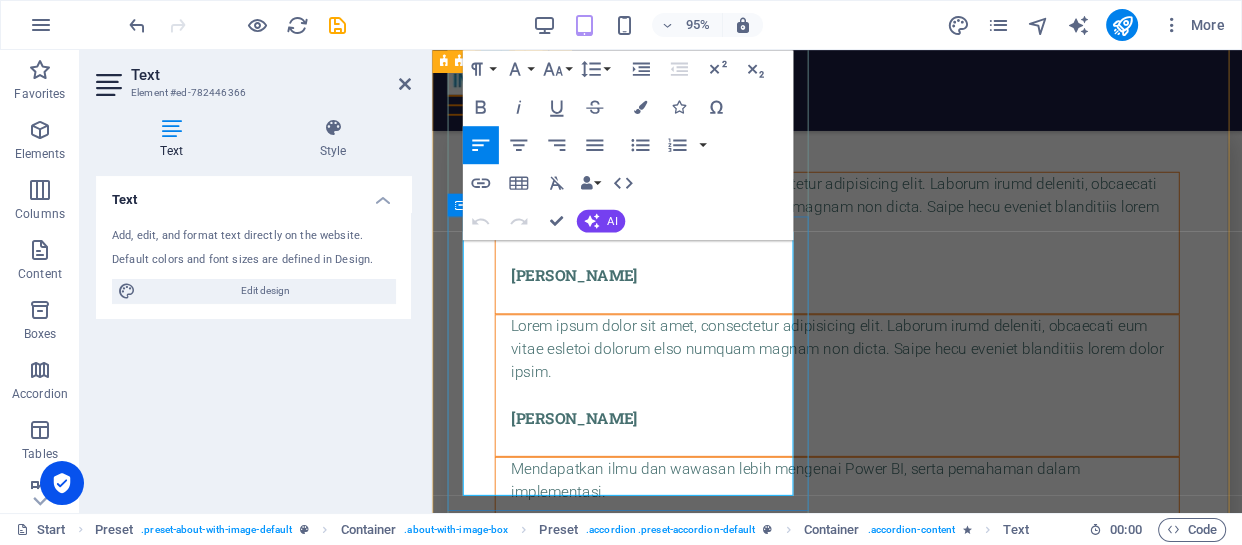drag, startPoint x: 797, startPoint y: 505, endPoint x: 447, endPoint y: 227, distance: 446.97205 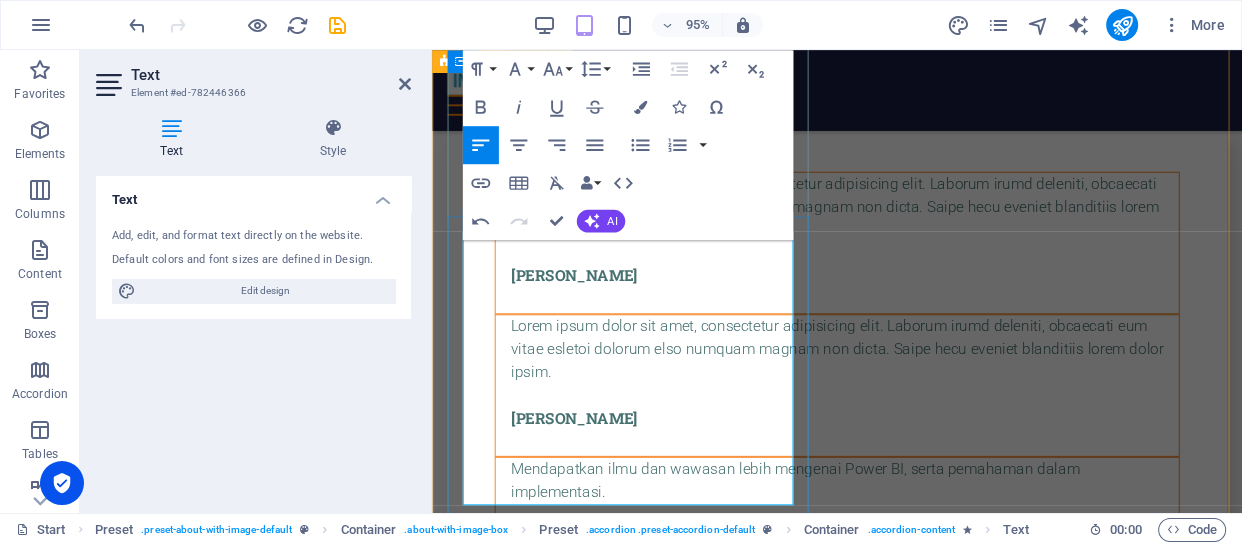 click on "Untuk kelas Reguler anda bisa membawa laptop atau Notebook. Kami akan menyediakan file Latihan dan tools Aplikasi yang akan diinstal. Untuk Training Power BI, Training Power Query dan Training DAX komputer/laptop anda akan di installkan tools Power BI Desktop." at bounding box center [858, 5861] 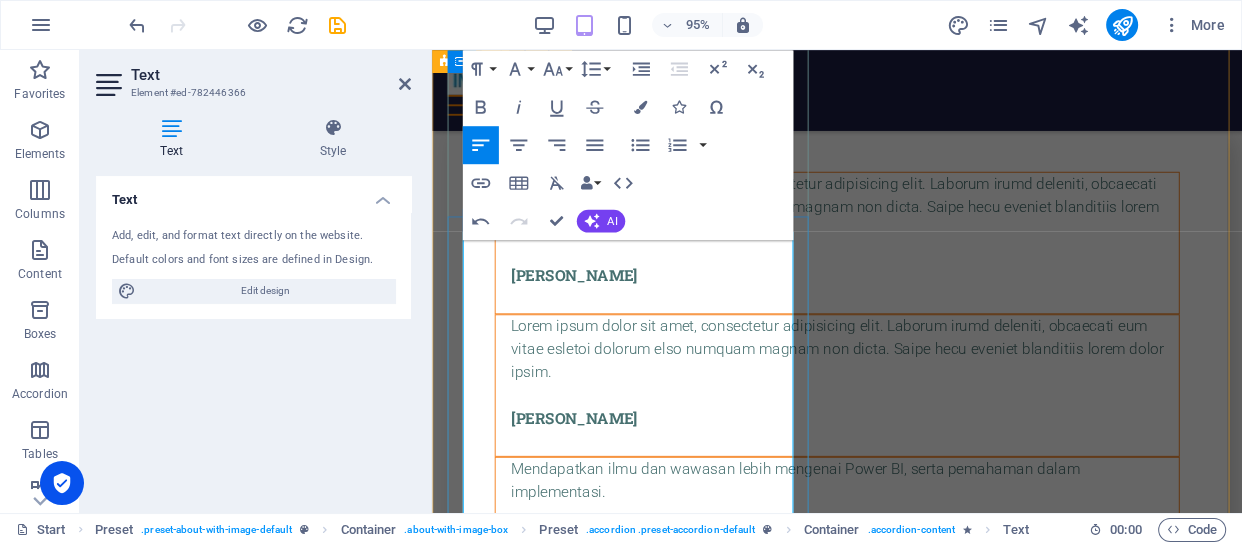 click on "Untuk kelas Reguler anda bisa membawa laptop atau Notebook. Kami akan menyediakan file Latihan dan tools Aplikasi yang akan diinstal. Untuk Training Power BI, Training Power Query dan Training DAX komputer/laptop anda akan di installkan tools Power BI Desktop." at bounding box center (858, 5861) 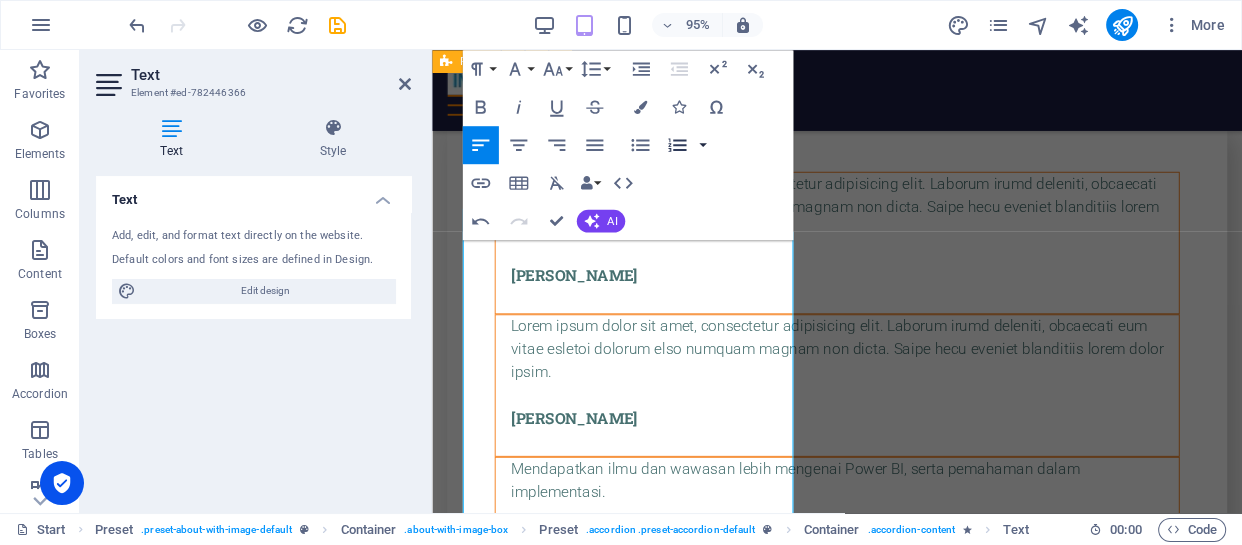 click at bounding box center [702, 145] 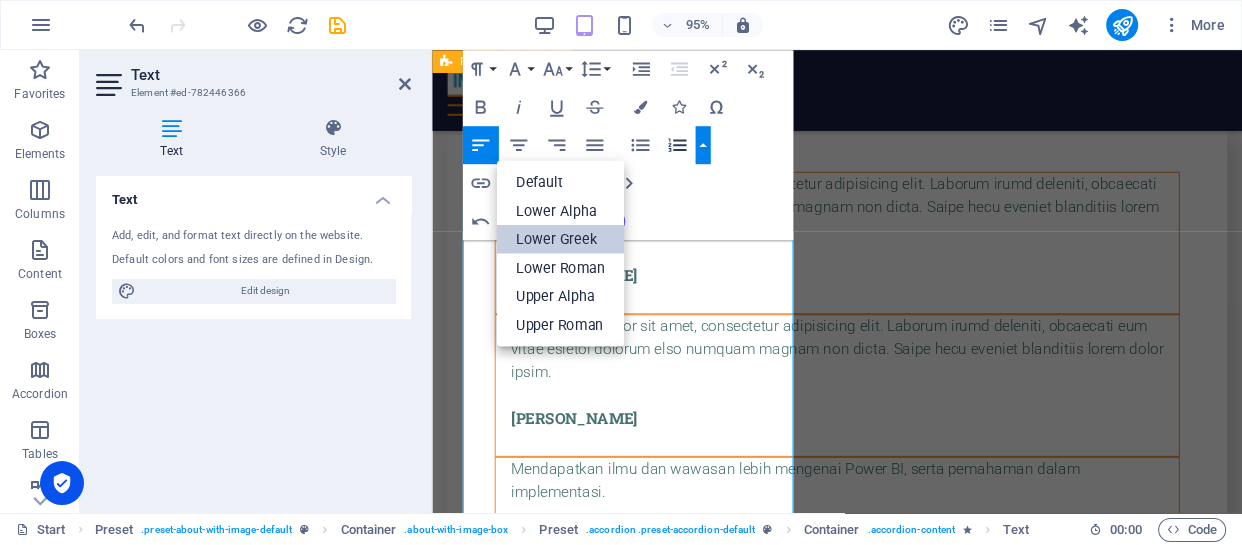 click on "Lower Greek" at bounding box center (560, 239) 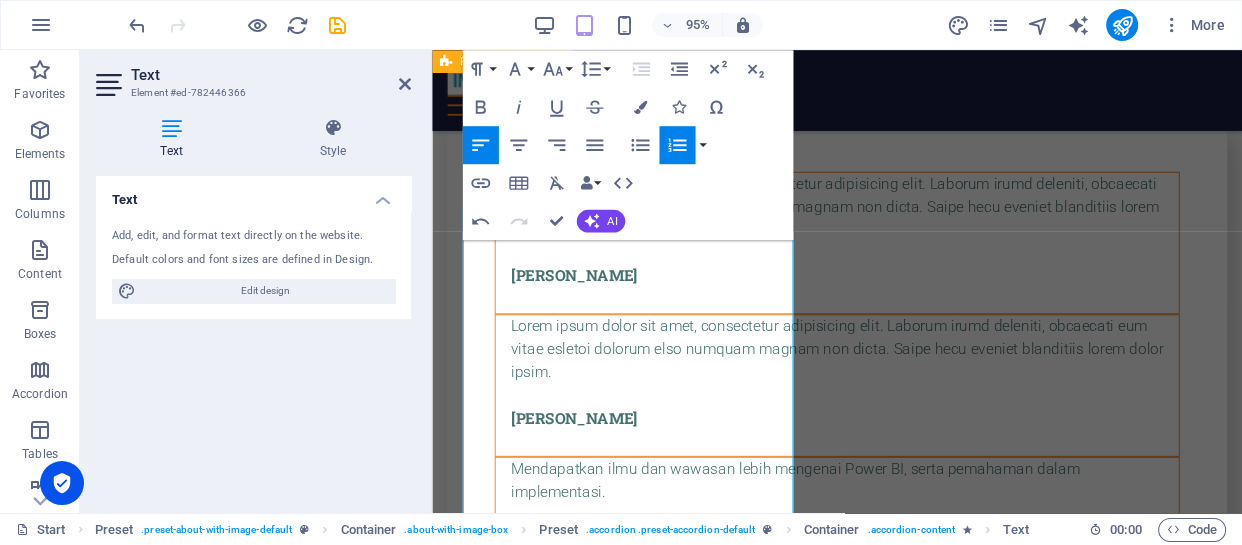 click 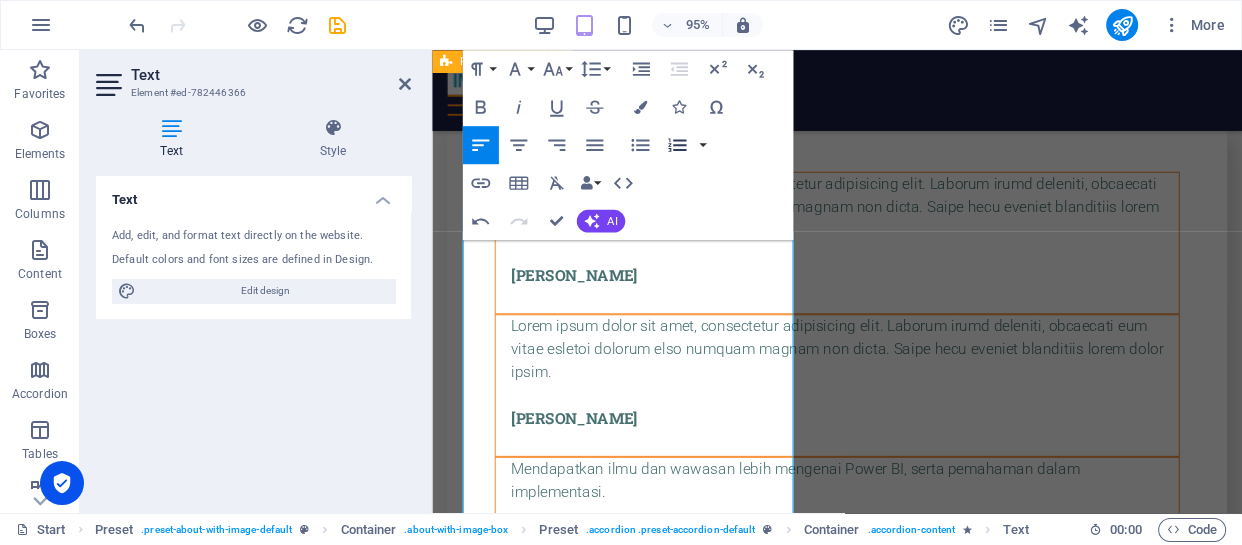 click on "Ordered List" at bounding box center [677, 145] 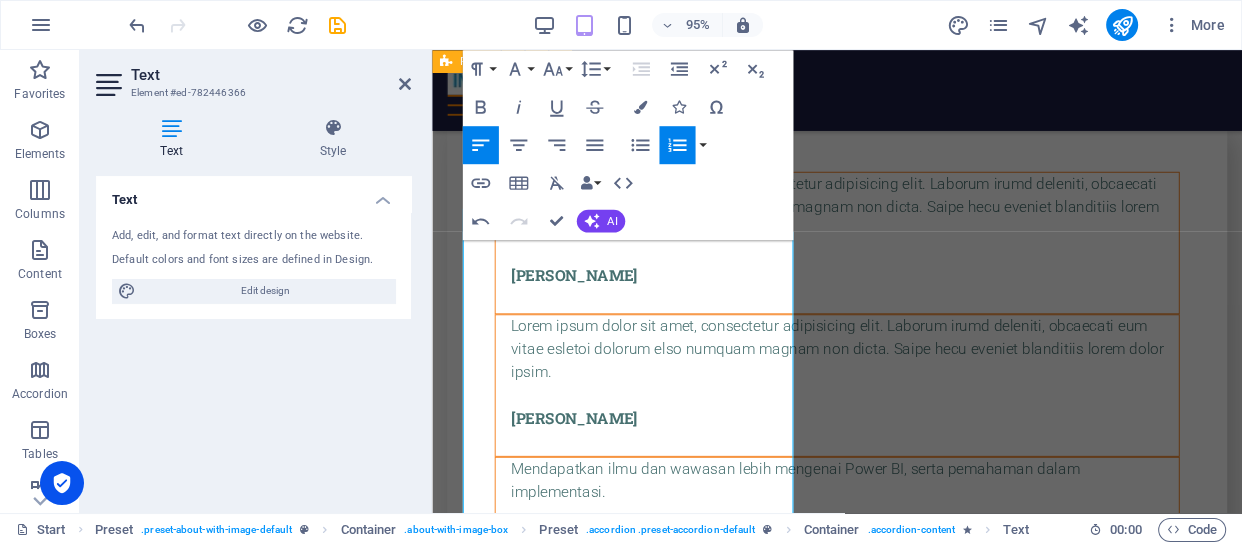 click 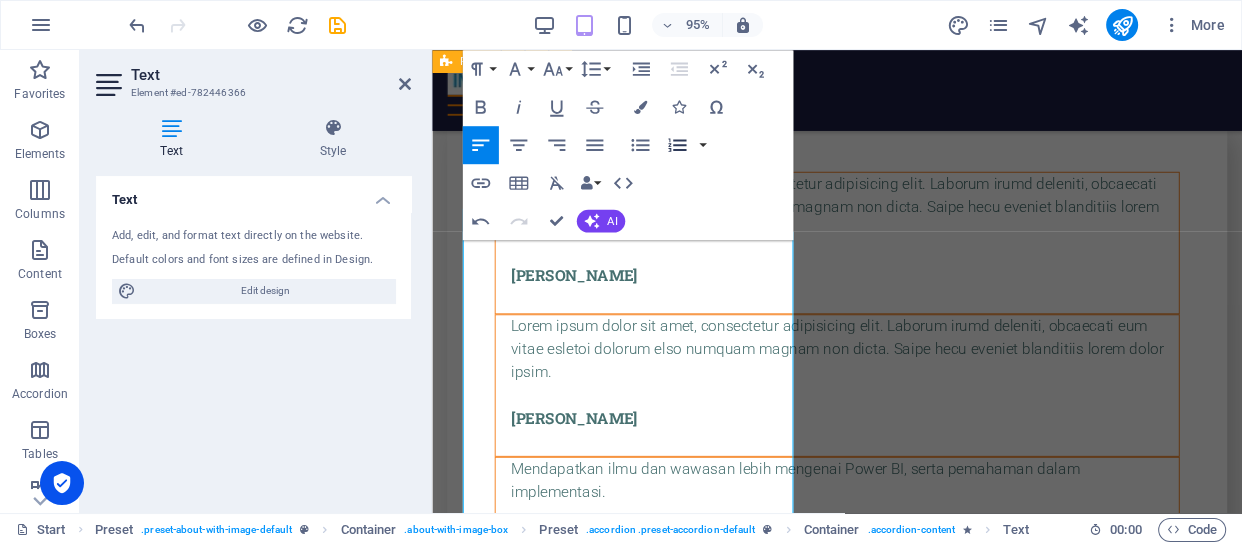 click 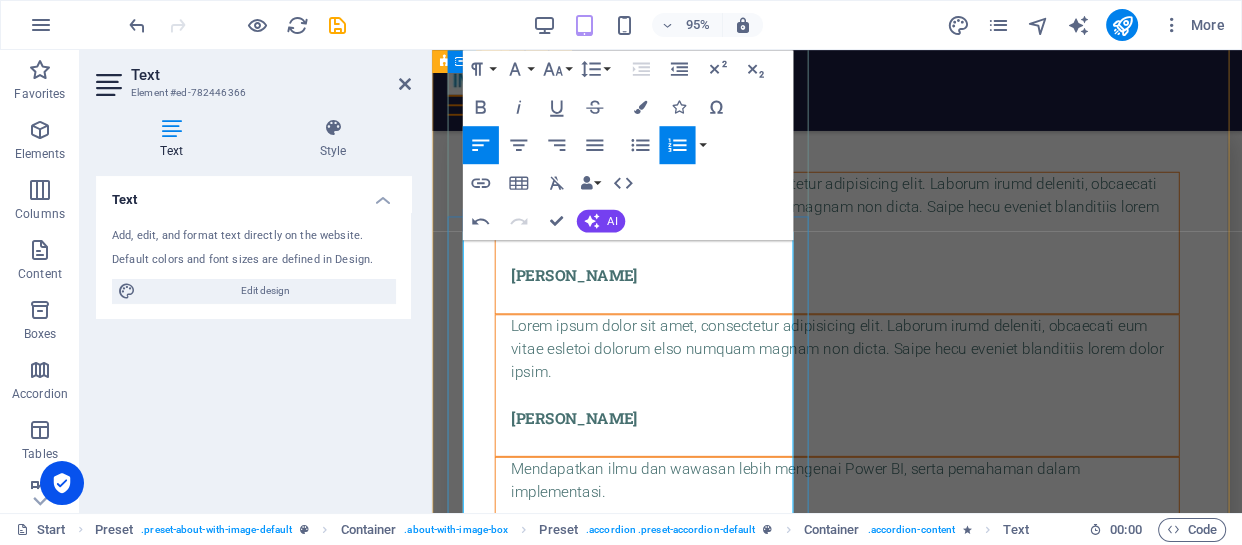 click on "Untuk kelas In-house training ( ditempat peserta ) selain kelas dapat juga disediakan Proyektor [PERSON_NAME] peserta juga membawa laptop." at bounding box center (858, 5945) 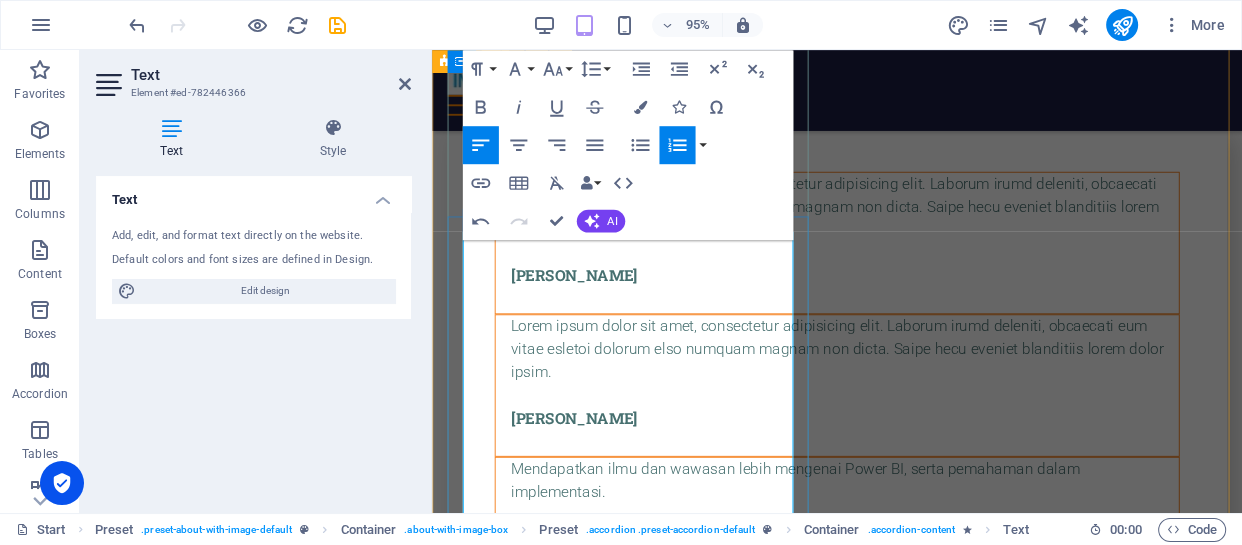 click on "Untuk kelas Reguler anda bisa membawa laptop atau Notebook. Kami akan menyediakan file Latihan dan tools Aplikasi yang akan diinstal. Untuk Training Power BI, Training Power Query dan Training DAX komputer/laptop anda akan di installkan tools Power BI Desktop." at bounding box center [858, 5861] 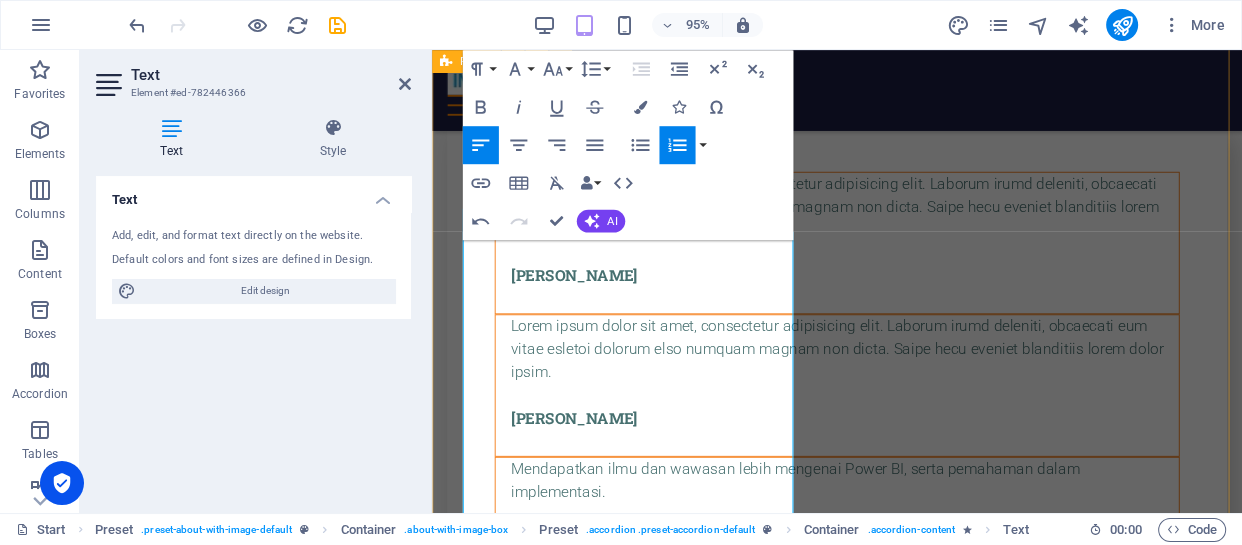 click on "FAQ Kapan pelatihan akan dilaksanakan ? Untuk kelas Reguler kami menyajikan setiap bulannya. Tanggal [PERSON_NAME] jamnya bisa dilihat di web masing-masing training. Atau anda bisa juga menghubungi staff kami. Untuk kelas In-House jadwal [PERSON_NAME] jumlah peserta dapat di sesuaikan silahkan menghubungi kami. Apa saja yang perlu dipersiapkan untuk pelaksanaan pelatihan ? Untuk kelas Reguler anda bisa membawa laptop atau Notebook. Kami akan menyediakan file Latihan [PERSON_NAME] tools Aplikasi yang akan diinstal. Untuk Training Power BI, Training Power Query [PERSON_NAME] Training DAX komputer/laptop anda akan di installkan tools Power BI Desktop. Untuk kelas In-house training ( ditempat peserta ) selain kelas dapat juga disediakan Proyektor [PERSON_NAME] peserta juga membawa laptop. Kami akan menyediakan Lab Latihan, tools Microsoft Power BI Desktop, Modul/buku Training dalam bahasa Indonesia serta Sertifikat Training Apakah peserta training perlu punya account User Power BI ? [PERSON_NAME] bagaimana mendapatkannya ? [PHONE_NUMBER]" at bounding box center [858, 6291] 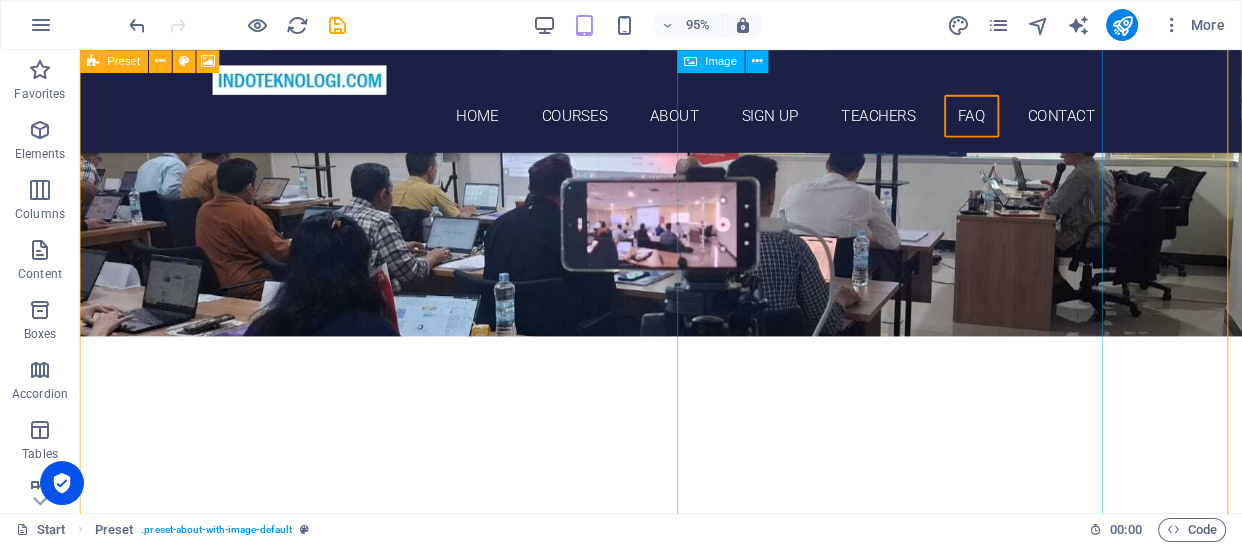 scroll, scrollTop: 7384, scrollLeft: 0, axis: vertical 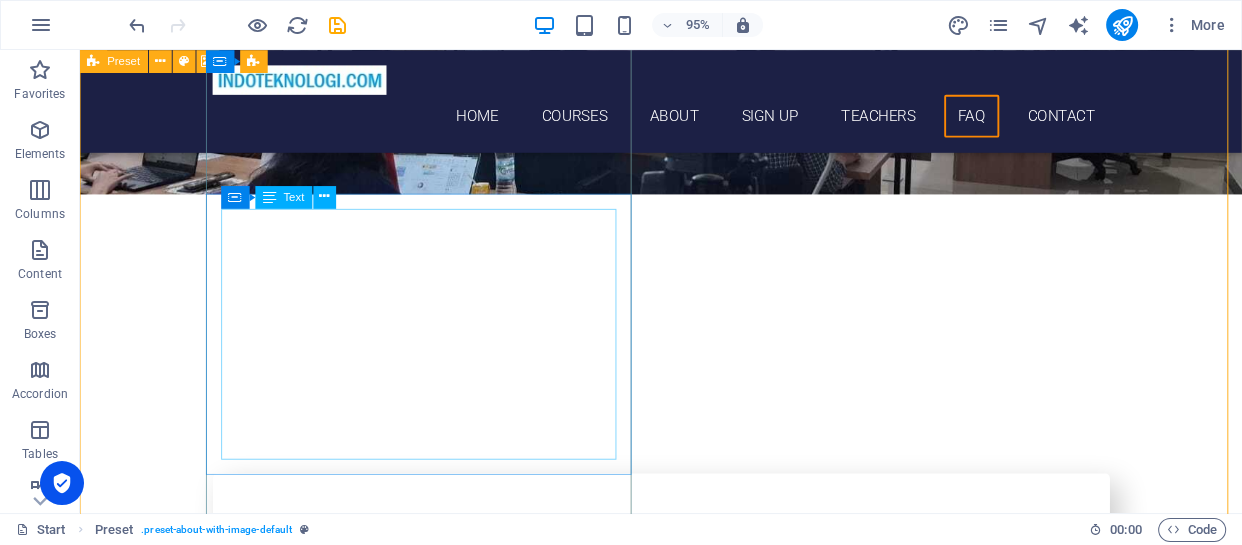 click on "Untuk kelas Reguler anda bisa membawa laptop atau Notebook. Kami akan menyediakan file Latihan [PERSON_NAME] tools Aplikasi yang akan diinstal. Untuk Training Power BI, Training Power Query [PERSON_NAME] Training DAX komputer/laptop anda akan di installkan tools Power BI Desktop. Untuk kelas In-house training ( ditempat peserta ) selain kelas dapat juga disediakan Proyektor [PERSON_NAME] peserta juga membawa laptop. Kami akan menyediakan Lab Latihan, tools Microsoft Power BI Desktop, Modul/buku Training dalam bahasa Indonesia serta Sertifikat Training" at bounding box center (568, 6222) 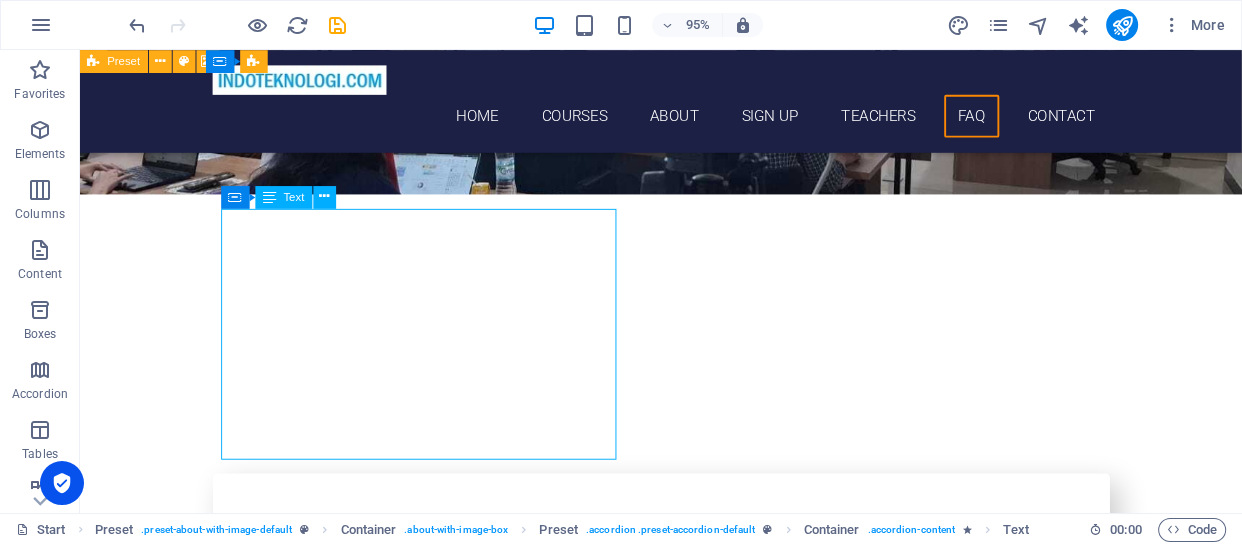 click on "Untuk kelas Reguler anda bisa membawa laptop atau Notebook. Kami akan menyediakan file Latihan [PERSON_NAME] tools Aplikasi yang akan diinstal. Untuk Training Power BI, Training Power Query [PERSON_NAME] Training DAX komputer/laptop anda akan di installkan tools Power BI Desktop. Untuk kelas In-house training ( ditempat peserta ) selain kelas dapat juga disediakan Proyektor [PERSON_NAME] peserta juga membawa laptop. Kami akan menyediakan Lab Latihan, tools Microsoft Power BI Desktop, Modul/buku Training dalam bahasa Indonesia serta Sertifikat Training" at bounding box center [568, 6222] 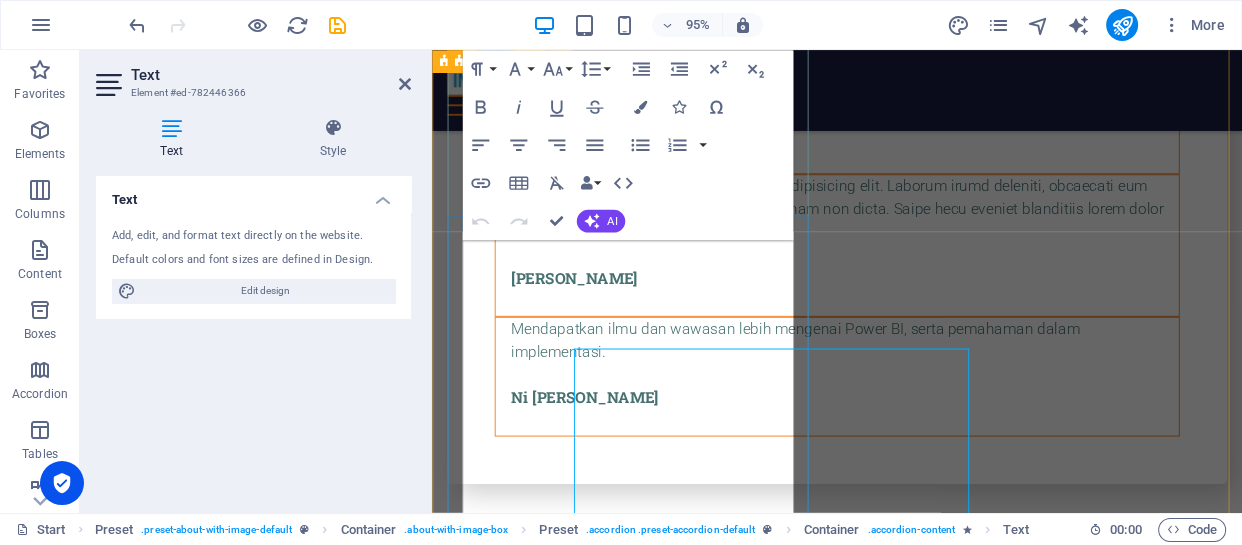 scroll, scrollTop: 7237, scrollLeft: 0, axis: vertical 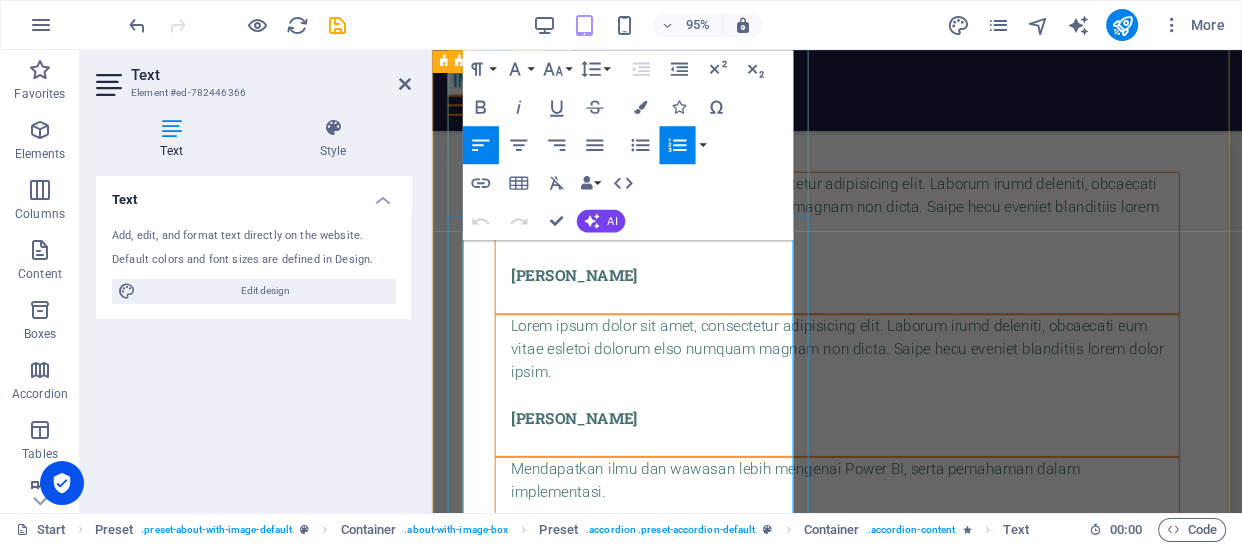 click on "Kami akan menyediakan Lab Latihan, tools Microsoft Power BI Desktop, Modul/buku Training dalam bahasa Indonesia serta Sertifikat Training" at bounding box center (858, 5969) 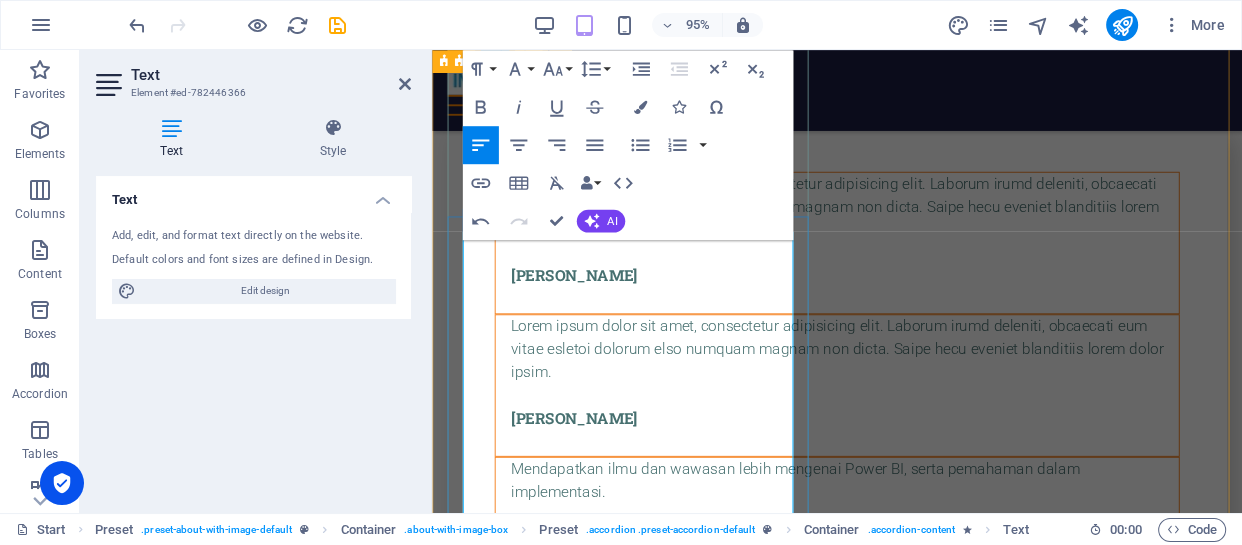 click on "Untuk kelas In-house training ( ditempat peserta ) selain kelas dapat juga disediakan Proyektor [PERSON_NAME] peserta juga membawa laptop." at bounding box center [858, 5921] 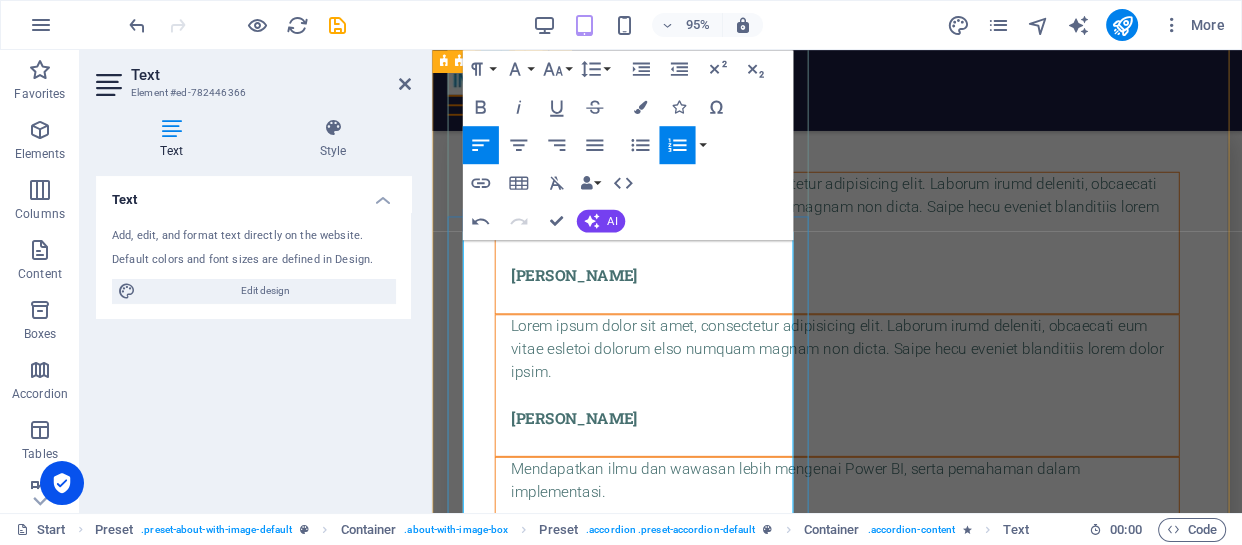 click on "Untuk kelas In-house training ( ditempat peserta ) selain kelas dapat juga disediakan Proyektor [PERSON_NAME] peserta juga membawa laptop." at bounding box center (858, 5921) 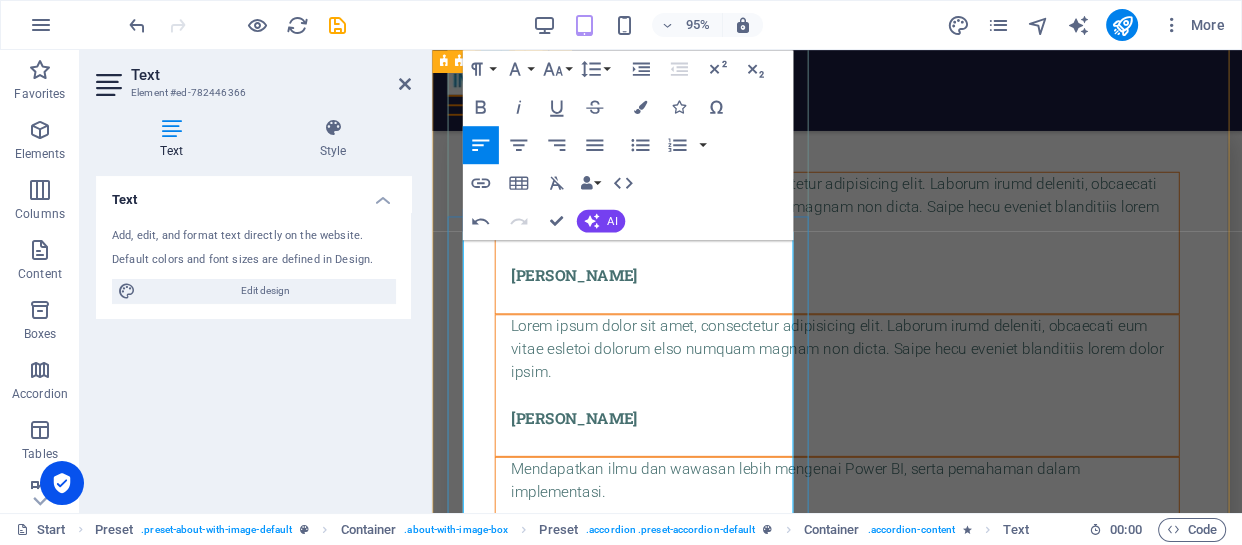 click at bounding box center (858, 5909) 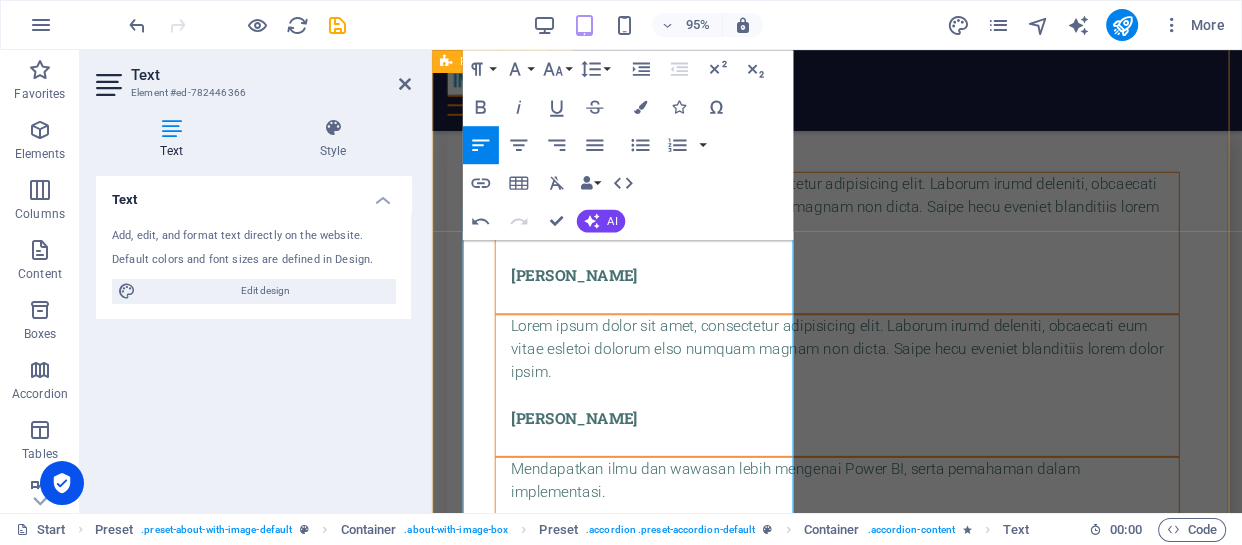 click on "FAQ Kapan pelatihan akan dilaksanakan ? Untuk kelas Reguler kami menyajikan setiap bulannya. Tanggal [PERSON_NAME] jamnya bisa dilihat di web masing-masing training. Atau anda bisa juga menghubungi staff kami. Untuk kelas In-House jadwal [PERSON_NAME] jumlah peserta dapat di sesuaikan silahkan menghubungi kami. Apa saja yang perlu dipersiapkan untuk pelaksanaan pelatihan ? Untuk kelas Reguler anda bisa membawa laptop atau Notebook. Kami akan menyediakan file Latihan [PERSON_NAME] tools Aplikasi yang akan diinstal. Untuk Training Power BI, Training Power Query [PERSON_NAME] Training DAX komputer/laptop anda akan di installkan tools Power BI Desktop. 2.  Untuk kelas In-house training ( ditempat peserta ) selain kelas dapat juga disediakan Proyektor [PERSON_NAME] peserta juga membawa laptop. Kami akan menyediakan Lab Latihan, tools Microsoft Power BI Desktop, Modul/buku Training dalam bahasa Indonesia serta Sertifikat Training Apakah peserta training perlu punya account User Power BI ? [PERSON_NAME] bagaimana mendapatkannya ? [PHONE_NUMBER]" at bounding box center [858, 6315] 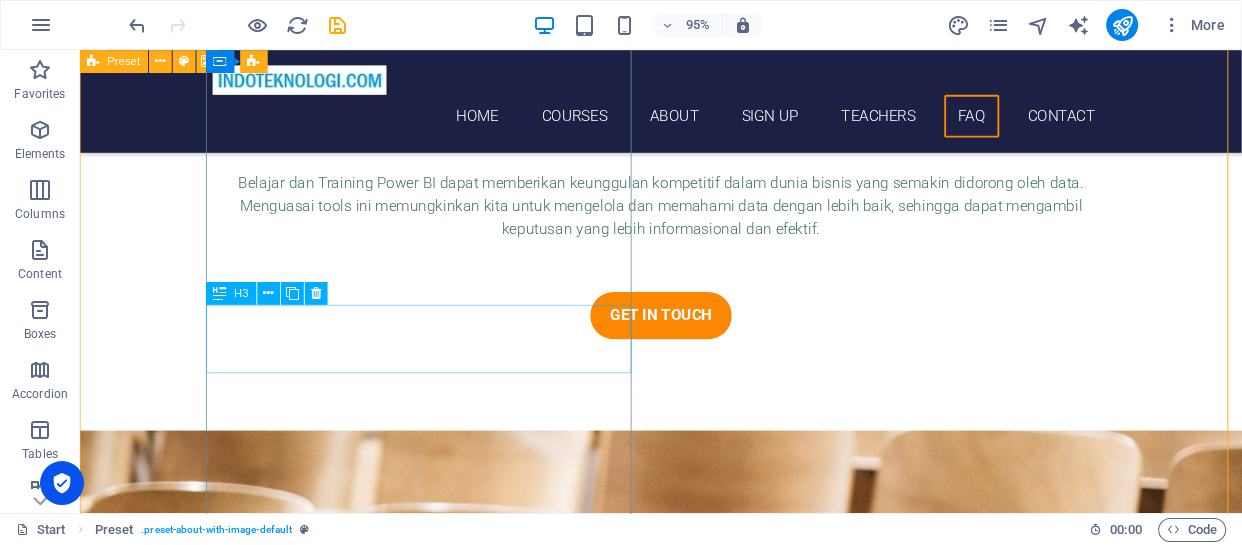 scroll, scrollTop: 8360, scrollLeft: 0, axis: vertical 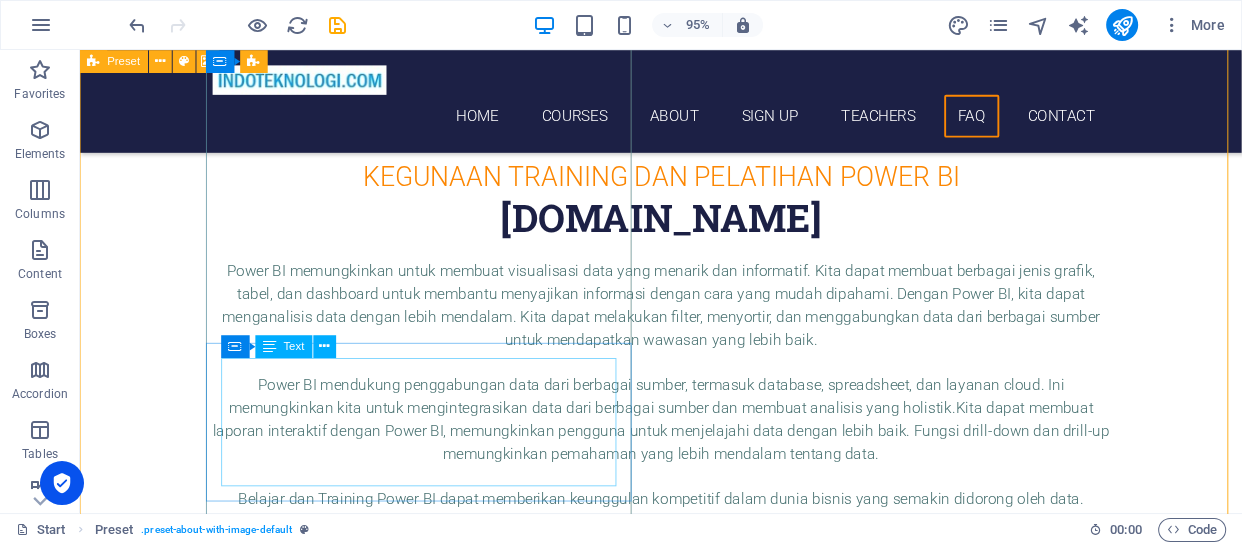 click on "Untuk mendaftar anda dapat langsung mengisi Form [PERSON_NAME] sediakan di setiap halaman. Anda dapat juga menghubungi kami via telpon [PERSON_NAME] WhatsApp ke  [PHONE_NUMBER]   serta bisa juga via email ke  [EMAIL_ADDRESS][DOMAIN_NAME]" at bounding box center [568, 5968] 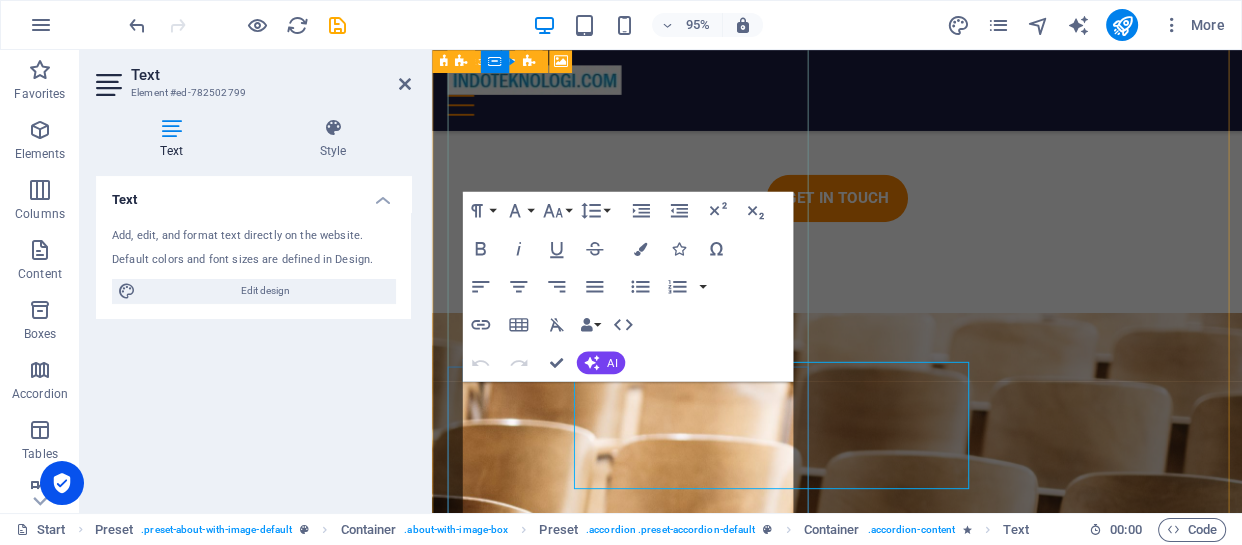 scroll, scrollTop: 8356, scrollLeft: 0, axis: vertical 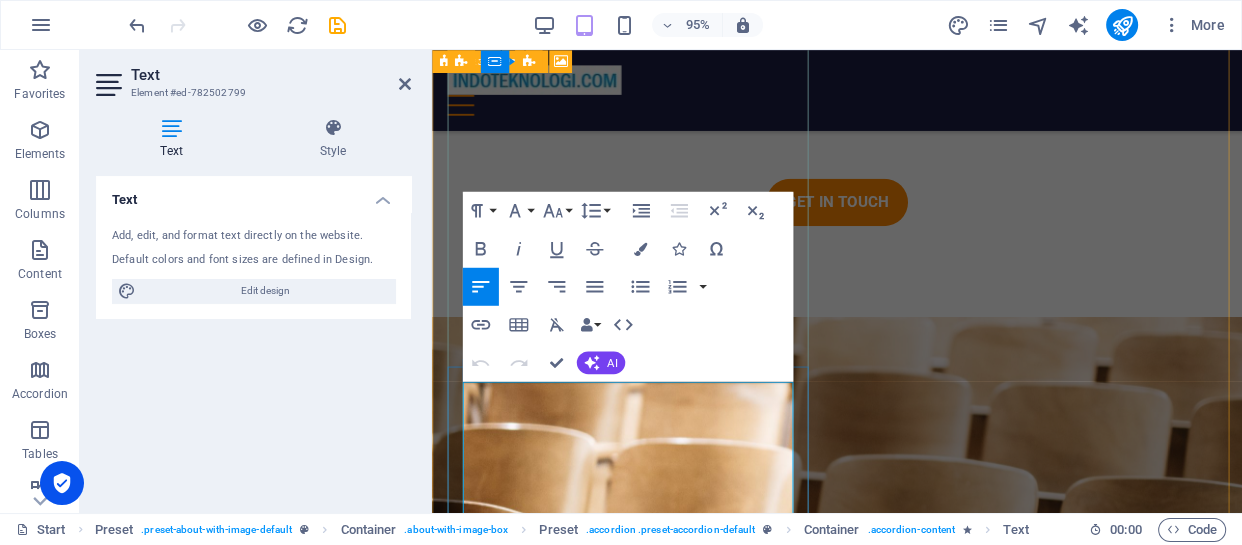drag, startPoint x: 747, startPoint y: 532, endPoint x: 487, endPoint y: 529, distance: 260.0173 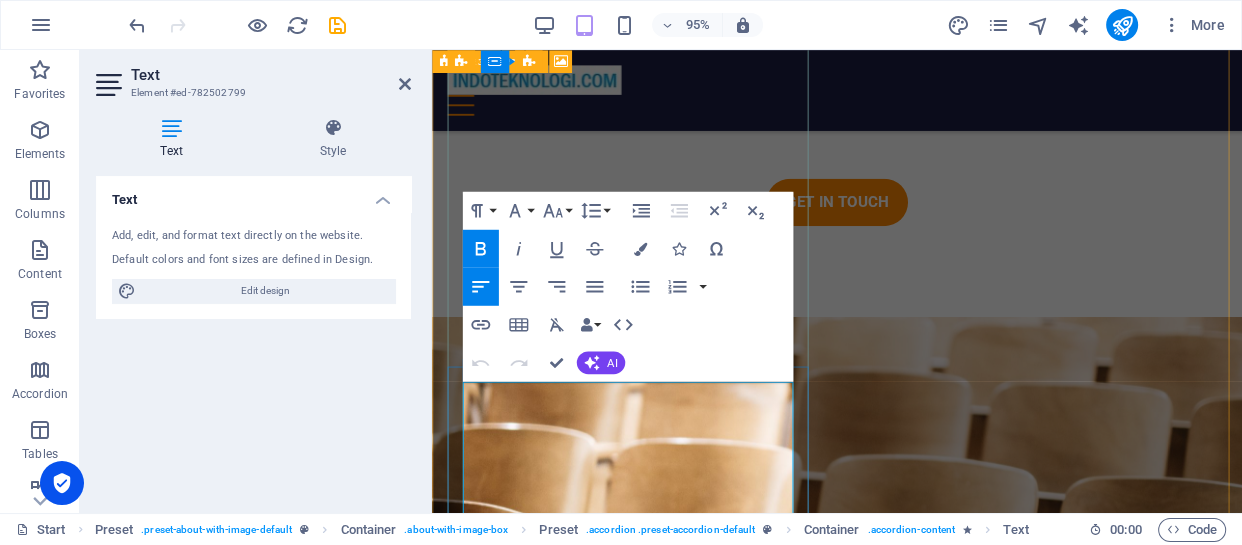 type 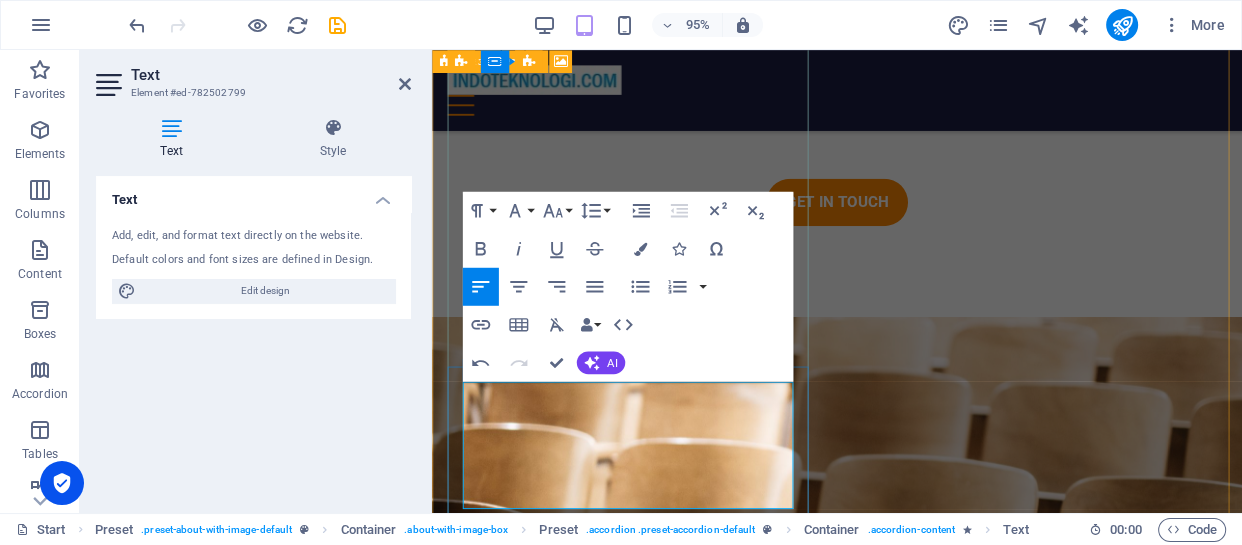 drag, startPoint x: 586, startPoint y: 508, endPoint x: 768, endPoint y: 516, distance: 182.17574 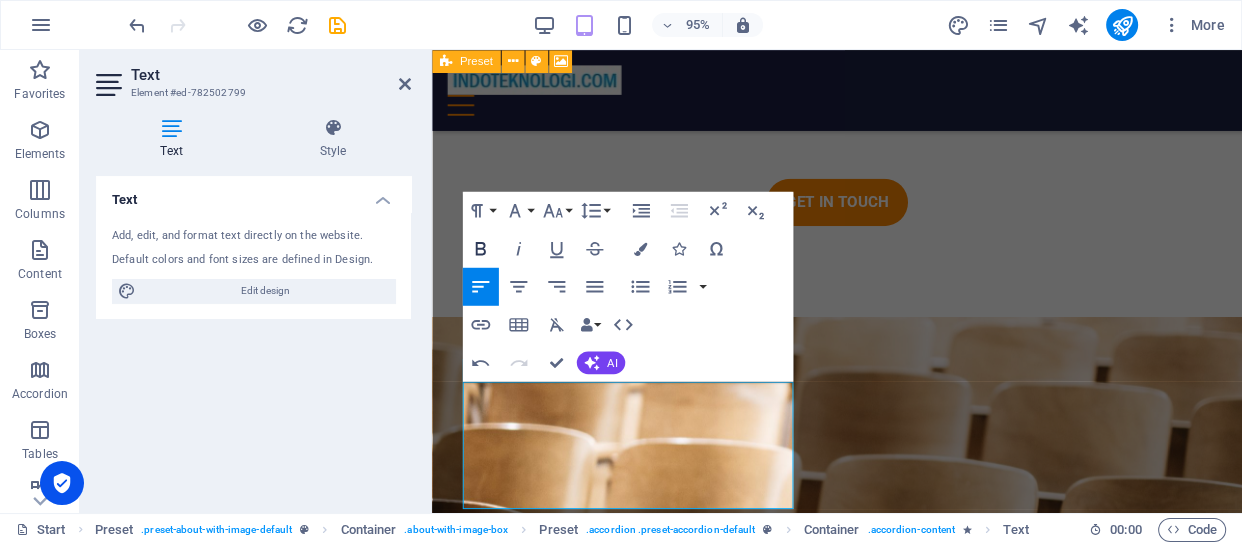 click 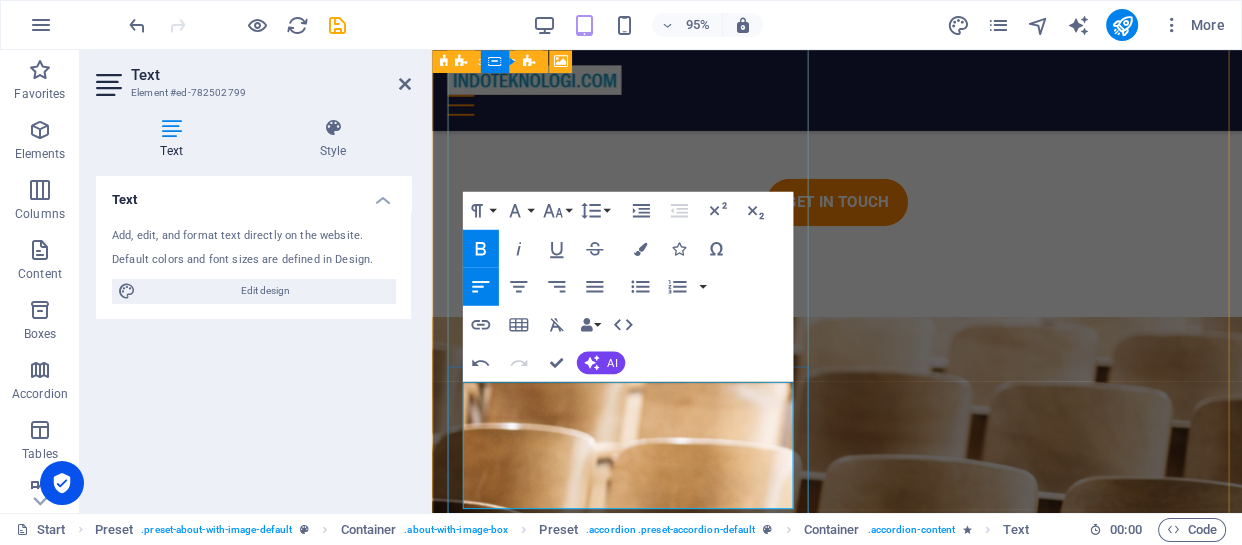 click on "Untuk mendaftar anda dapat langsung mengisi Form [PERSON_NAME] sediakan di setiap halaman. Anda dapat juga menghubungi kami via telpon [PERSON_NAME] WhatsApp ke  [PHONE_NUMBER]   serta bisa juga via email ke  [EMAIL_ADDRESS][DOMAIN_NAME]" at bounding box center [858, 5580] 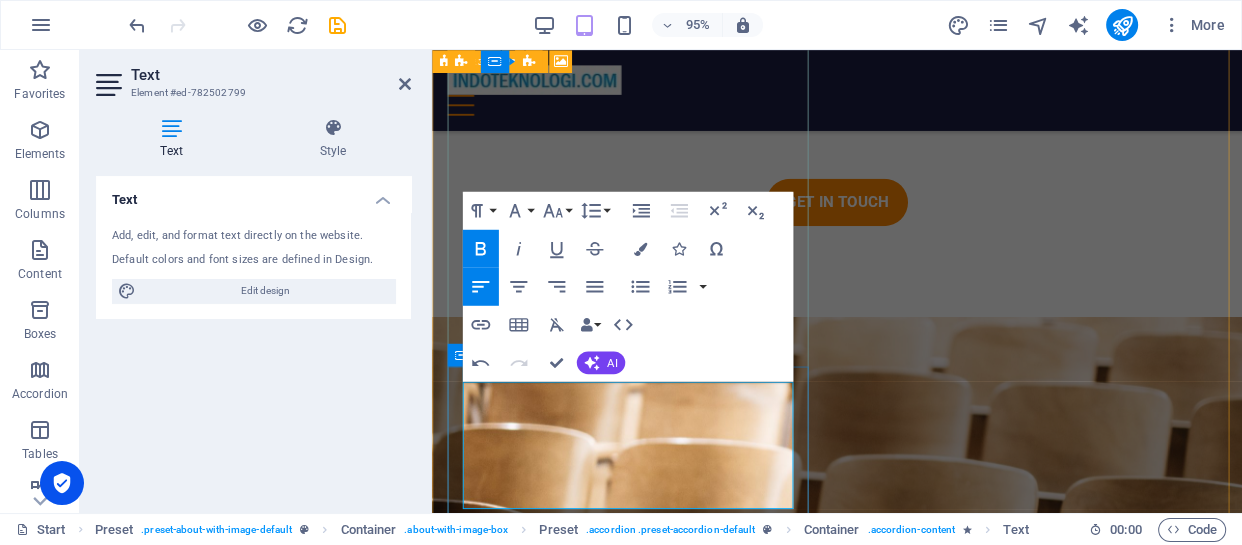 drag, startPoint x: 782, startPoint y: 514, endPoint x: 461, endPoint y: 412, distance: 336.81598 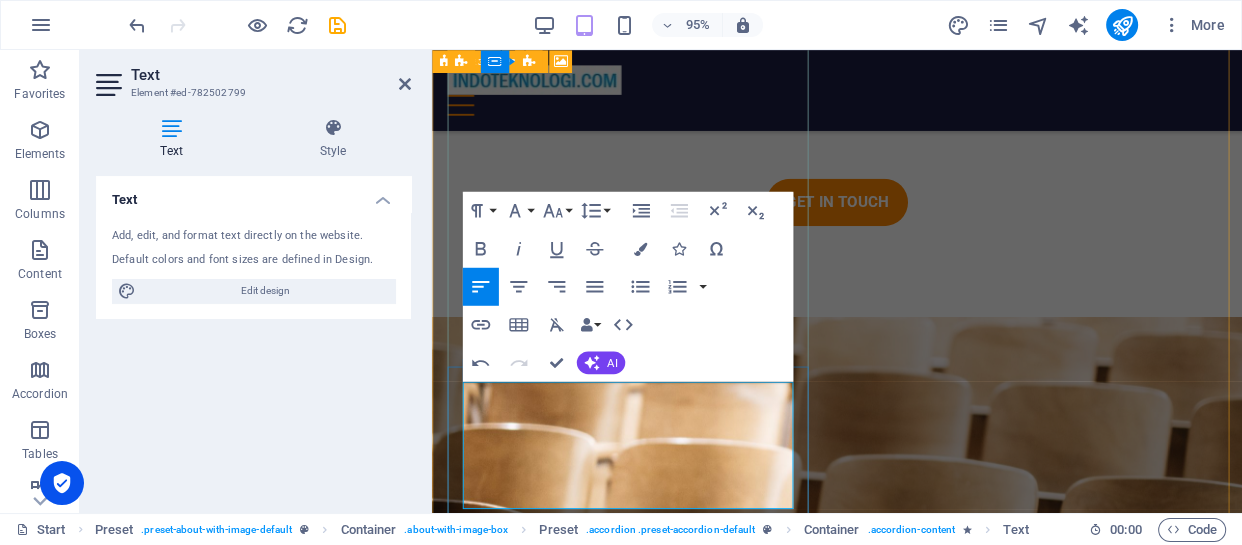 copy on "Untuk mendaftar anda dapat langsung mengisi Form [PERSON_NAME] sediakan di setiap halaman. Anda dapat juga menghubungi kami via telpon [PERSON_NAME] WhatsApp ke  [PHONE_NUMBER]   serta bisa juga via email ke  [EMAIL_ADDRESS][DOMAIN_NAME]" 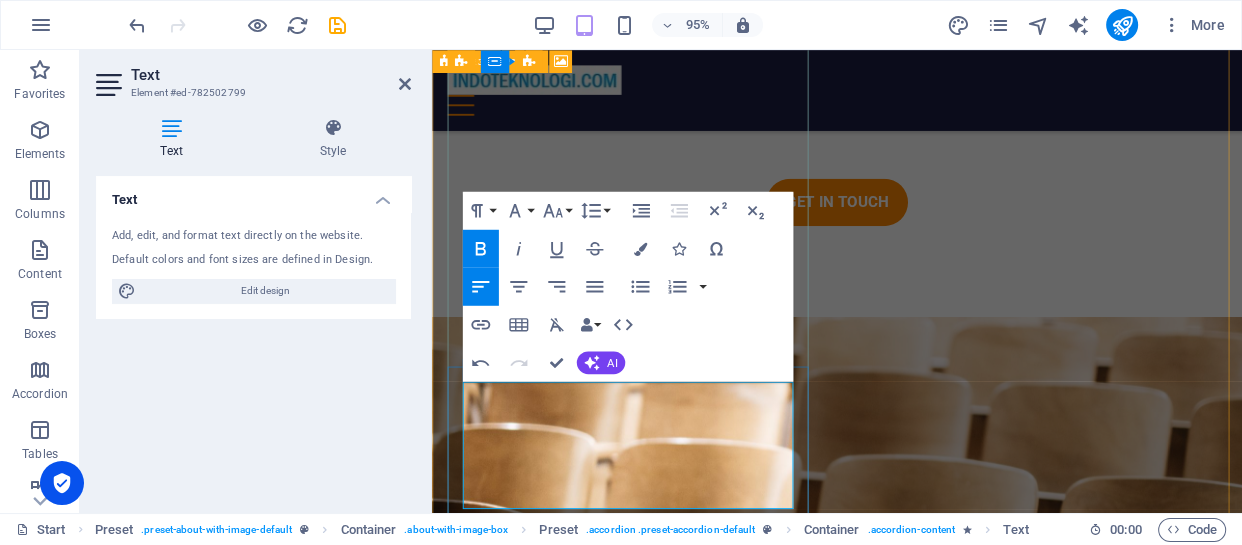 drag, startPoint x: 466, startPoint y: 415, endPoint x: 787, endPoint y: 501, distance: 332.32062 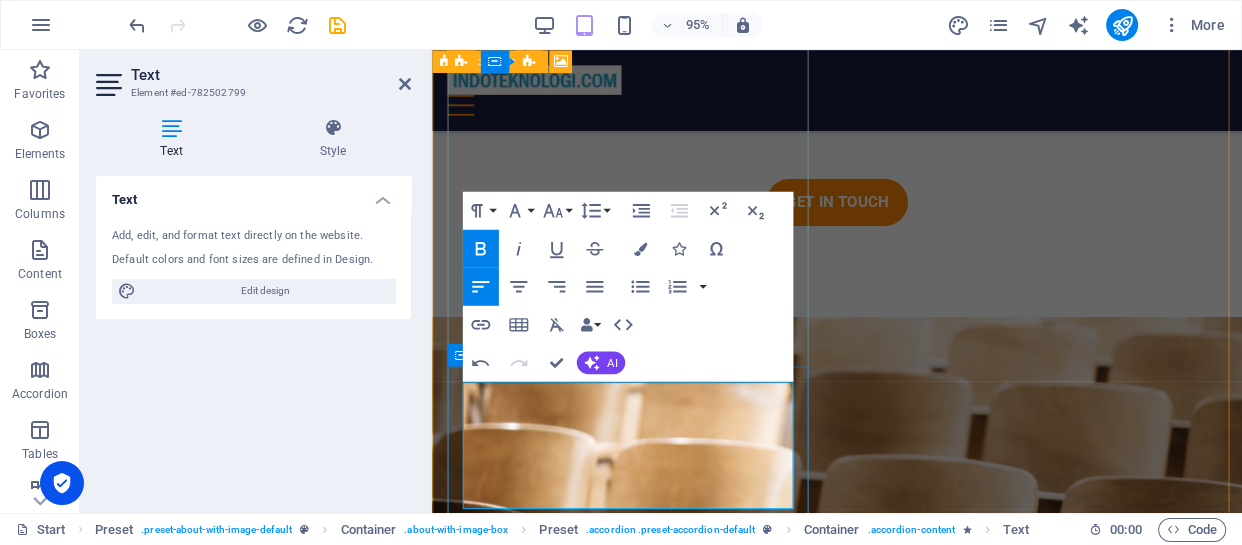 drag, startPoint x: 778, startPoint y: 511, endPoint x: 457, endPoint y: 419, distance: 333.92365 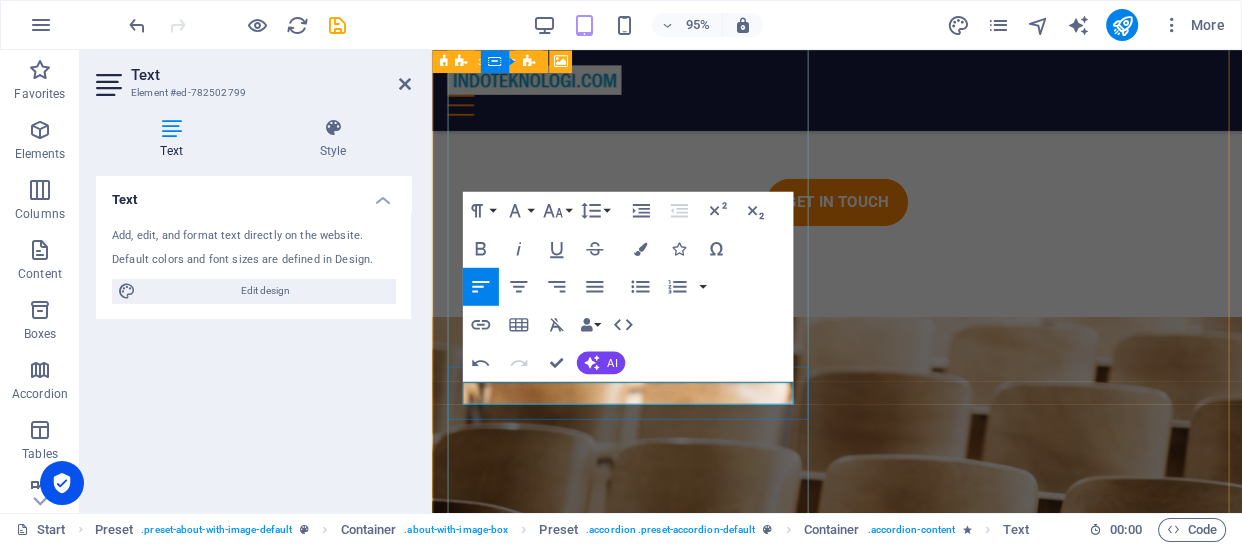 click at bounding box center [858, 5556] 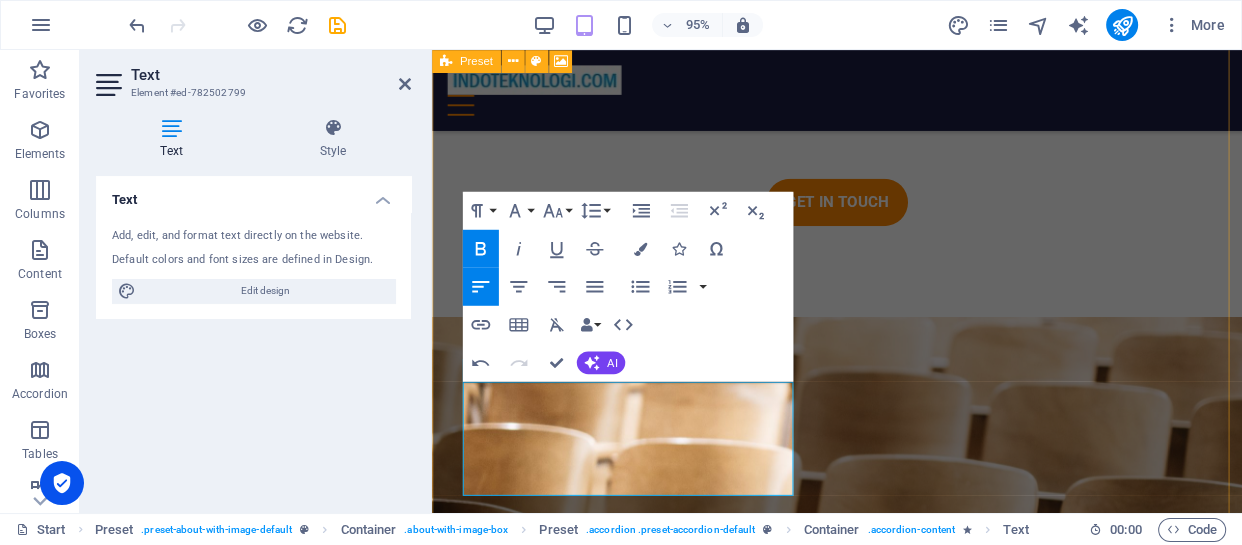 click on "FAQ Kapan pelatihan akan dilaksanakan ? Untuk kelas Reguler kami menyajikan setiap bulannya. Tanggal [PERSON_NAME] jamnya bisa dilihat di web masing-masing training. Atau anda bisa juga menghubungi staff kami. Untuk kelas In-House jadwal [PERSON_NAME] jumlah peserta dapat di sesuaikan silahkan menghubungi kami. Apa saja yang perlu dipersiapkan untuk pelaksanaan pelatihan ? Untuk kelas Reguler anda bisa membawa laptop atau Notebook. Kami akan menyediakan file Latihan [PERSON_NAME] tools Aplikasi yang akan diinstal. Untuk Training Power BI, Training Power Query [PERSON_NAME] Training DAX komputer/laptop anda akan di installkan tools Power BI Desktop. 2. Untuk kelas In-house training ( ditempat peserta ) selain kelas dapat juga disediakan Proyektor [PERSON_NAME] peserta juga membawa laptop. Kami akan menyediakan Lab Latihan, tools Microsoft Power BI Desktop, Modul/buku Training dalam bahasa Indonesia serta Sertifikat Training Apakah peserta training perlu punya account User Power BI ? [PERSON_NAME] bagaimana mendapatkannya ? [PHONE_NUMBER]" at bounding box center (858, 5189) 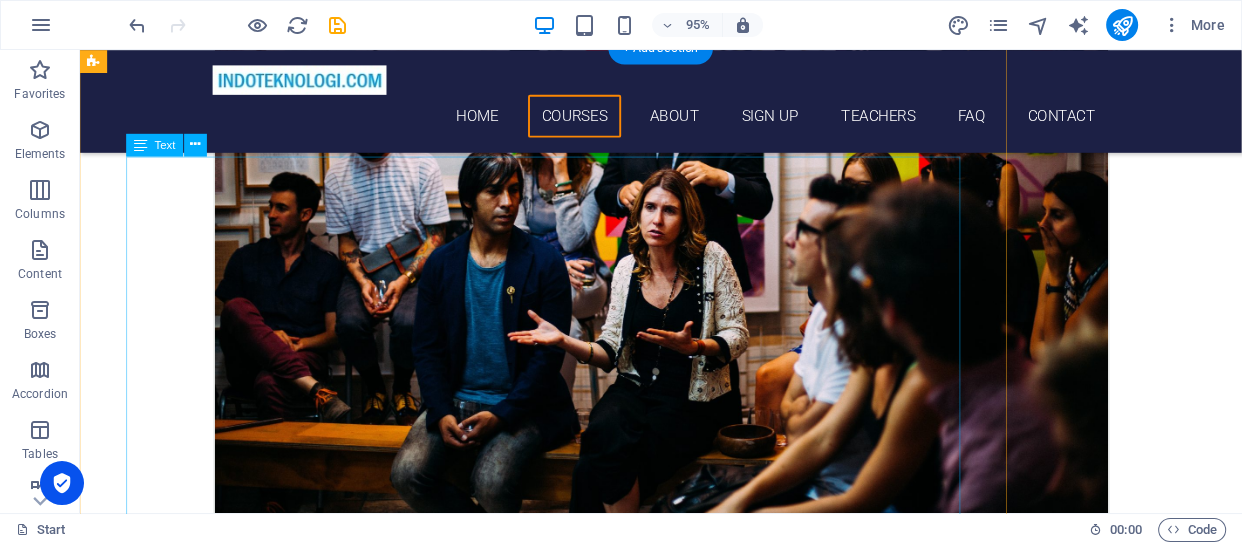 scroll, scrollTop: 2334, scrollLeft: 0, axis: vertical 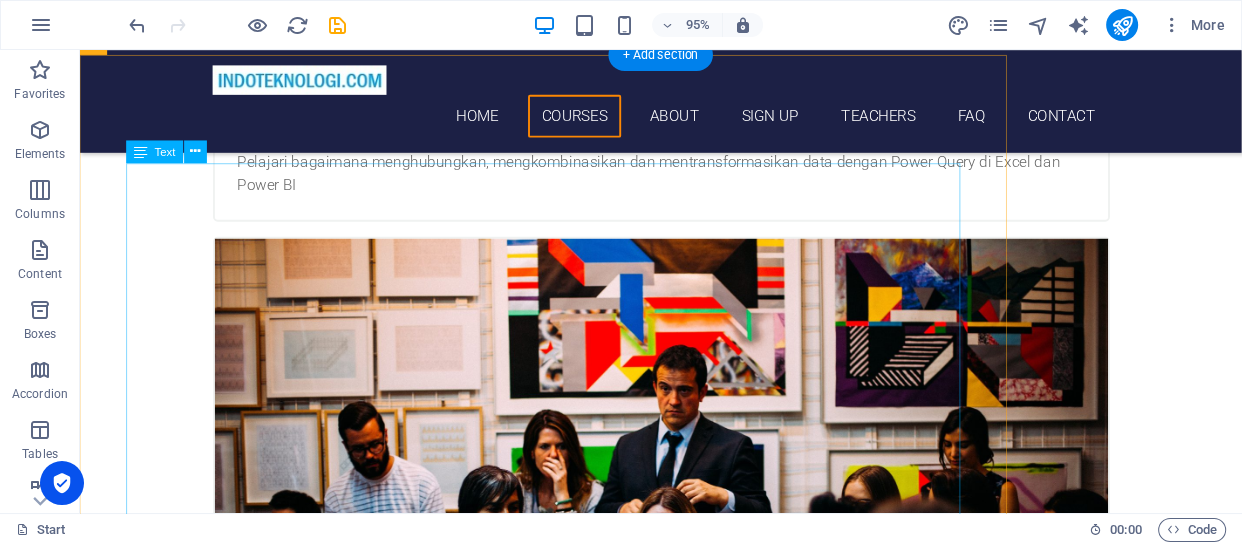 click on "Kami dapat membantu untuk mempelajari cara [PERSON_NAME] data/laporan [PERSON_NAME] menampilkannya dalam bentuk visual yang menarik [PERSON_NAME] interaktif.  Dengan training ini kita akan mendesain data [PERSON_NAME] laporan menjadi mudah dianalisa. Kita gunakan tools atau software aplikasi Microsoft Power BI yang akan membantu keinginan ini. Kami memfasiltasi pelatihan Power BI untuk anda, serta training yang lain seperti training Power Query, training Data Analysis Expression (DAX), training Power BI for Financial Reporting [PERSON_NAME] training SAP Crystal Reports. Kami juga dapat membantu mendesain [PERSON_NAME] menampilkan data anda menjadi aplikasi Dashboard [PERSON_NAME] Visualisasi Data menggunakan tools Power BI ini [PERSON_NAME] hasilnya dapat dilihat melalui web via Chrome, Edge atau Mozilla Firefox. [PERSON_NAME] juga dapat dilihat via apps Power BI di smartphone anda. Pelajaran yang harus di pahami : Microsoft Excel (Basic, Advance, Intermediate & VBA, Dasboard) Microsoft SQL Server (  Administration & SQL Language)" at bounding box center (568, 4498) 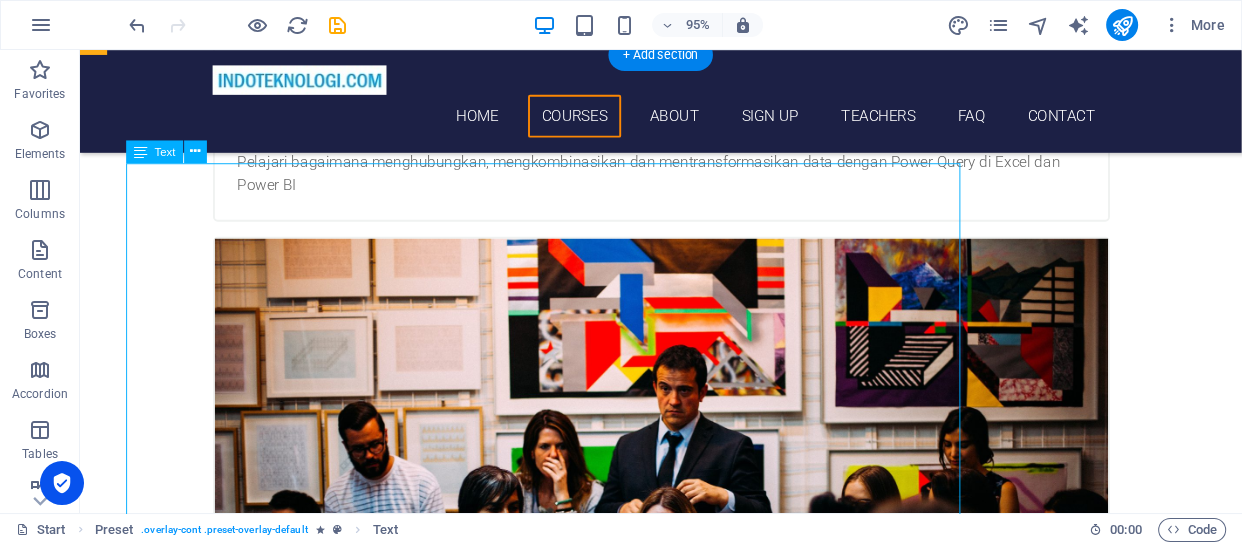 click on "Kami dapat membantu untuk mempelajari cara [PERSON_NAME] data/laporan [PERSON_NAME] menampilkannya dalam bentuk visual yang menarik [PERSON_NAME] interaktif.  Dengan training ini kita akan mendesain data [PERSON_NAME] laporan menjadi mudah dianalisa. Kita gunakan tools atau software aplikasi Microsoft Power BI yang akan membantu keinginan ini. Kami memfasiltasi pelatihan Power BI untuk anda, serta training yang lain seperti training Power Query, training Data Analysis Expression (DAX), training Power BI for Financial Reporting [PERSON_NAME] training SAP Crystal Reports. Kami juga dapat membantu mendesain [PERSON_NAME] menampilkan data anda menjadi aplikasi Dashboard [PERSON_NAME] Visualisasi Data menggunakan tools Power BI ini [PERSON_NAME] hasilnya dapat dilihat melalui web via Chrome, Edge atau Mozilla Firefox. [PERSON_NAME] juga dapat dilihat via apps Power BI di smartphone anda. Pelajaran yang harus di pahami : Microsoft Excel (Basic, Advance, Intermediate & VBA, Dasboard) Microsoft SQL Server (  Administration & SQL Language)" at bounding box center [568, 4498] 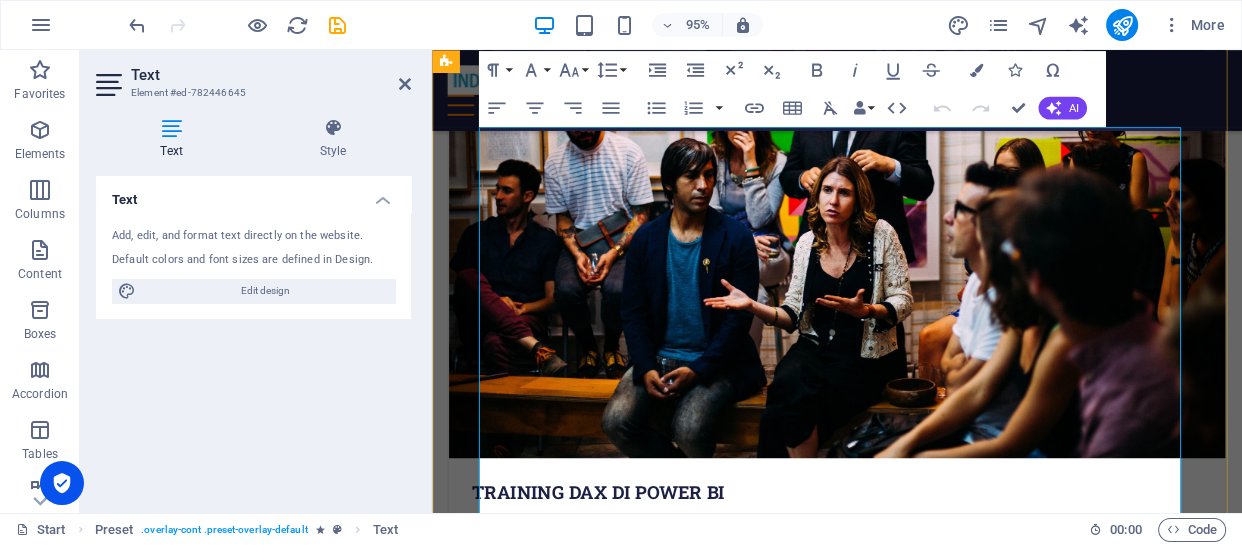 scroll, scrollTop: 2290, scrollLeft: 0, axis: vertical 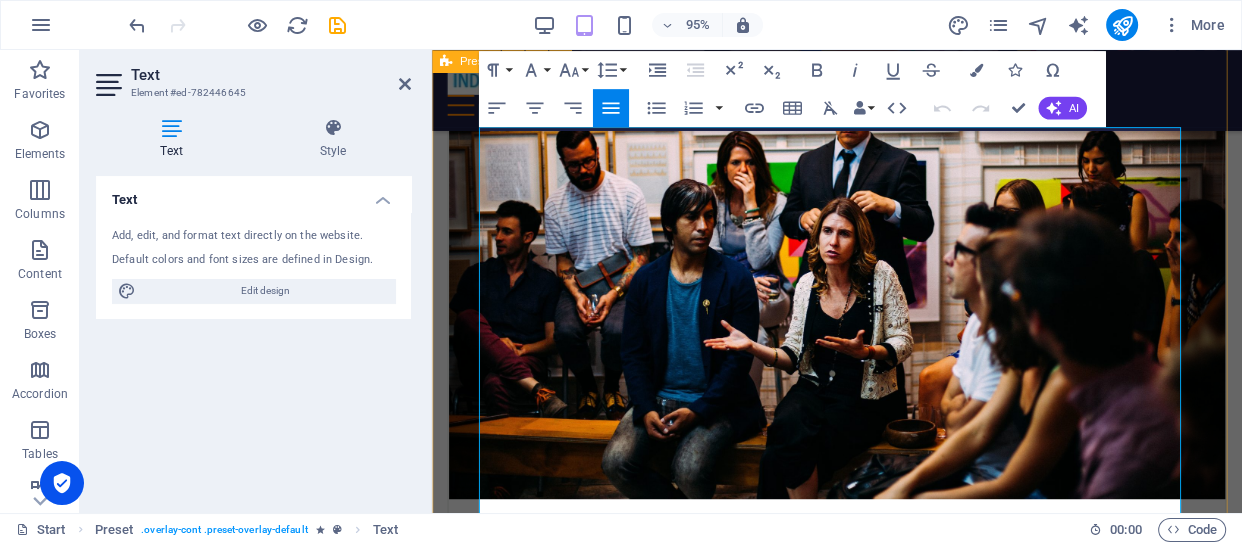 drag, startPoint x: 1141, startPoint y: 406, endPoint x: 467, endPoint y: 130, distance: 728.32135 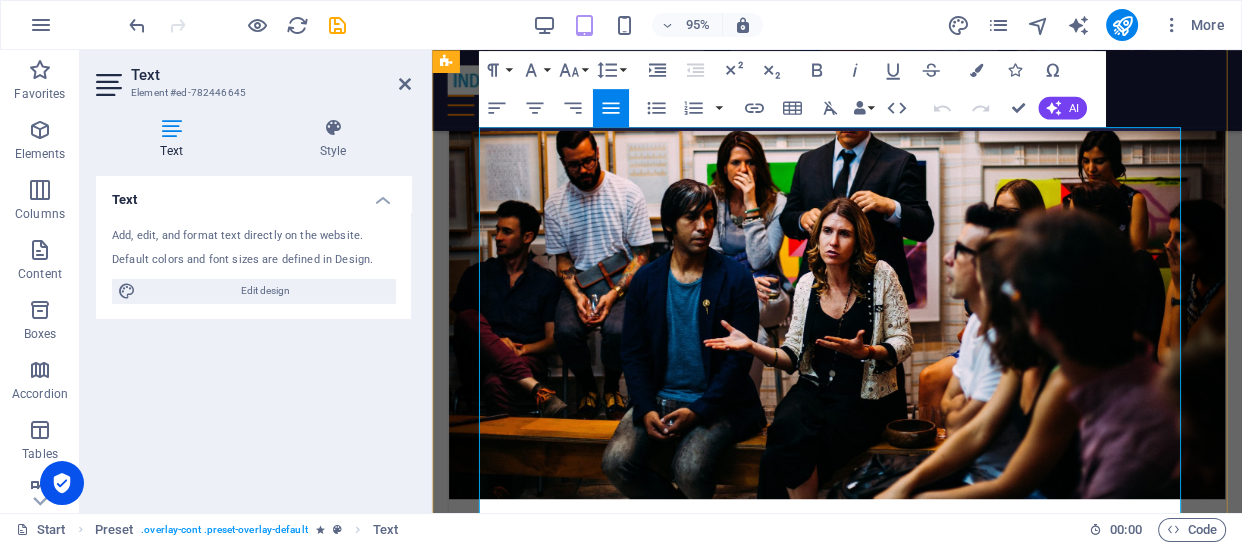 copy on "Kami dapat membantu untuk mempelajari cara [PERSON_NAME] data/laporan [PERSON_NAME] menampilkannya dalam bentuk visual yang menarik [PERSON_NAME] interaktif.  Dengan training ini kita akan mendesain data [PERSON_NAME] laporan menjadi mudah dianalisa. Kita gunakan tools atau software aplikasi Microsoft Power BI yang akan membantu keinginan ini. Kami memfasiltasi pelatihan Power BI untuk anda, serta training yang lain seperti training Power Query, training Data Analysis Expression (DAX), training Power BI for Financial Reporting [PERSON_NAME] training SAP Crystal Reports. Kami juga dapat membantu mendesain [PERSON_NAME] menampilkan data anda menjadi aplikasi Dashboard [PERSON_NAME] Visualisasi Data menggunakan tools Power BI ini [PERSON_NAME] hasilnya dapat dilihat melalui web via Chrome, Edge atau Mozilla Firefox. [PERSON_NAME] juga dapat dilihat via apps Power BI di smartphone anda." 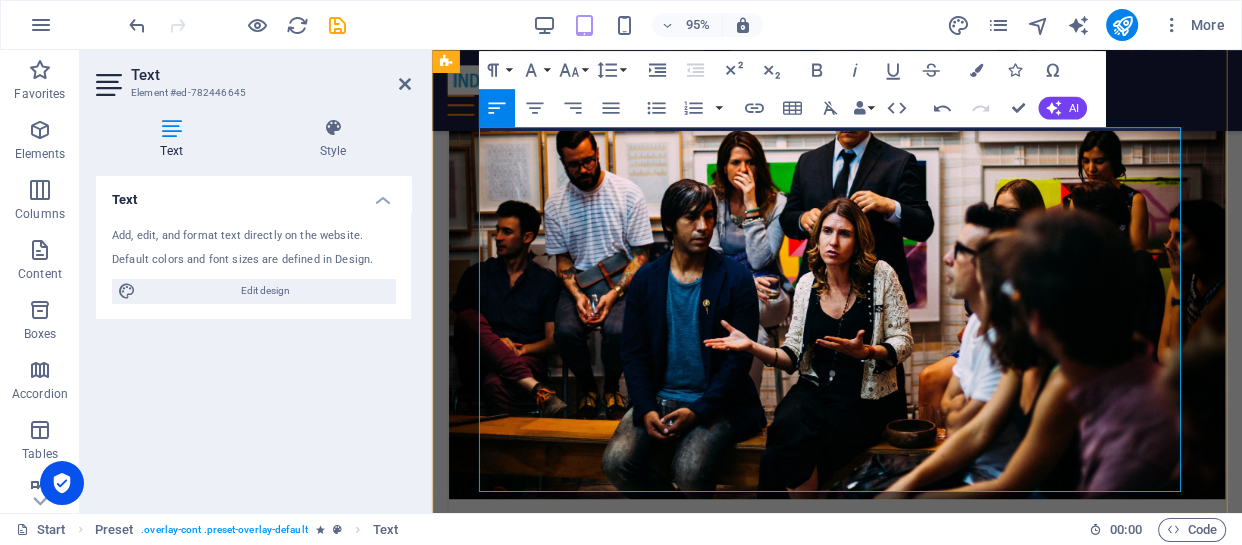 click on "Kami dapat membantu untuk mempelajari cara [PERSON_NAME] data/laporan [PERSON_NAME] menampilkannya dalam bentuk visual yang menarik [PERSON_NAME] interaktif." at bounding box center [850, 3797] 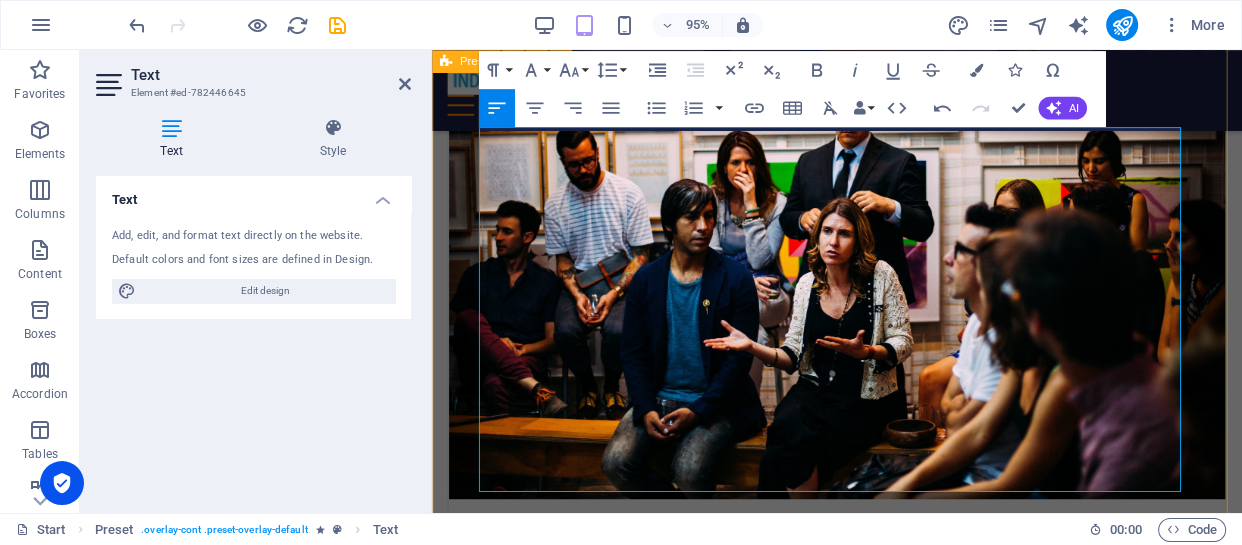 drag, startPoint x: 809, startPoint y: 171, endPoint x: 948, endPoint y: 173, distance: 139.01439 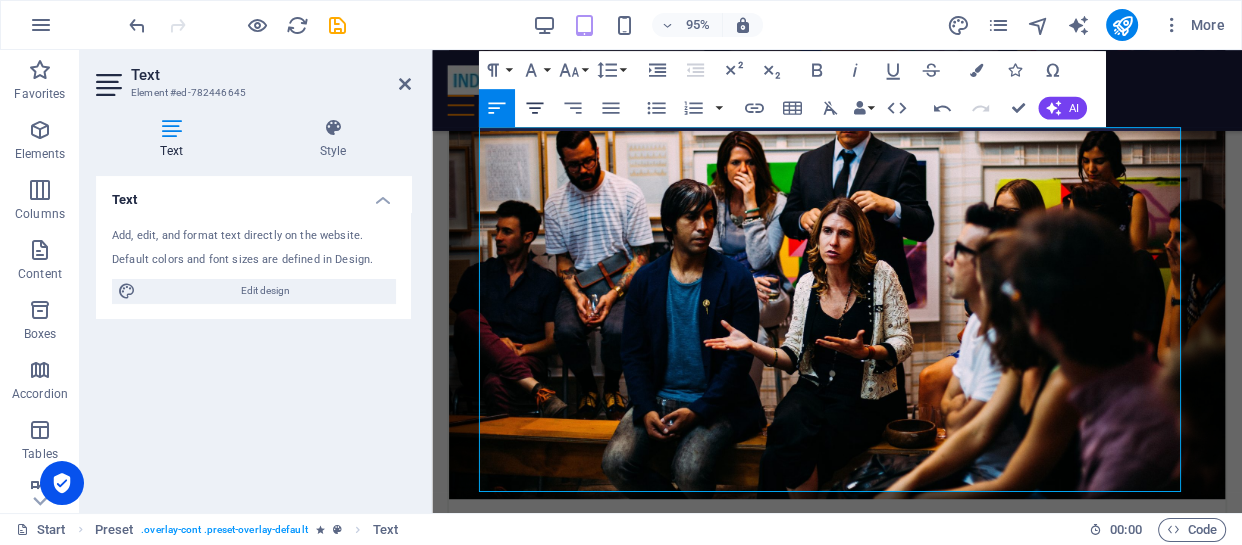 click 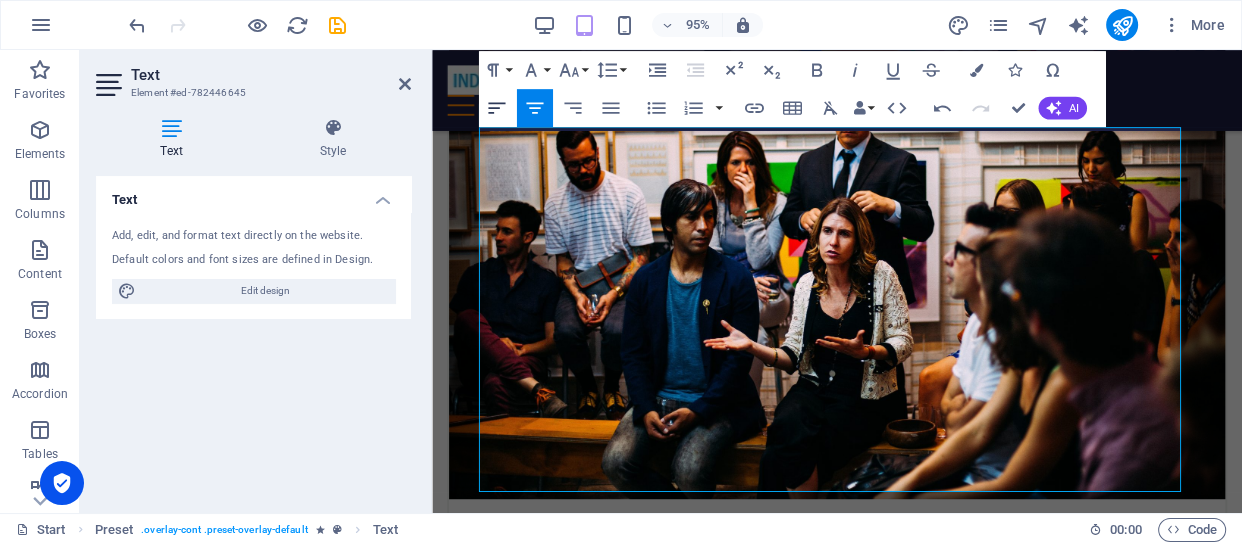 click 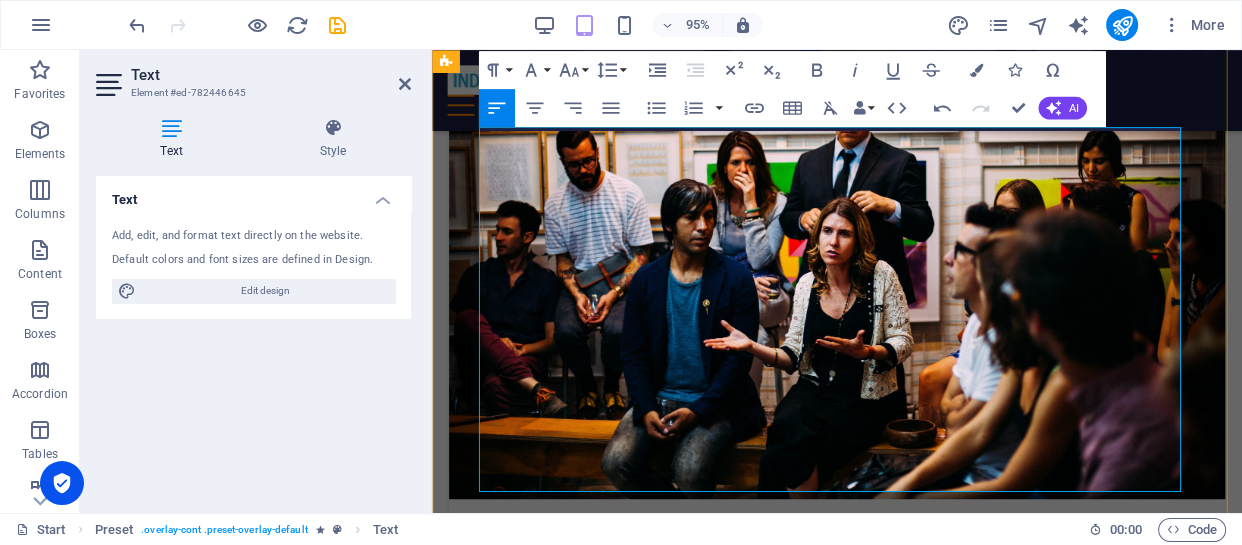 drag, startPoint x: 845, startPoint y: 287, endPoint x: 480, endPoint y: 197, distance: 375.9322 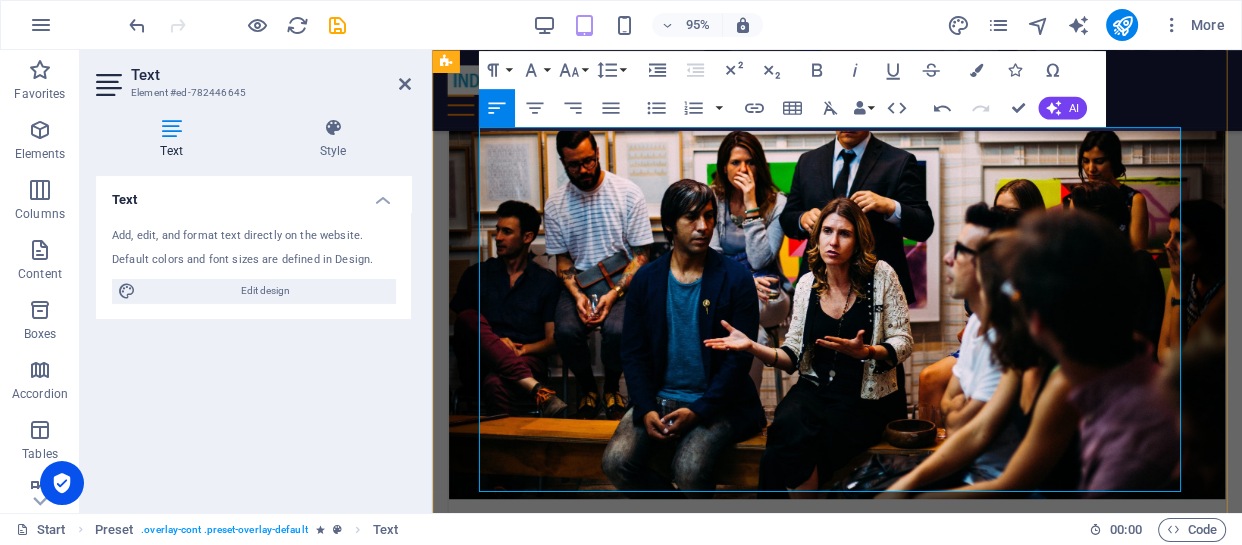 type 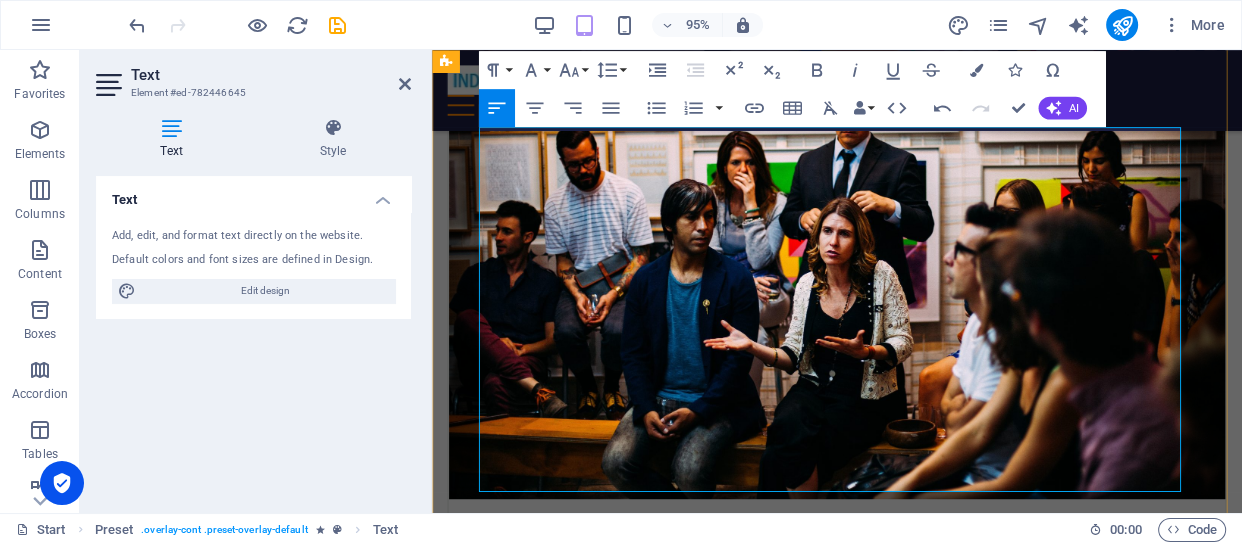 click on "Kami juga dapat membantu mendesain [PERSON_NAME] menampilkan data anda menjadi aplikasi Dashboard [PERSON_NAME] Visualisasi Data menggunakan tools Power BI ini [PERSON_NAME] hasilnya dapat dilihat melalui web via Chrome, Edge atau Mozilla Firefox. [PERSON_NAME] juga dapat dilihat via apps Power BI di smartphone anda." at bounding box center [850, 3989] 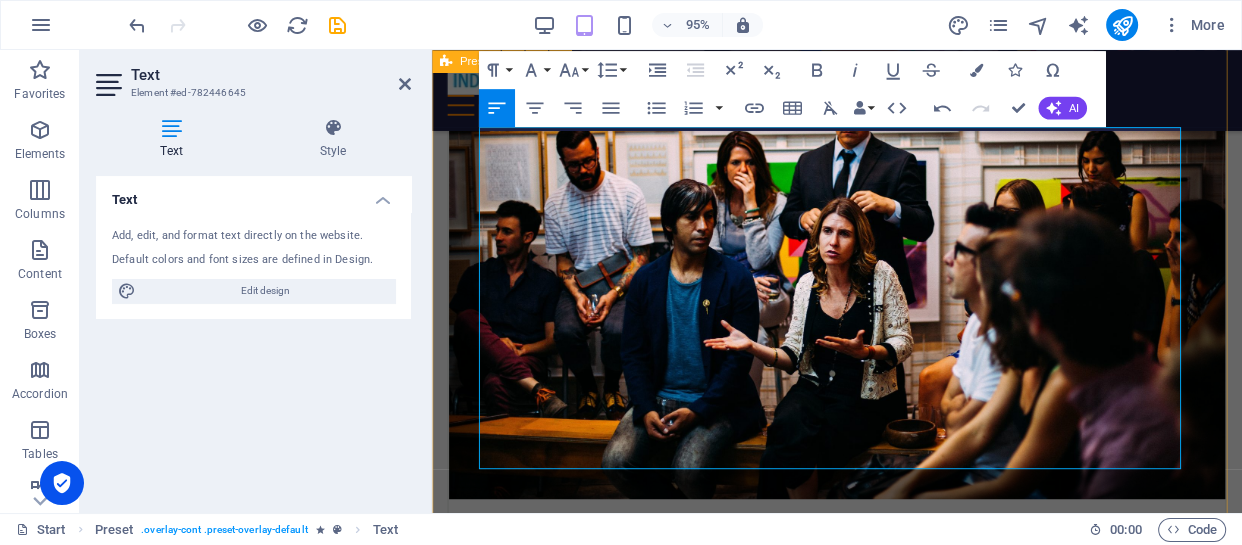 drag, startPoint x: 1192, startPoint y: 342, endPoint x: 474, endPoint y: 139, distance: 746.14545 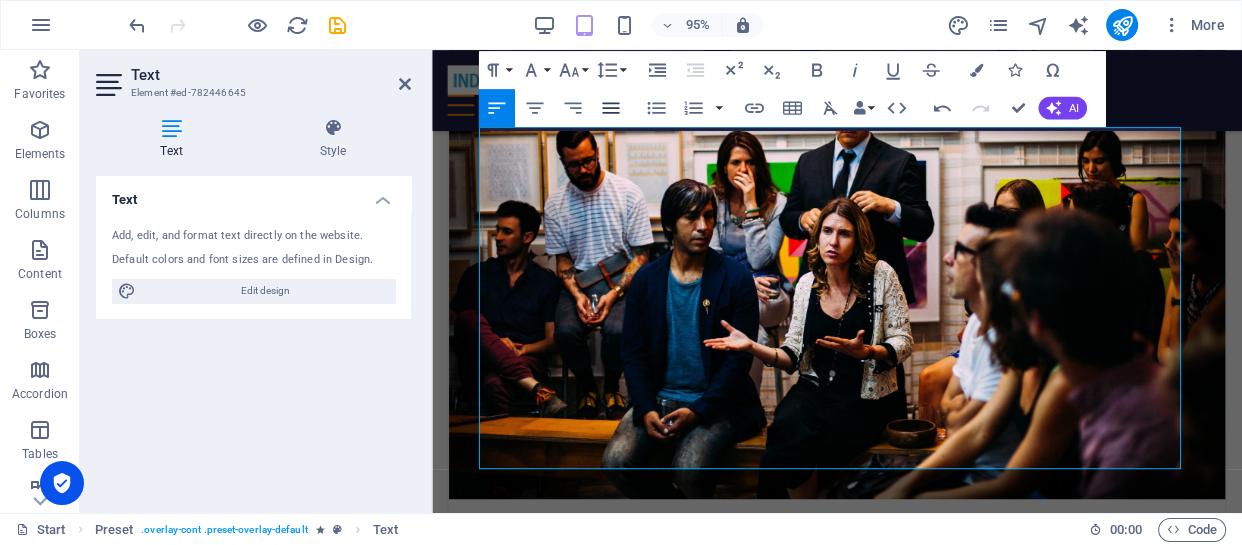 click 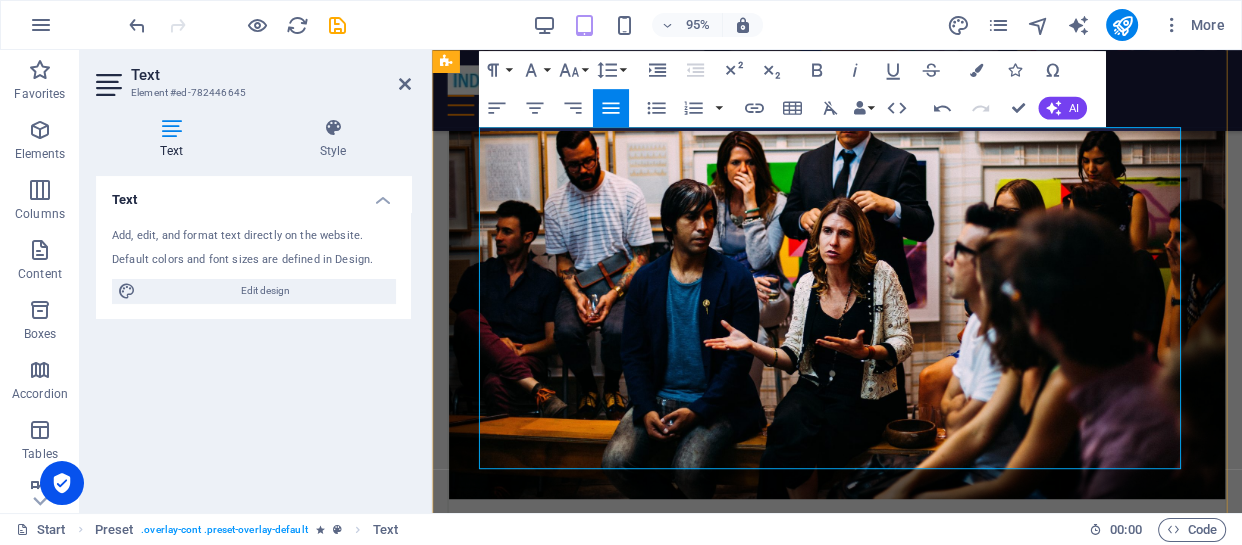 click on "Pelajaran yang harus di pahami :" at bounding box center [850, 4025] 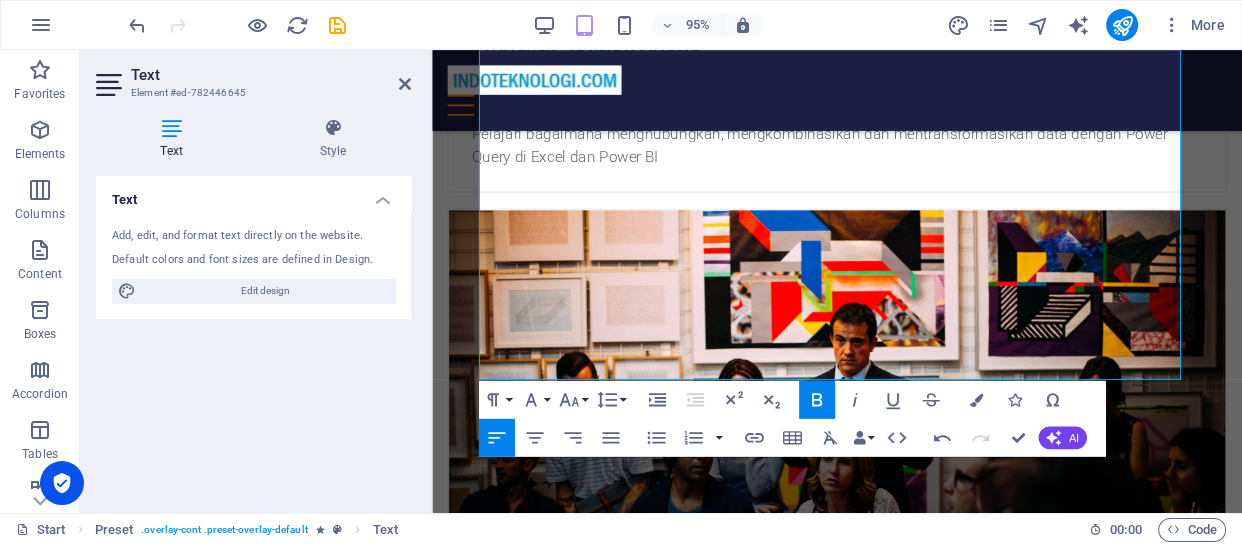 scroll, scrollTop: 2384, scrollLeft: 0, axis: vertical 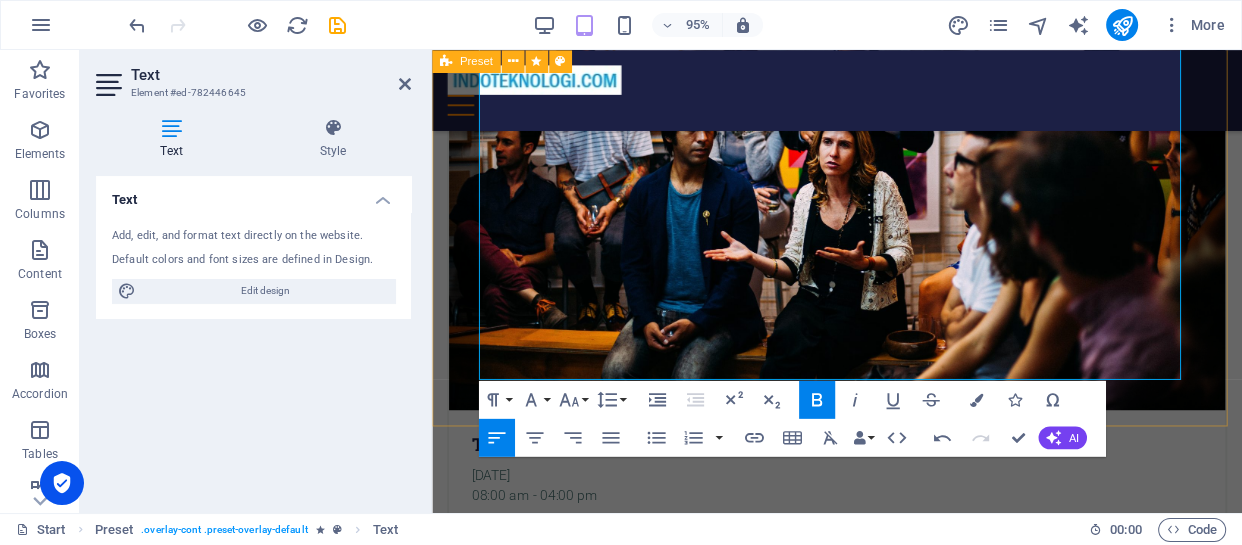 click on "data analisis coures  Kami dapat membantu untuk mempelajari cara mendesain data/laporan [PERSON_NAME] menampilkannya dalam bentuk visual yang menarik [PERSON_NAME] interaktif. Dengan training ini kita akan mendesain data [PERSON_NAME] laporan menjadi mudah dianalisa. Kita gunakan tools atau software aplikasi Microsoft Power BI yang akan membantu keinginan ini. Kami memfasiltasi pelatihan Power BI untuk anda, serta training yang lain seperti training Power Query, training Data Analysis Expression (DAX), training Power BI for Financial Reporting [PERSON_NAME] training SAP Crystal Reports. Kami juga dapat membantu mendesain [PERSON_NAME] menampilkan data anda menjadi aplikasi Dashboard [PERSON_NAME] Visualisasi Data menggunakan tools Power BI ini [PERSON_NAME] hasilnya dapat dilihat melalui web via Chrome, Edge atau Mozilla Firefox. [PERSON_NAME] juga dapat dilihat via apps Power BI di smartphone anda. Pelajaran yang harus di pahami : Microsoft Excel (Basic, Advance, Intermediate & VBA, Dasboard) Microsoft SQL Server ( Administration & SQL Language)" at bounding box center [850, 3831] 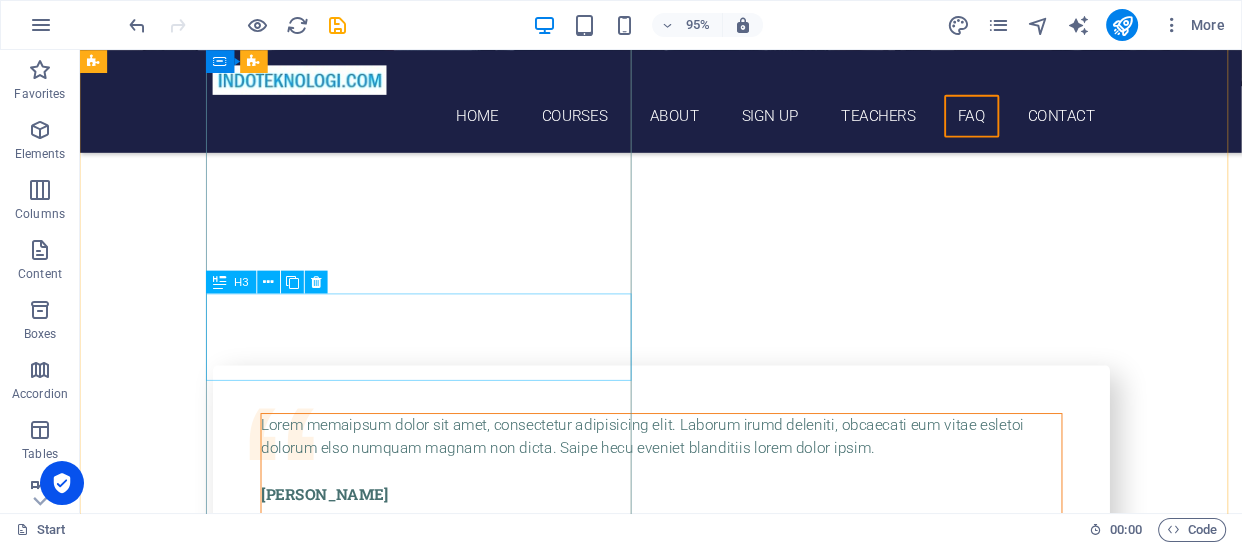 scroll, scrollTop: 7730, scrollLeft: 0, axis: vertical 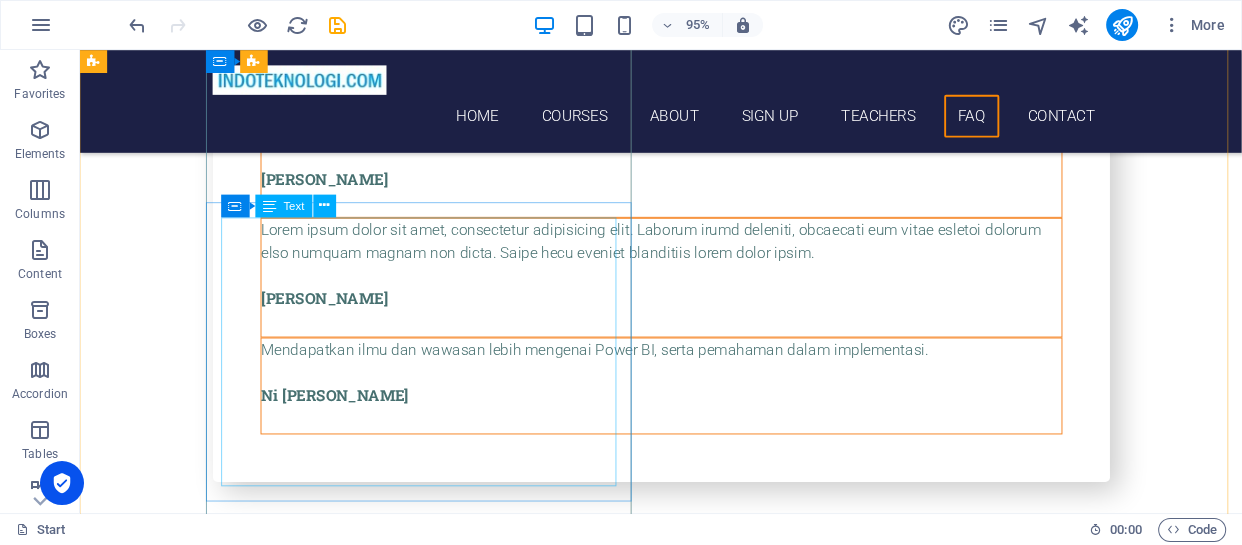click on "Untuk Training Power BI peserta harus punya account Power BI. Kita bisa membuatnya secara gratis (free) di website  [URL][DOMAIN_NAME] .  Pilih tombol Try Free [PERSON_NAME] ikuti langkah serta info selanjutnya. Bila perusahaan atau institusi anda sudah menggunakan Microsoft 365 ( Office 365 ) maka biasanya kita sudah dibuatkan account oleh [PERSON_NAME] atau bagian IT. Kami juga dapat membuatkan user account untuk peserta nanti dalam pelatihan bilamana belum mempunyai account Power BI." at bounding box center (568, 6079) 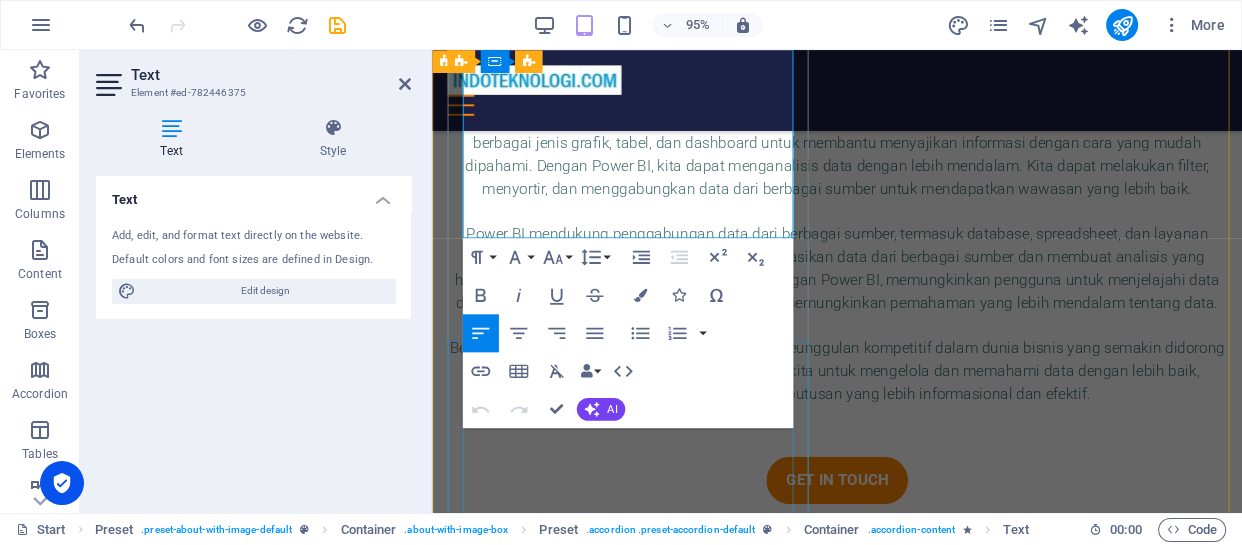 scroll, scrollTop: 7989, scrollLeft: 0, axis: vertical 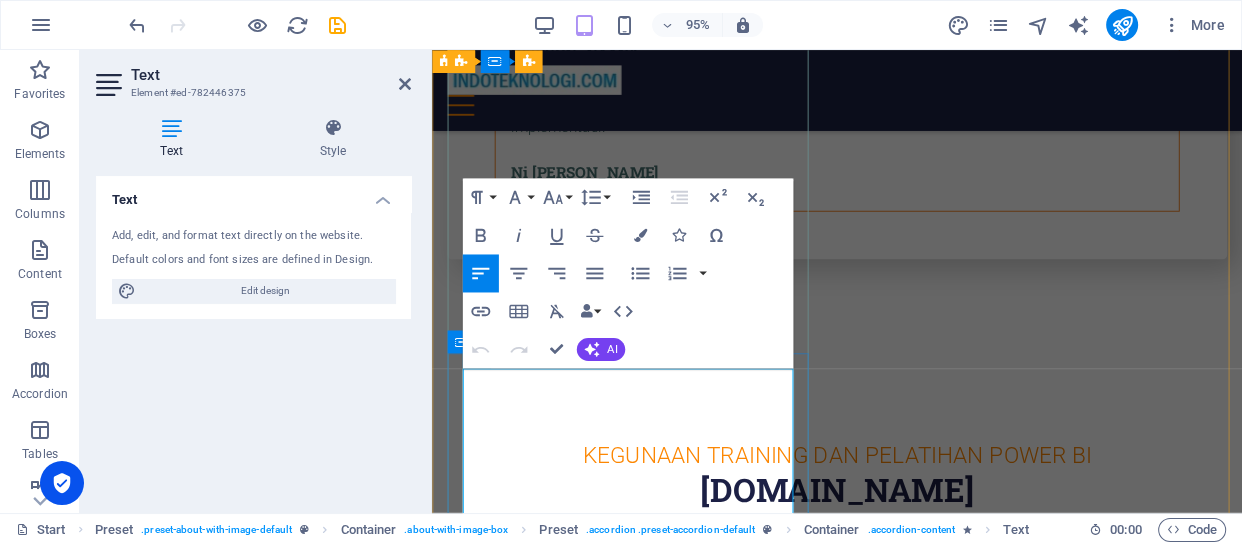 drag, startPoint x: 735, startPoint y: 225, endPoint x: 459, endPoint y: 353, distance: 304.23676 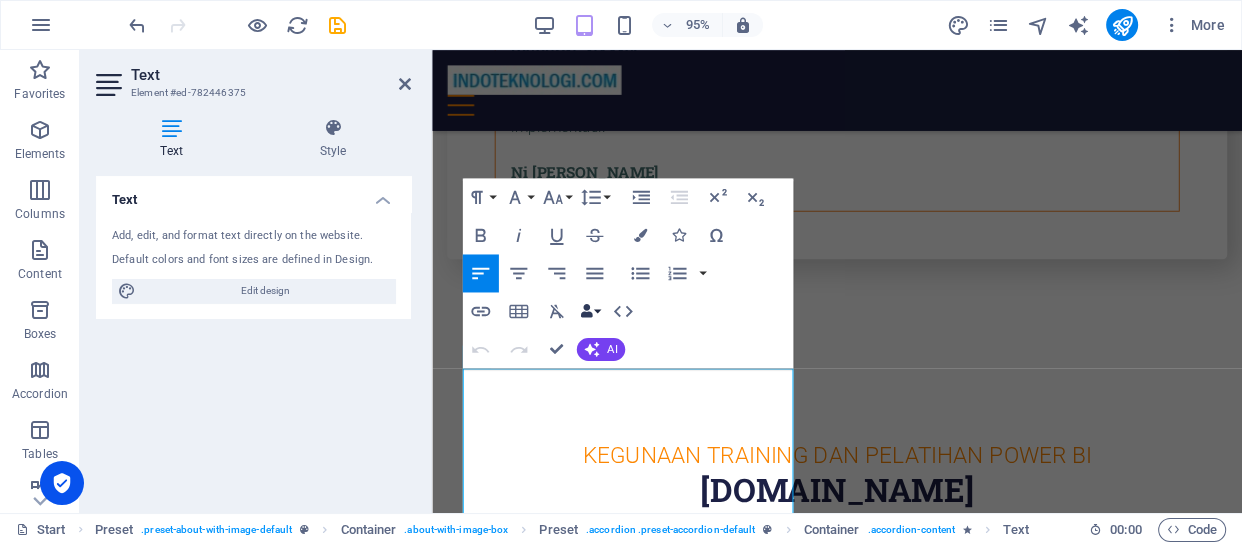 copy on "Untuk Training Power BI peserta harus punya account Power BI. Kita bisa membuatnya secara gratis (free) di website  [URL][DOMAIN_NAME] .  Pilih tombol Try Free [PERSON_NAME] ikuti langkah serta info selanjutnya. Bila perusahaan atau institusi anda sudah menggunakan Microsoft 365 ( Office 365 ) maka biasanya kita sudah dibuatkan account oleh [PERSON_NAME] atau bagian IT. Kami juga dapat membuatkan user account untuk peserta nanti dalam pelatihan bilamana belum mempunyai account Power BI." 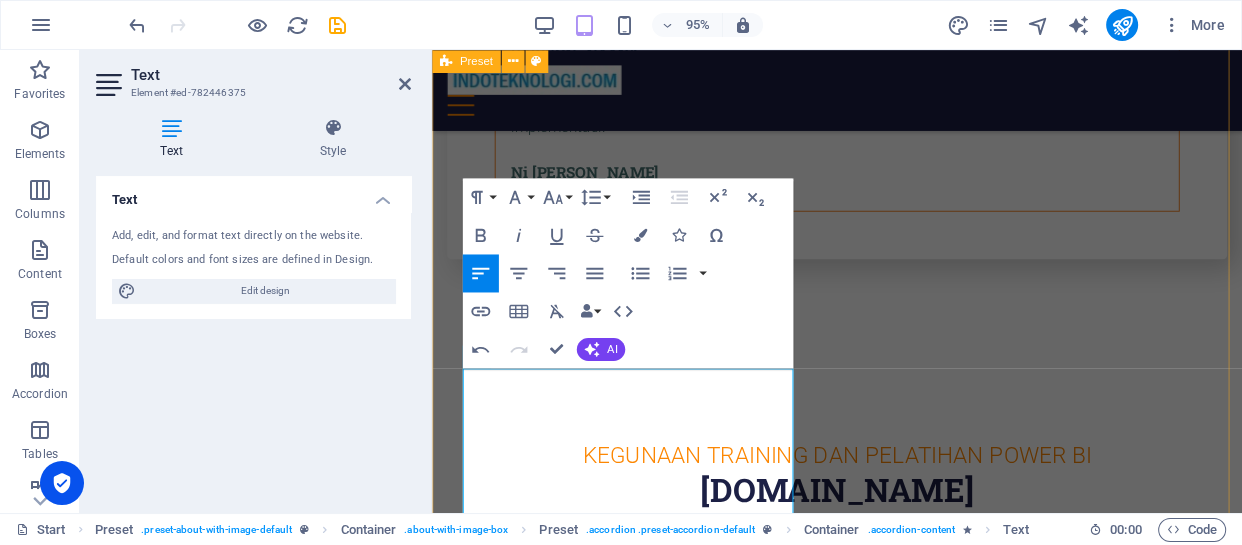click on "FAQ Kapan pelatihan akan dilaksanakan ? Untuk kelas Reguler kami menyajikan setiap bulannya. Tanggal [PERSON_NAME] jamnya bisa dilihat di web masing-masing training. Atau anda bisa juga menghubungi staff kami. Untuk kelas In-House jadwal [PERSON_NAME] jumlah peserta dapat di sesuaikan silahkan menghubungi kami. Apa saja yang perlu dipersiapkan untuk pelaksanaan pelatihan ? Untuk kelas Reguler anda bisa membawa laptop atau Notebook. Kami akan menyediakan file Latihan [PERSON_NAME] tools Aplikasi yang akan diinstal. Untuk Training Power BI, Training Power Query [PERSON_NAME] Training DAX komputer/laptop anda akan di installkan tools Power BI Desktop. 2. Untuk kelas In-house training ( ditempat peserta ) selain kelas dapat juga disediakan Proyektor [PERSON_NAME] peserta juga membawa laptop. Kami akan menyediakan Lab Latihan, tools Microsoft Power BI Desktop, Modul/buku Training dalam bahasa Indonesia serta Sertifikat Training Apakah peserta training perlu punya account User Power BI ? [PERSON_NAME] bagaimana mendapatkannya ? [PHONE_NUMBER]" at bounding box center (858, 5903) 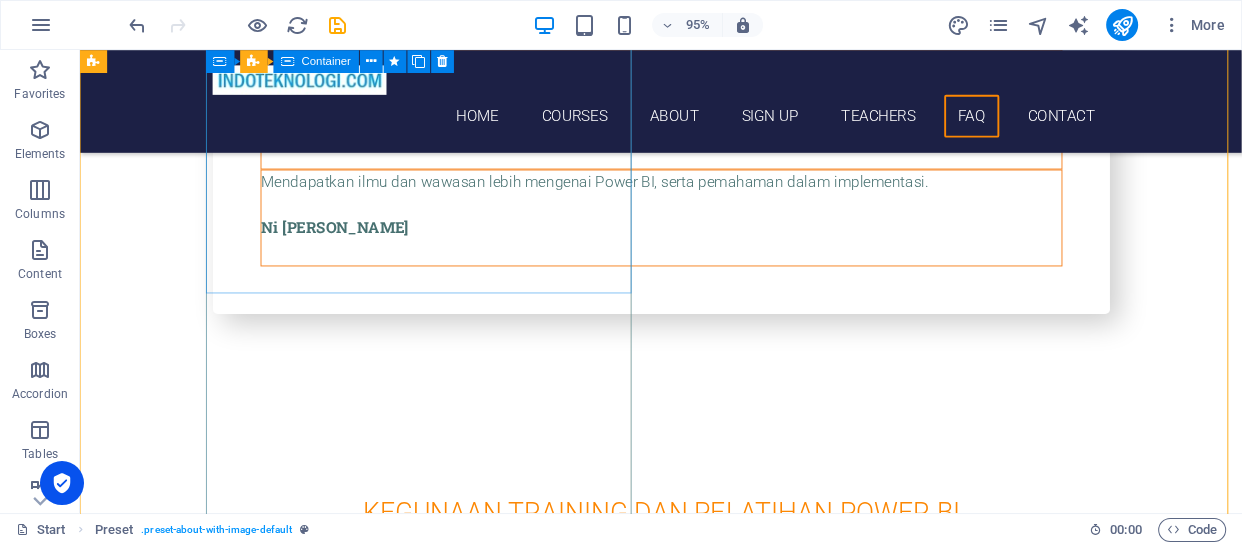 scroll, scrollTop: 7572, scrollLeft: 0, axis: vertical 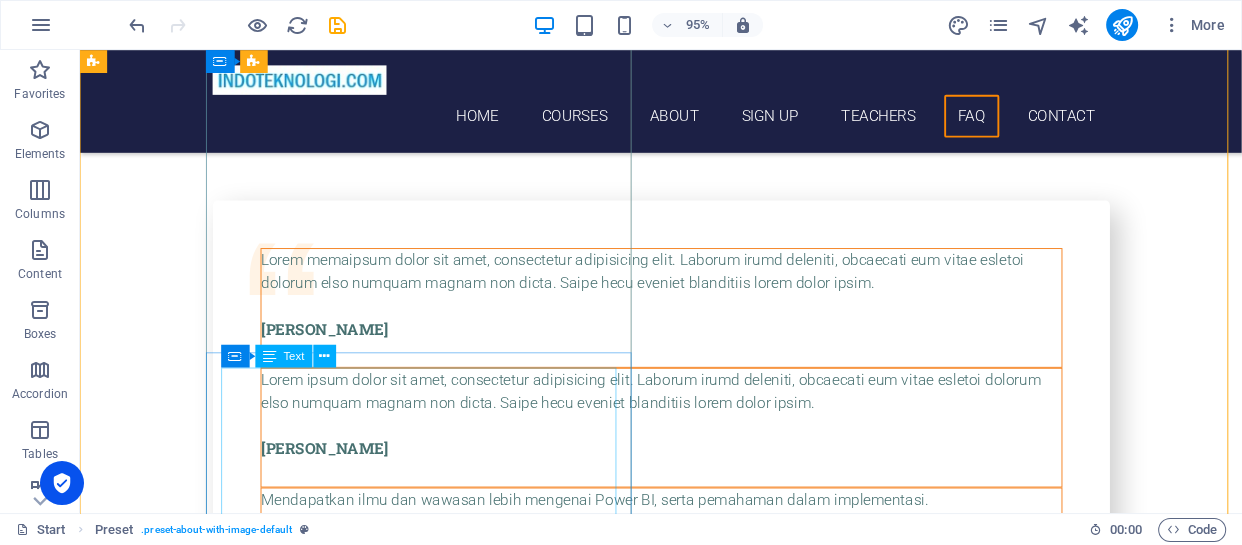 click on "Untuk Training Power BI peserta harus punya account Power BI. Kita bisa membuatnya secara gratis (free) di website  [URL][DOMAIN_NAME] . Pilih tombol Try Free [PERSON_NAME] ikuti langkah serta info selanjutnya. Bila perusahaan atau institusi anda sudah menggunakan Microsoft 365 ( Office 365 ) maka biasanya kita sudah dibuatkan account oleh [PERSON_NAME] atau bagian IT. Kami juga dapat membuatkan user account untuk peserta nanti dalam pelatihan bilamana belum mempunyai account Power BI." at bounding box center [568, 6223] 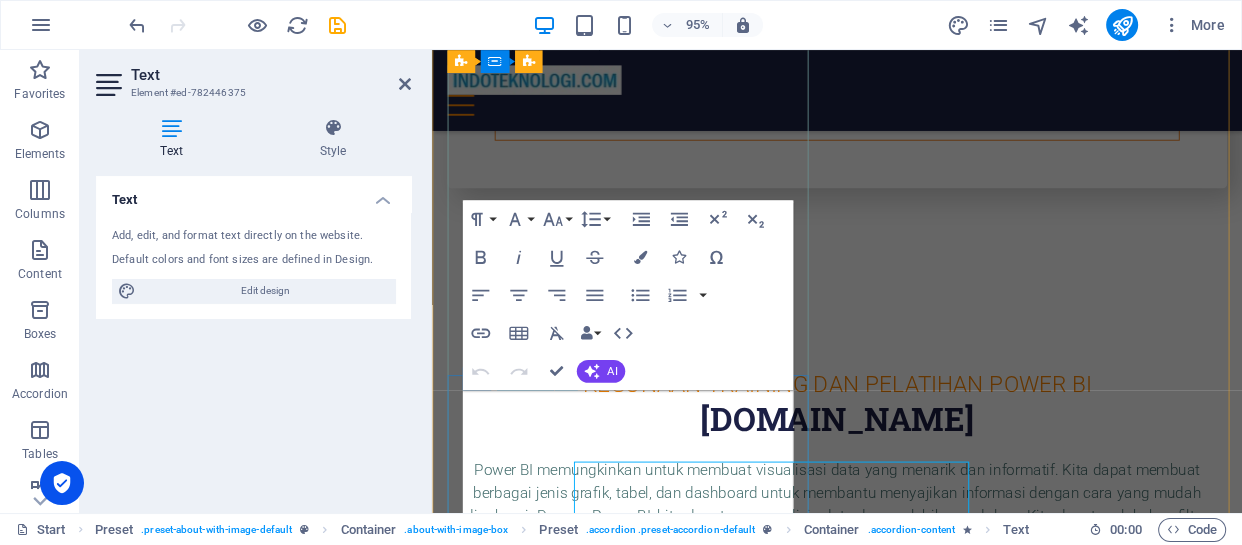 scroll, scrollTop: 7473, scrollLeft: 0, axis: vertical 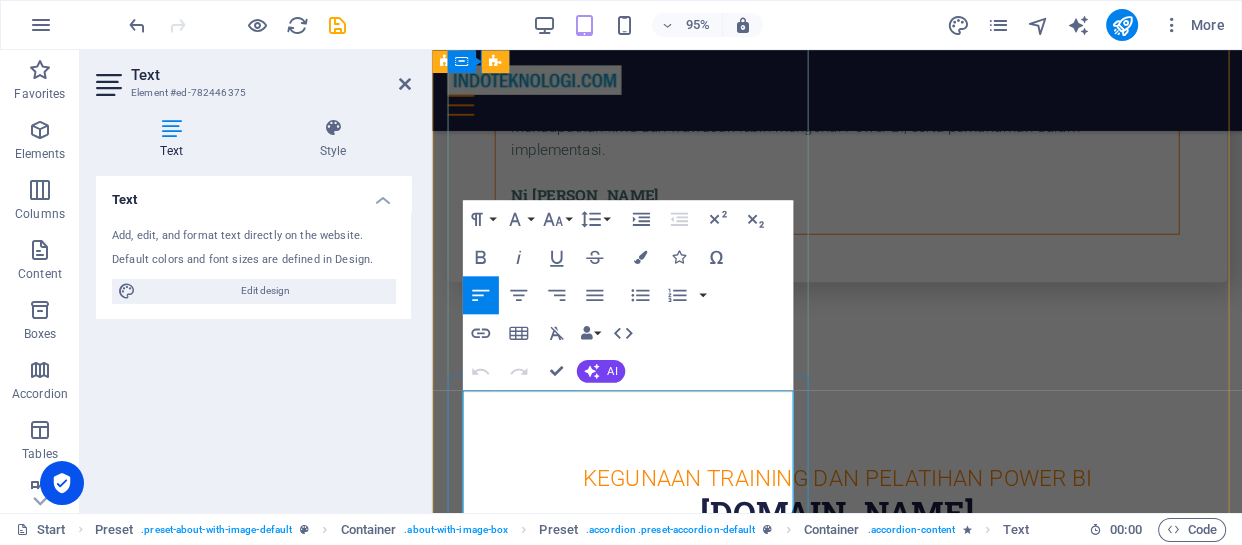drag, startPoint x: 727, startPoint y: 494, endPoint x: 466, endPoint y: 498, distance: 261.03064 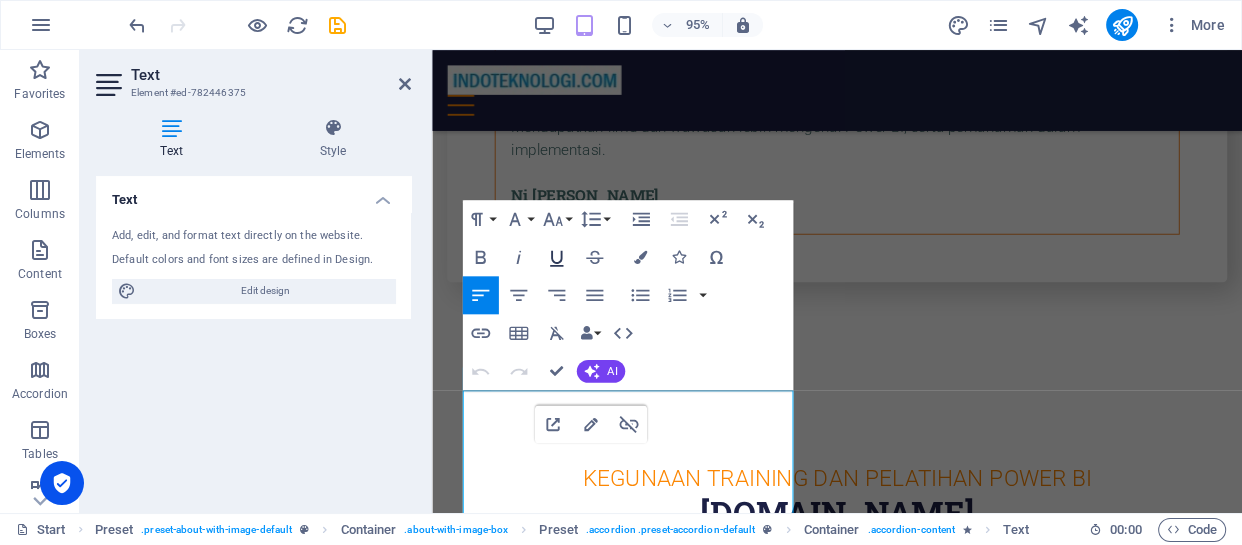 click 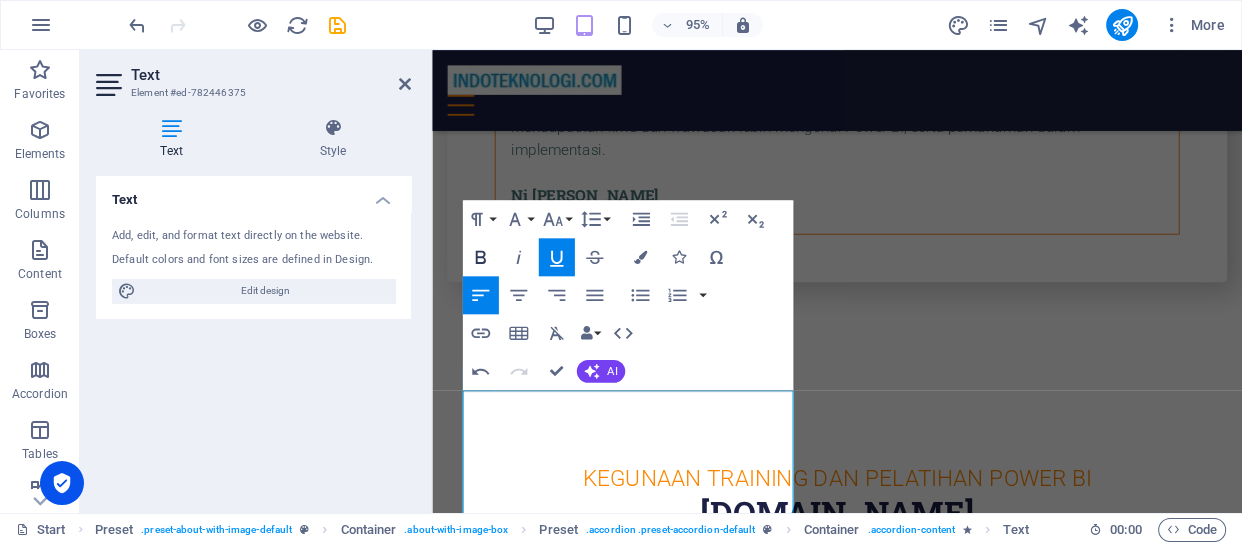 click 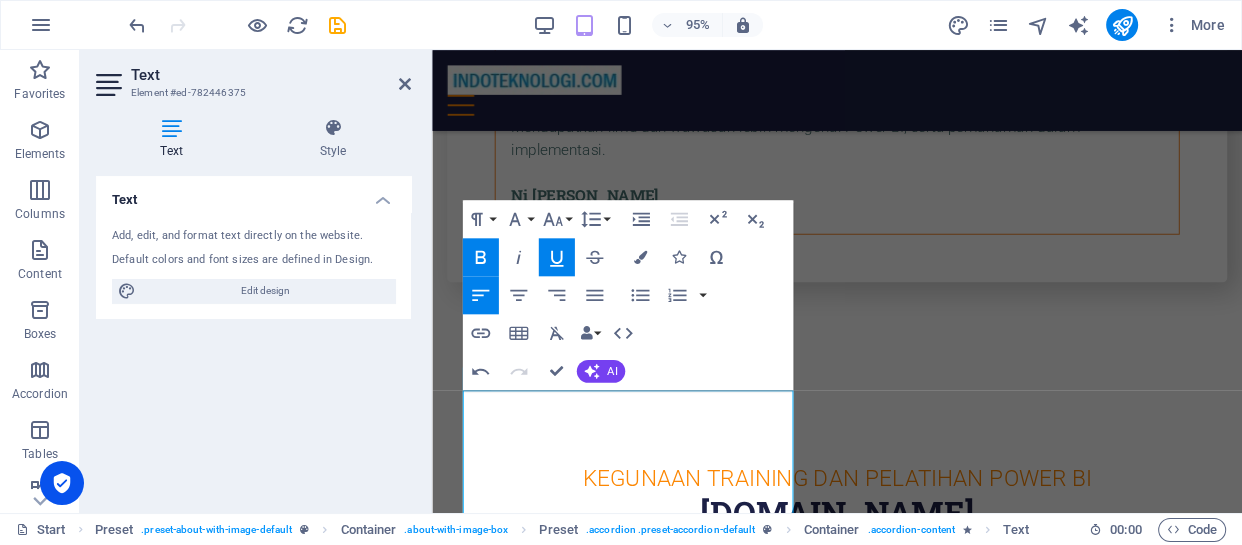 click 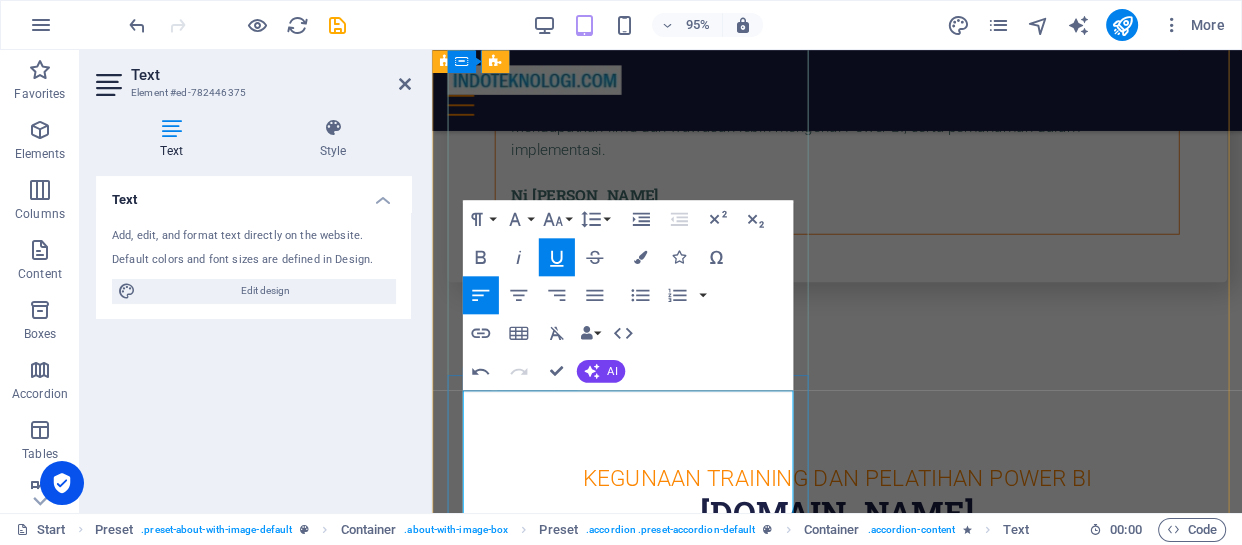 click on "Untuk Training Power BI peserta harus punya account Power BI. Kita bisa membuatnya secara gratis (free) di website  [URL][DOMAIN_NAME] . Pilih tombol Try Free [PERSON_NAME] ikuti langkah serta info selanjutnya." at bounding box center [858, 5822] 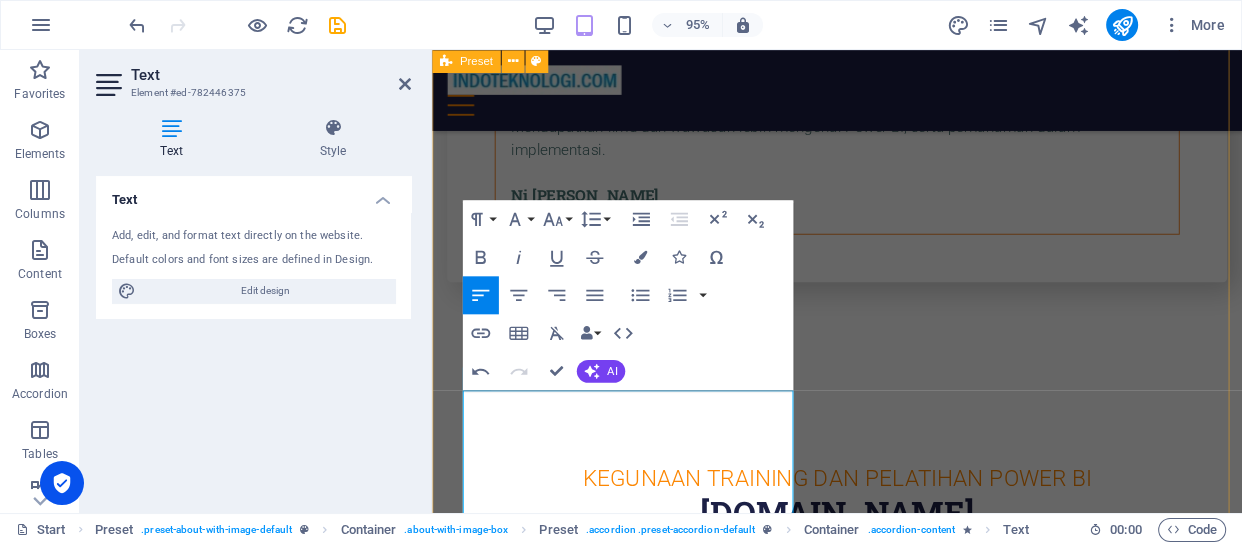 click on "FAQ Kapan pelatihan akan dilaksanakan ? Untuk kelas Reguler kami menyajikan setiap bulannya. Tanggal [PERSON_NAME] jamnya bisa dilihat di web masing-masing training. Atau anda bisa juga menghubungi staff kami. Untuk kelas In-House jadwal [PERSON_NAME] jumlah peserta dapat di sesuaikan silahkan menghubungi kami. Apa saja yang perlu dipersiapkan untuk pelaksanaan pelatihan ? Untuk kelas Reguler anda bisa membawa laptop atau Notebook. Kami akan menyediakan file Latihan [PERSON_NAME] tools Aplikasi yang akan diinstal. Untuk Training Power BI, Training Power Query [PERSON_NAME] Training DAX komputer/laptop anda akan di installkan tools Power BI Desktop. 2. Untuk kelas In-house training ( ditempat peserta ) selain kelas dapat juga disediakan Proyektor [PERSON_NAME] peserta juga membawa laptop. Kami akan menyediakan Lab Latihan, tools Microsoft Power BI Desktop, Modul/buku Training dalam bahasa Indonesia serta Sertifikat Training Apakah peserta training perlu punya account User Power BI ? [PERSON_NAME] bagaimana mendapatkannya ? [PHONE_NUMBER]" at bounding box center (858, 5927) 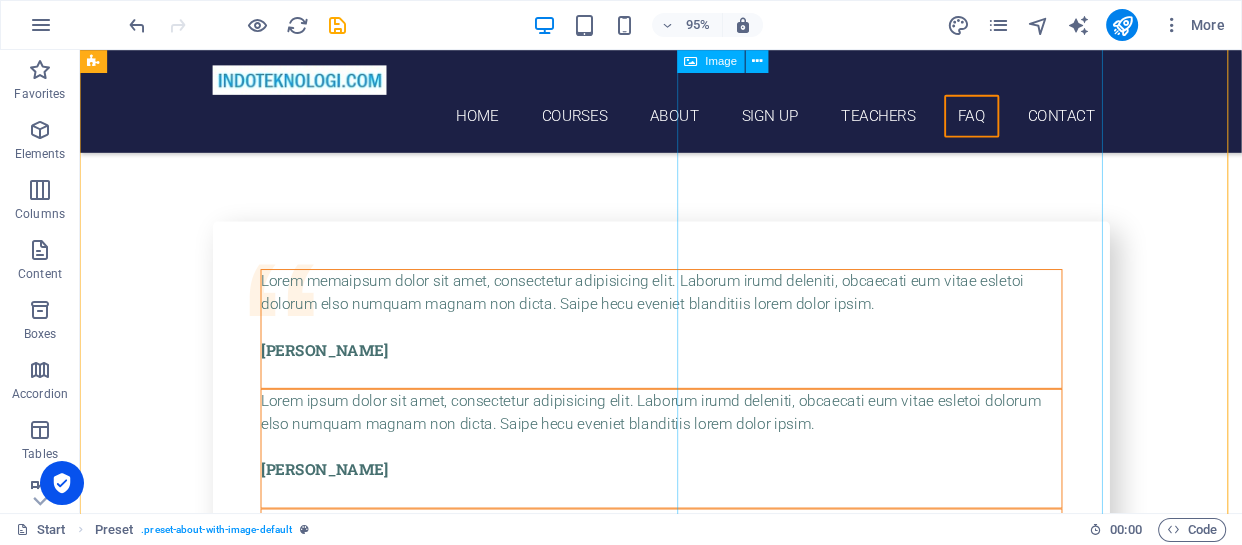 scroll, scrollTop: 7548, scrollLeft: 0, axis: vertical 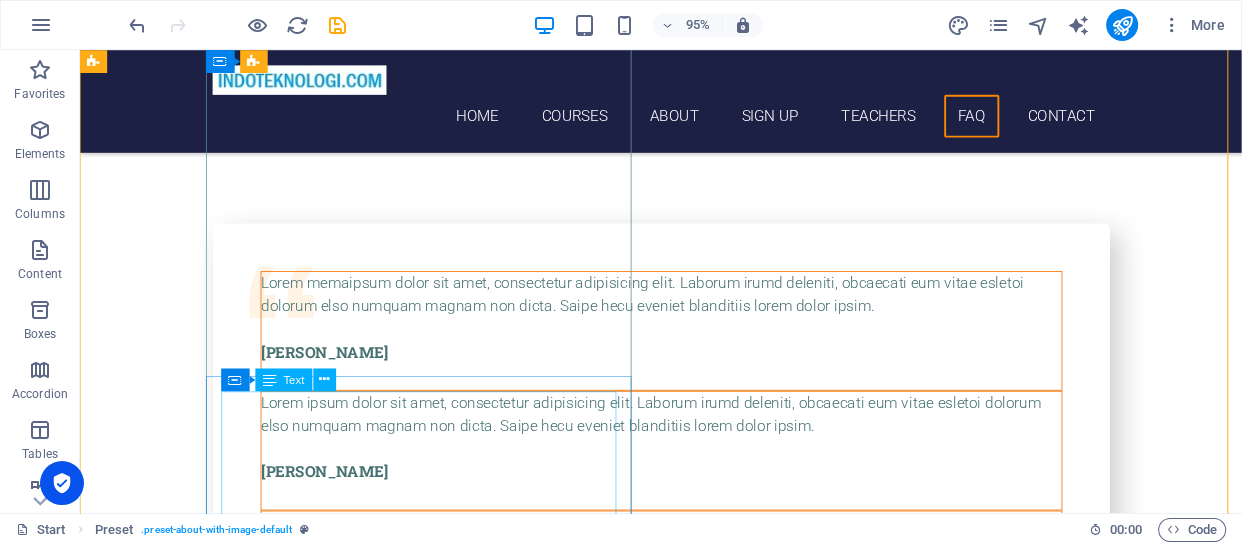click on "Untuk Training Power BI peserta harus punya account Power BI. Kita bisa membuatnya secara gratis (free) di website  [URL][DOMAIN_NAME] . Pilih tombol Try Free [PERSON_NAME] ikuti langkah serta info selanjutnya. Bila perusahaan atau institusi anda sudah menggunakan Microsoft 365 ( Office 365 ) maka biasanya kita sudah dibuatkan account oleh [PERSON_NAME] atau bagian IT. Kami juga dapat membuatkan user account untuk peserta nanti dalam pelatihan bilamana belum mempunyai account Power BI." at bounding box center (568, 6247) 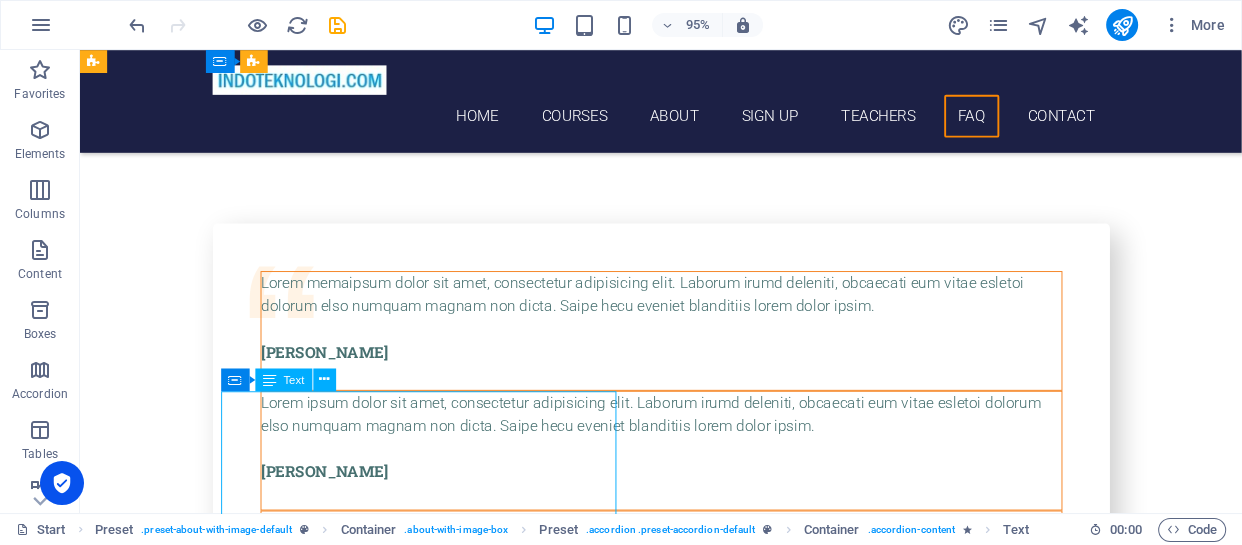 click on "Untuk Training Power BI peserta harus punya account Power BI. Kita bisa membuatnya secara gratis (free) di website  [URL][DOMAIN_NAME] . Pilih tombol Try Free [PERSON_NAME] ikuti langkah serta info selanjutnya. Bila perusahaan atau institusi anda sudah menggunakan Microsoft 365 ( Office 365 ) maka biasanya kita sudah dibuatkan account oleh [PERSON_NAME] atau bagian IT. Kami juga dapat membuatkan user account untuk peserta nanti dalam pelatihan bilamana belum mempunyai account Power BI." at bounding box center [568, 6247] 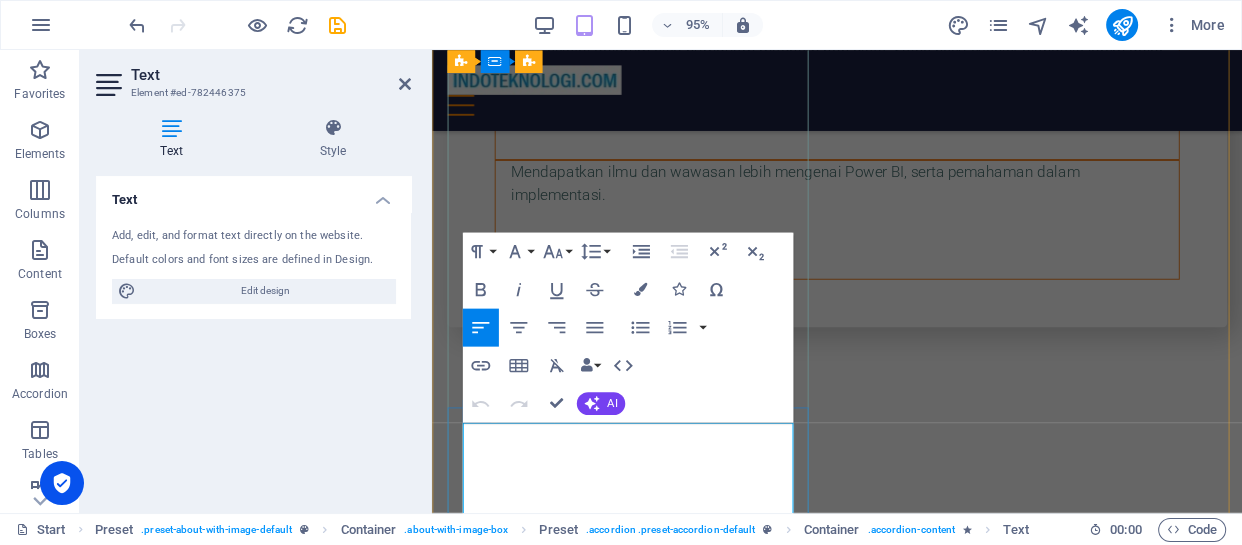 scroll, scrollTop: 7759, scrollLeft: 0, axis: vertical 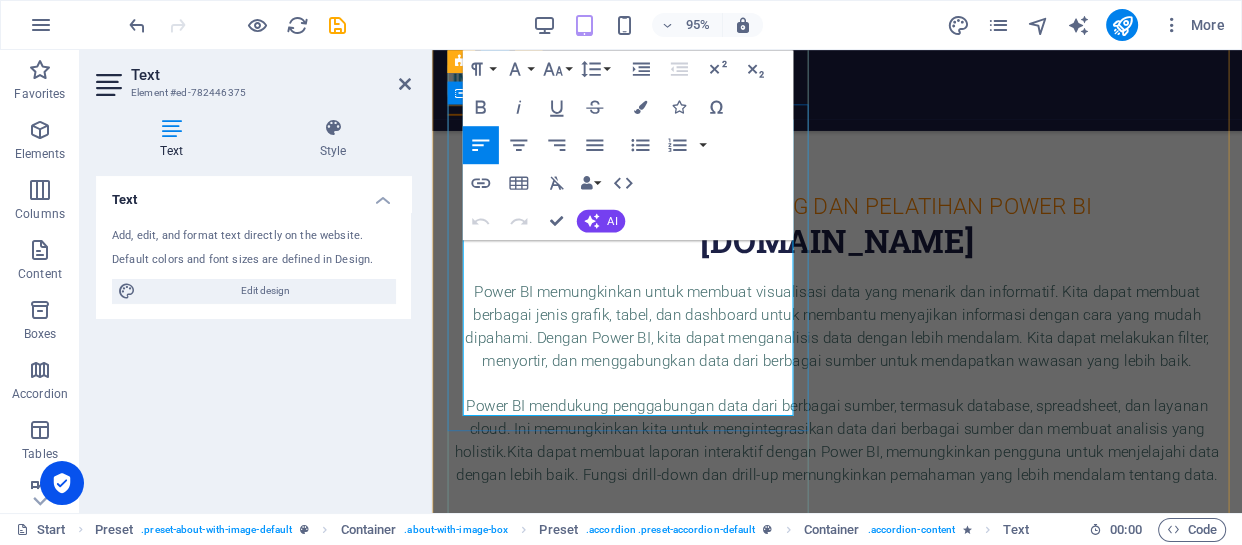 drag, startPoint x: 683, startPoint y: 422, endPoint x: 450, endPoint y: 163, distance: 348.382 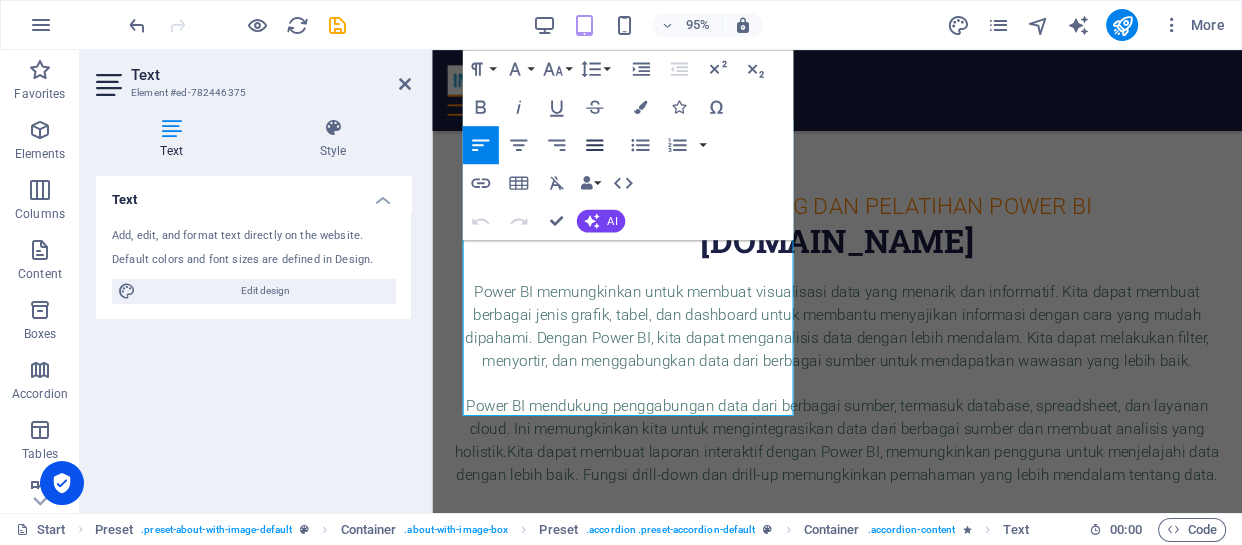 click 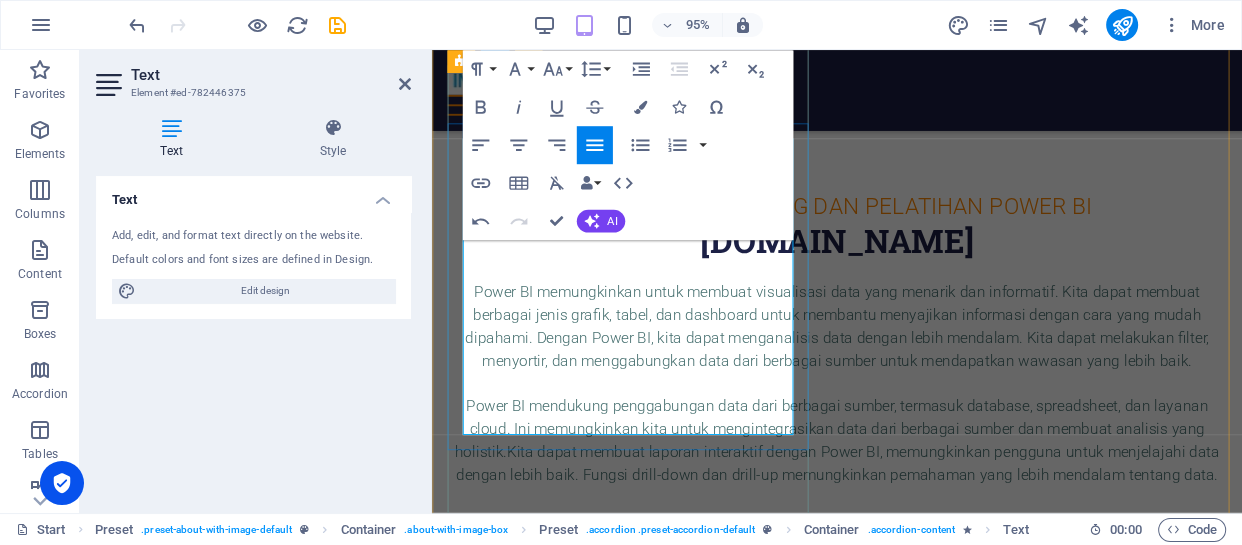 scroll, scrollTop: 7425, scrollLeft: 0, axis: vertical 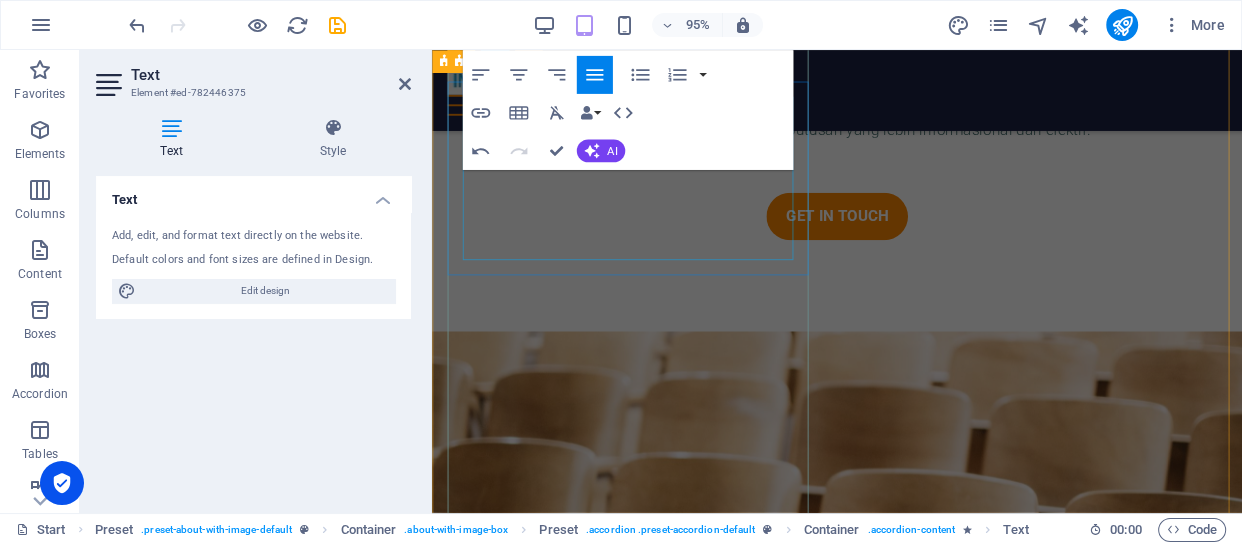 drag, startPoint x: 467, startPoint y: 470, endPoint x: 718, endPoint y: 252, distance: 332.453 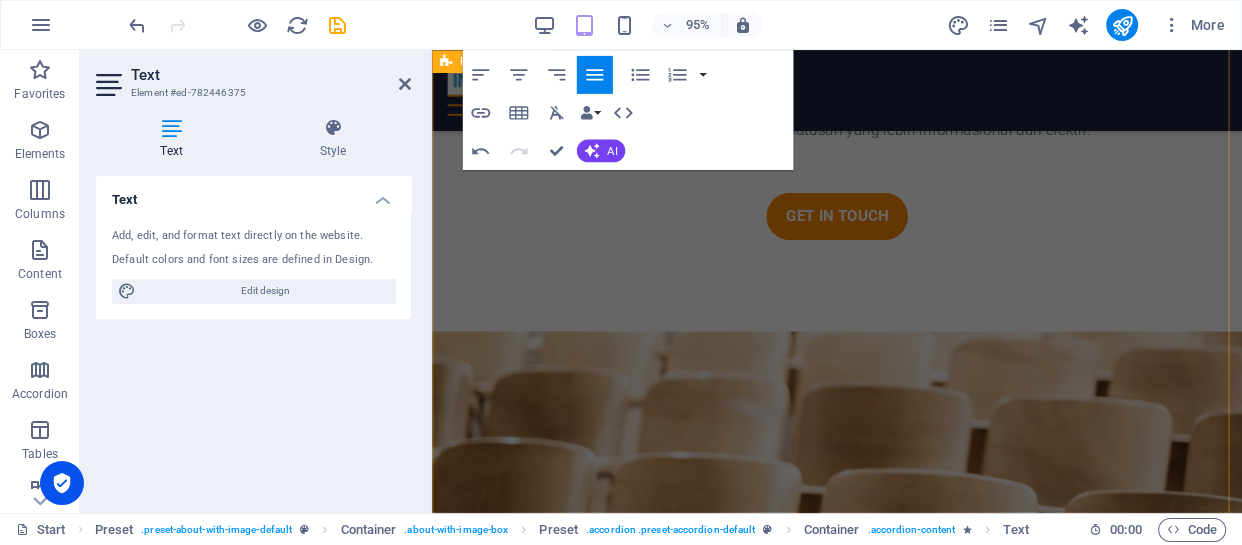 click on "FAQ Kapan pelatihan akan dilaksanakan ? Untuk kelas Reguler kami menyajikan setiap bulannya. Tanggal [PERSON_NAME] jamnya bisa dilihat di web masing-masing training. Atau anda bisa juga menghubungi staff kami. Untuk kelas In-House jadwal [PERSON_NAME] jumlah peserta dapat di sesuaikan silahkan menghubungi kami. Apa saja yang perlu dipersiapkan untuk pelaksanaan pelatihan ? Untuk kelas Reguler anda bisa membawa laptop atau Notebook. Kami akan menyediakan file Latihan [PERSON_NAME] tools Aplikasi yang akan diinstal. Untuk Training Power BI, Training Power Query [PERSON_NAME] Training DAX komputer/laptop anda akan di installkan tools Power BI Desktop. 2. Untuk kelas In-house training ( ditempat peserta ) selain kelas dapat juga disediakan Proyektor [PERSON_NAME] peserta juga membawa laptop. Kami akan menyediakan Lab Latihan, tools Microsoft Power BI Desktop, Modul/buku Training dalam bahasa Indonesia serta Sertifikat Training Apakah peserta training perlu punya account User Power BI ? [PERSON_NAME] bagaimana mendapatkannya ? [PHONE_NUMBER]" at bounding box center (858, 5182) 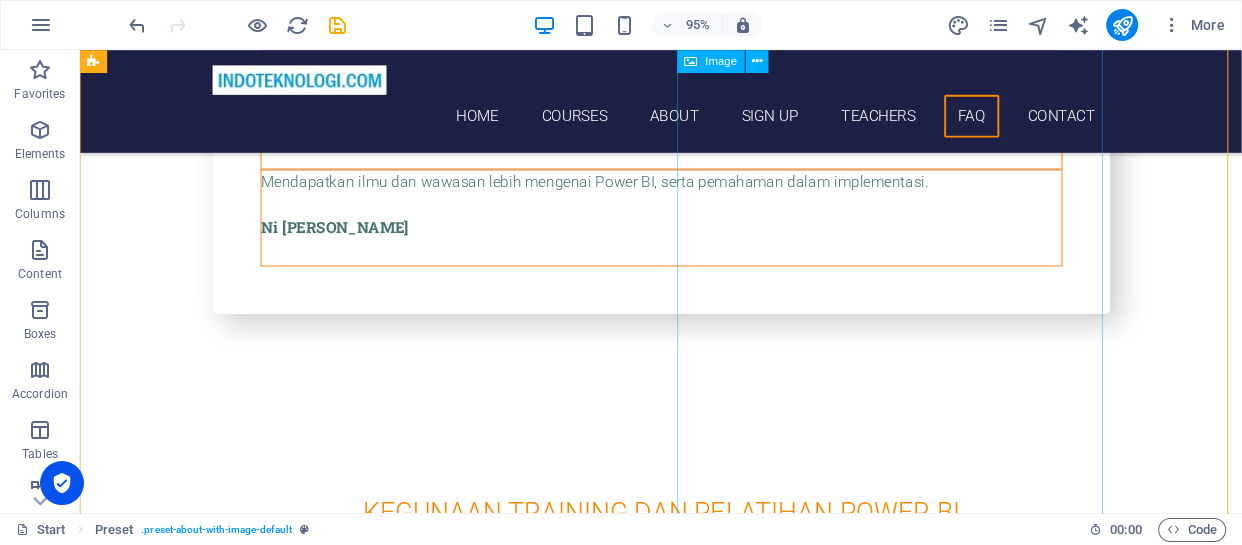 scroll, scrollTop: 7783, scrollLeft: 0, axis: vertical 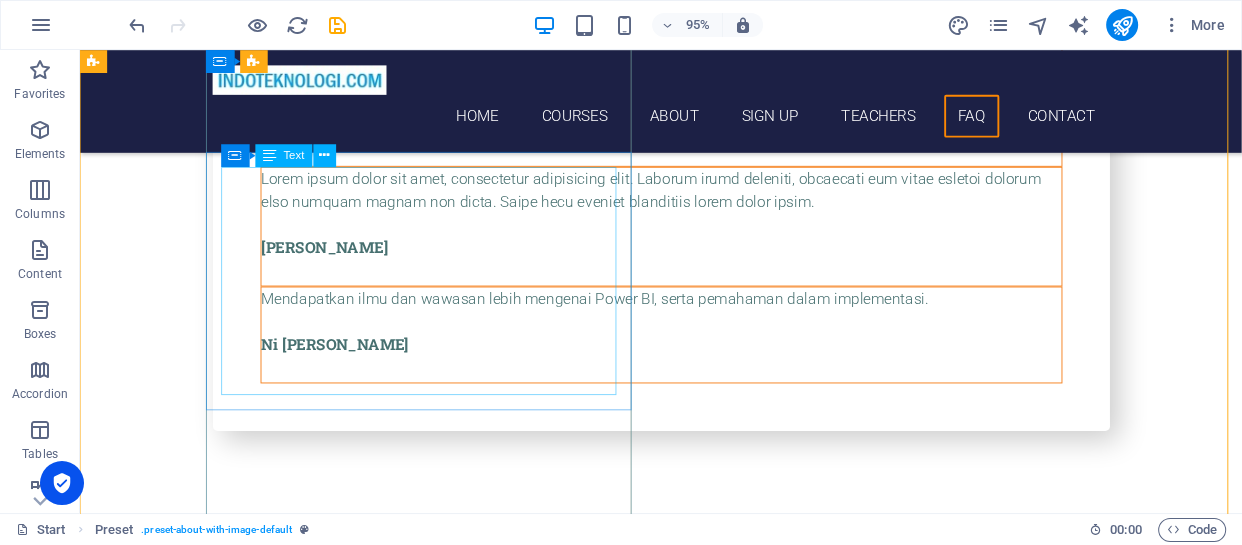 click on "Untuk Training Power BI peserta harus punya account Power BI. Kita bisa membuatnya secara gratis (free) di website  [URL][DOMAIN_NAME] . Pilih tombol Try Free [PERSON_NAME] ikuti langkah serta info selanjutnya. Bila perusahaan atau institusi anda sudah menggunakan Microsoft 365 ( Office 365 ) maka biasanya kita sudah dibuatkan account oleh [PERSON_NAME] atau bagian IT. Kami juga dapat membuatkan user account untuk peserta nanti dalam pelatihan bilamana belum mempunyai account Power BI." at bounding box center [568, 6012] 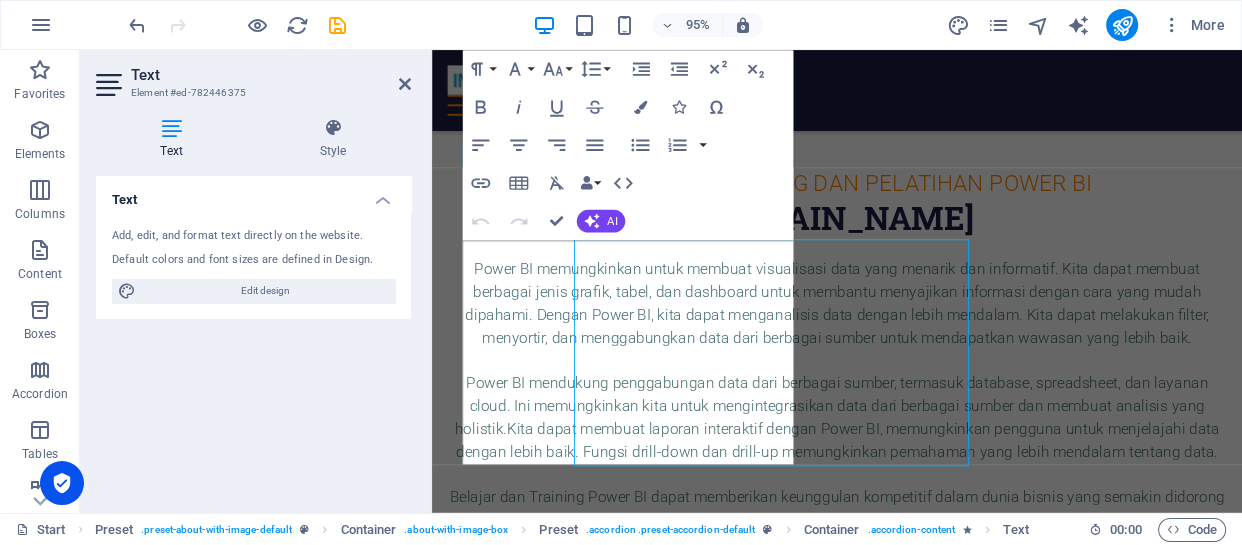 scroll, scrollTop: 7708, scrollLeft: 0, axis: vertical 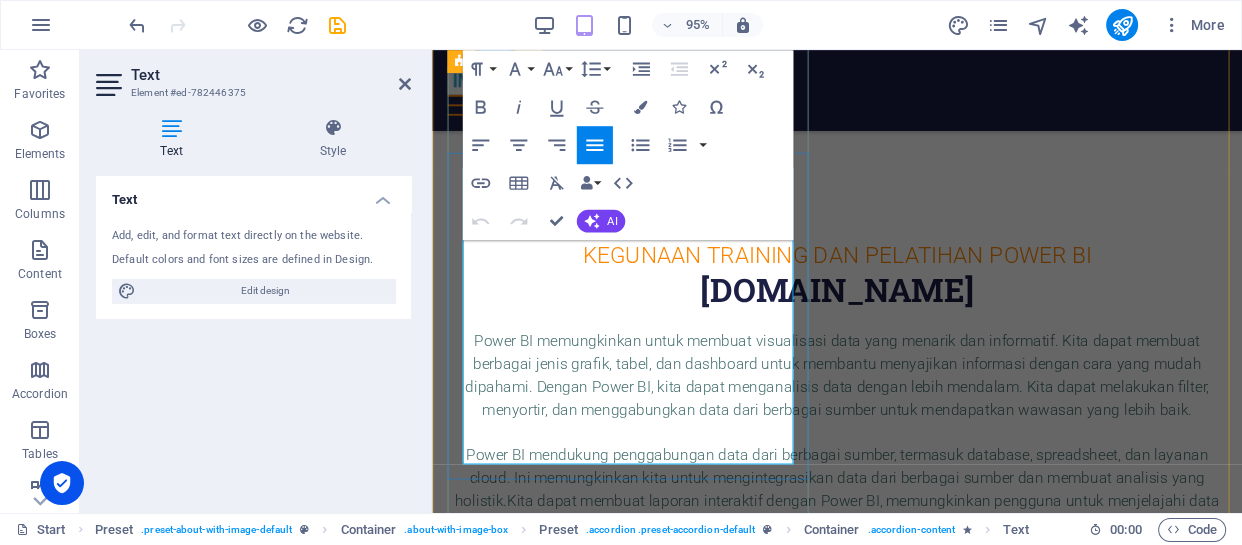 click on "[URL][DOMAIN_NAME]" at bounding box center [596, 5598] 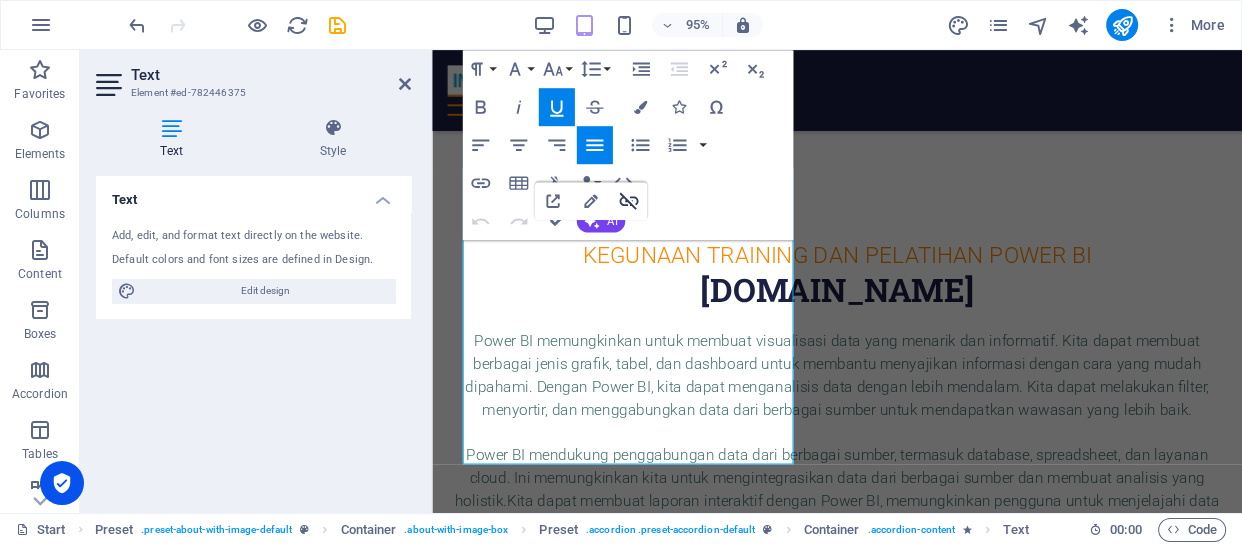 click 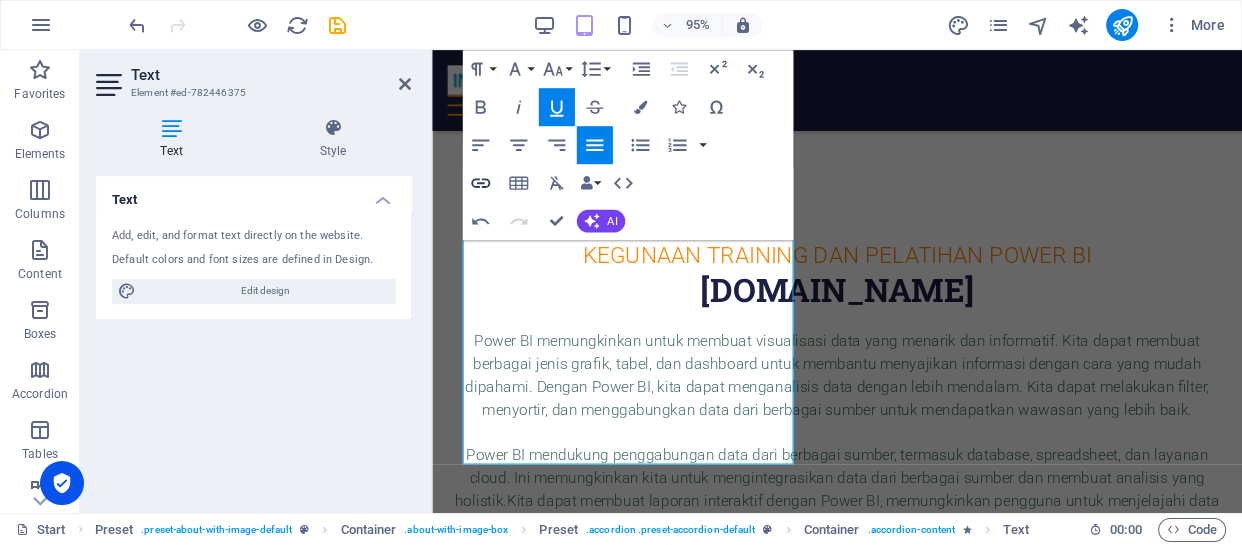 click 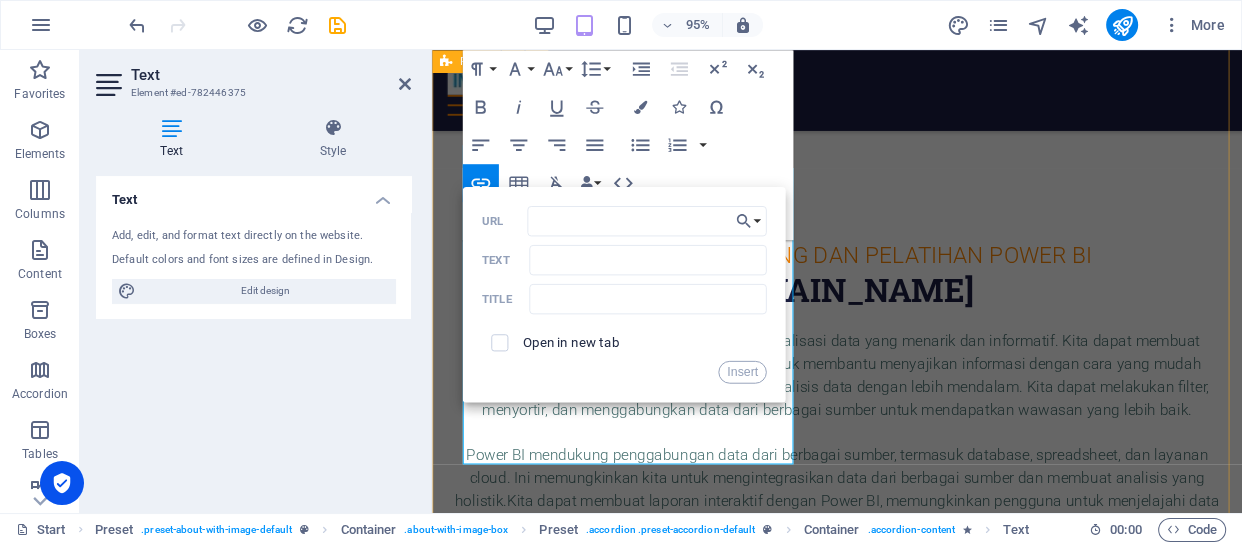 click on "FAQ Kapan pelatihan akan dilaksanakan ? Untuk kelas Reguler kami menyajikan setiap bulannya. Tanggal [PERSON_NAME] jamnya bisa dilihat di web masing-masing training. Atau anda bisa juga menghubungi staff kami. Untuk kelas In-House jadwal [PERSON_NAME] jumlah peserta dapat di sesuaikan silahkan menghubungi kami. Apa saja yang perlu dipersiapkan untuk pelaksanaan pelatihan ? Untuk kelas Reguler anda bisa membawa laptop atau Notebook. Kami akan menyediakan file Latihan [PERSON_NAME] tools Aplikasi yang akan diinstal. Untuk Training Power BI, Training Power Query [PERSON_NAME] Training DAX komputer/laptop anda akan di installkan tools Power BI Desktop. 2. Untuk kelas In-house training ( ditempat peserta ) selain kelas dapat juga disediakan Proyektor [PERSON_NAME] peserta juga membawa laptop. Kami akan menyediakan Lab Latihan, tools Microsoft Power BI Desktop, Modul/buku Training dalam bahasa Indonesia serta Sertifikat Training Apakah peserta training perlu punya account User Power BI ? [PERSON_NAME] bagaimana mendapatkannya ? [URL] ​" at bounding box center [858, 5692] 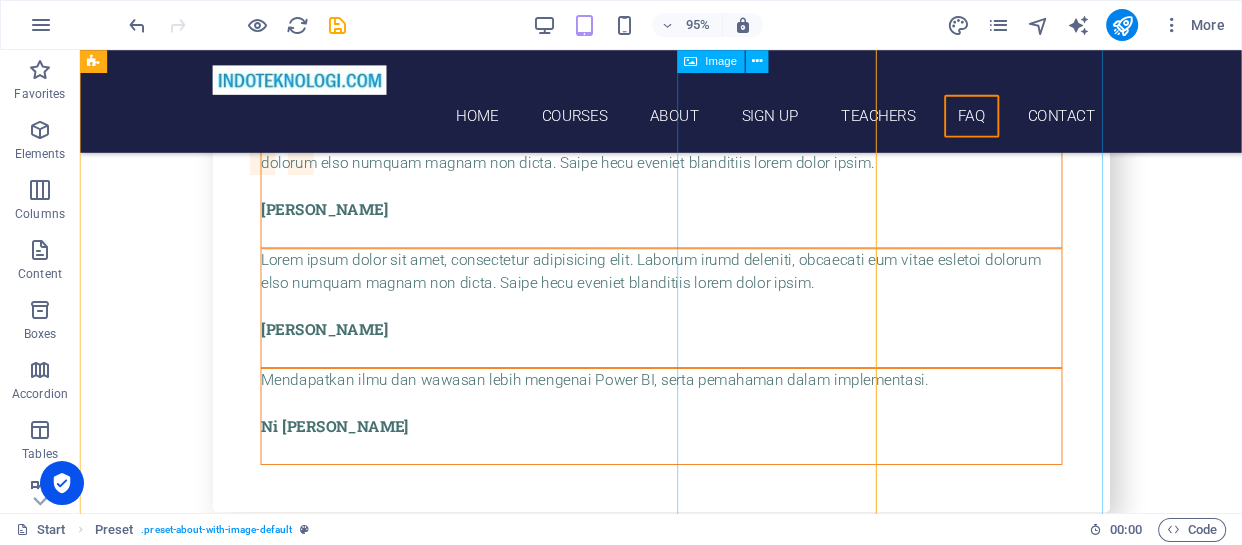 scroll, scrollTop: 7783, scrollLeft: 0, axis: vertical 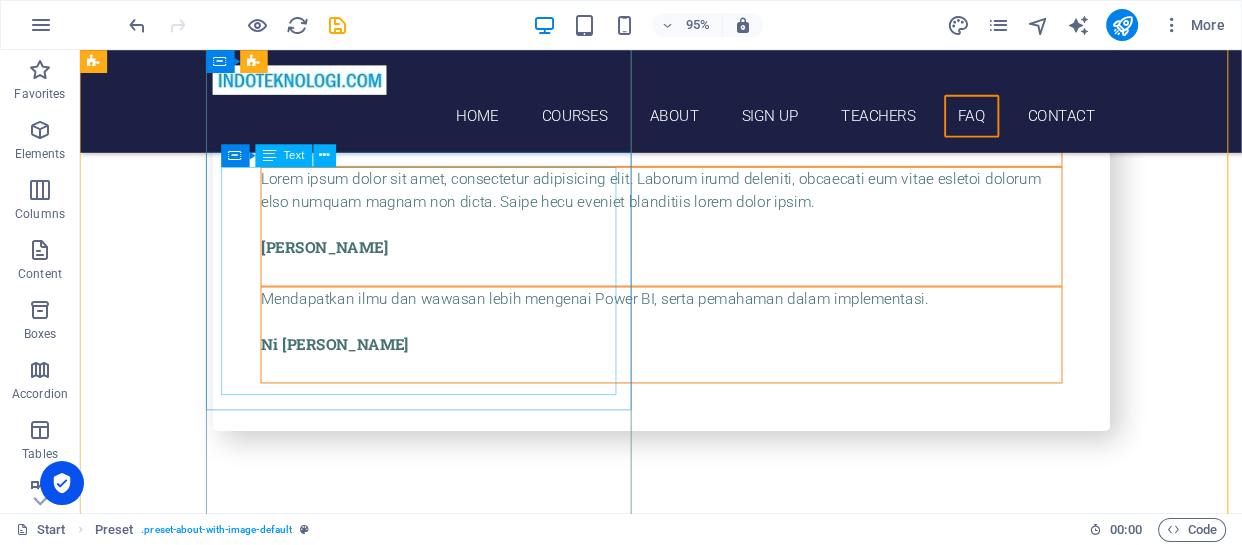 click on "Untuk Training Power BI peserta harus punya account Power BI. Kita bisa membuatnya secara gratis (free) di website  [URL][DOMAIN_NAME] . Pilih tombol Try Free [PERSON_NAME] ikuti langkah serta info selanjutnya. Bila perusahaan atau institusi anda sudah menggunakan Microsoft 365 ( Office 365 ) maka biasanya kita sudah dibuatkan account oleh [PERSON_NAME] atau bagian IT. Kami juga dapat membuatkan user account untuk peserta nanti dalam pelatihan bilamana belum mempunyai account Power BI." at bounding box center (568, 6012) 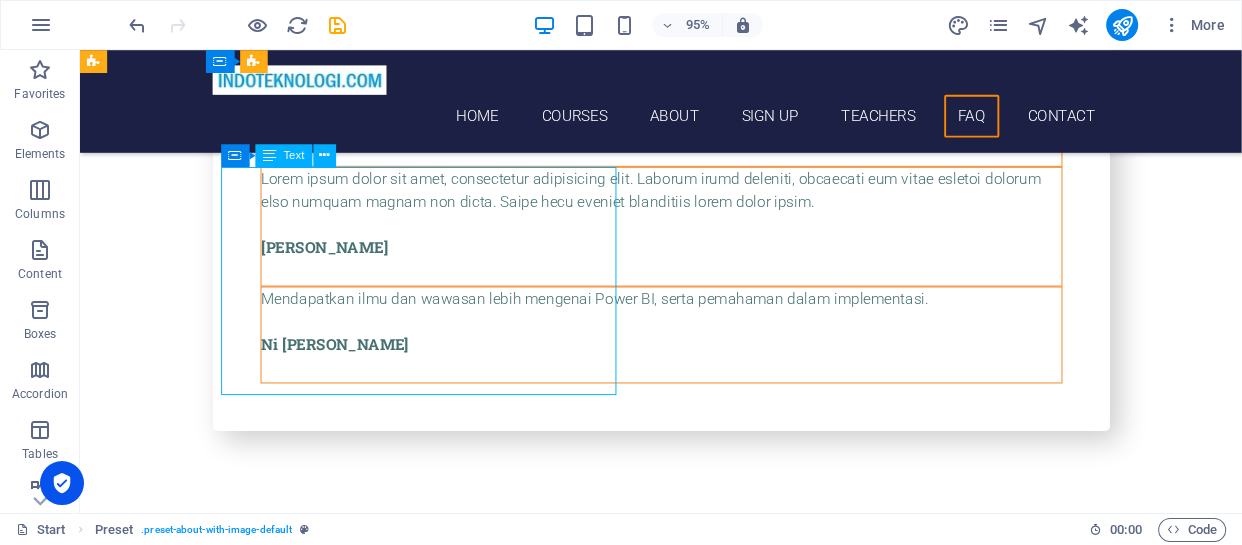 click on "Untuk Training Power BI peserta harus punya account Power BI. Kita bisa membuatnya secara gratis (free) di website  [URL][DOMAIN_NAME] . Pilih tombol Try Free [PERSON_NAME] ikuti langkah serta info selanjutnya. Bila perusahaan atau institusi anda sudah menggunakan Microsoft 365 ( Office 365 ) maka biasanya kita sudah dibuatkan account oleh [PERSON_NAME] atau bagian IT. Kami juga dapat membuatkan user account untuk peserta nanti dalam pelatihan bilamana belum mempunyai account Power BI." at bounding box center (568, 6012) 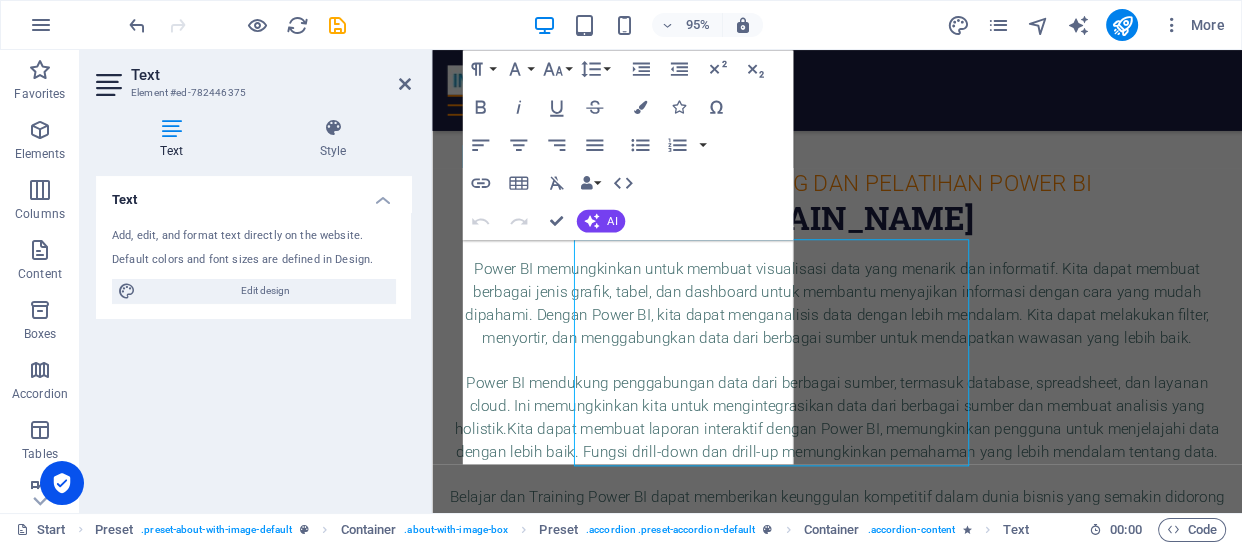 scroll, scrollTop: 7708, scrollLeft: 0, axis: vertical 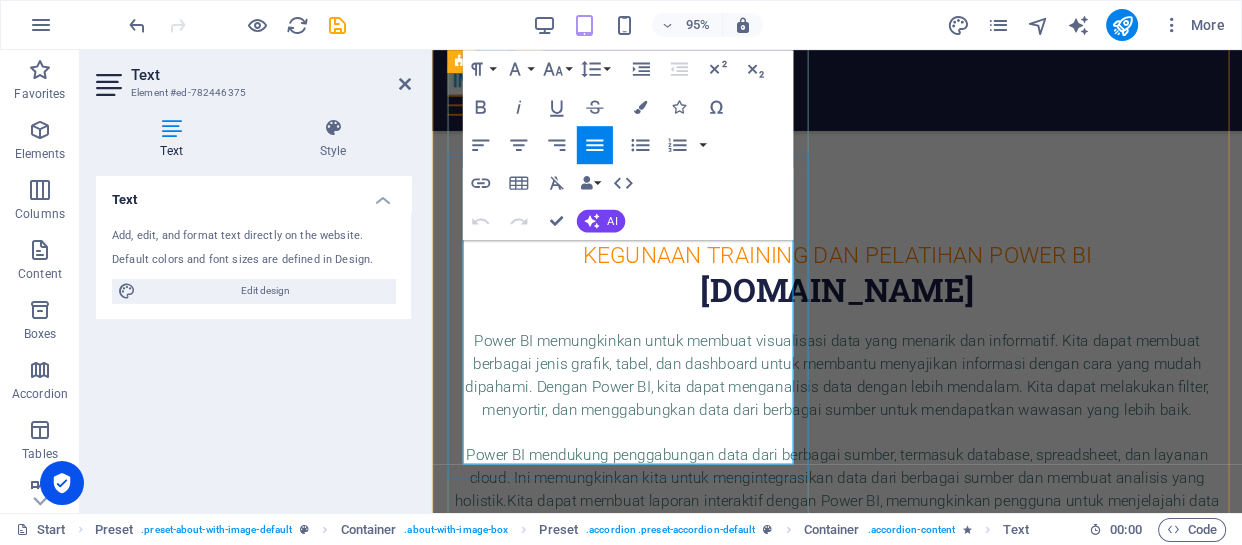 drag, startPoint x: 735, startPoint y: 259, endPoint x: 466, endPoint y: 255, distance: 269.02972 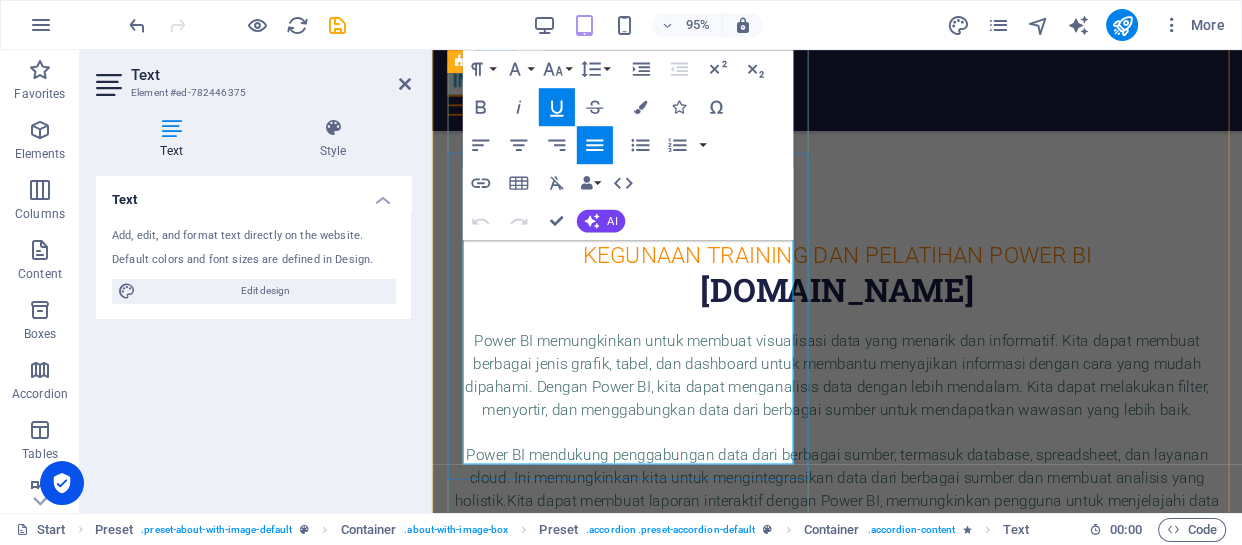 copy on "[URL][DOMAIN_NAME] ." 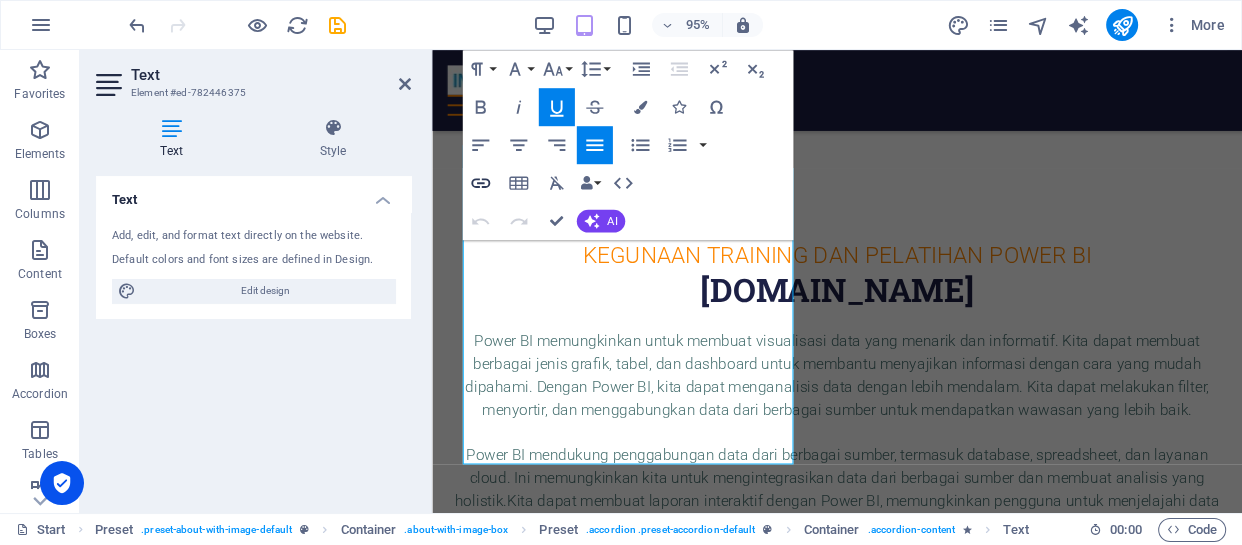 click 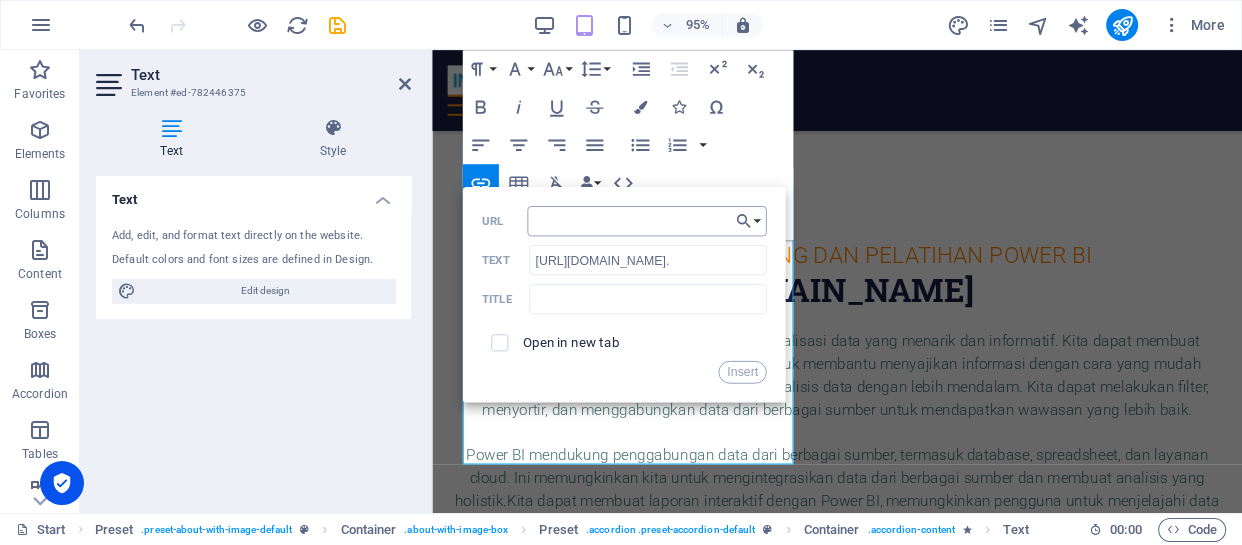 click on "URL" at bounding box center (646, 221) 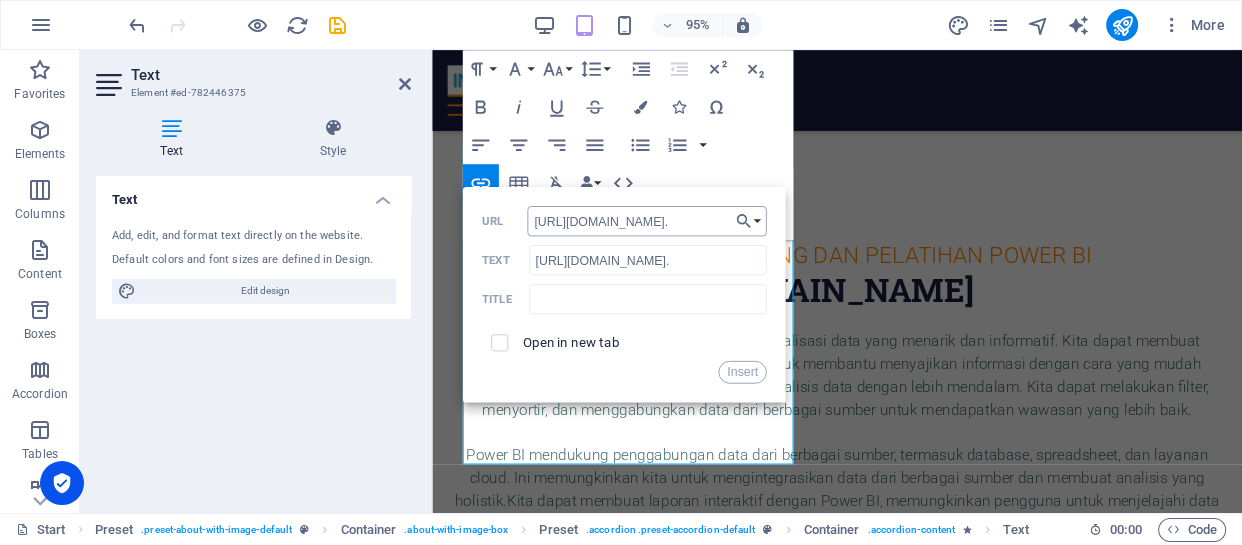 scroll, scrollTop: 0, scrollLeft: 10, axis: horizontal 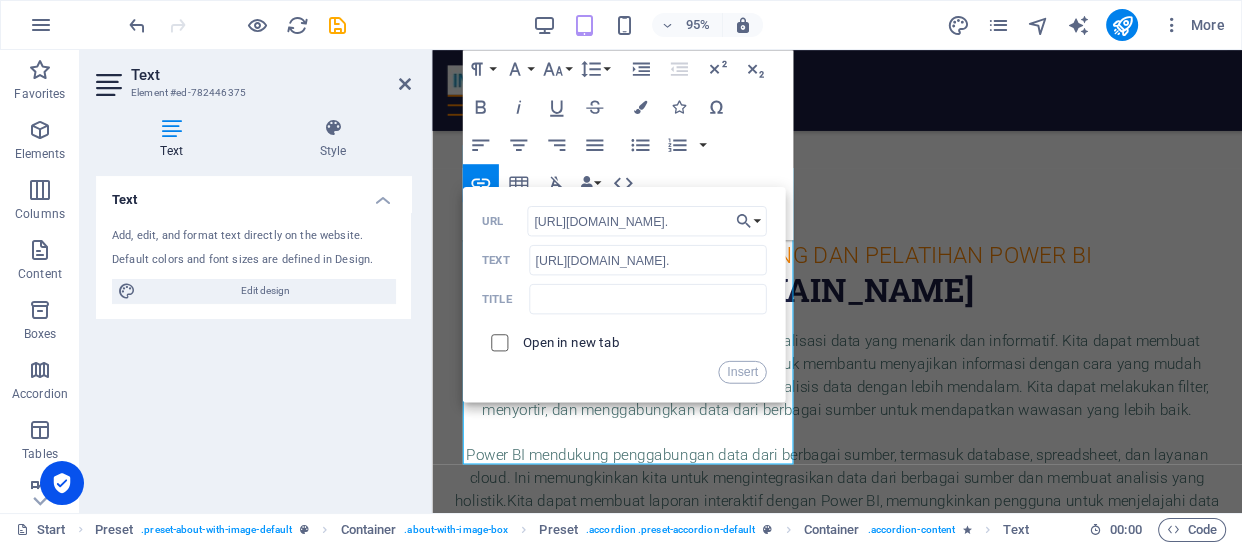 type on "[URL][DOMAIN_NAME]." 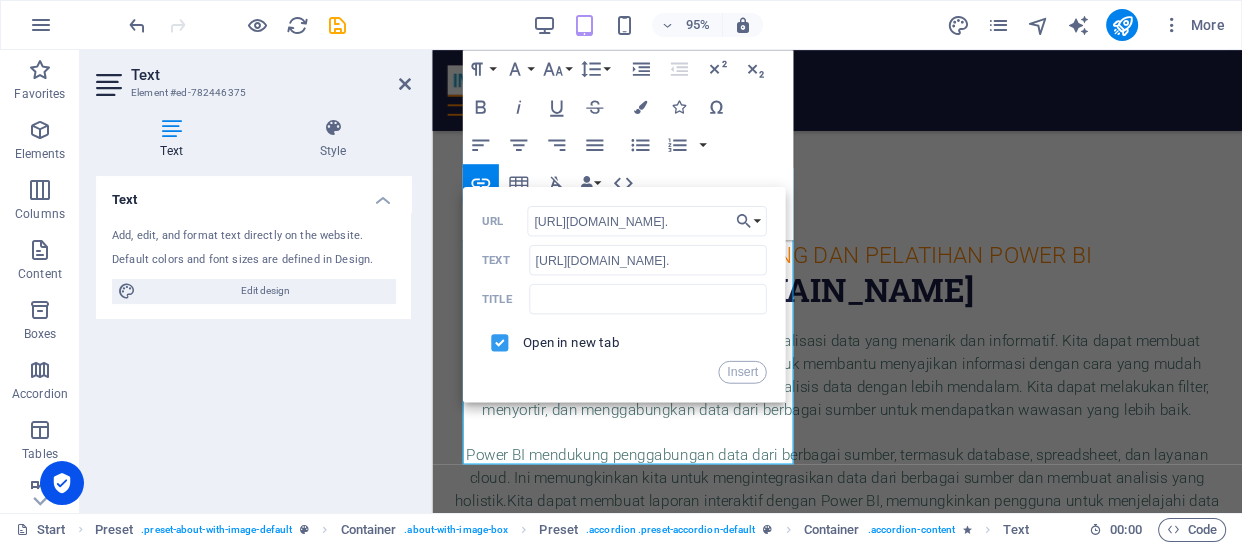 scroll, scrollTop: 0, scrollLeft: 0, axis: both 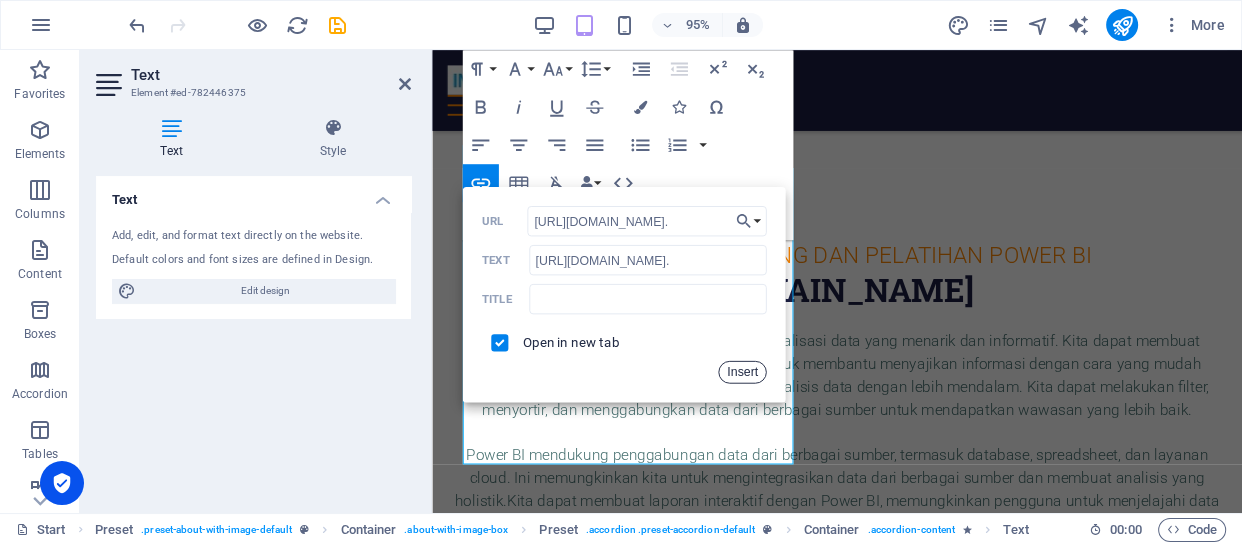 click on "Insert" at bounding box center (742, 372) 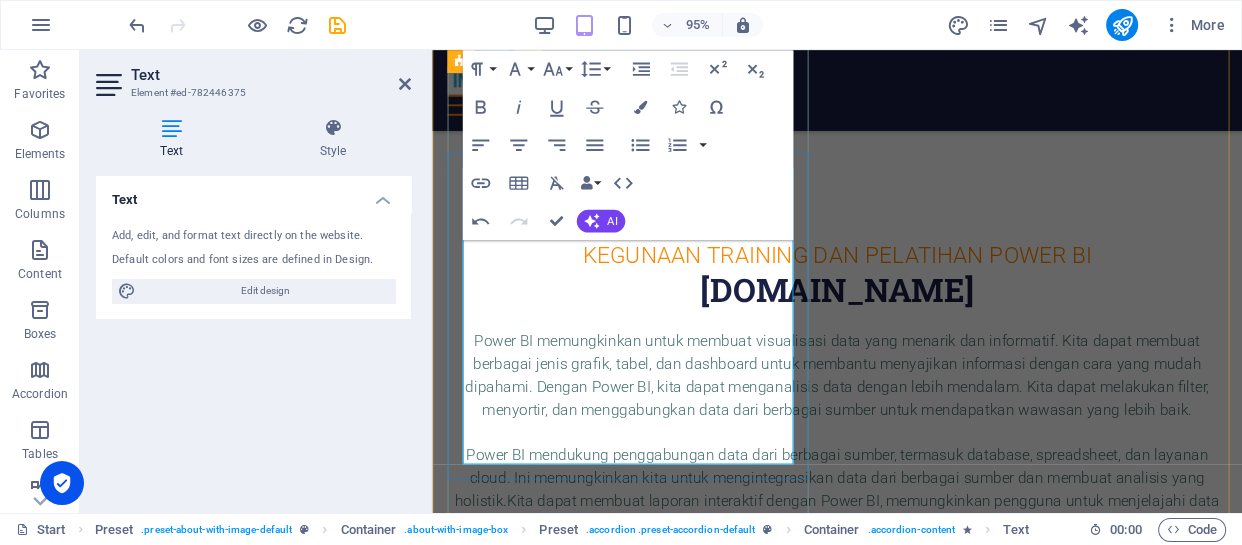 click on "Untuk Training Power BI peserta harus punya account Power BI. Kita bisa membuatnya secara gratis (free) di website  [URL][DOMAIN_NAME] .  Pilih tombol Try Free [PERSON_NAME] ikuti langkah serta info selanjutnya." at bounding box center (858, 5587) 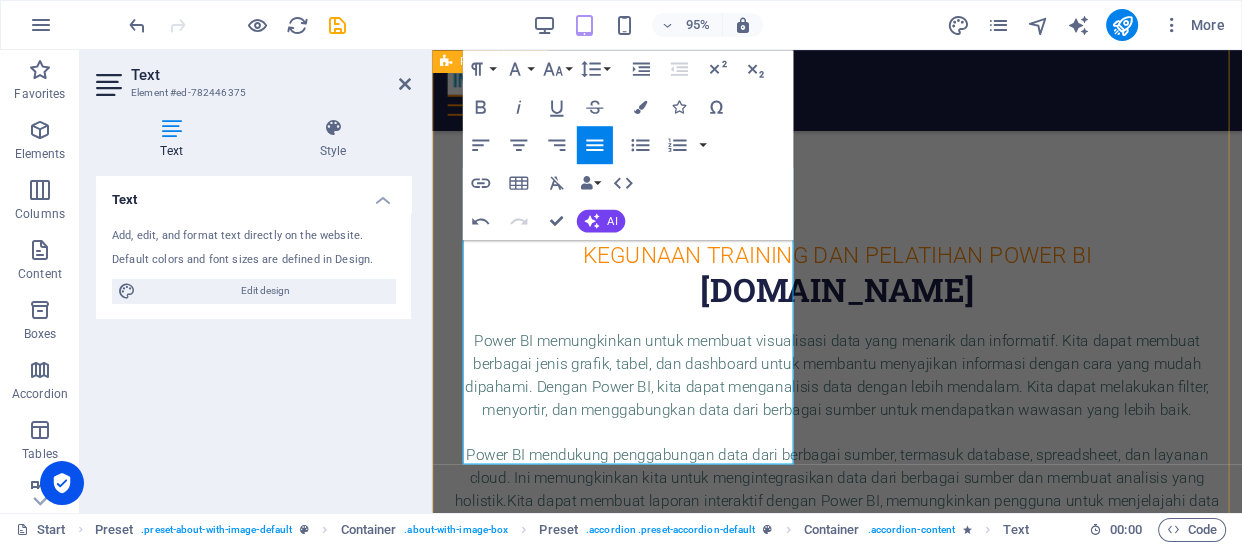 click on "FAQ Kapan pelatihan akan dilaksanakan ? Untuk kelas Reguler kami menyajikan setiap bulannya. Tanggal [PERSON_NAME] jamnya bisa dilihat di web masing-masing training. Atau anda bisa juga menghubungi staff kami. Untuk kelas In-House jadwal [PERSON_NAME] jumlah peserta dapat di sesuaikan silahkan menghubungi kami. Apa saja yang perlu dipersiapkan untuk pelaksanaan pelatihan ? Untuk kelas Reguler anda bisa membawa laptop atau Notebook. Kami akan menyediakan file Latihan [PERSON_NAME] tools Aplikasi yang akan diinstal. Untuk Training Power BI, Training Power Query [PERSON_NAME] Training DAX komputer/laptop anda akan di installkan tools Power BI Desktop. 2. Untuk kelas In-house training ( ditempat peserta ) selain kelas dapat juga disediakan Proyektor [PERSON_NAME] peserta juga membawa laptop. Kami akan menyediakan Lab Latihan, tools Microsoft Power BI Desktop, Modul/buku Training dalam bahasa Indonesia serta Sertifikat Training Apakah peserta training perlu punya account User Power BI ? [PERSON_NAME] bagaimana mendapatkannya ? . [PHONE_NUMBER]" at bounding box center [858, 5692] 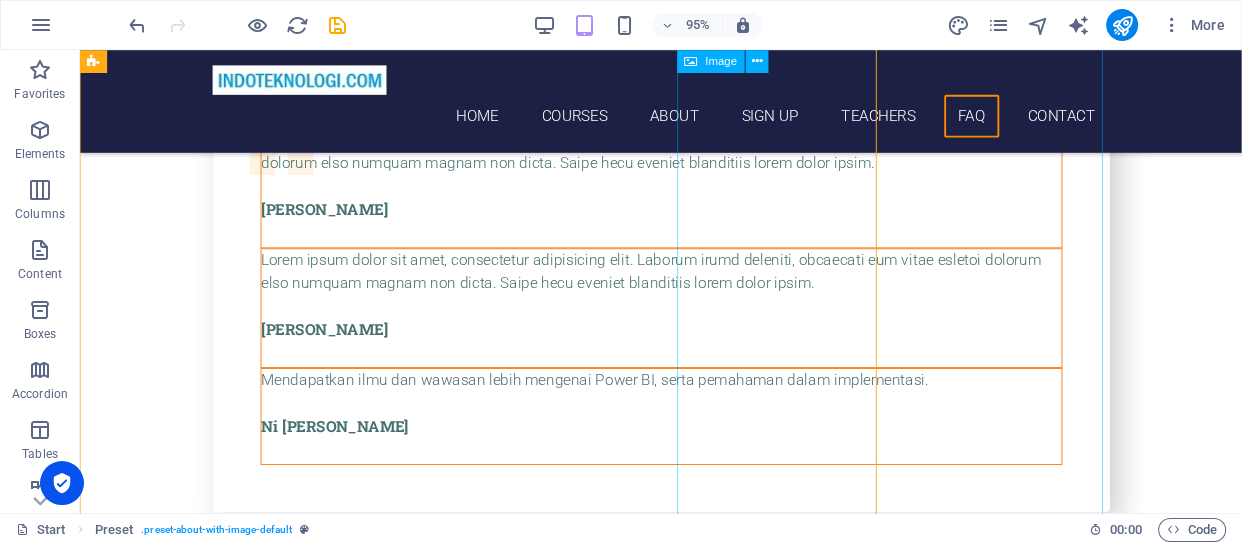 scroll, scrollTop: 7783, scrollLeft: 0, axis: vertical 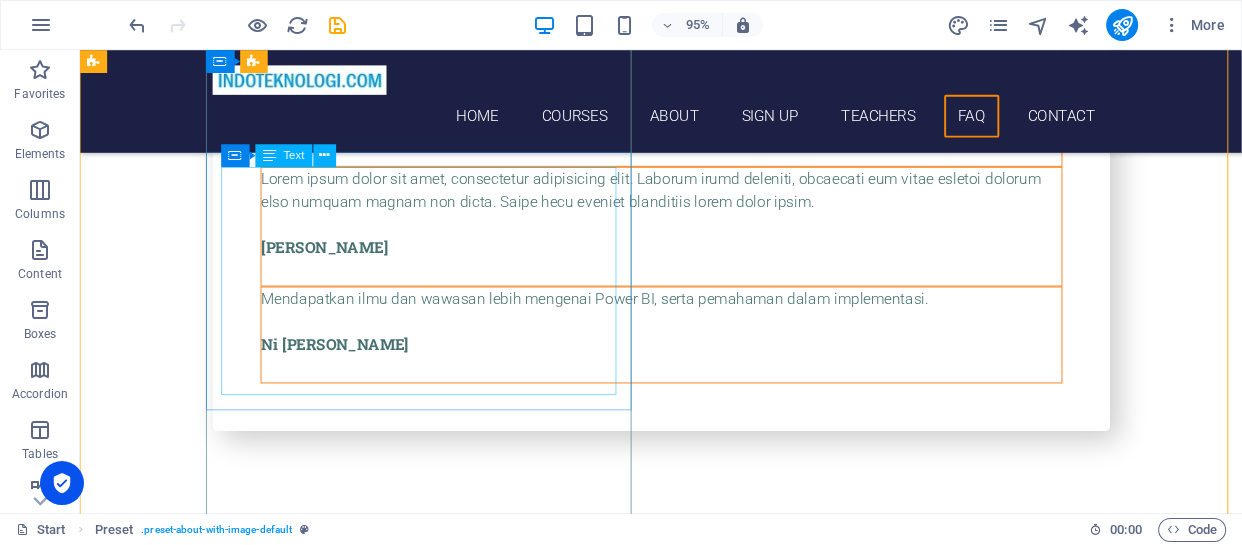 click on "Untuk Training Power BI peserta harus punya account Power BI. Kita bisa membuatnya secara gratis (free) di website  [URL][DOMAIN_NAME] .  Pilih tombol Try Free [PERSON_NAME] ikuti langkah serta info selanjutnya. Bila perusahaan atau institusi anda sudah menggunakan Microsoft 365 ( Office 365 ) maka biasanya kita sudah dibuatkan account oleh [PERSON_NAME] atau bagian IT. Kami juga dapat membuatkan user account untuk peserta nanti dalam pelatihan bilamana belum mempunyai account Power BI." at bounding box center [568, 6012] 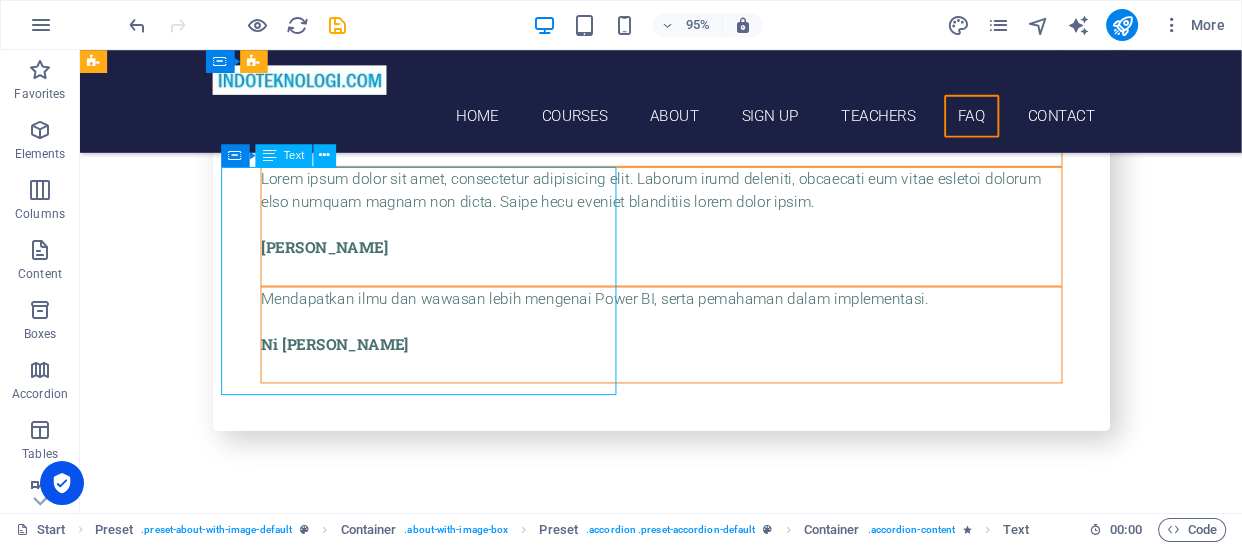 click on "Untuk Training Power BI peserta harus punya account Power BI. Kita bisa membuatnya secara gratis (free) di website  [URL][DOMAIN_NAME] .  Pilih tombol Try Free [PERSON_NAME] ikuti langkah serta info selanjutnya. Bila perusahaan atau institusi anda sudah menggunakan Microsoft 365 ( Office 365 ) maka biasanya kita sudah dibuatkan account oleh [PERSON_NAME] atau bagian IT. Kami juga dapat membuatkan user account untuk peserta nanti dalam pelatihan bilamana belum mempunyai account Power BI." at bounding box center (568, 6012) 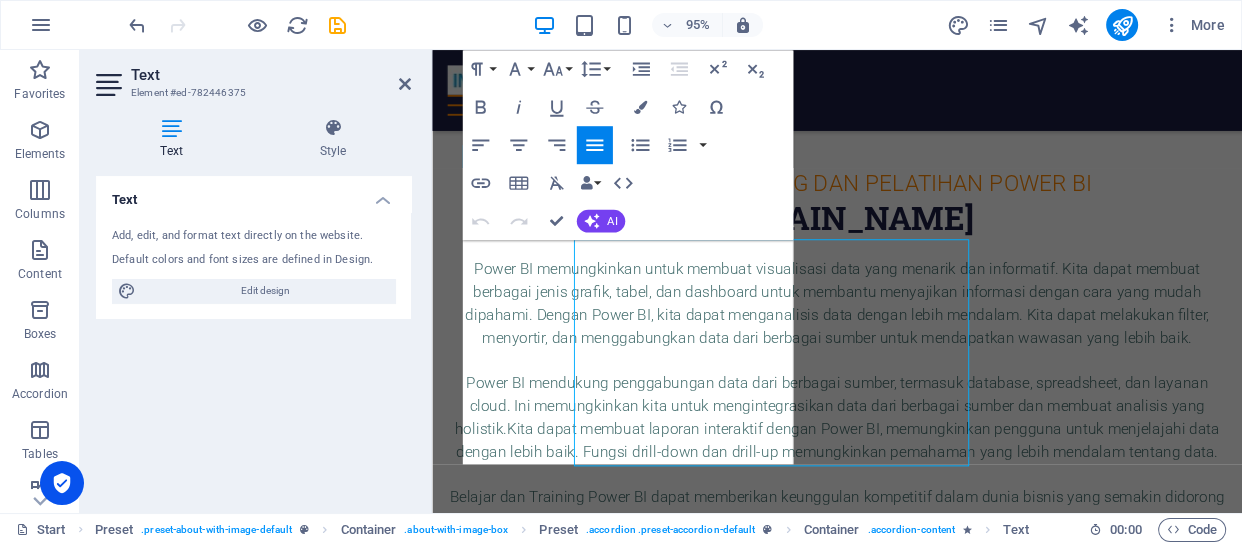 scroll, scrollTop: 7708, scrollLeft: 0, axis: vertical 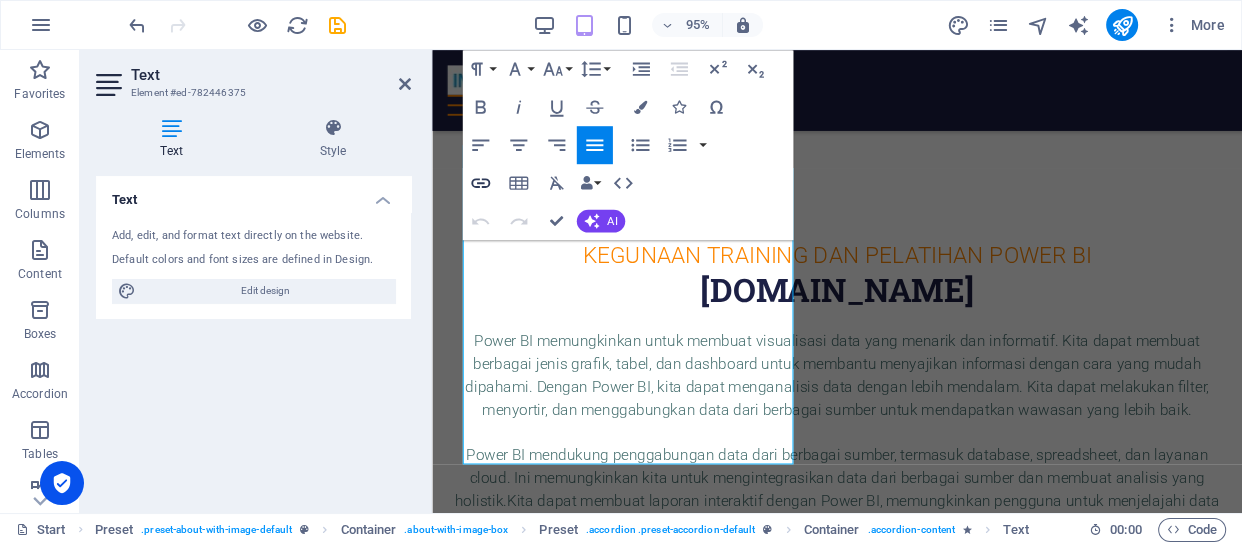 click 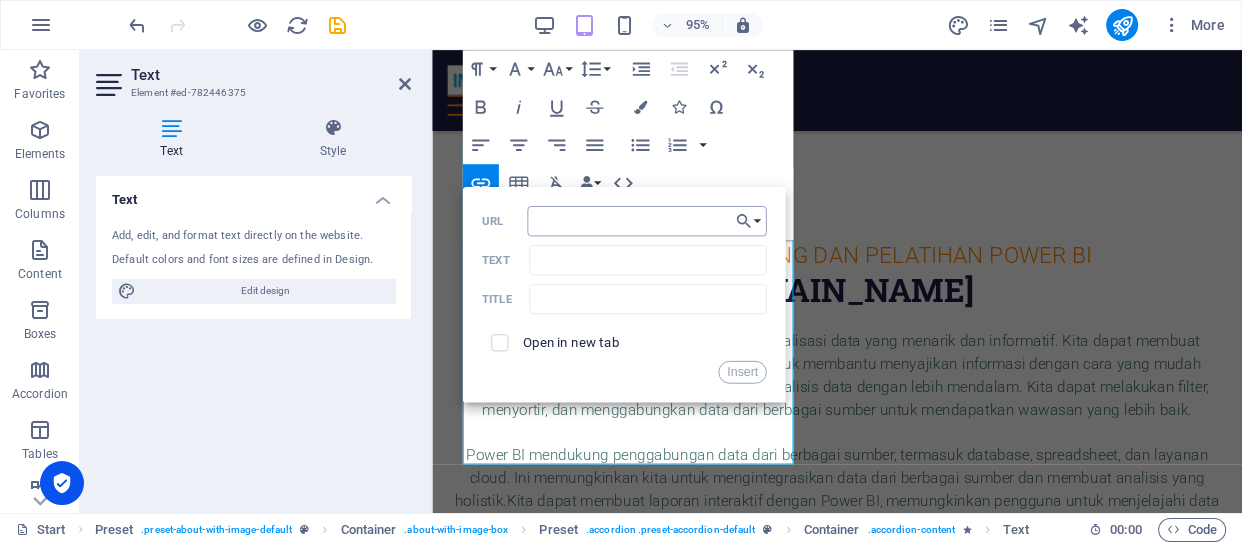 click on "URL" at bounding box center (646, 221) 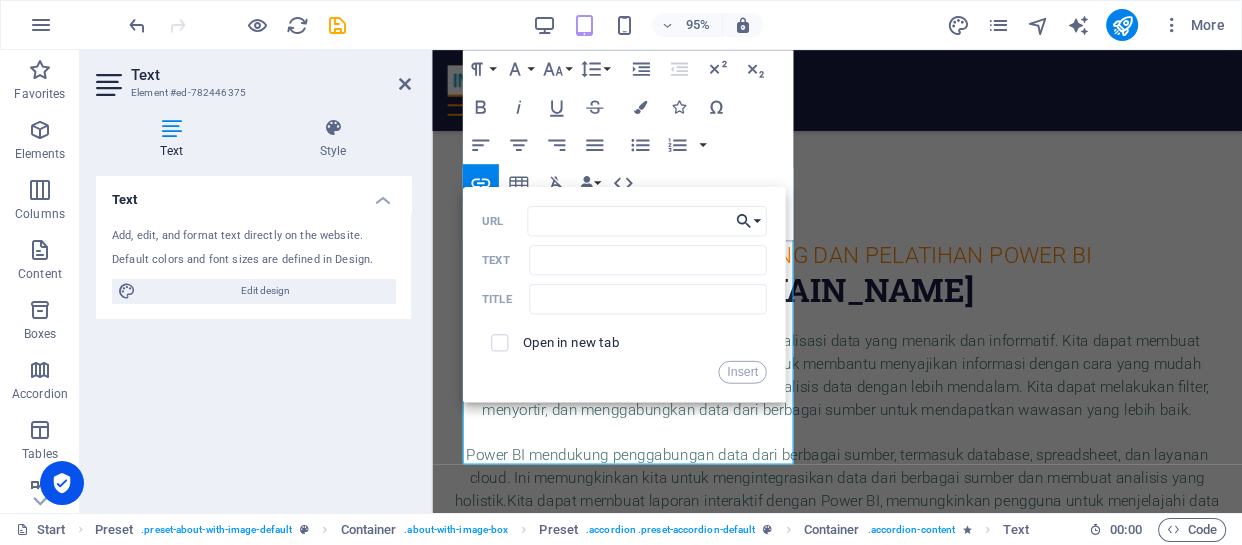 click 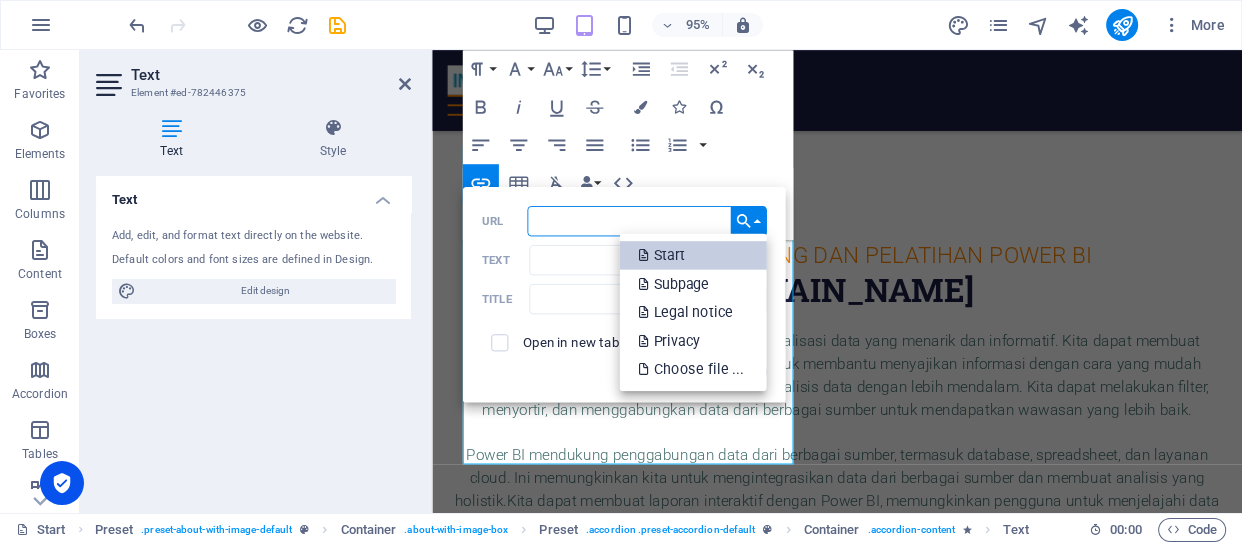 click on "Start" at bounding box center [692, 255] 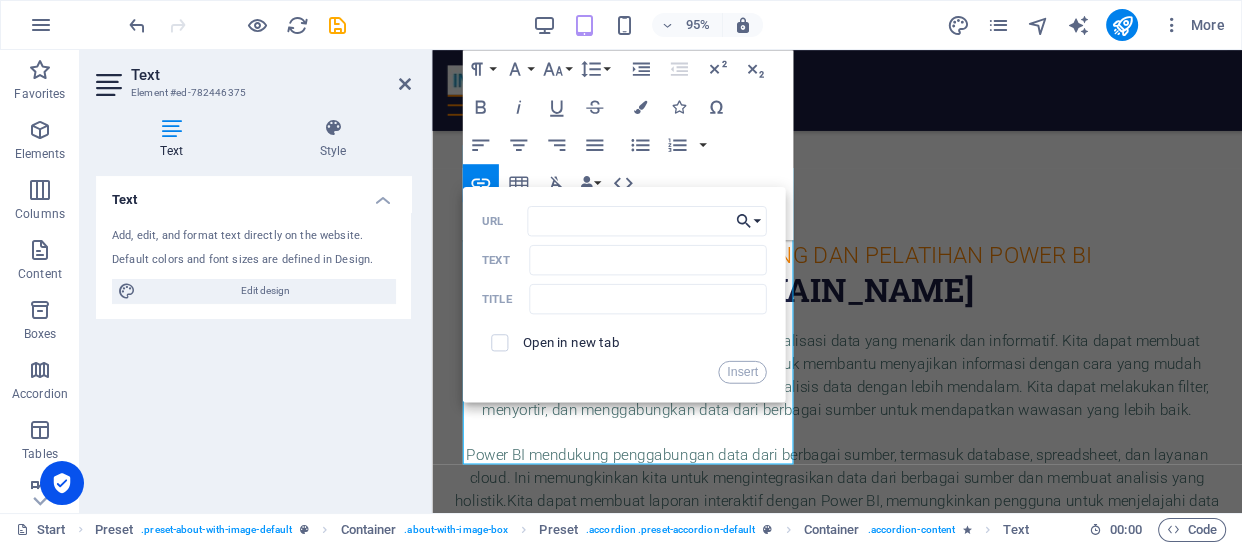 click 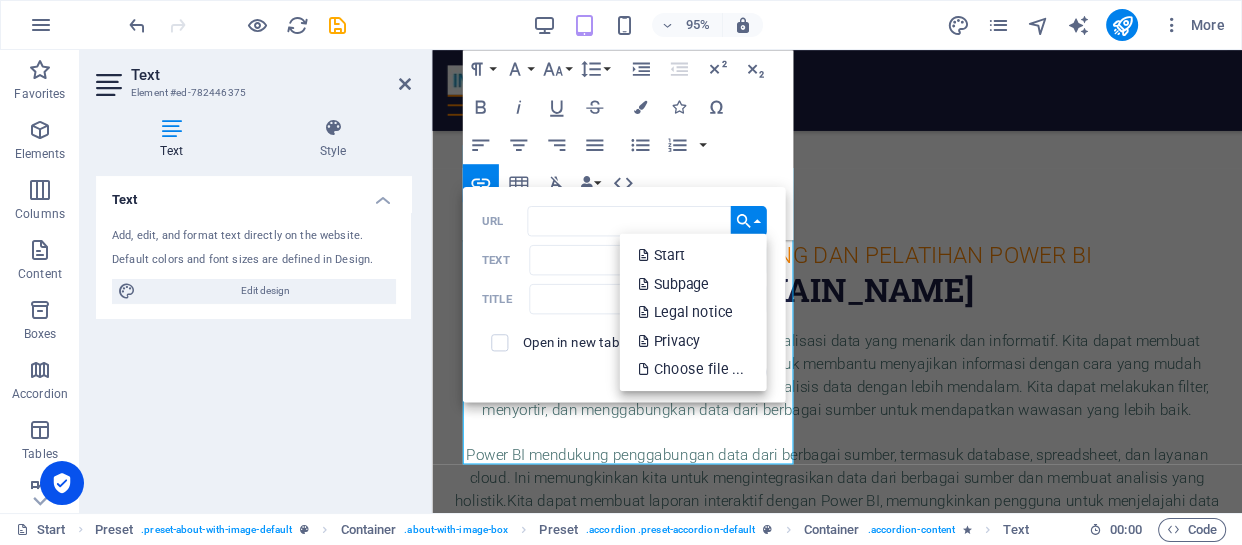 click 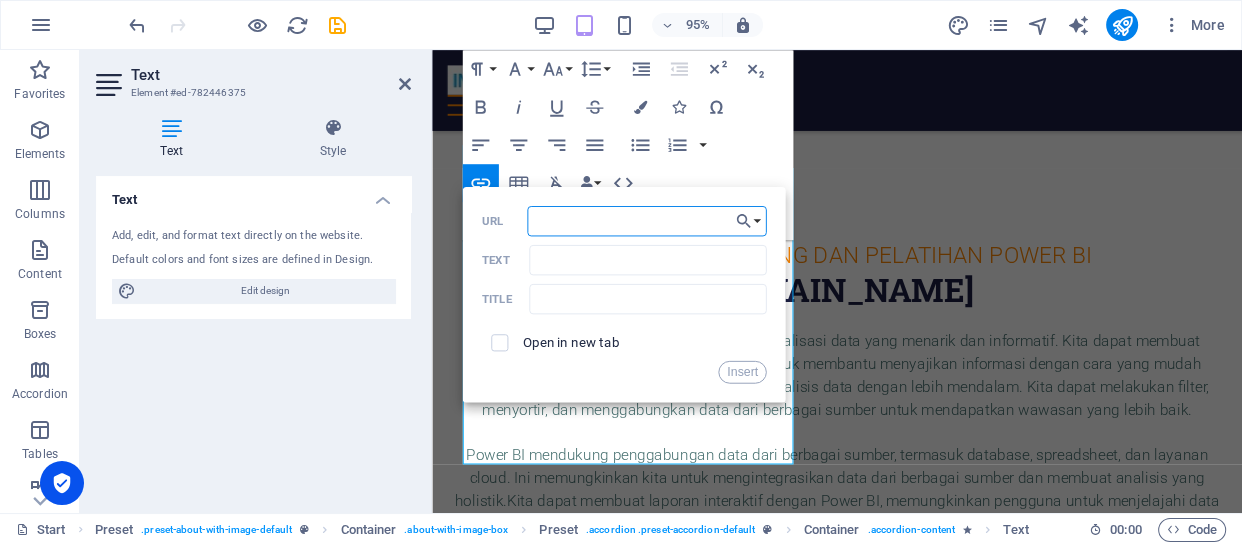 click on "URL" at bounding box center [646, 221] 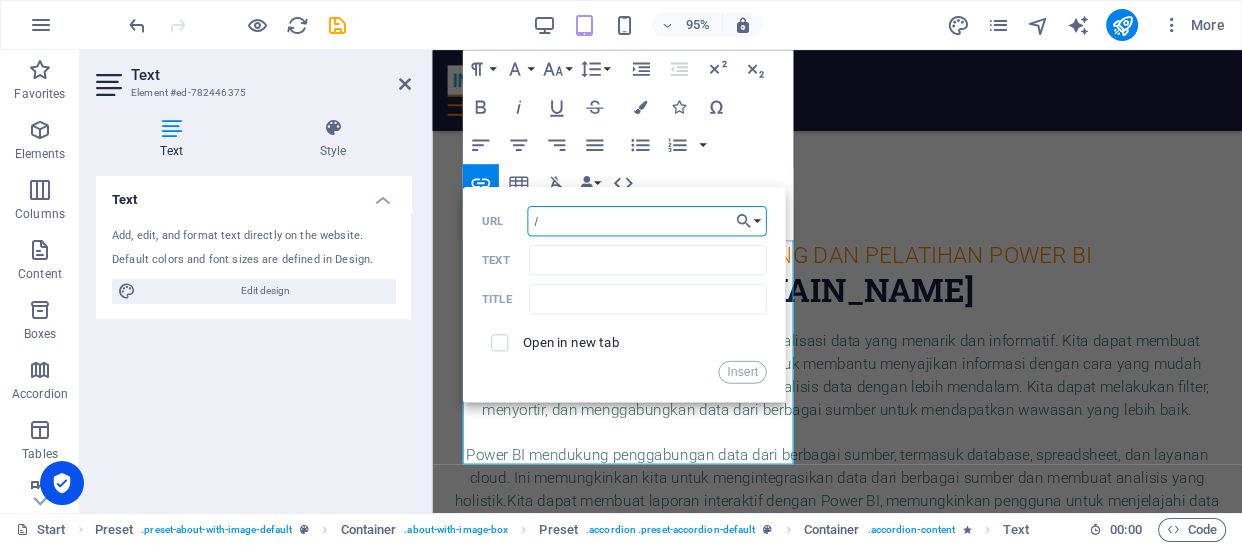 paste on "[URL][DOMAIN_NAME]." 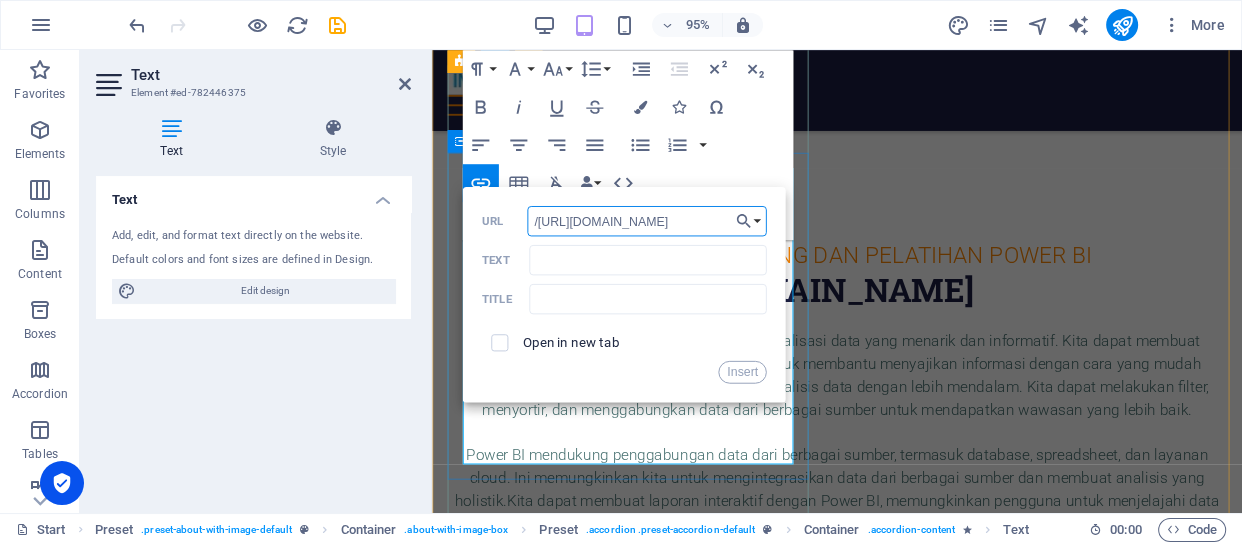 scroll, scrollTop: 0, scrollLeft: 0, axis: both 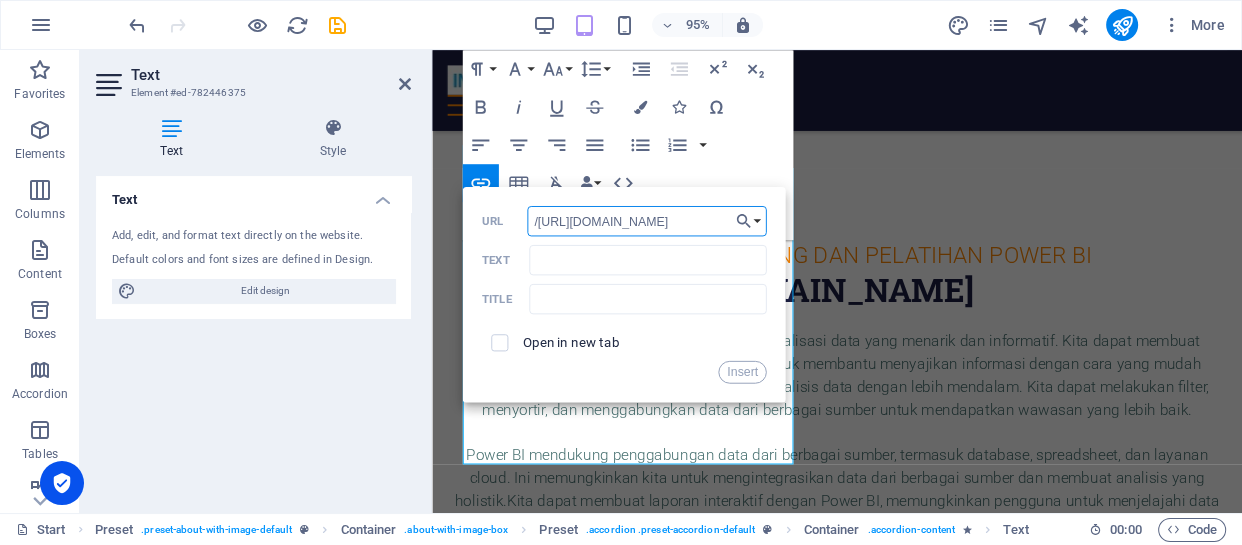 type on "/[URL][DOMAIN_NAME]" 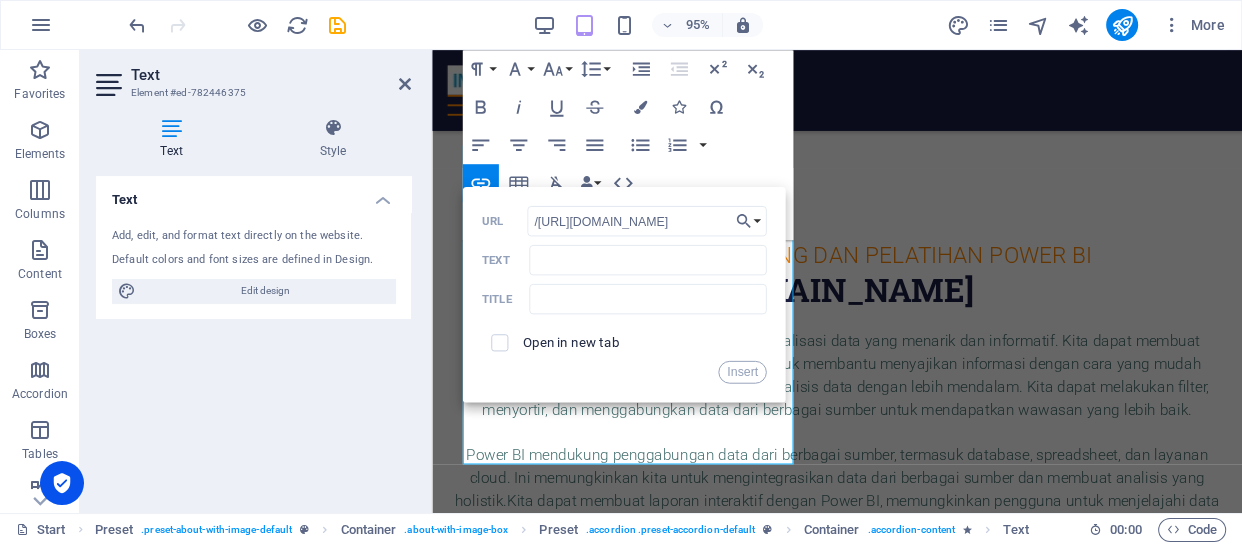 click on "/[URL][DOMAIN_NAME] URL Text Title Open in new tab Insert" at bounding box center [623, 295] 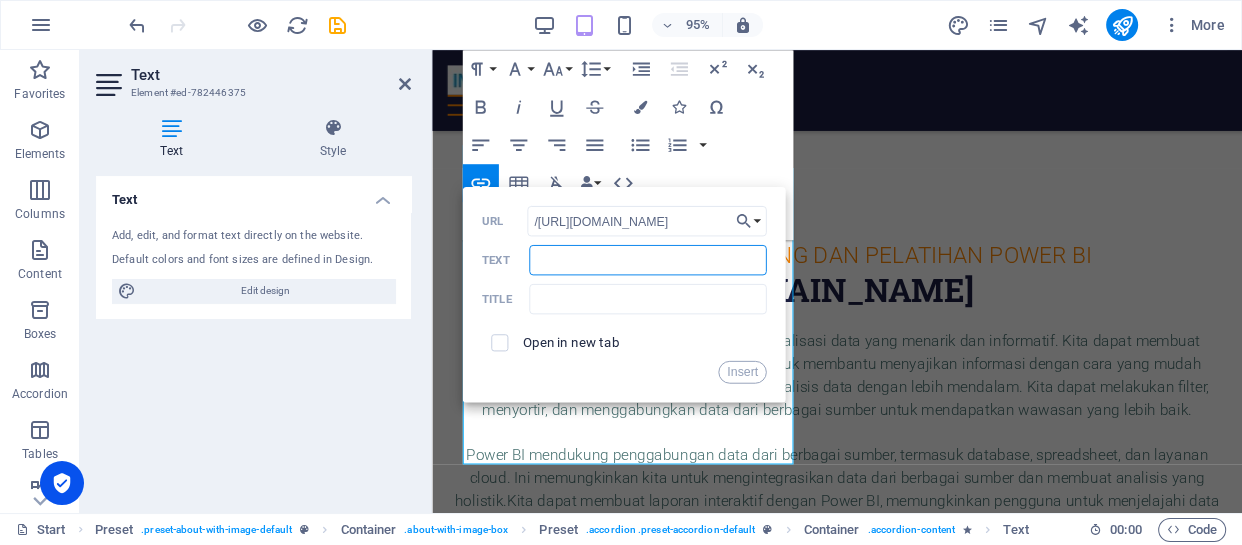 click on "Text" at bounding box center (648, 260) 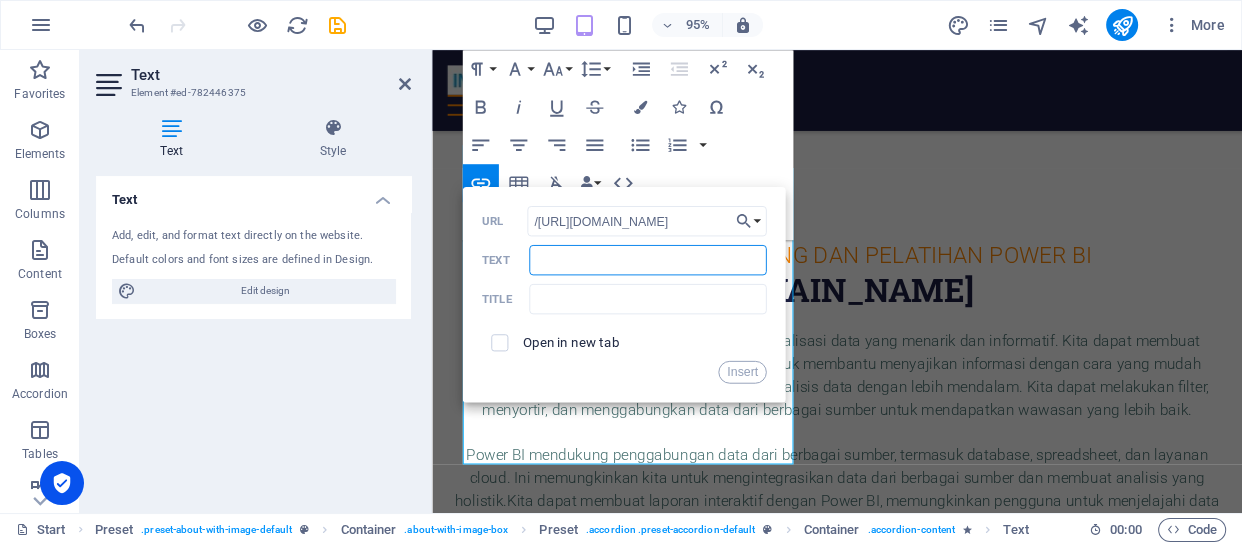 paste on "[URL][DOMAIN_NAME]." 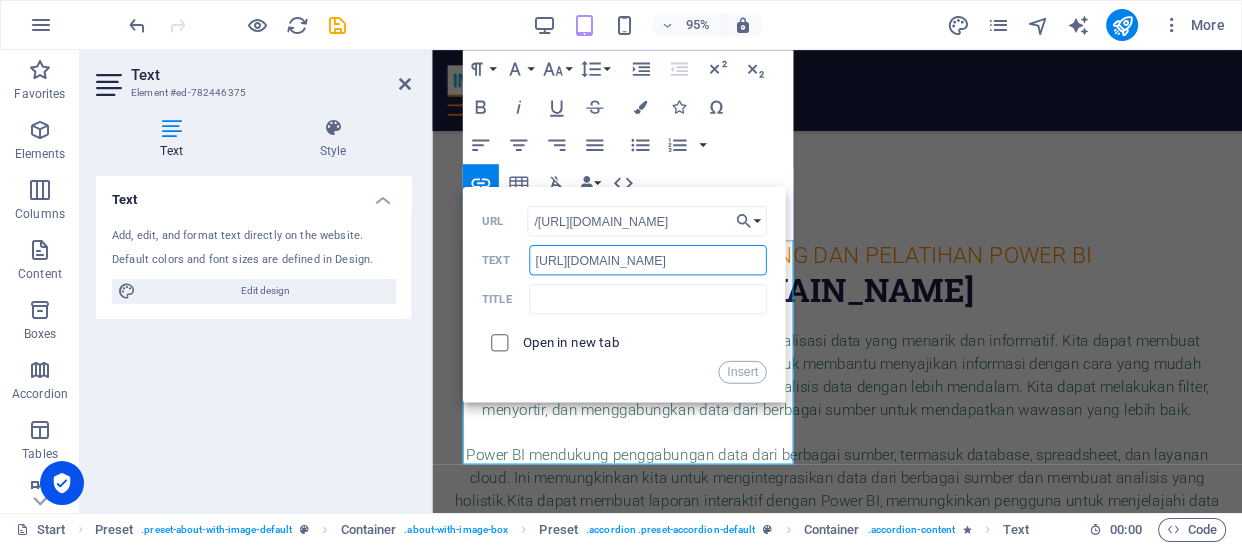 type on "[URL][DOMAIN_NAME]" 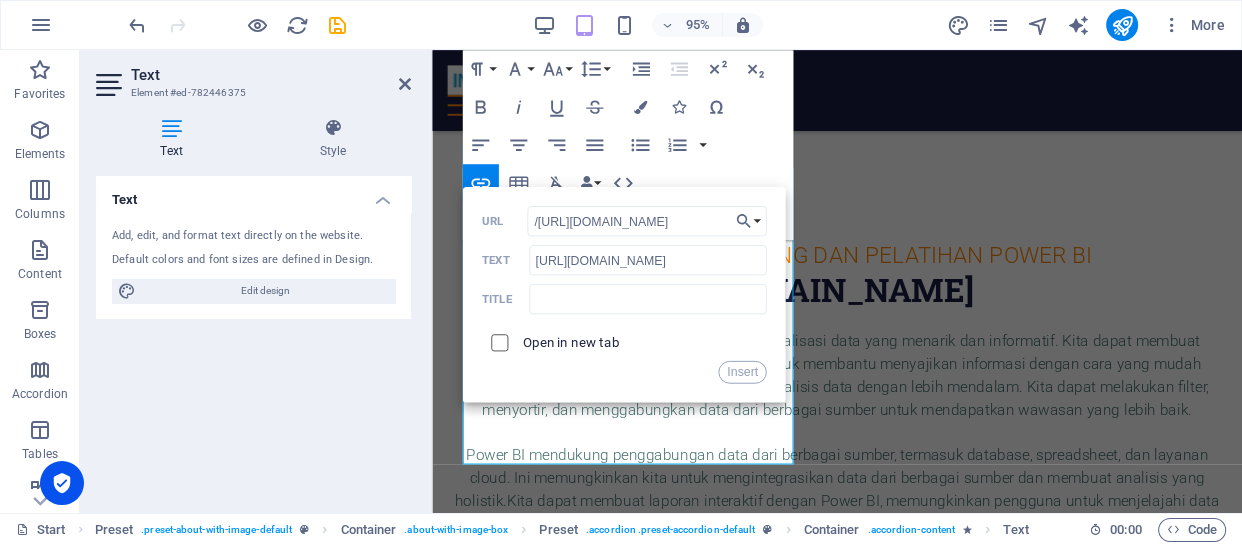 drag, startPoint x: 496, startPoint y: 334, endPoint x: 709, endPoint y: 375, distance: 216.91013 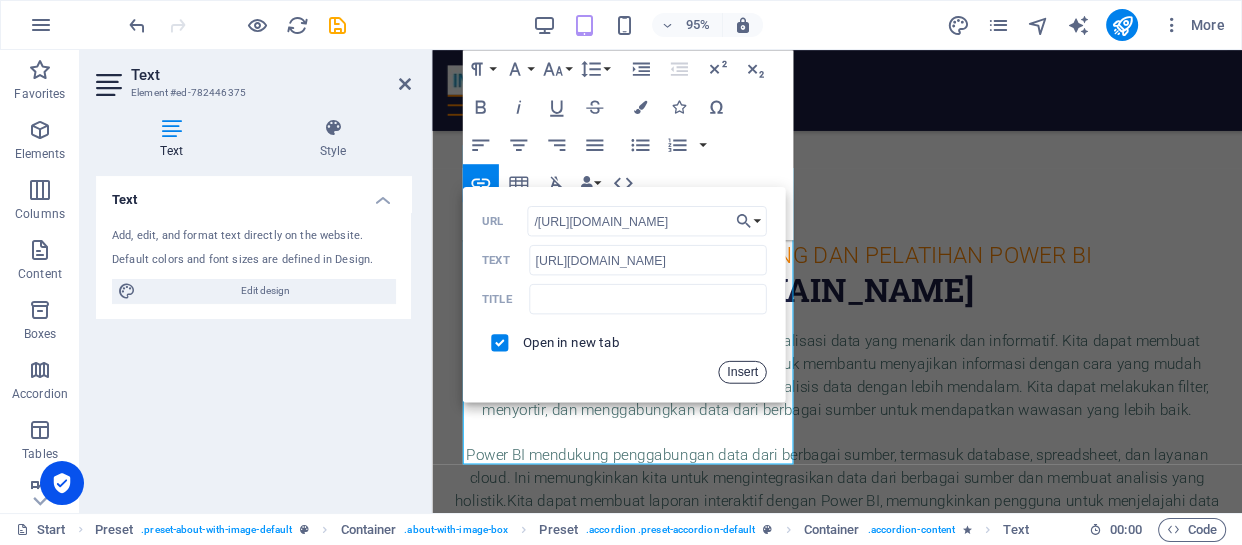 click on "Insert" at bounding box center (742, 372) 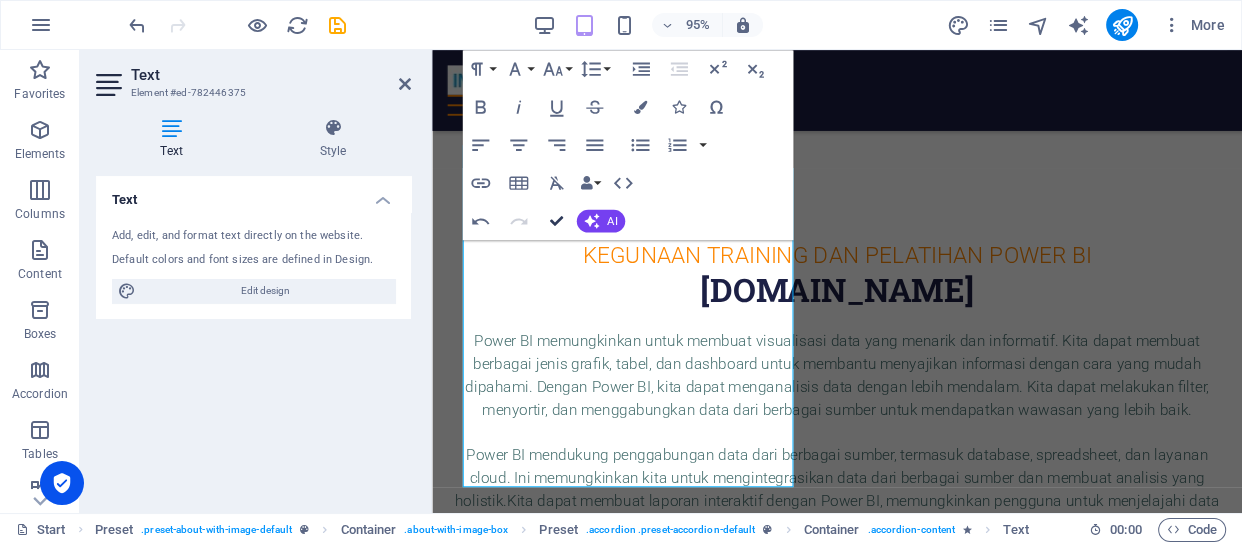 drag, startPoint x: 552, startPoint y: 220, endPoint x: 526, endPoint y: 192, distance: 38.209946 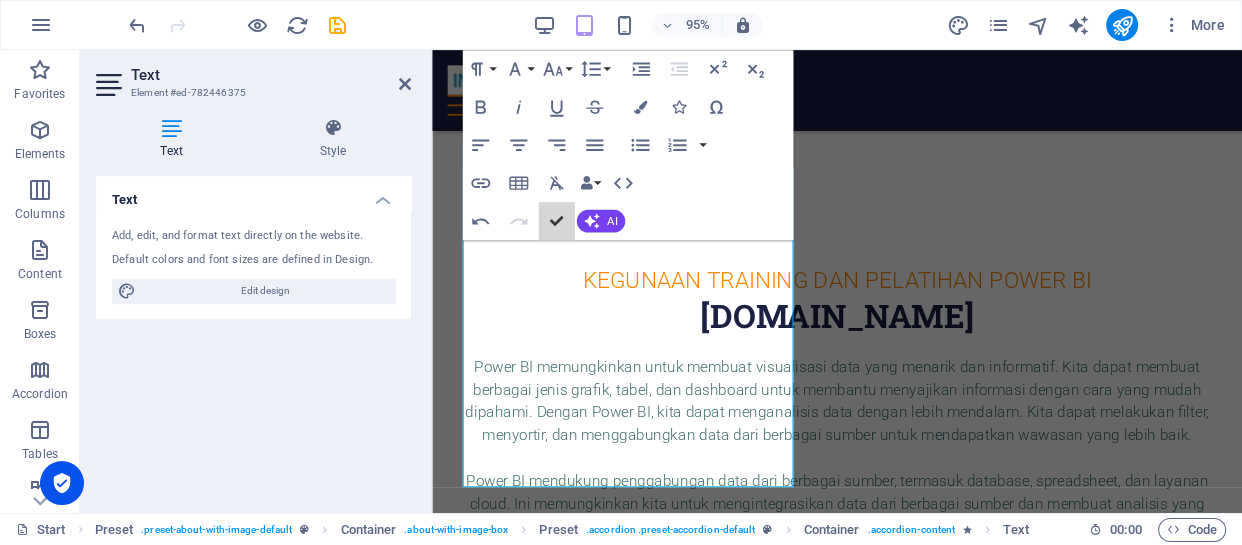 scroll, scrollTop: 7783, scrollLeft: 0, axis: vertical 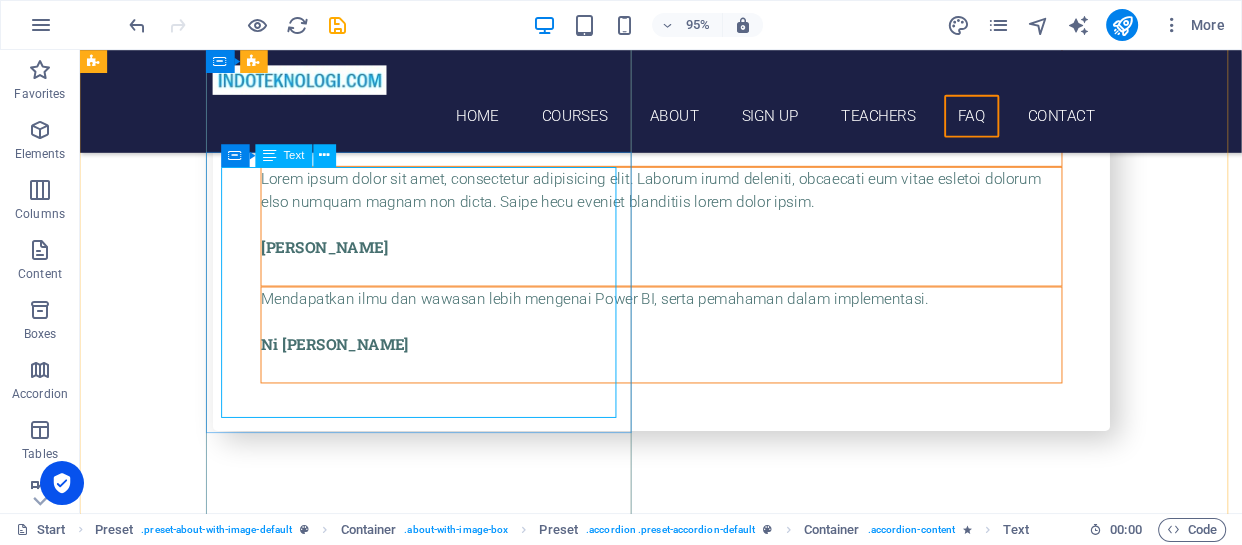 click on "[URL][DOMAIN_NAME] Untuk Training Power BI peserta harus punya account Power BI. Kita bisa membuatnya secara gratis (free) di website  [URL][DOMAIN_NAME] .  Pilih tombol Try Free [PERSON_NAME] ikuti langkah serta info selanjutnya. Bila perusahaan atau institusi anda sudah menggunakan Microsoft 365 ( Office 365 ) maka biasanya kita sudah dibuatkan account oleh [PERSON_NAME] atau bagian IT. Kami juga dapat membuatkan user account untuk peserta nanti dalam pelatihan bilamana belum mempunyai account Power BI." at bounding box center [568, 6012] 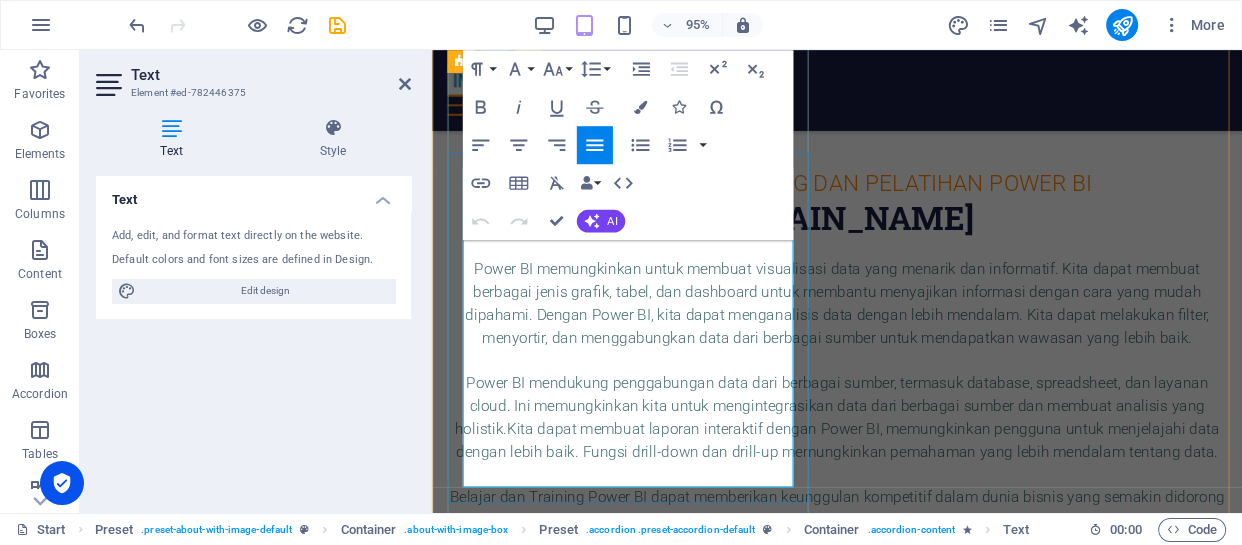 scroll, scrollTop: 7708, scrollLeft: 0, axis: vertical 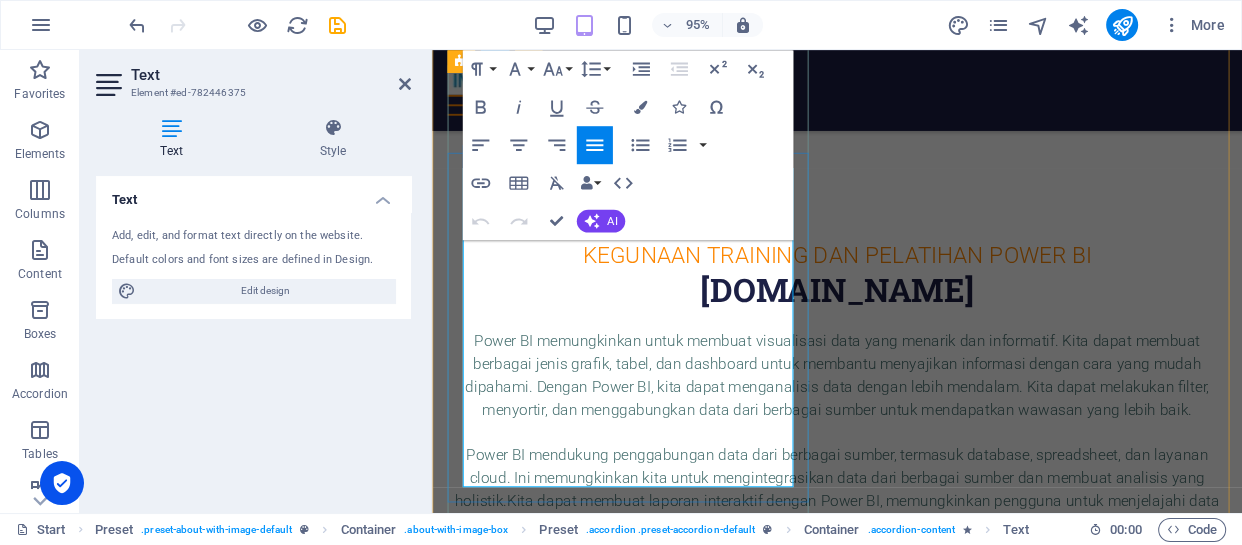 click on "[URL][DOMAIN_NAME]" at bounding box center (756, 5598) 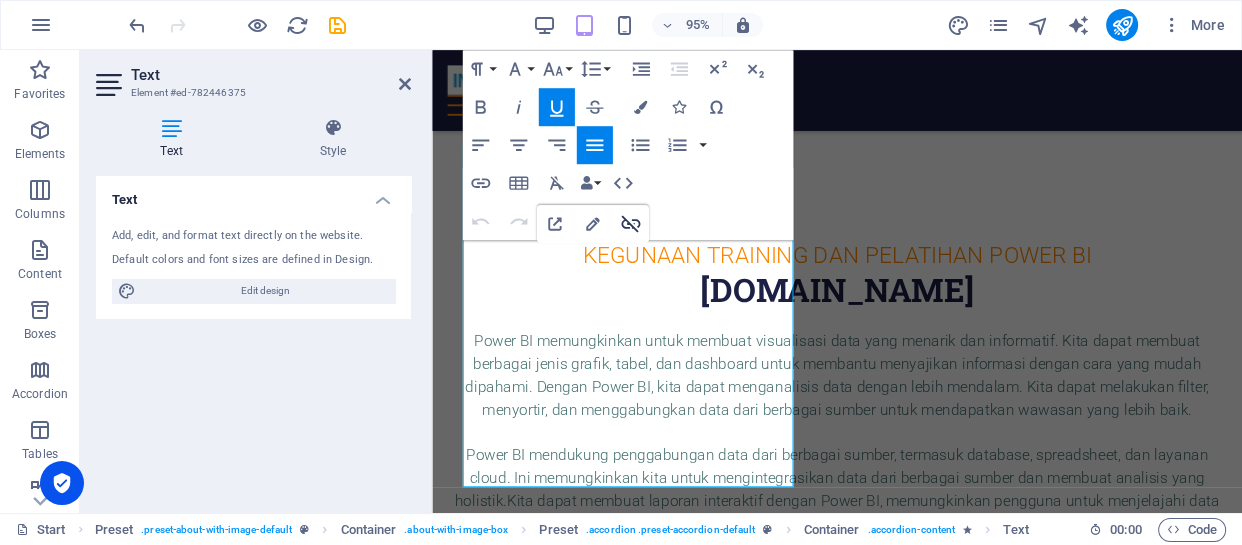 click 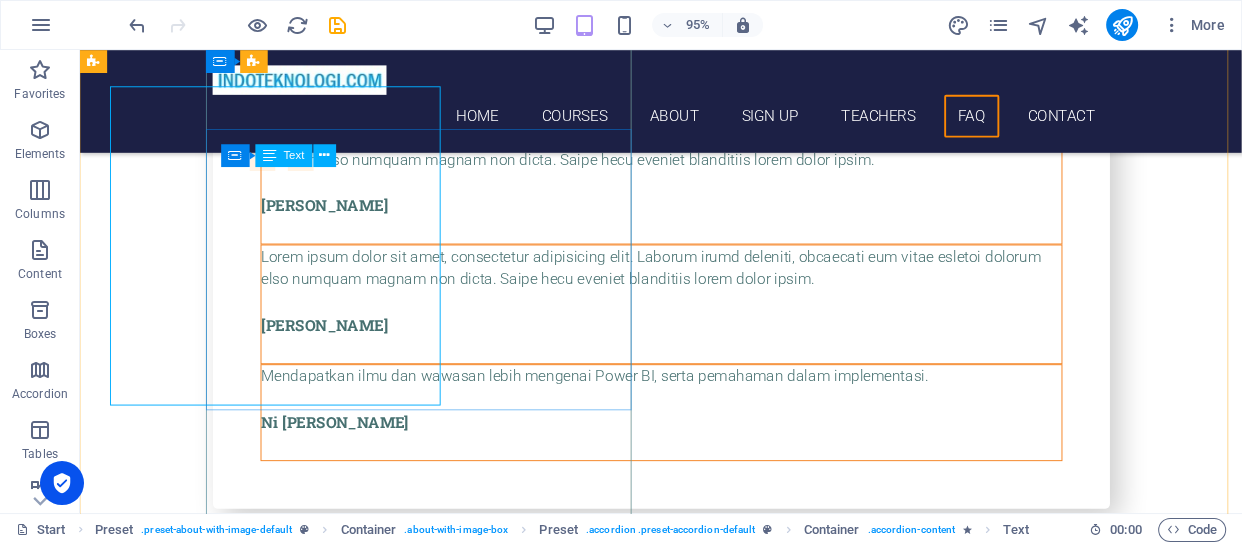 scroll, scrollTop: 7783, scrollLeft: 0, axis: vertical 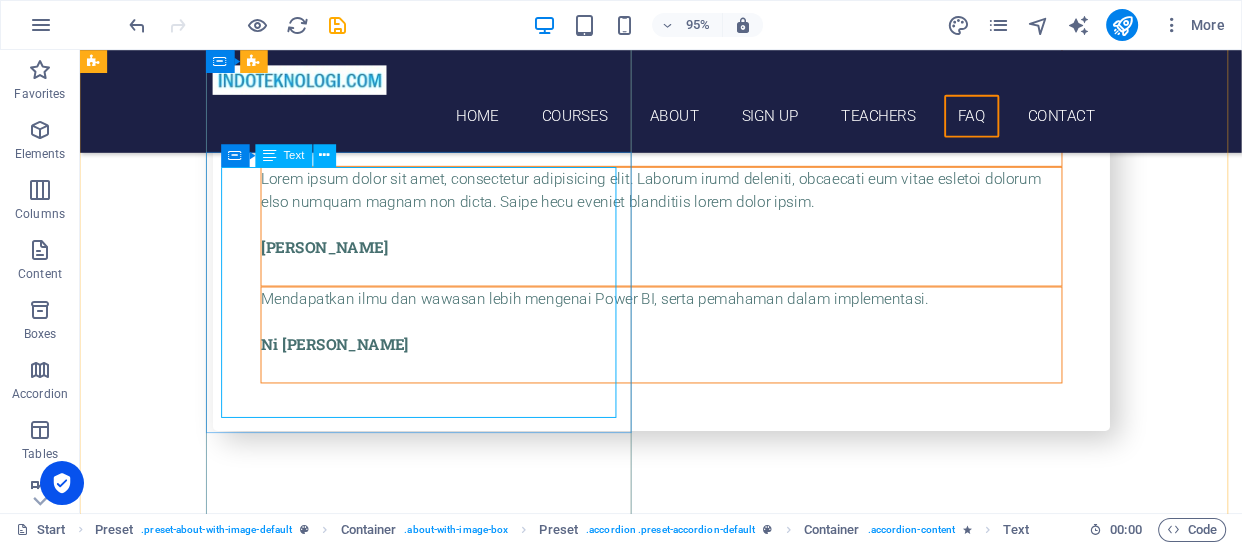 click on "[URL][DOMAIN_NAME] Untuk Training Power BI peserta harus punya account Power BI. Kita bisa membuatnya secara gratis (free) di website  [URL][DOMAIN_NAME] . Pilih tombol Try Free [PERSON_NAME] ikuti langkah serta info selanjutnya. Bila perusahaan atau institusi anda sudah menggunakan Microsoft 365 ( Office 365 ) maka biasanya kita sudah dibuatkan account oleh [PERSON_NAME] atau bagian IT. Kami juga dapat membuatkan user account untuk peserta nanti dalam pelatihan bilamana belum mempunyai account Power BI." at bounding box center [568, 6012] 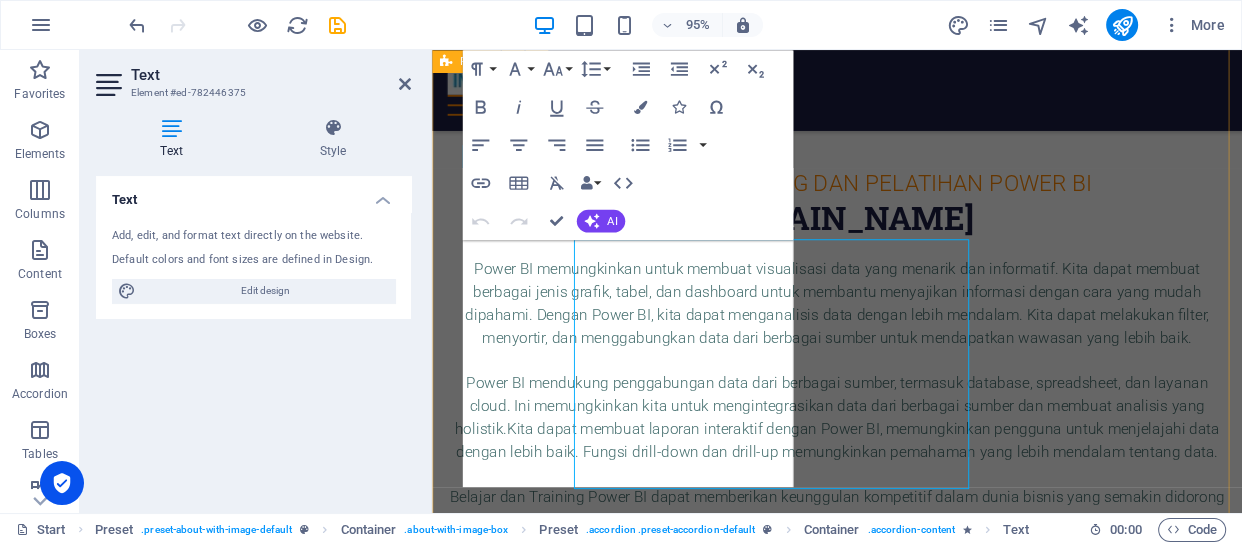 scroll, scrollTop: 7708, scrollLeft: 0, axis: vertical 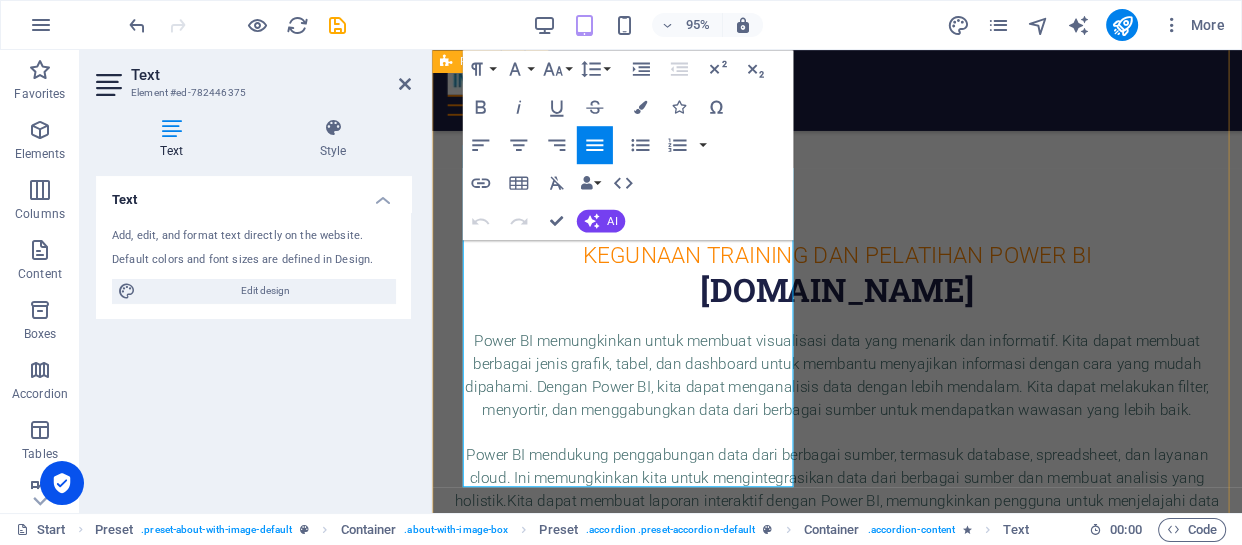 click on "FAQ Kapan pelatihan akan dilaksanakan ? Untuk kelas Reguler kami menyajikan setiap bulannya. Tanggal [PERSON_NAME] jamnya bisa dilihat di web masing-masing training. Atau anda bisa juga menghubungi staff kami. Untuk kelas In-House jadwal [PERSON_NAME] jumlah peserta dapat di sesuaikan silahkan menghubungi kami. Apa saja yang perlu dipersiapkan untuk pelaksanaan pelatihan ? Untuk kelas Reguler anda bisa membawa laptop atau Notebook. Kami akan menyediakan file Latihan [PERSON_NAME] tools Aplikasi yang akan diinstal. Untuk Training Power BI, Training Power Query [PERSON_NAME] Training DAX komputer/laptop anda akan di installkan tools Power BI Desktop. 2. Untuk kelas In-house training ( ditempat peserta ) selain kelas dapat juga disediakan Proyektor [PERSON_NAME] peserta juga membawa laptop. Kami akan menyediakan Lab Latihan, tools Microsoft Power BI Desktop, Modul/buku Training dalam bahasa Indonesia serta Sertifikat Training Apakah peserta training perlu punya account User Power BI ? [PERSON_NAME] bagaimana mendapatkannya ? [PHONE_NUMBER]" at bounding box center [858, 5704] 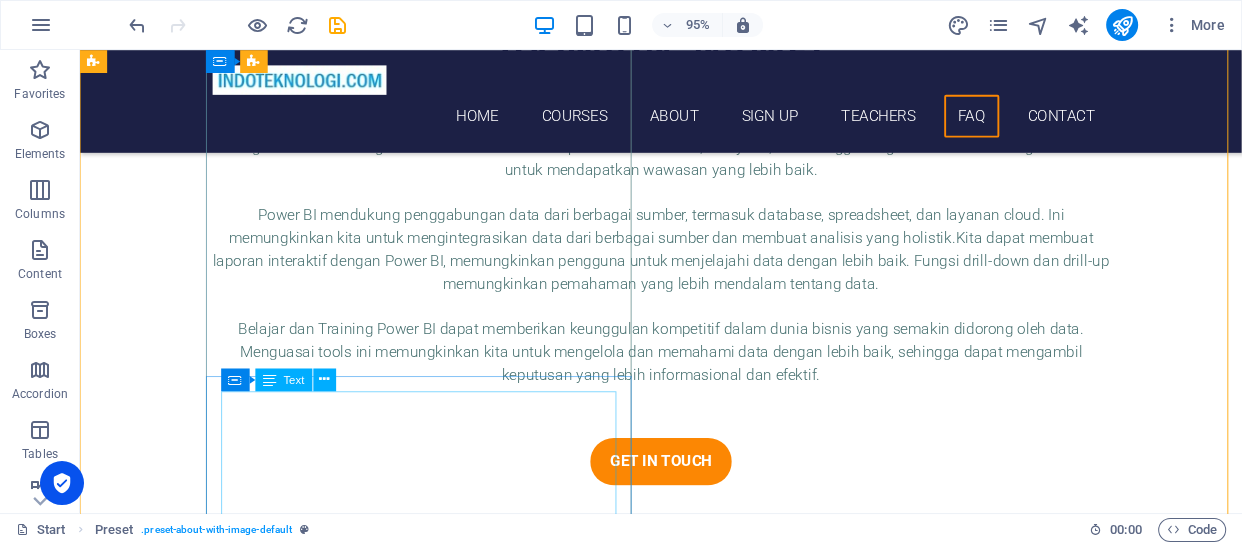 scroll, scrollTop: 8117, scrollLeft: 0, axis: vertical 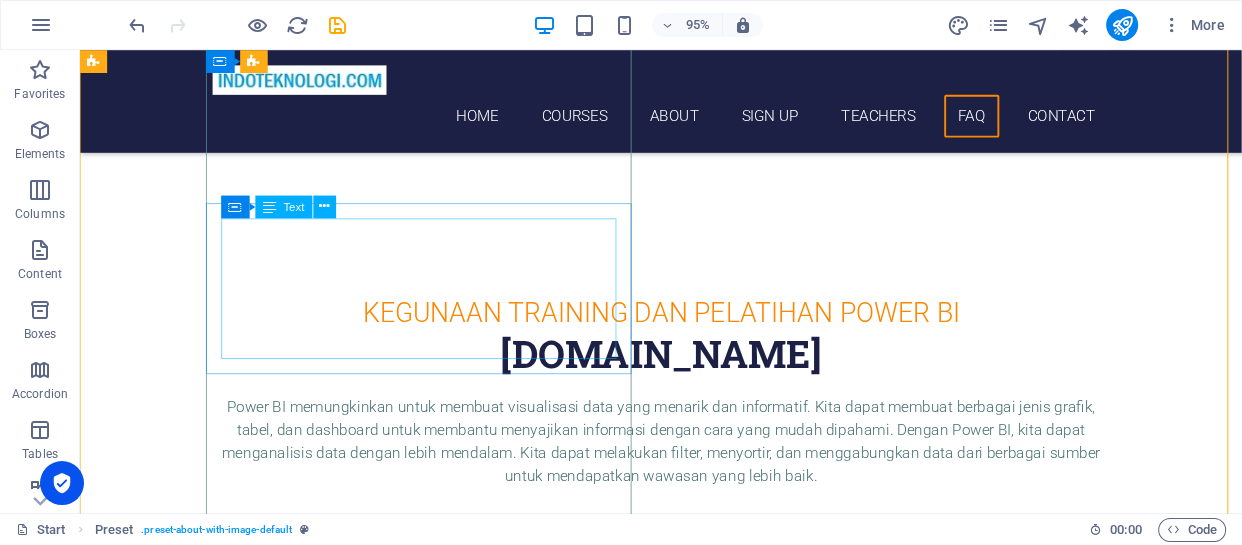 click on "Tentu saja boleh. Kami akan membantu anda menjawab [PERSON_NAME] memberikan solusi serta informasi seputar materi training yang telah dilaksanakan. Trainer kami akan memberikan alamat email [PERSON_NAME] no WhatsApp yang dapat dihubungi." at bounding box center (568, 5878) 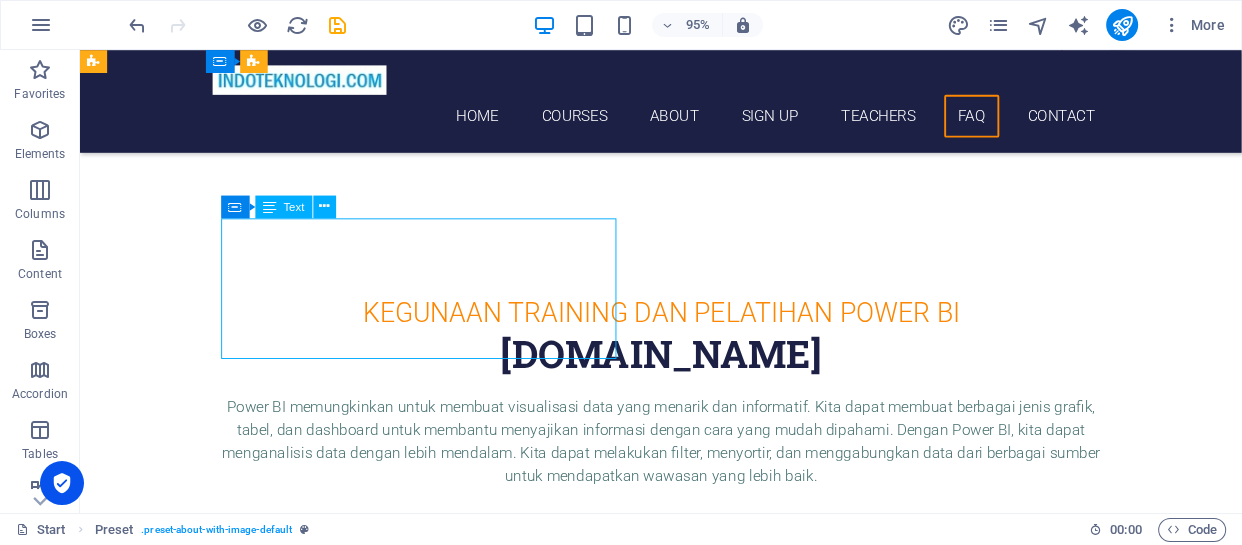 click on "Tentu saja boleh. Kami akan membantu anda menjawab [PERSON_NAME] memberikan solusi serta informasi seputar materi training yang telah dilaksanakan. Trainer kami akan memberikan alamat email [PERSON_NAME] no WhatsApp yang dapat dihubungi." at bounding box center (568, 5878) 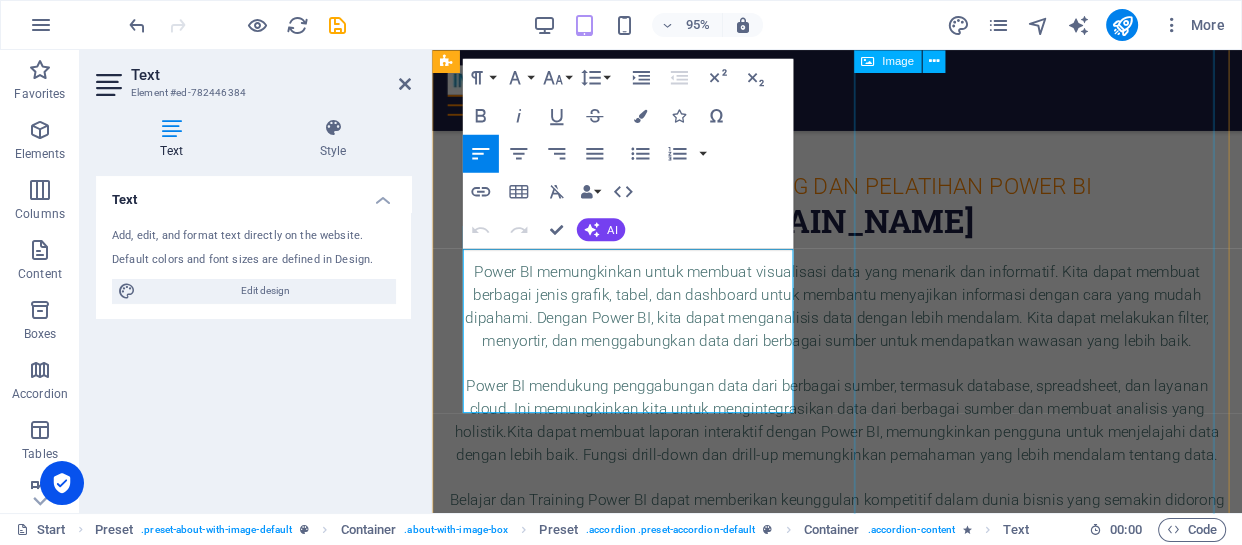 scroll, scrollTop: 8113, scrollLeft: 0, axis: vertical 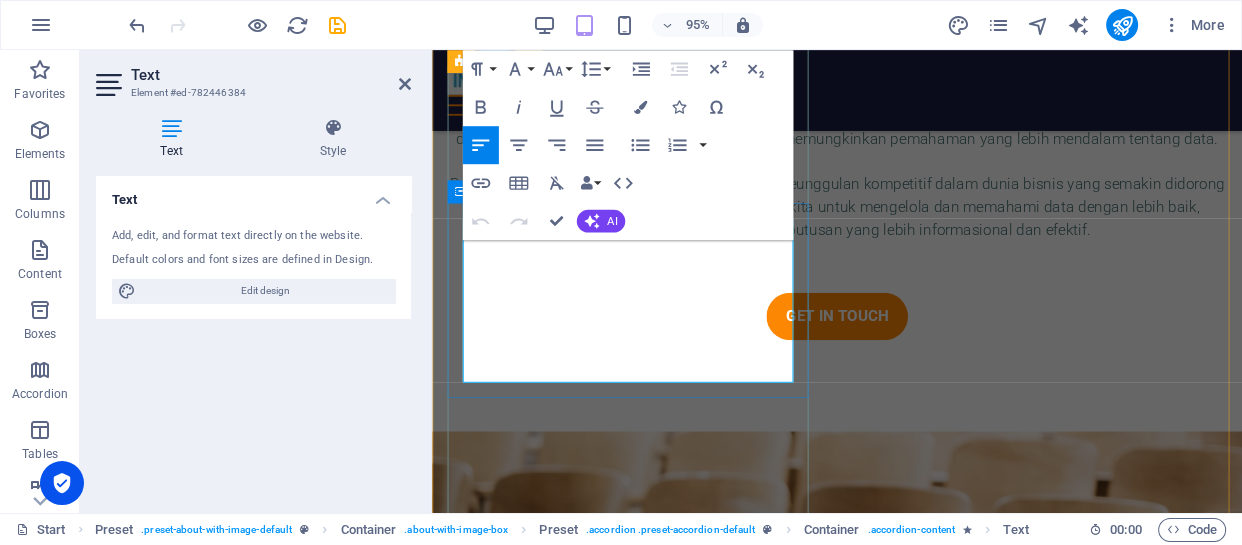drag, startPoint x: 655, startPoint y: 373, endPoint x: 461, endPoint y: 235, distance: 238.07562 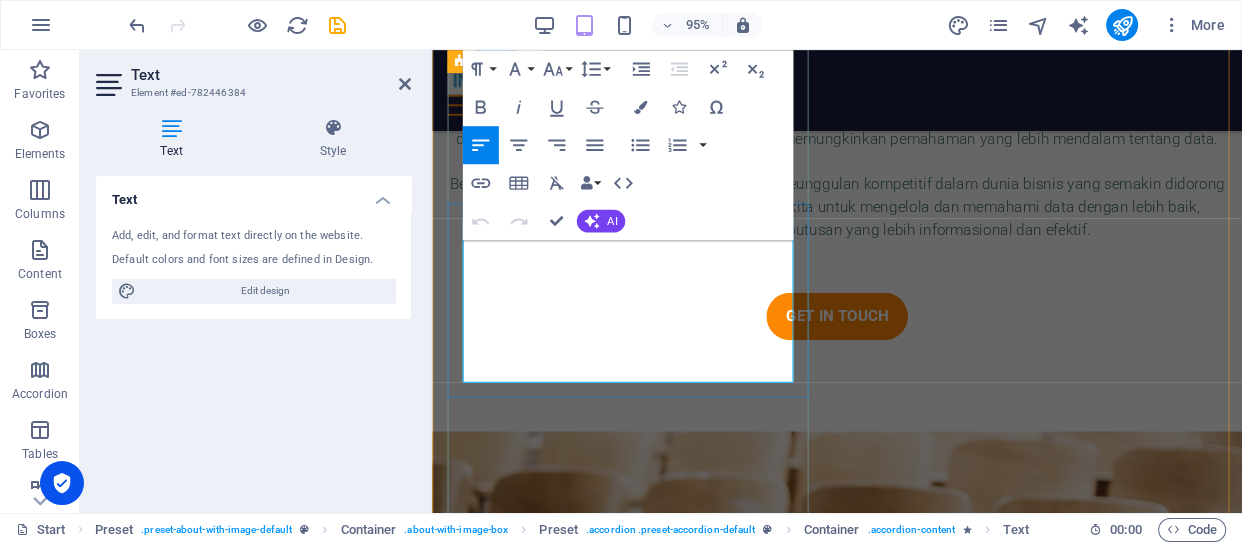copy on "Tentu saja boleh. Kami akan membantu anda menjawab [PERSON_NAME] memberikan solusi serta informasi seputar materi training yang telah dilaksanakan. Trainer kami akan memberikan alamat email [PERSON_NAME] no WhatsApp yang dapat dihubungi." 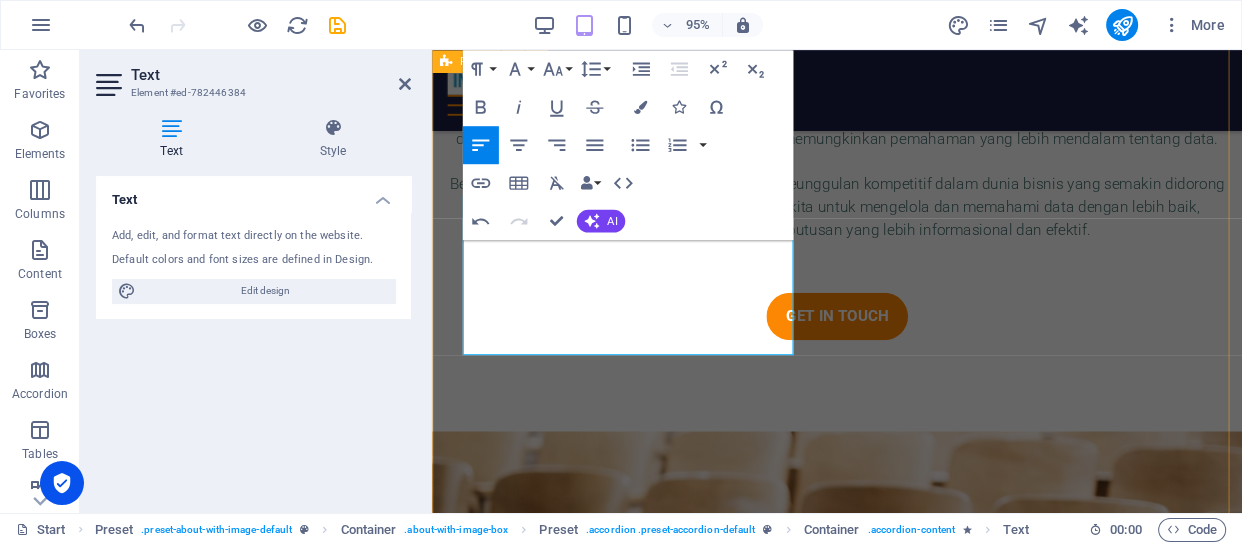click on "FAQ Kapan pelatihan akan dilaksanakan ? Untuk kelas Reguler kami menyajikan setiap bulannya. Tanggal [PERSON_NAME] jamnya bisa dilihat di web masing-masing training. Atau anda bisa juga menghubungi staff kami. Untuk kelas In-House jadwal [PERSON_NAME] jumlah peserta dapat di sesuaikan silahkan menghubungi kami. Apa saja yang perlu dipersiapkan untuk pelaksanaan pelatihan ? Untuk kelas Reguler anda bisa membawa laptop atau Notebook. Kami akan menyediakan file Latihan [PERSON_NAME] tools Aplikasi yang akan diinstal. Untuk Training Power BI, Training Power Query [PERSON_NAME] Training DAX komputer/laptop anda akan di installkan tools Power BI Desktop. 2. Untuk kelas In-house training ( ditempat peserta ) selain kelas dapat juga disediakan Proyektor [PERSON_NAME] peserta juga membawa laptop. Kami akan menyediakan Lab Latihan, tools Microsoft Power BI Desktop, Modul/buku Training dalam bahasa Indonesia serta Sertifikat Training Apakah peserta training perlu punya account User Power BI ? [PERSON_NAME] bagaimana mendapatkannya ? [PHONE_NUMBER]" at bounding box center [858, 5273] 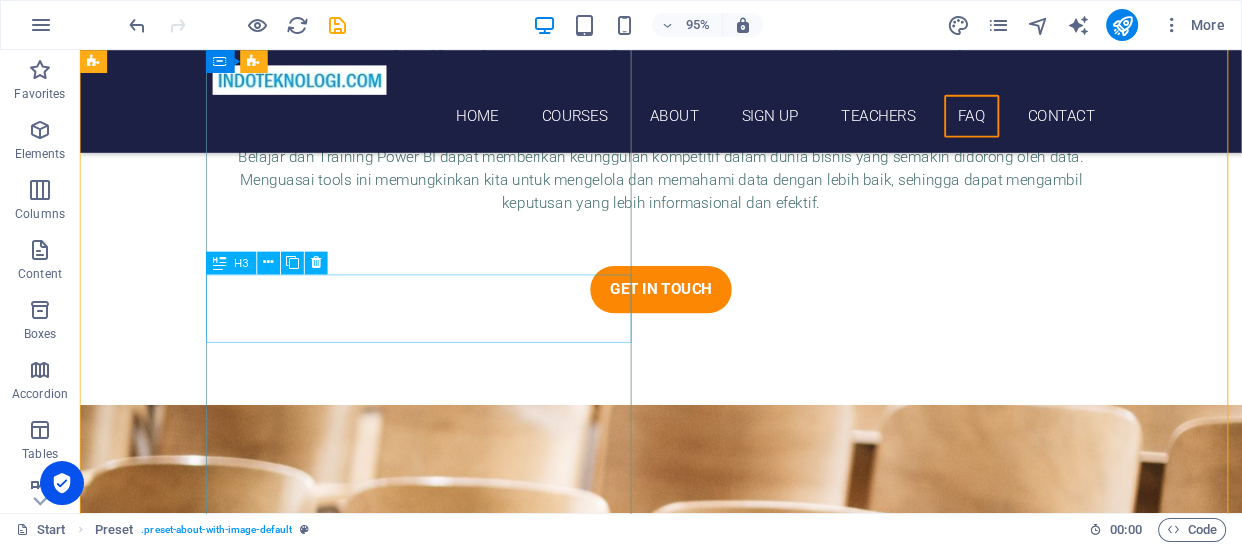 scroll, scrollTop: 8450, scrollLeft: 0, axis: vertical 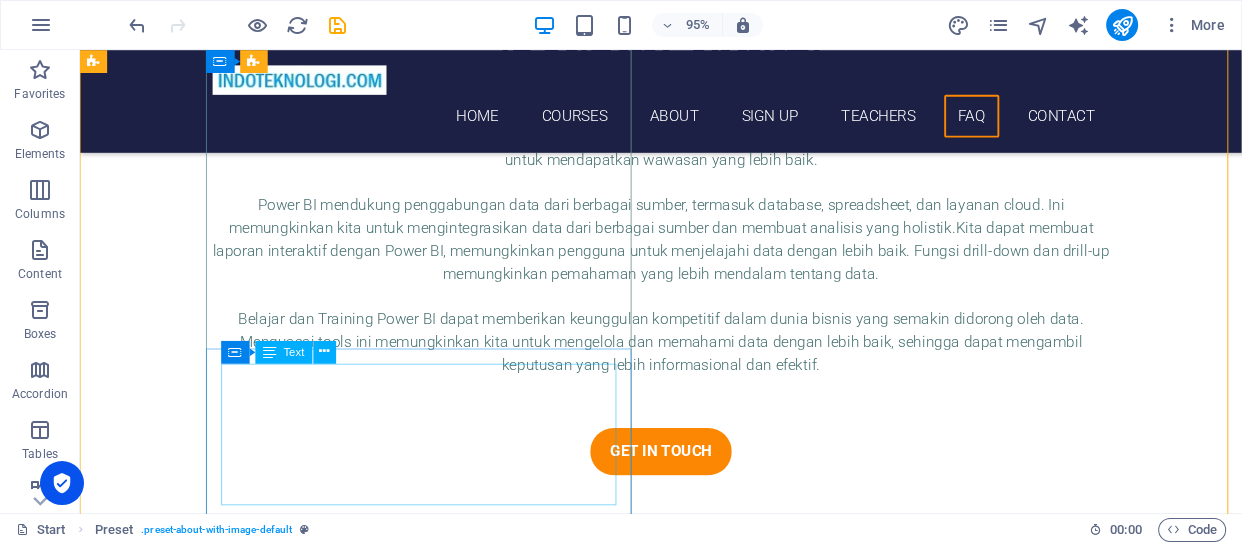 click on "Untuk kelas Reguler atau yang diadakan [PERSON_NAME] difasilitasi oleh kami minimal peserta training adalah 3 peserta. [PERSON_NAME] untuk kelas In-House atau ditempat peserta (customer) minimal peserta adalah 5 peserta. Atau sesuai dengan kesepakatan dengan kami." at bounding box center (568, 5882) 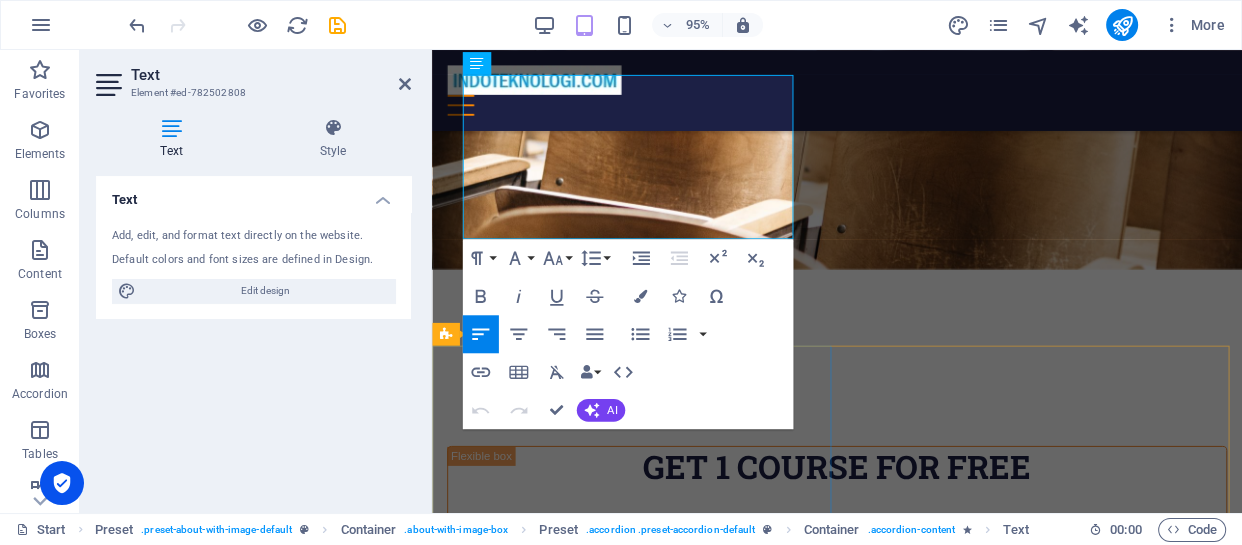 scroll, scrollTop: 8774, scrollLeft: 0, axis: vertical 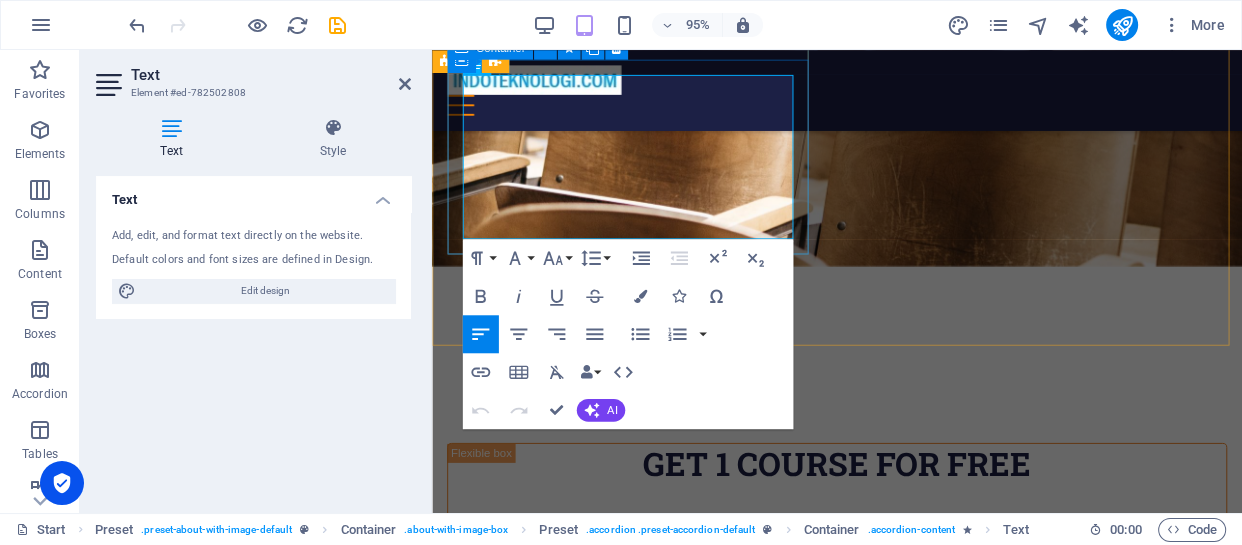 drag, startPoint x: 467, startPoint y: 393, endPoint x: 825, endPoint y: 230, distance: 393.36115 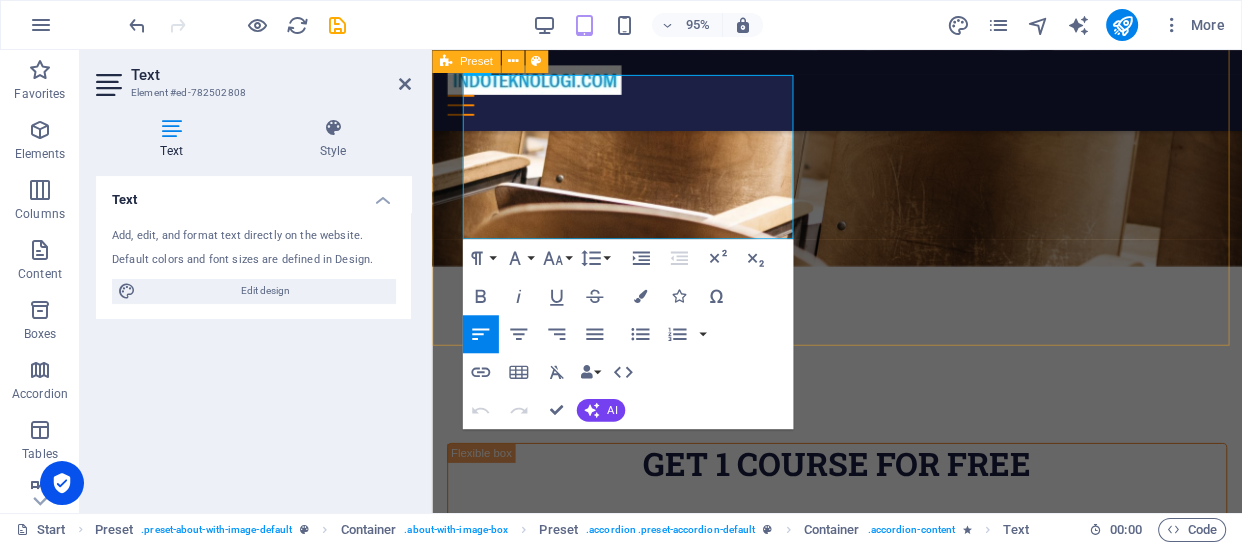copy on "Untuk kelas Reguler atau yang diadakan [PERSON_NAME] difasilitasi oleh kami minimal peserta training adalah 3 peserta. [PERSON_NAME] untuk kelas In-House atau ditempat peserta (customer) minimal peserta adalah 5 peserta. Atau sesuai dengan kesepakatan dengan kami." 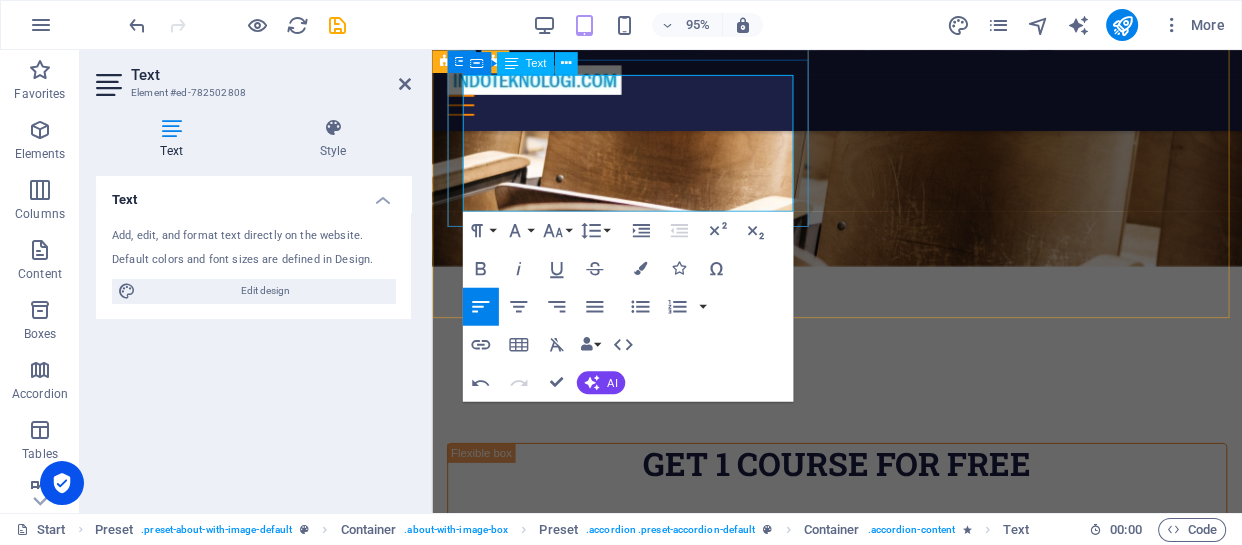 scroll, scrollTop: 8441, scrollLeft: 0, axis: vertical 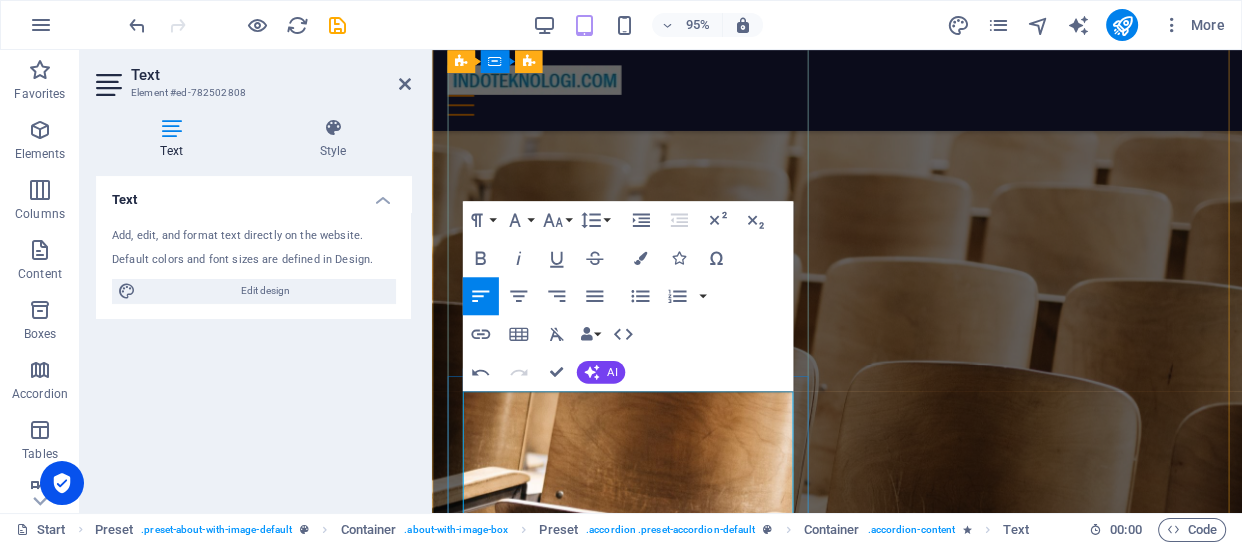 click on "[PERSON_NAME] untuk kelas In-House atau ditempat peserta (customer) minimal peserta adalah 5 peserta. Atau sesuai dengan kesepakatan dengan kami." at bounding box center (858, 5504) 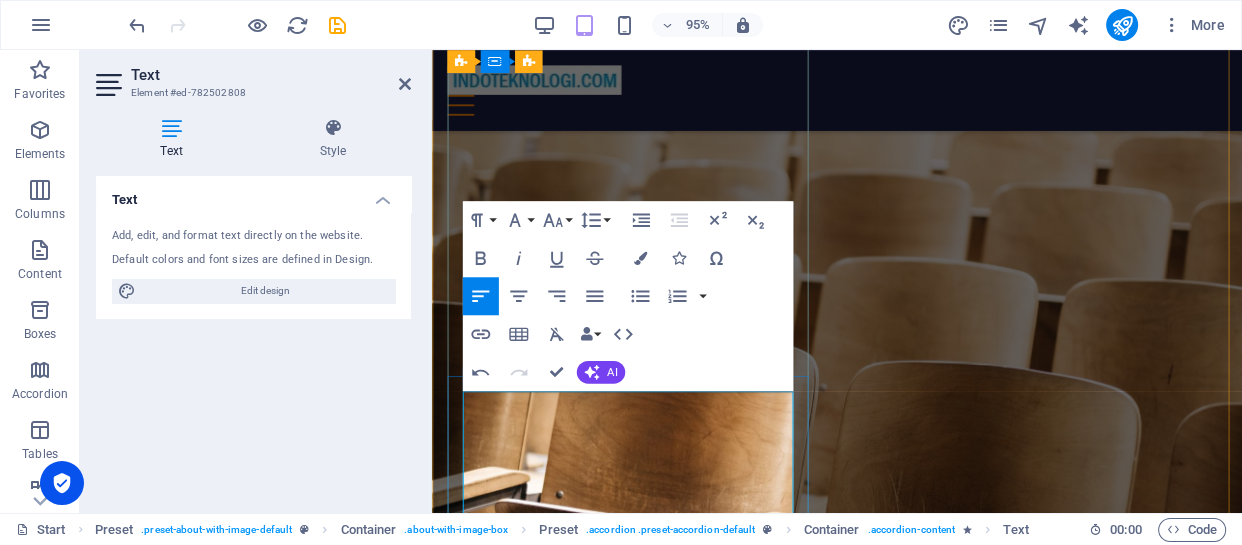 type 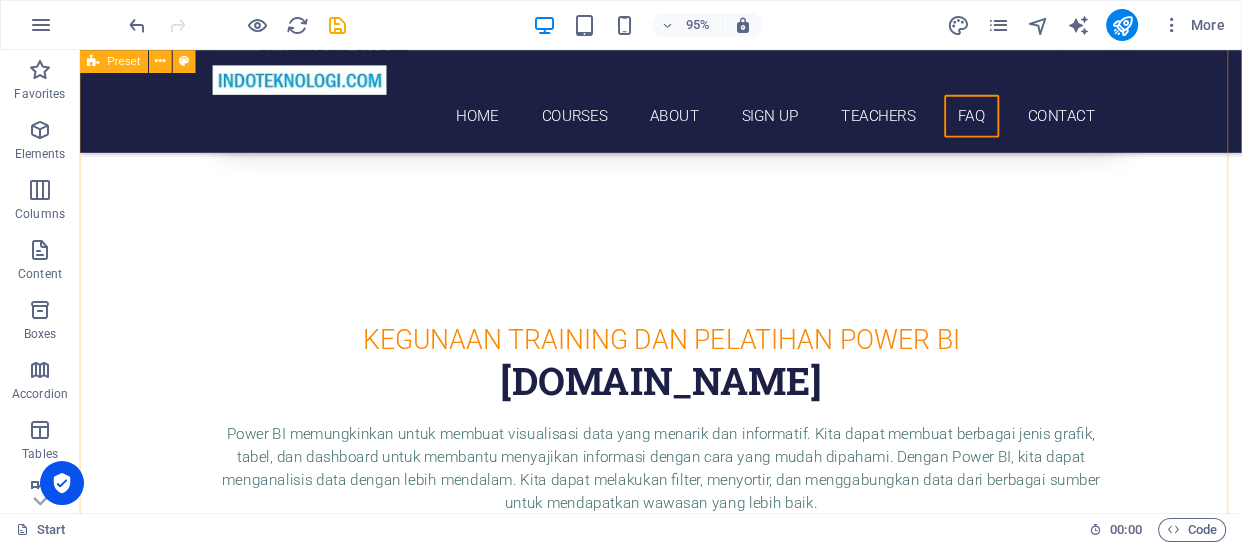 scroll, scrollTop: 8421, scrollLeft: 0, axis: vertical 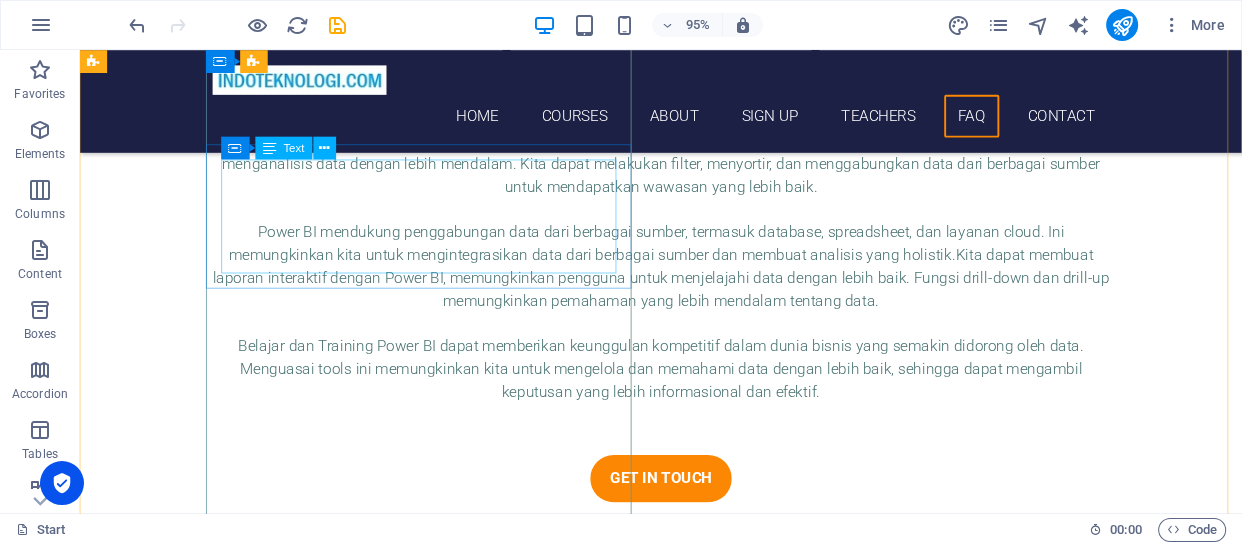 click on "Untuk mendaftar anda dapat langsung mengisi Form [PERSON_NAME] sediakan di setiap halaman. Anda dapat juga menghubungi kami via telpon [PERSON_NAME] WhatsApp ke  [PHONE_NUMBER]  serta bisa juga via email ke  [EMAIL_ADDRESS][DOMAIN_NAME]" at bounding box center (568, 5736) 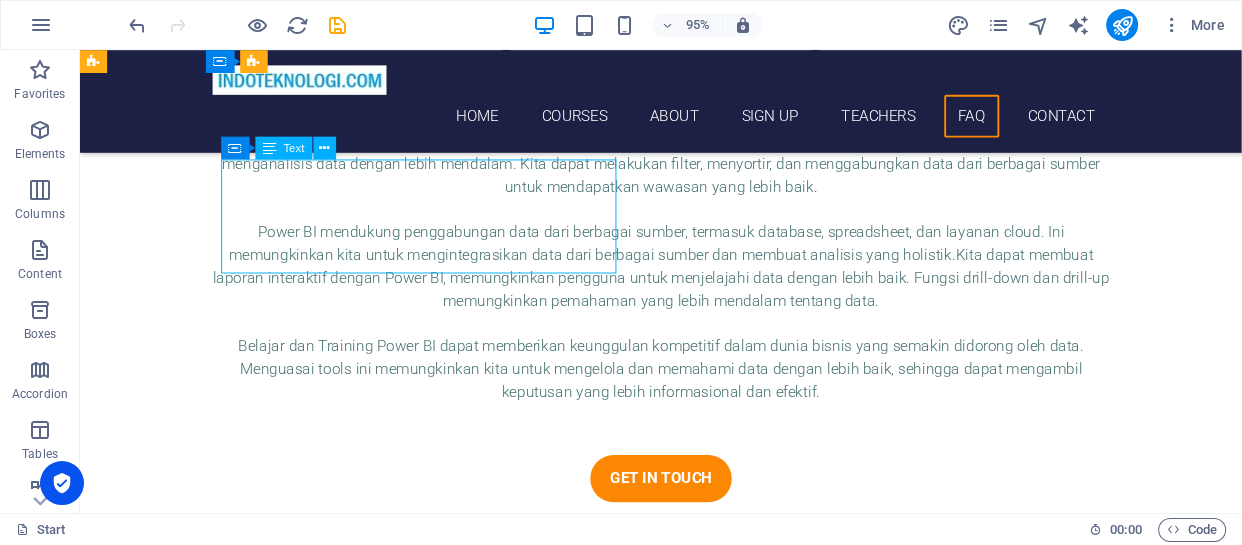 click on "Untuk mendaftar anda dapat langsung mengisi Form [PERSON_NAME] sediakan di setiap halaman. Anda dapat juga menghubungi kami via telpon [PERSON_NAME] WhatsApp ke  [PHONE_NUMBER]  serta bisa juga via email ke  [EMAIL_ADDRESS][DOMAIN_NAME]" at bounding box center [568, 5736] 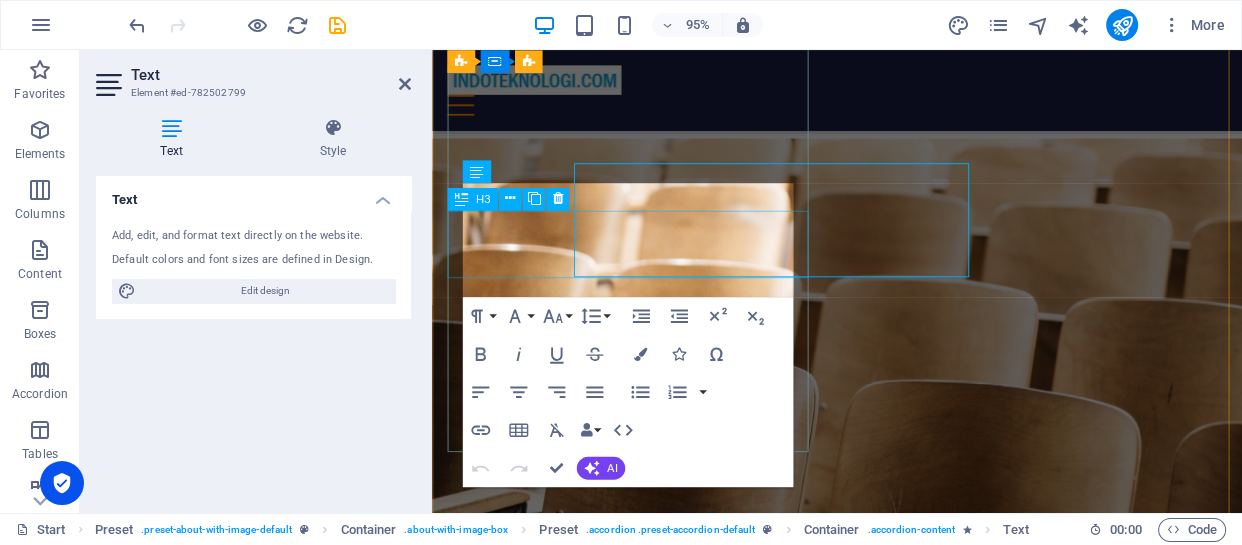 scroll, scrollTop: 8418, scrollLeft: 0, axis: vertical 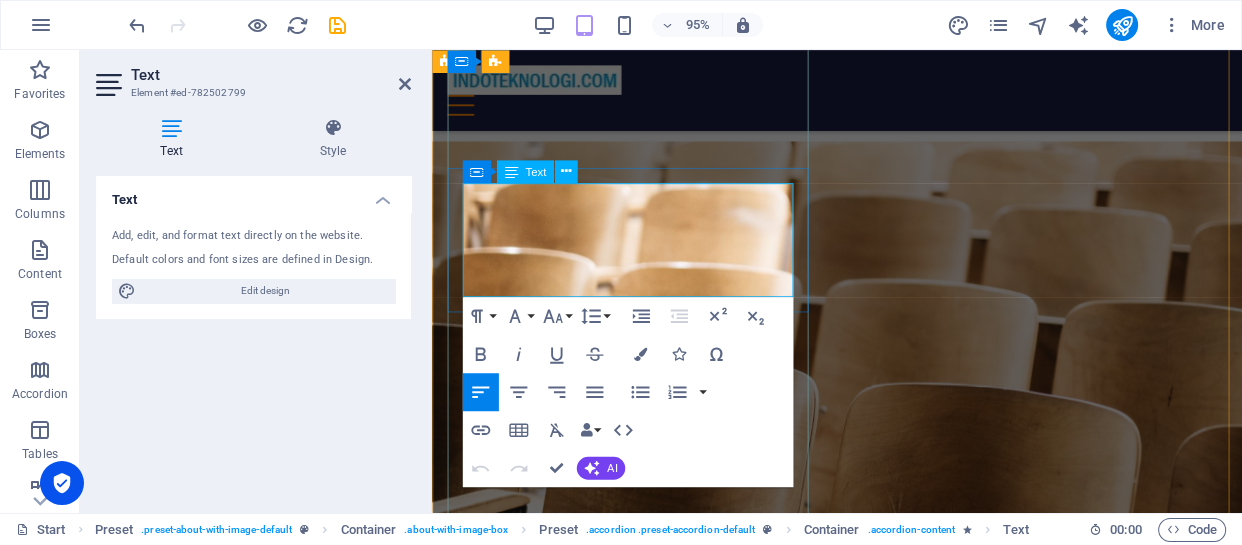 click on "Untuk mendaftar anda dapat langsung mengisi Form [PERSON_NAME] sediakan di setiap halaman. Anda dapat juga menghubungi kami via telpon [PERSON_NAME] WhatsApp ke  [PHONE_NUMBER]  serta bisa juga via email ke  [EMAIL_ADDRESS][DOMAIN_NAME]" at bounding box center [858, 5323] 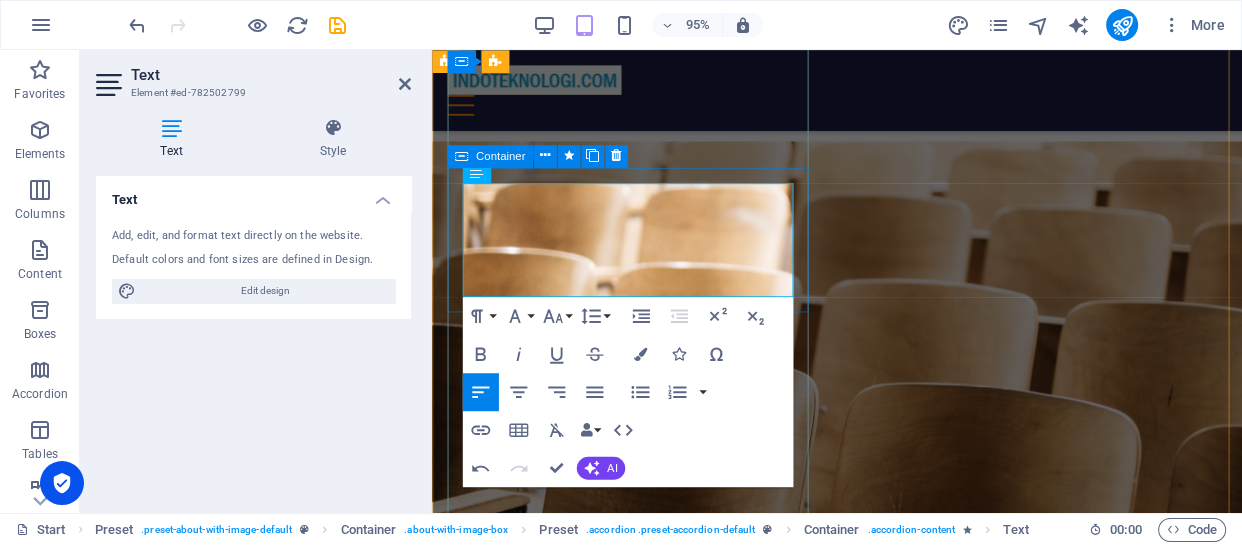 drag, startPoint x: 766, startPoint y: 294, endPoint x: 458, endPoint y: 197, distance: 322.9133 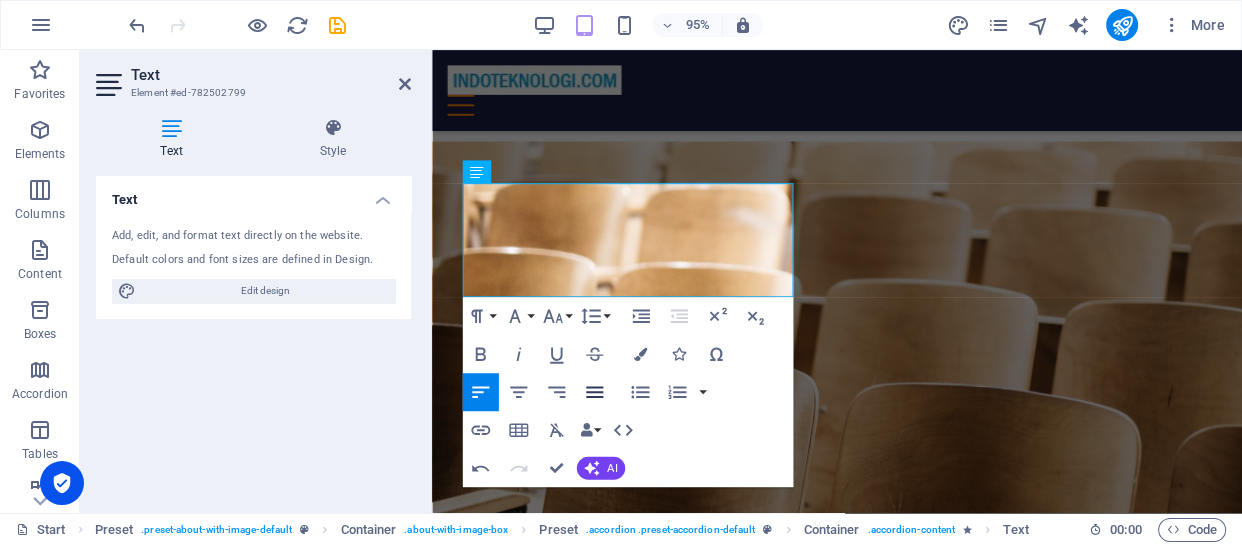 click 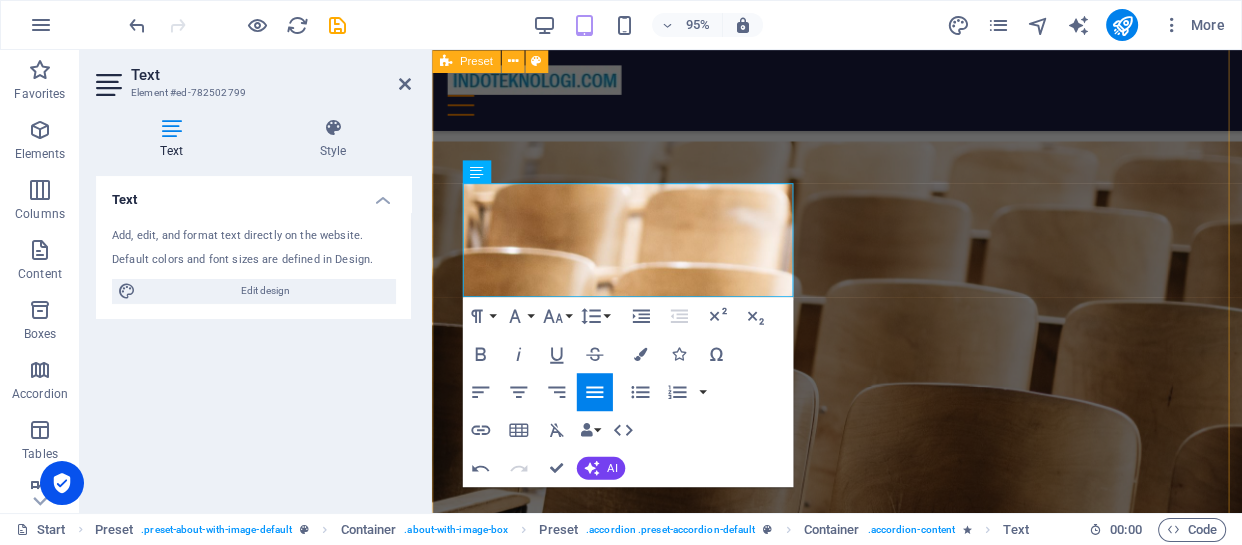 click on "FAQ Kapan pelatihan akan dilaksanakan ? Untuk kelas Reguler kami menyajikan setiap bulannya. Tanggal [PERSON_NAME] jamnya bisa dilihat di web masing-masing training. Atau anda bisa juga menghubungi staff kami. Untuk kelas In-House jadwal [PERSON_NAME] jumlah peserta dapat di sesuaikan silahkan menghubungi kami. Apa saja yang perlu dipersiapkan untuk pelaksanaan pelatihan ? Untuk kelas Reguler anda bisa membawa laptop atau Notebook. Kami akan menyediakan file Latihan [PERSON_NAME] tools Aplikasi yang akan diinstal. Untuk Training Power BI, Training Power Query [PERSON_NAME] Training DAX komputer/laptop anda akan di installkan tools Power BI Desktop. 2. Untuk kelas In-house training ( ditempat peserta ) selain kelas dapat juga disediakan Proyektor [PERSON_NAME] peserta juga membawa laptop. Kami akan menyediakan Lab Latihan, tools Microsoft Power BI Desktop, Modul/buku Training dalam bahasa Indonesia serta Sertifikat Training Apakah peserta training perlu punya account User Power BI ? [PERSON_NAME] bagaimana mendapatkannya ? [PHONE_NUMBER]" at bounding box center (858, 4941) 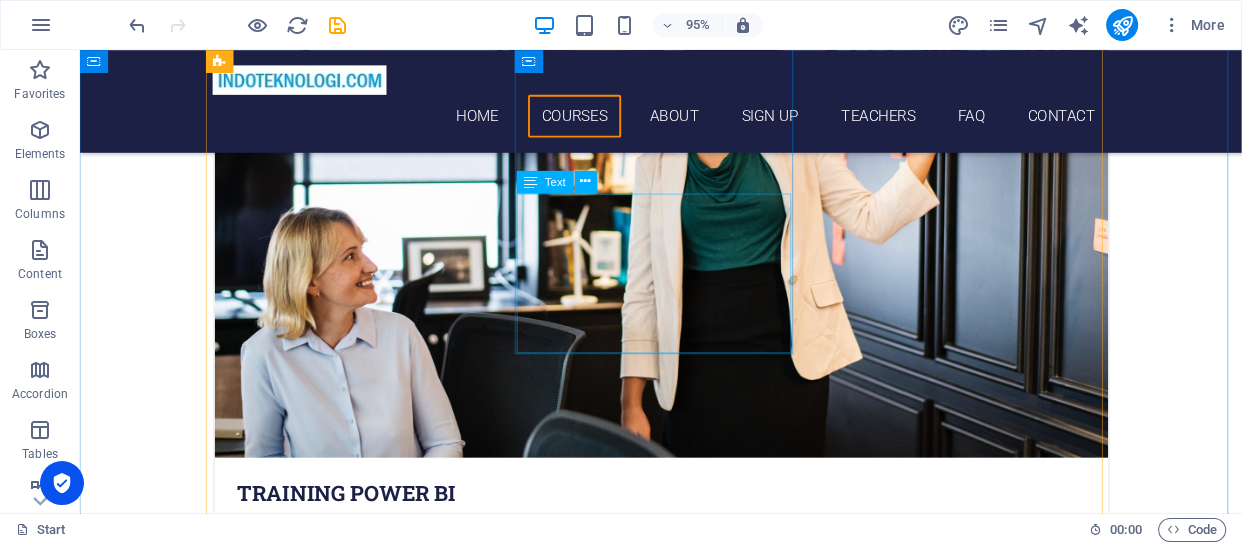 scroll, scrollTop: 0, scrollLeft: 0, axis: both 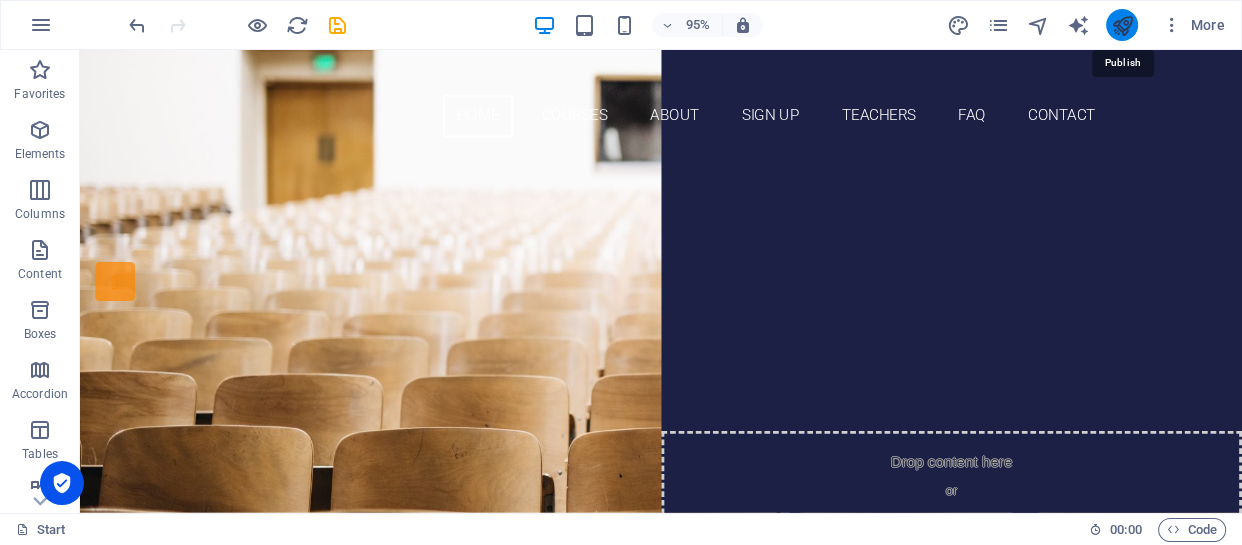 click at bounding box center (1121, 25) 